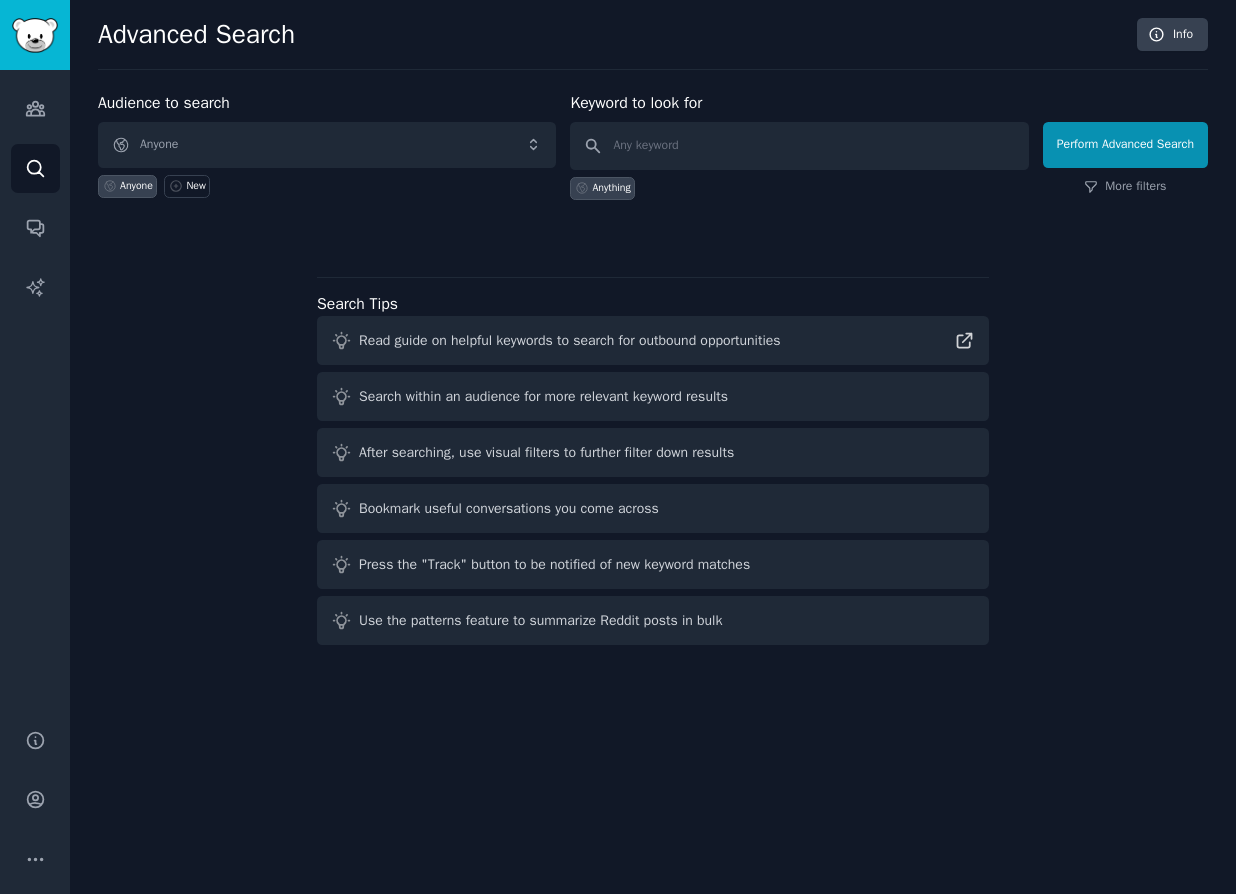 scroll, scrollTop: 0, scrollLeft: 0, axis: both 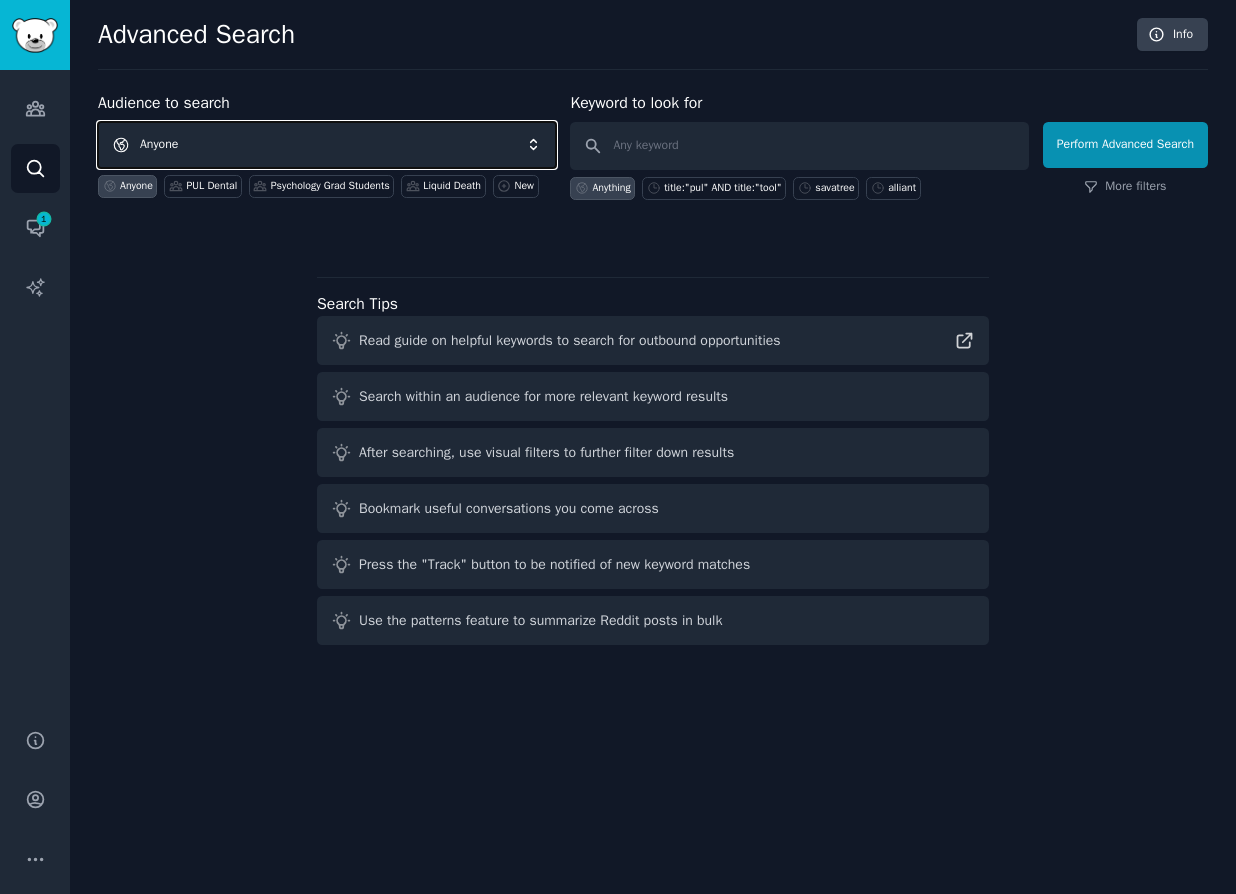 click on "Anyone" at bounding box center (327, 145) 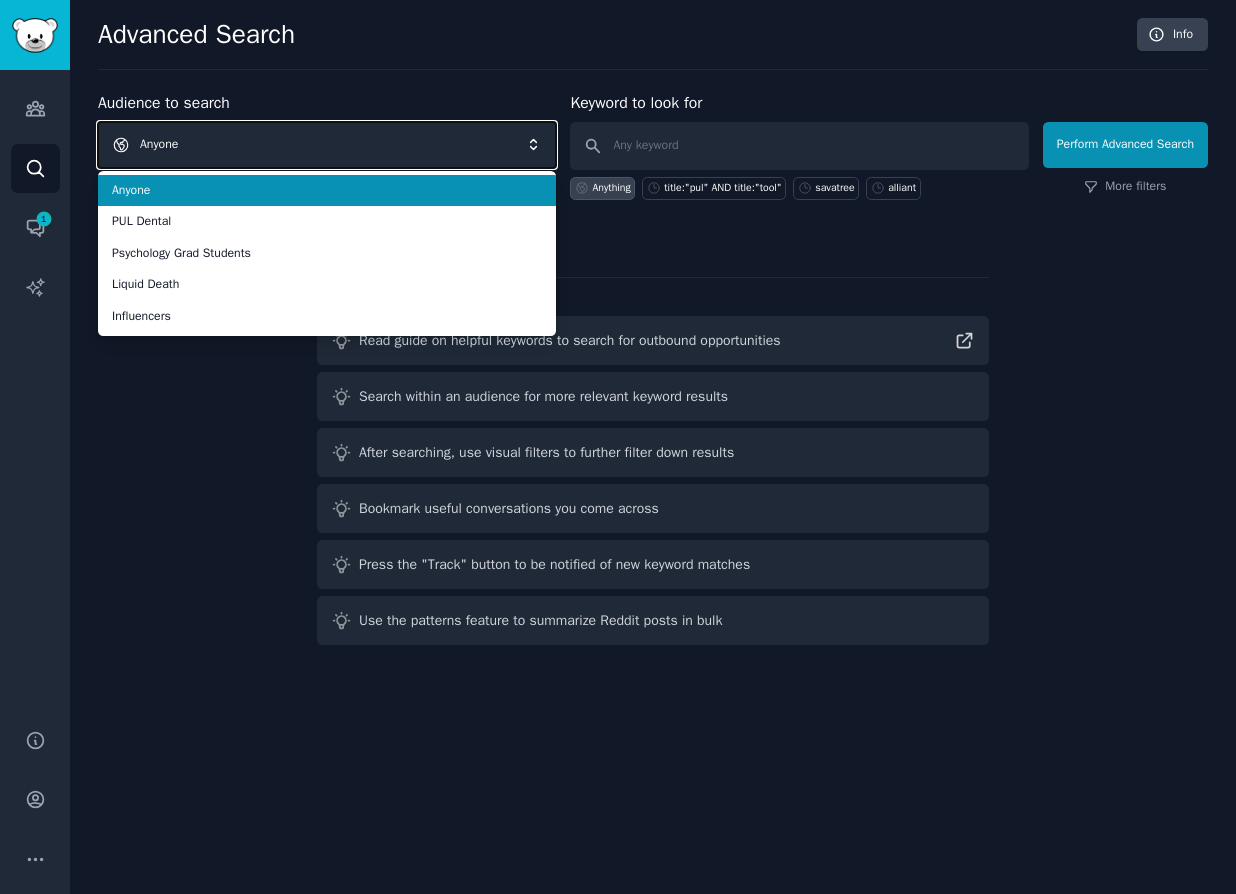 click on "Anyone" at bounding box center [327, 145] 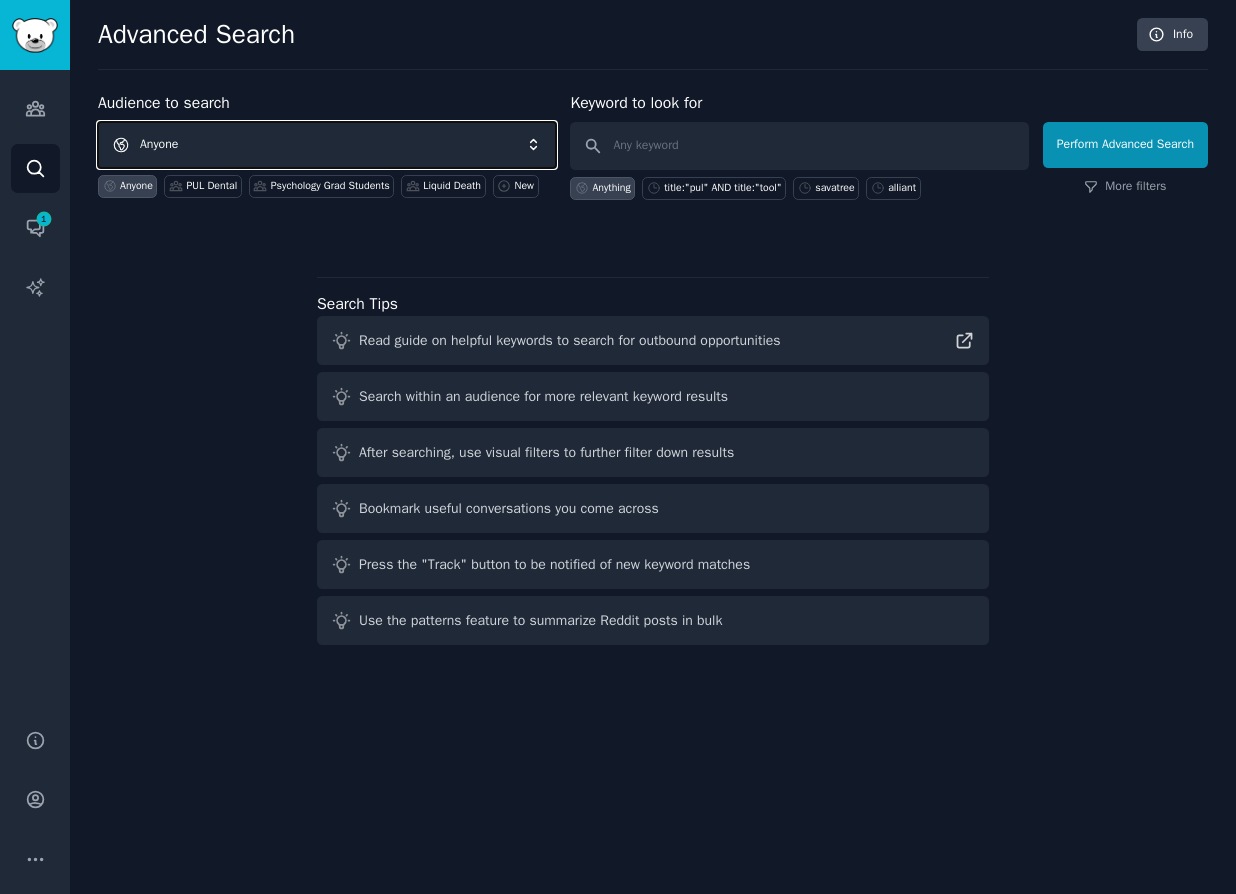 click on "Anyone" at bounding box center [327, 145] 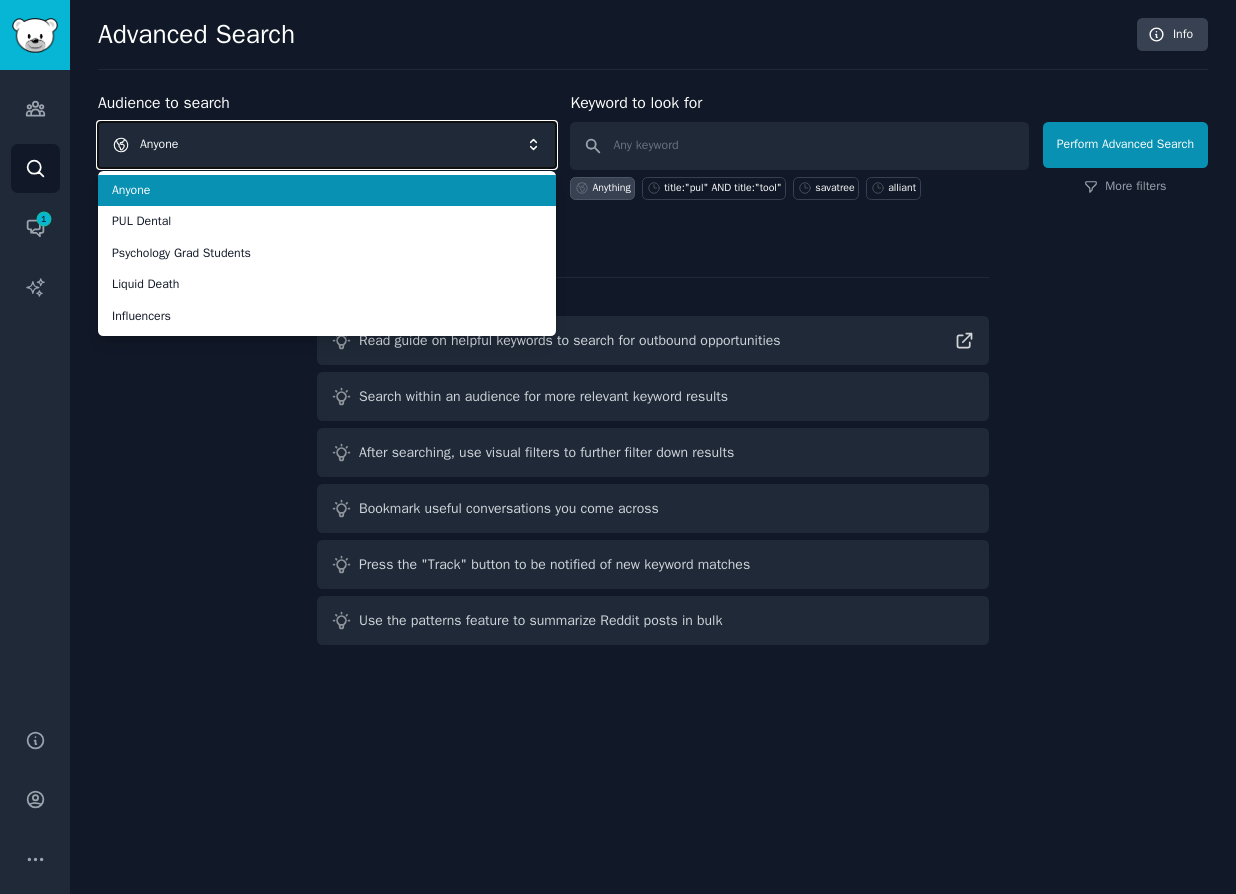 click on "Anyone" at bounding box center [327, 145] 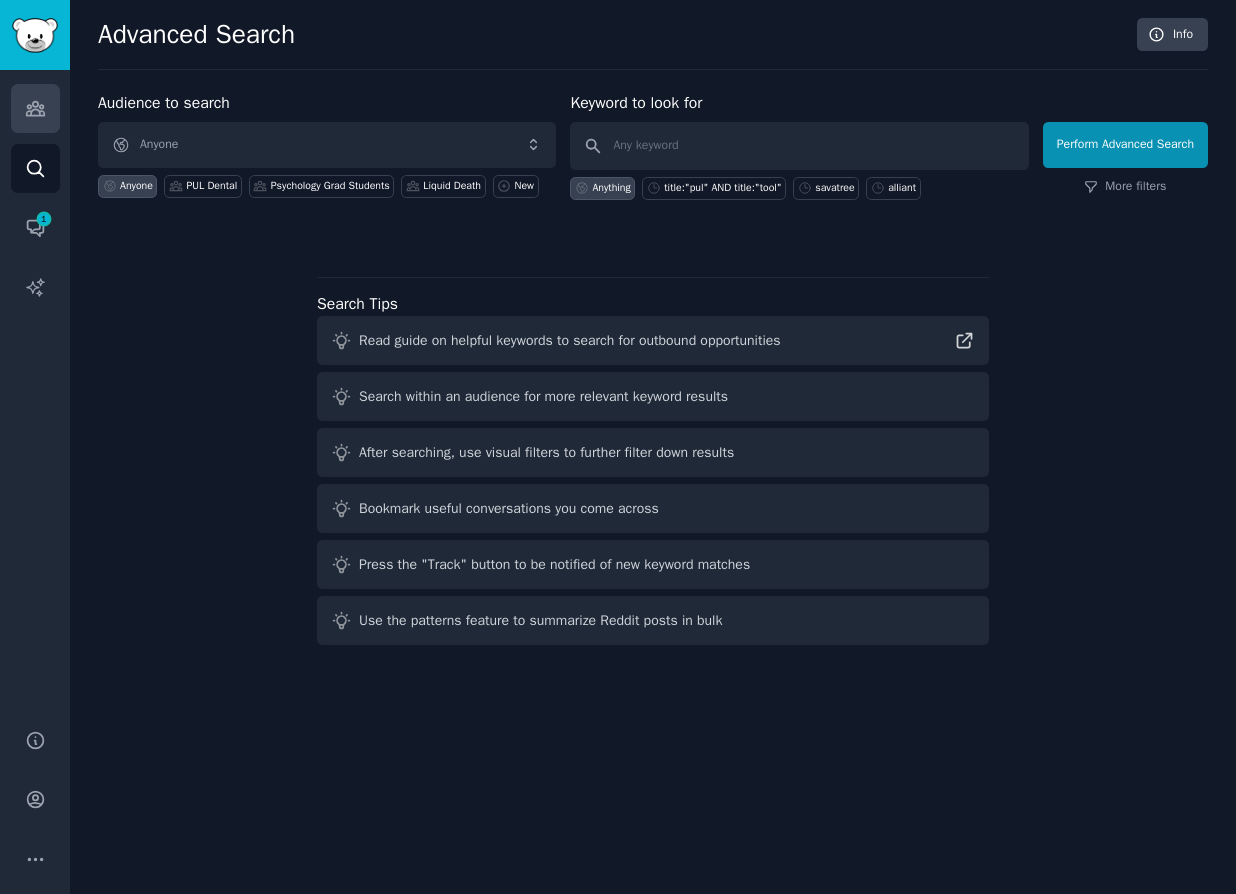 click on "Audiences" at bounding box center (35, 108) 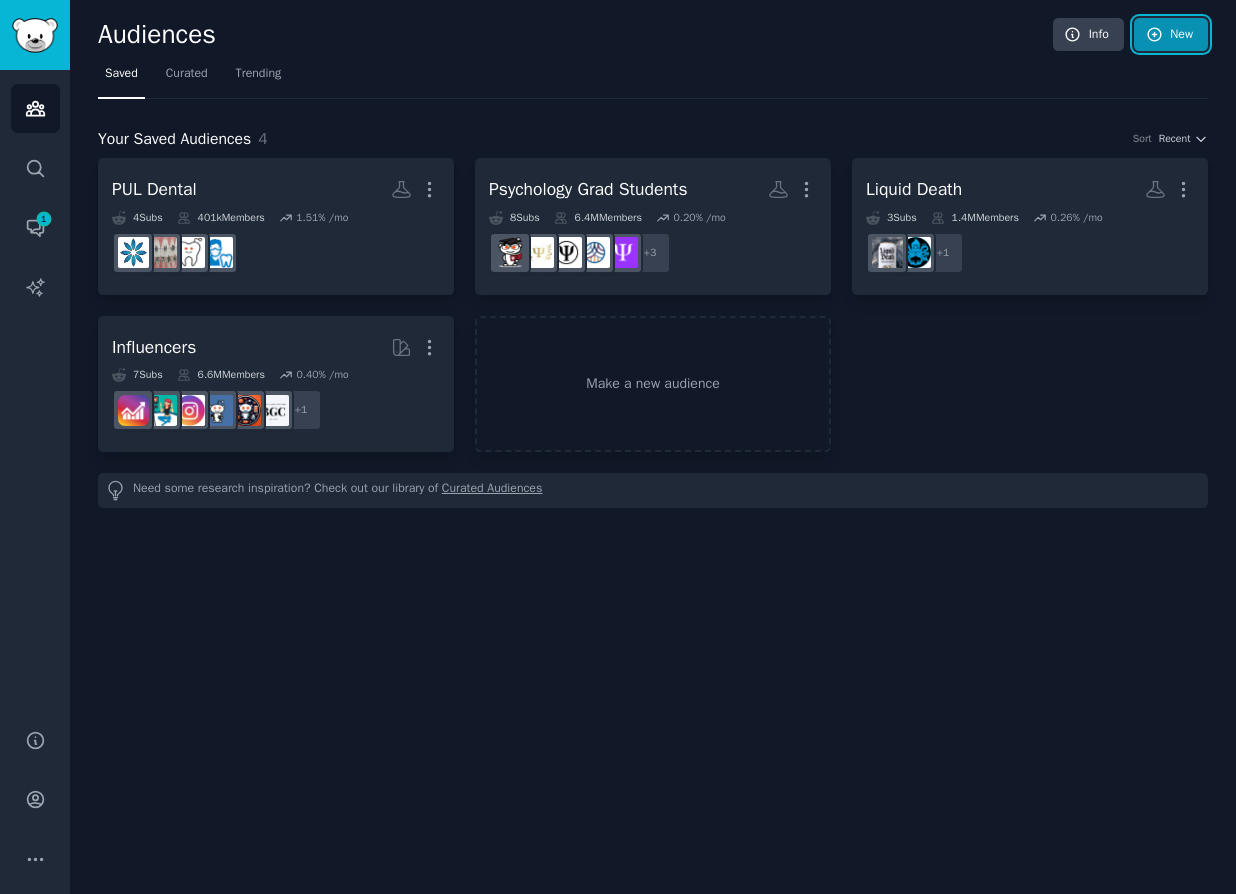 click on "New" at bounding box center (1171, 35) 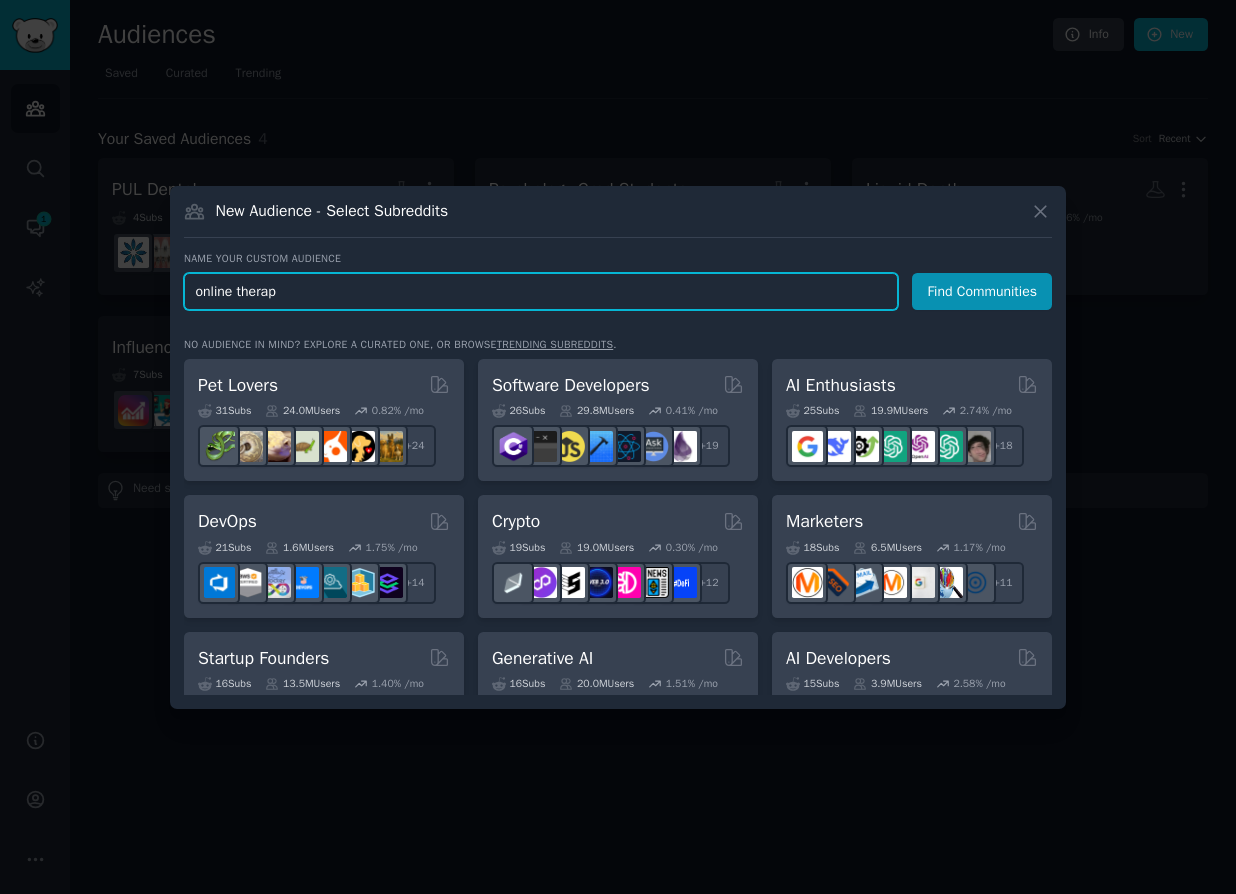 type on "online therapy" 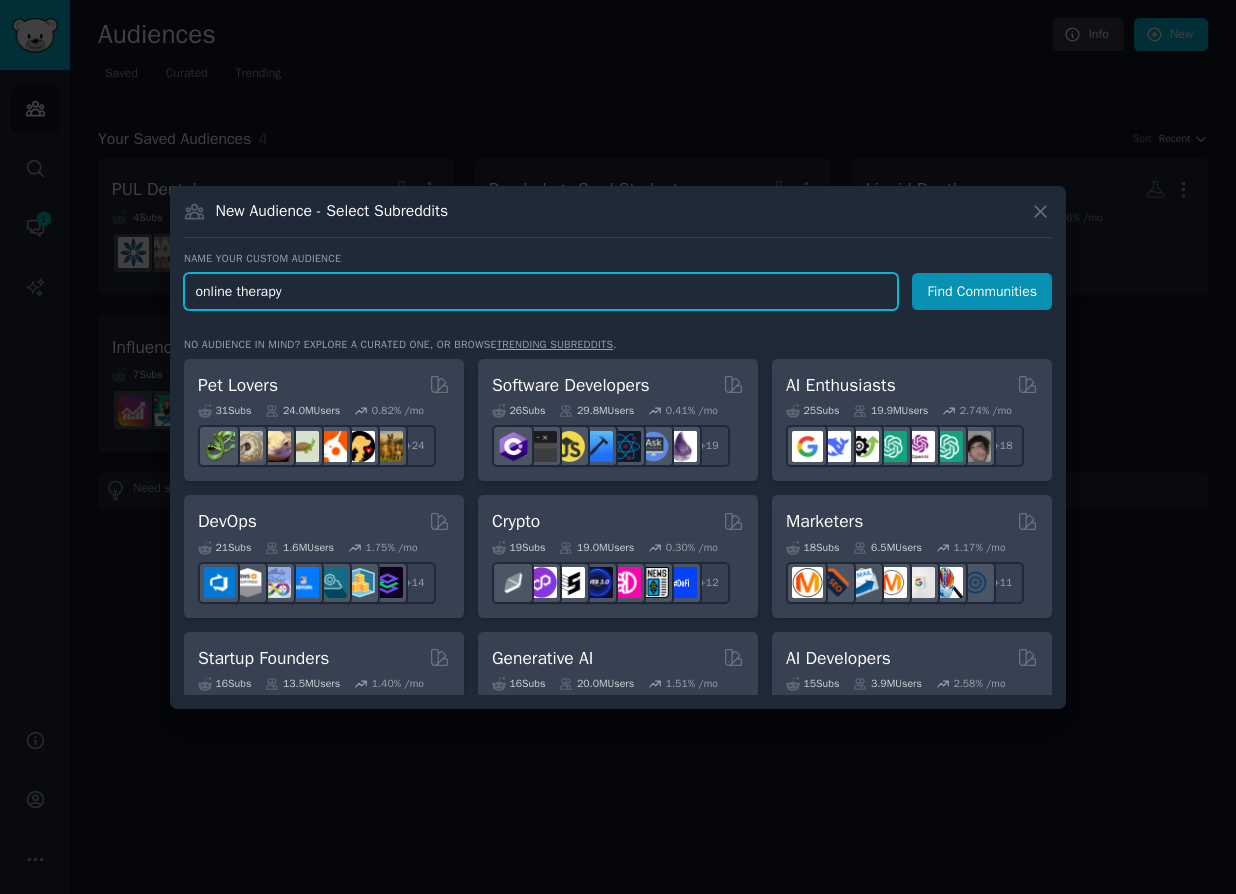 click on "Find Communities" at bounding box center (982, 291) 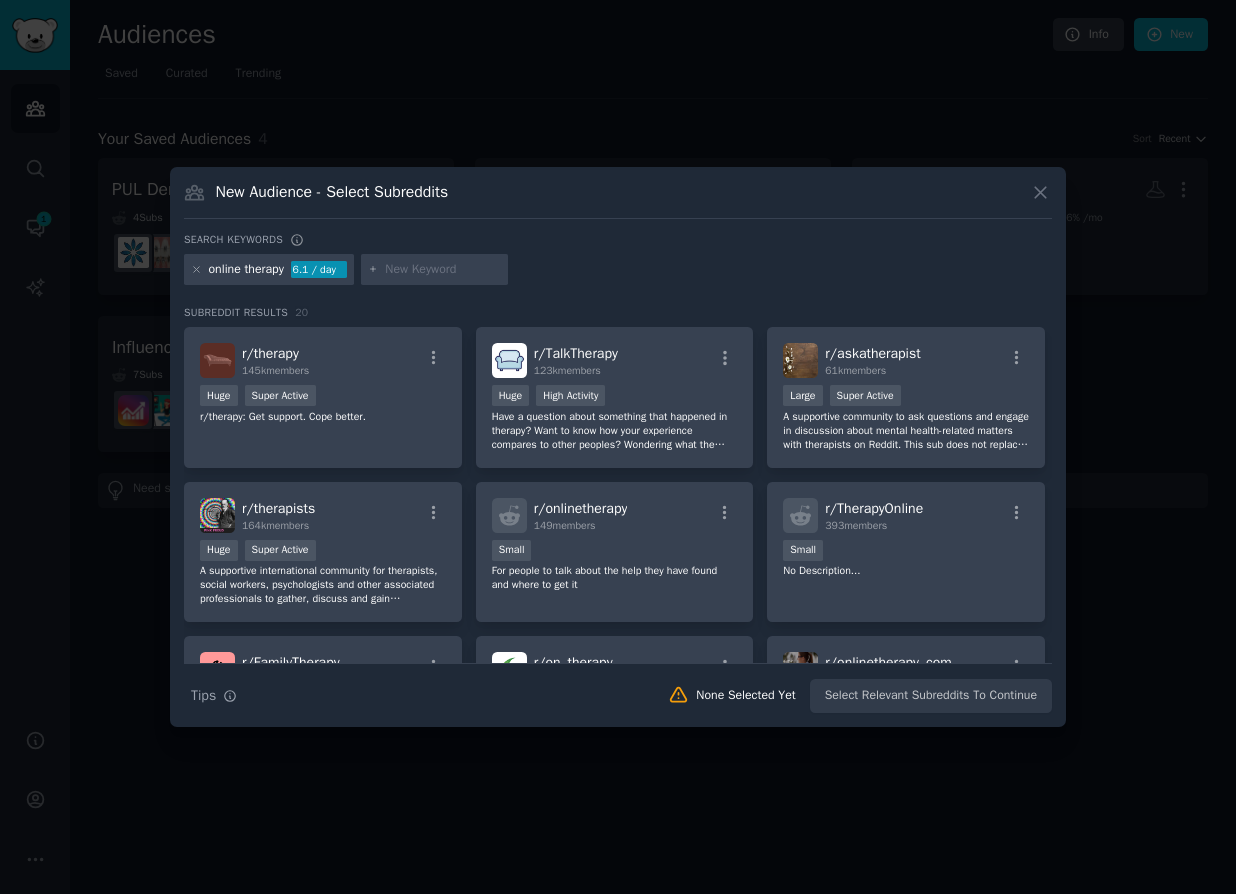 click at bounding box center (443, 270) 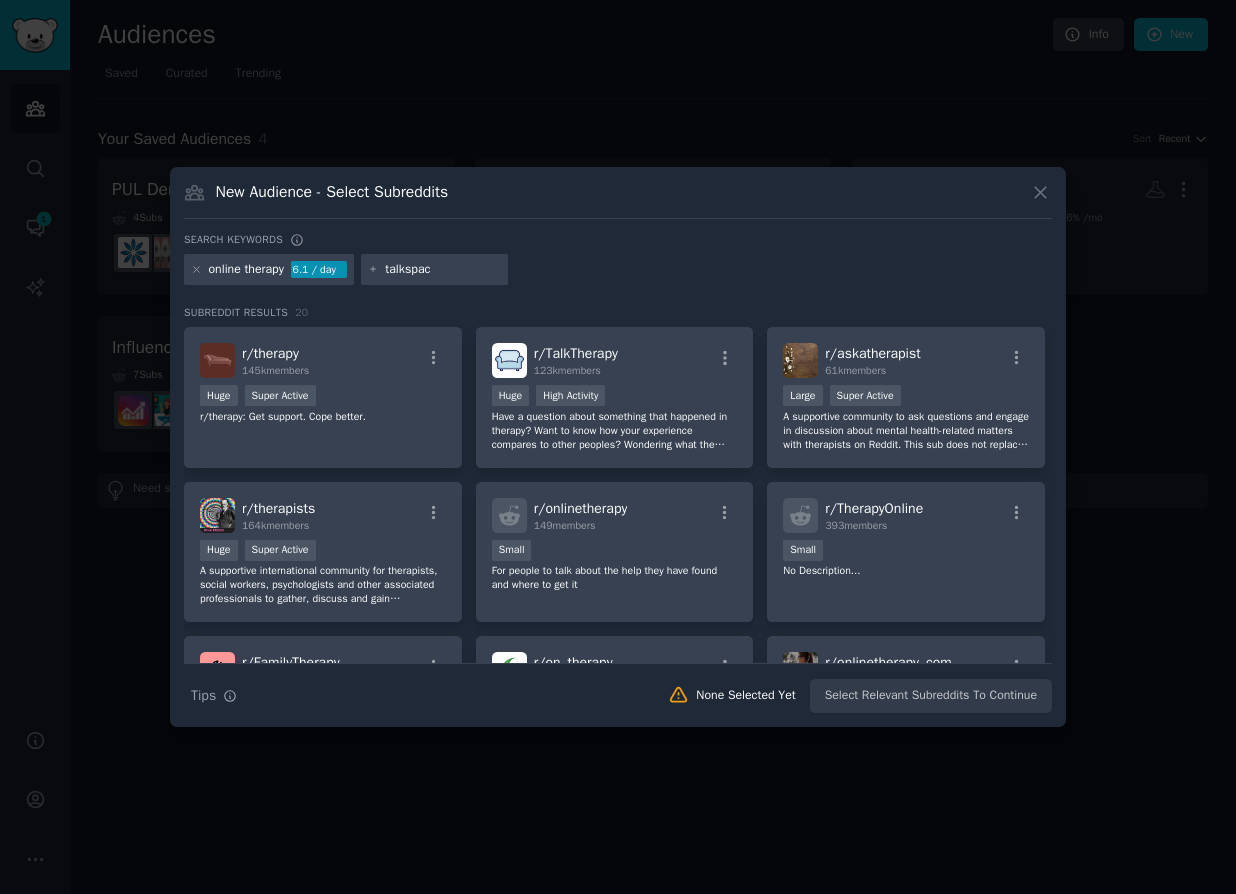 type on "talkspace" 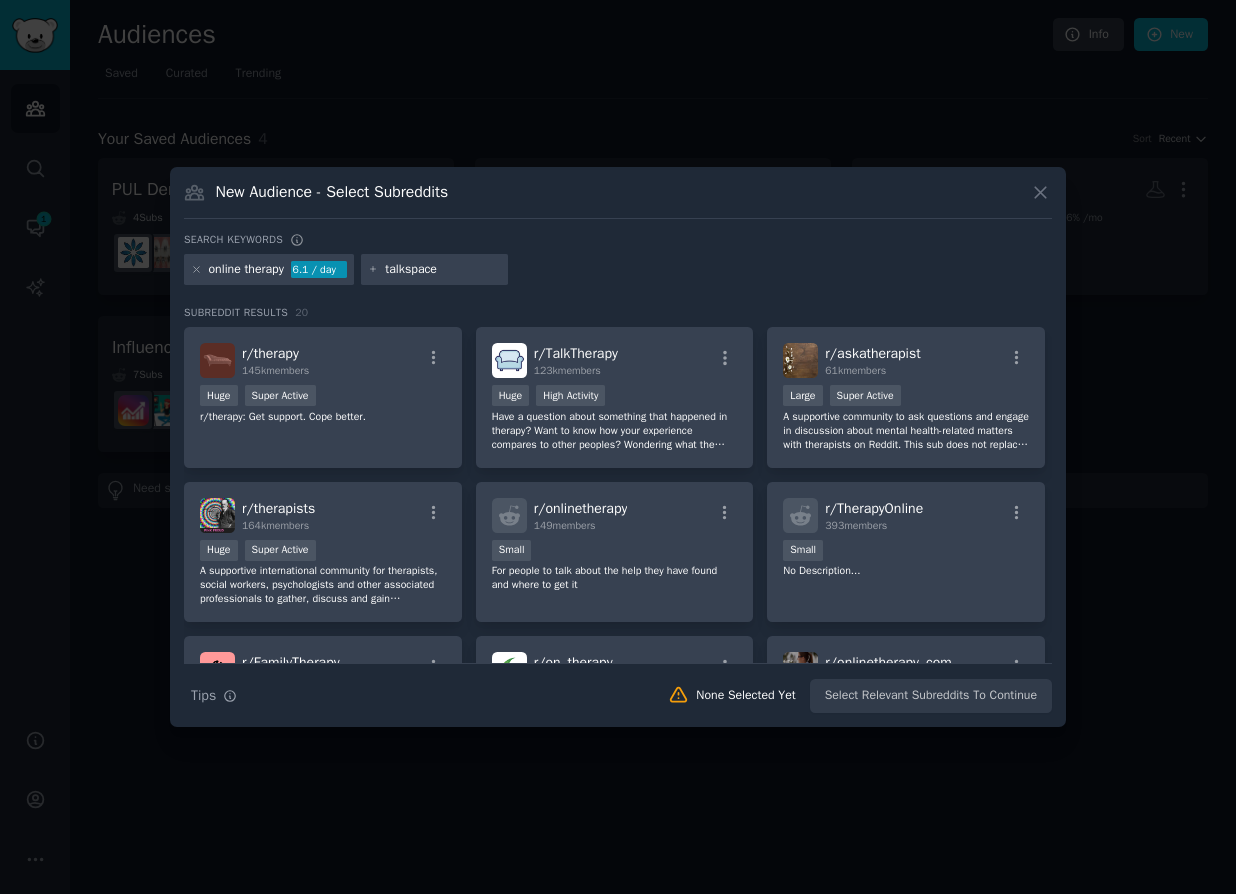 type 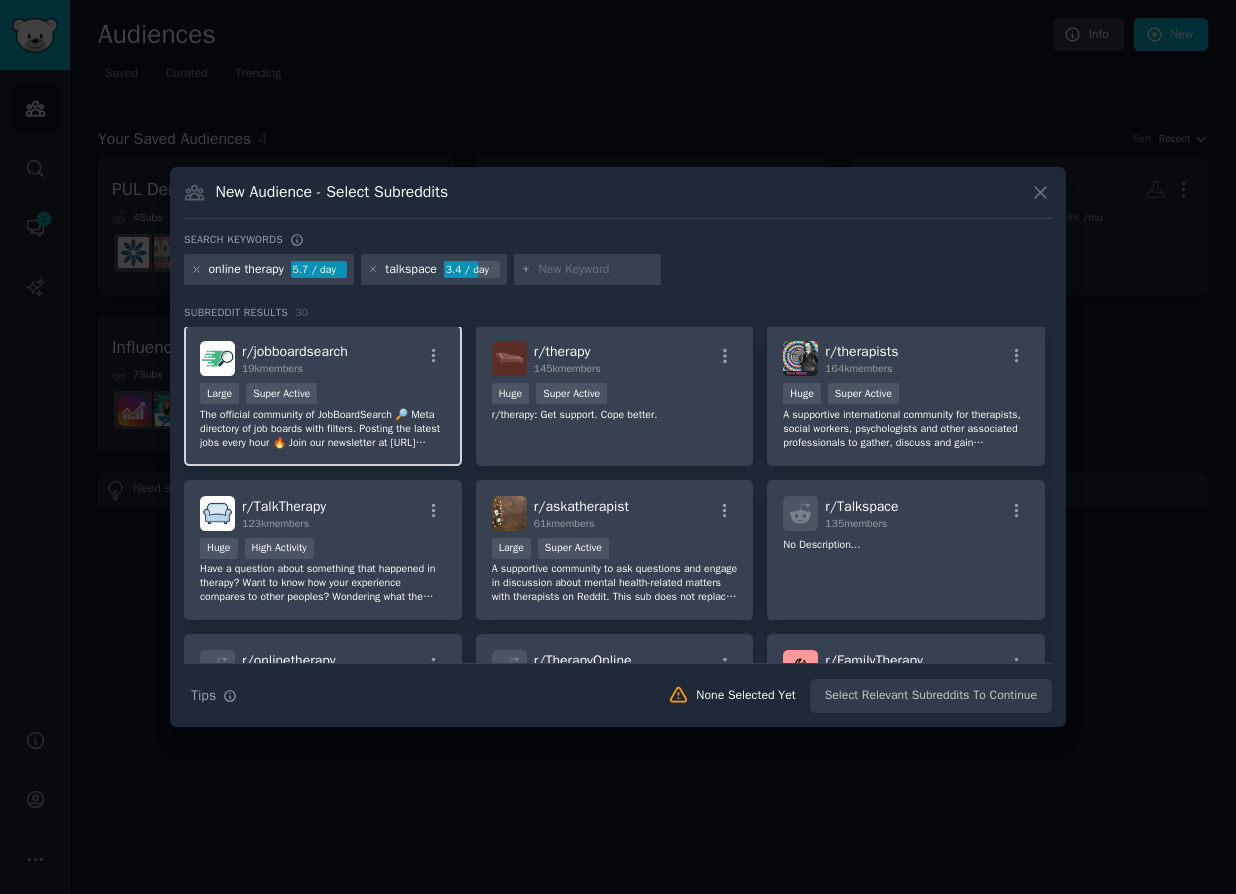 scroll, scrollTop: 0, scrollLeft: 0, axis: both 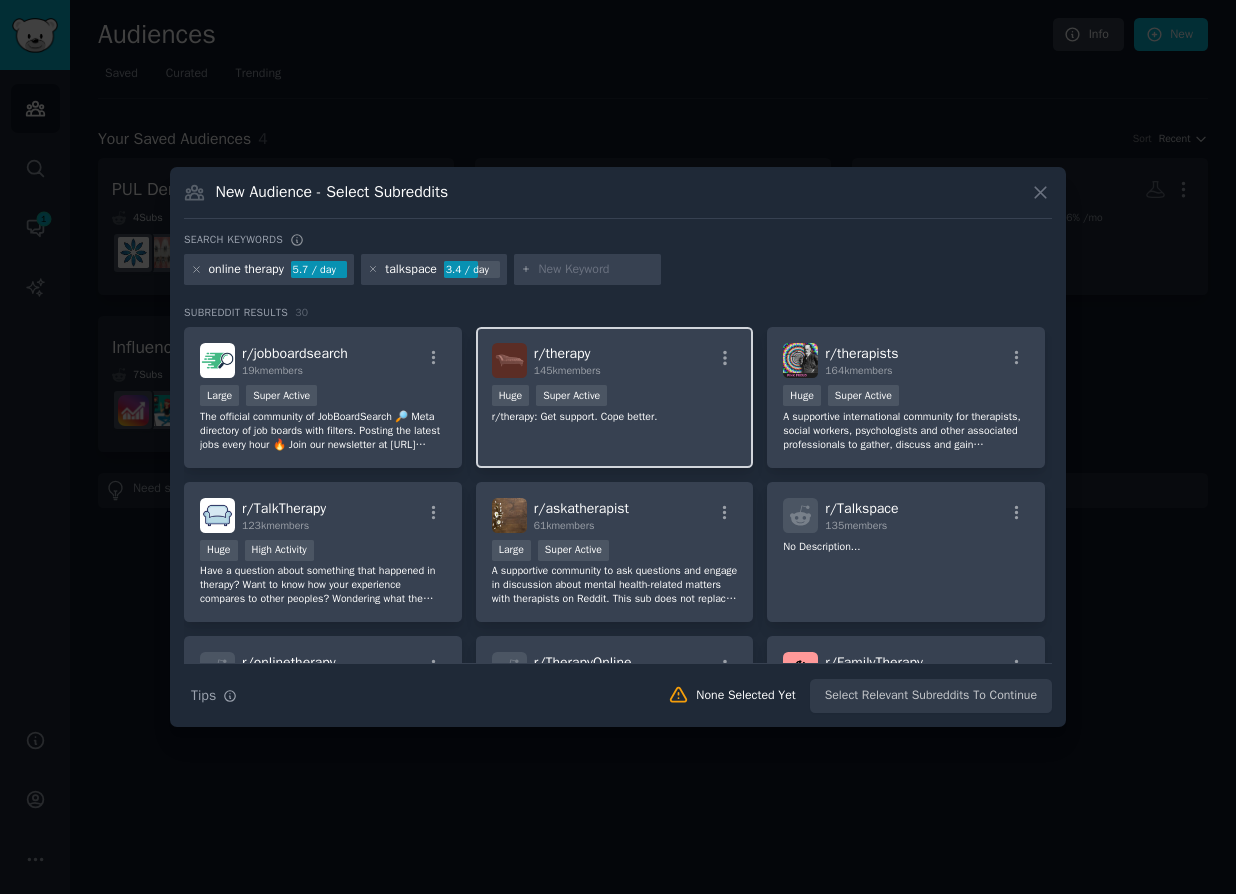 click on "r/ therapy 145k  members" at bounding box center (615, 360) 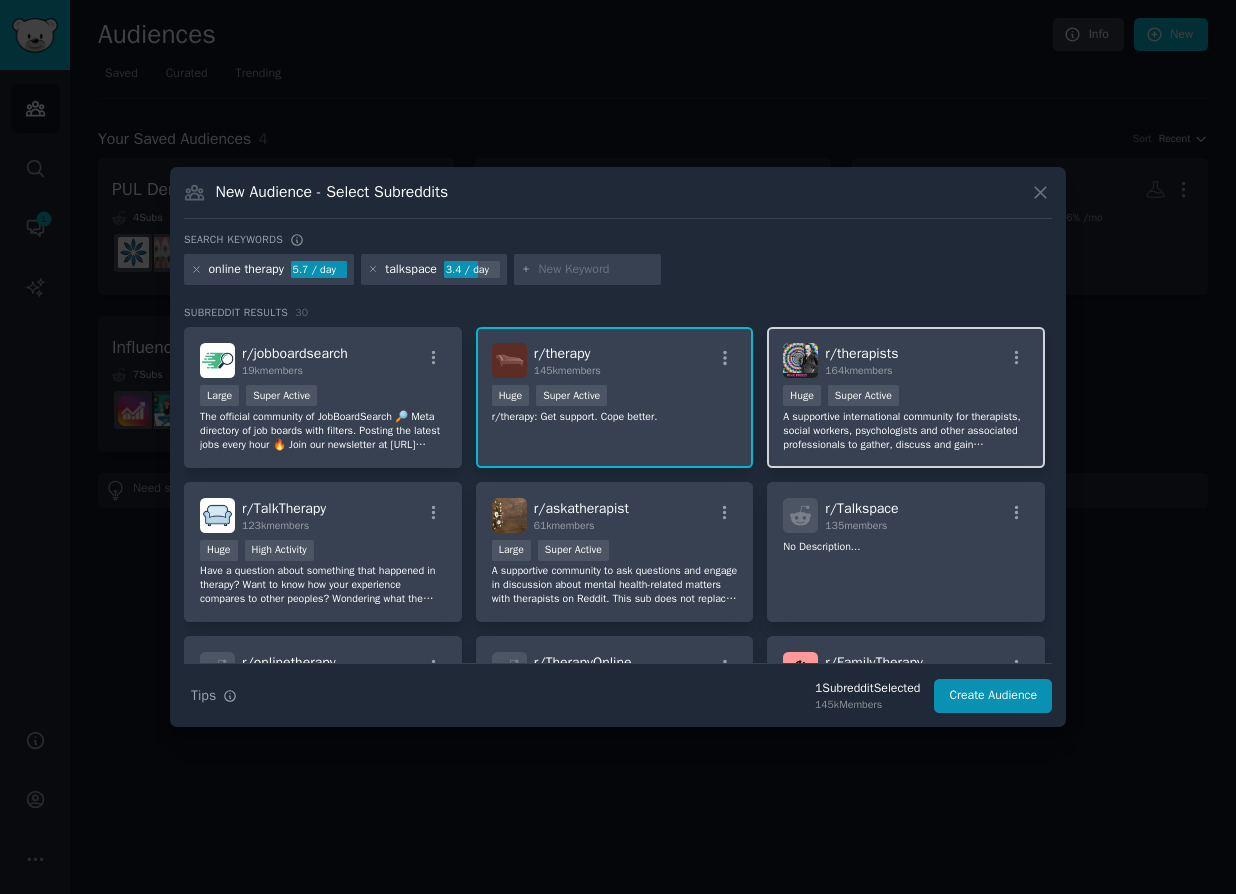 click on "A supportive international community for therapists, social workers, psychologists and other associated professionals to gather, discuss and gain information. You are welcome to set your own flair, or contact mod mail to get a verified flair so that other members know you are a certified professional.
Posts by non professionals will be  removed." at bounding box center (906, 431) 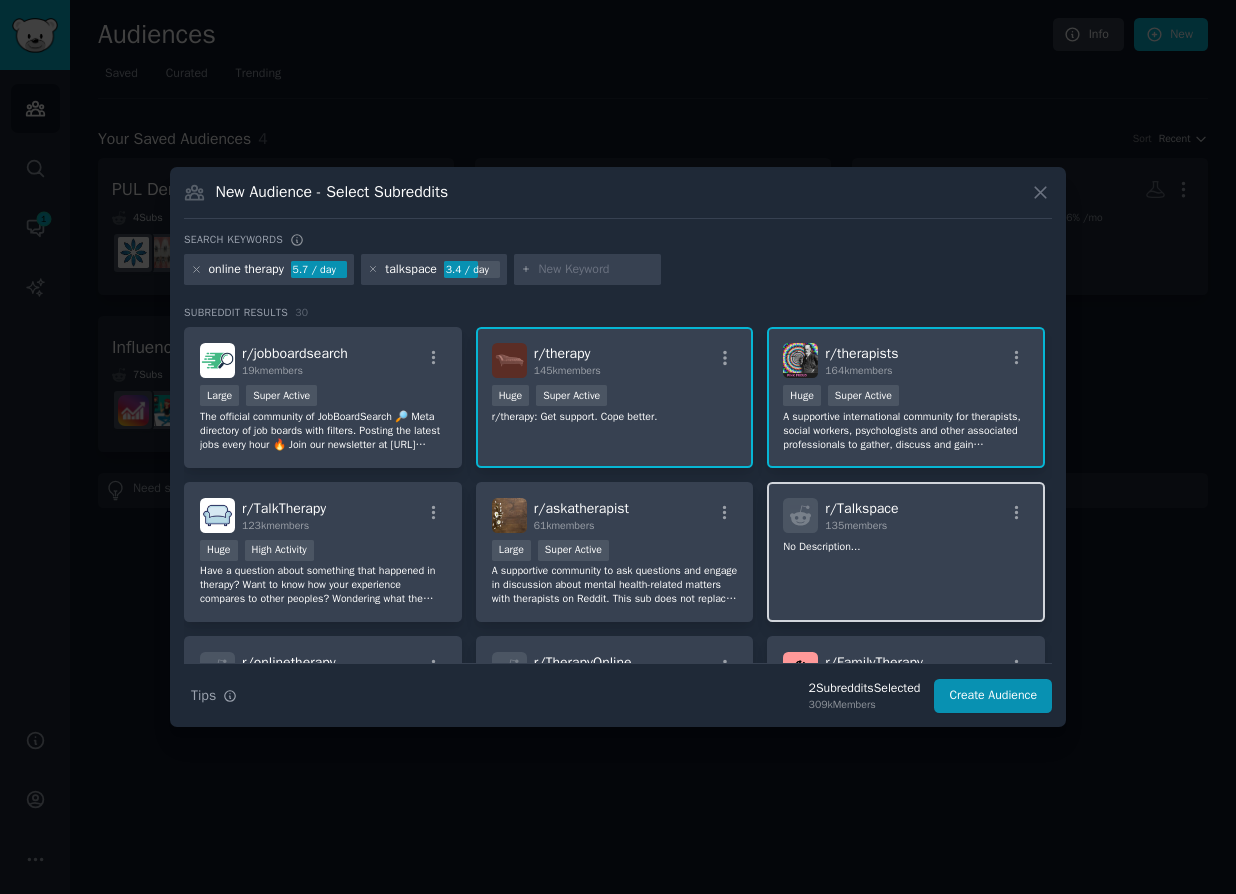 click on "No Description..." 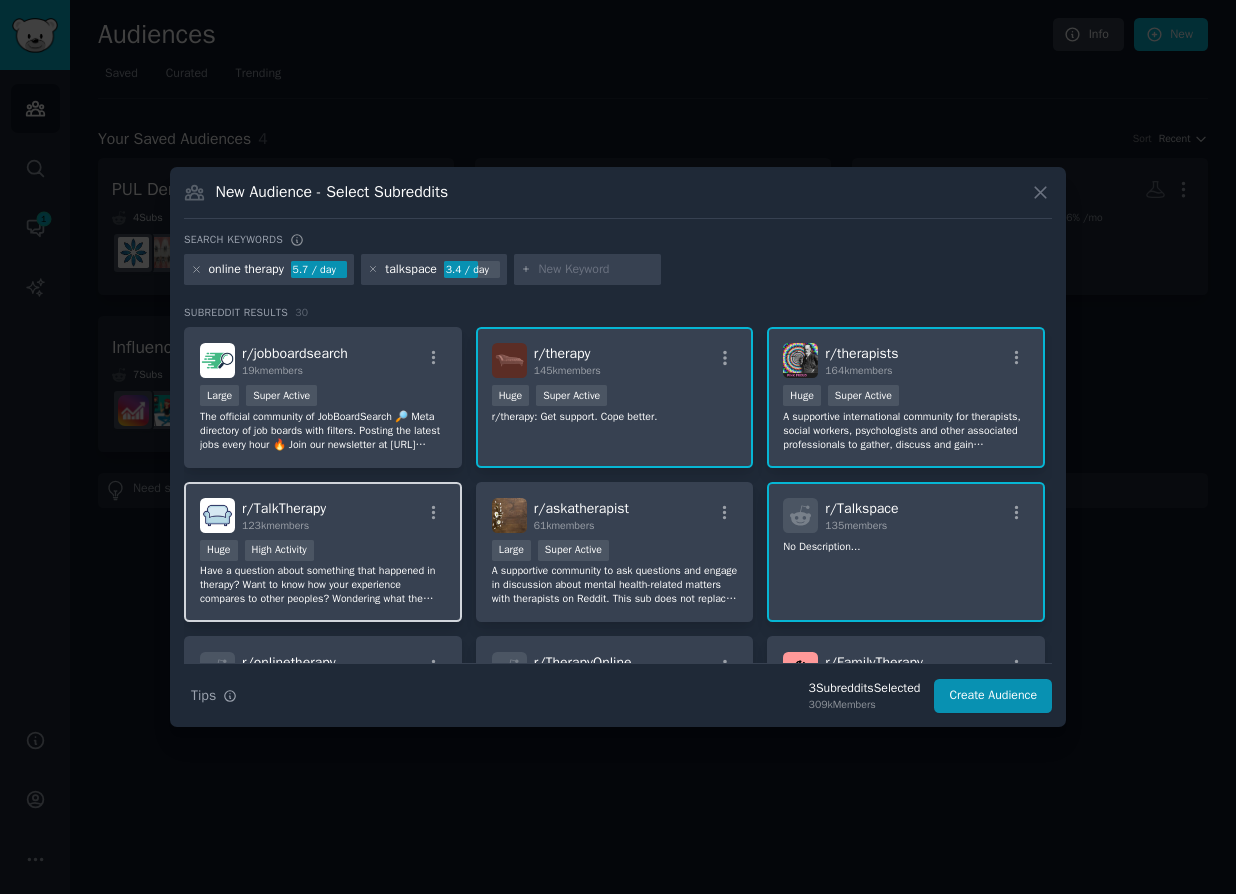 click on "Have a question about something that happened in therapy? Want to know how your experience compares to other peoples? Wondering what the heck your therapist is talking about? Thinking about going into therapy but want to know what it's like from a patient's perspective? Share your [MEDICAL_DATA] stories and questions here.
Clients and therapists are both welcome to exchange perspectives and ideas.
Please be kind to each other." at bounding box center (323, 585) 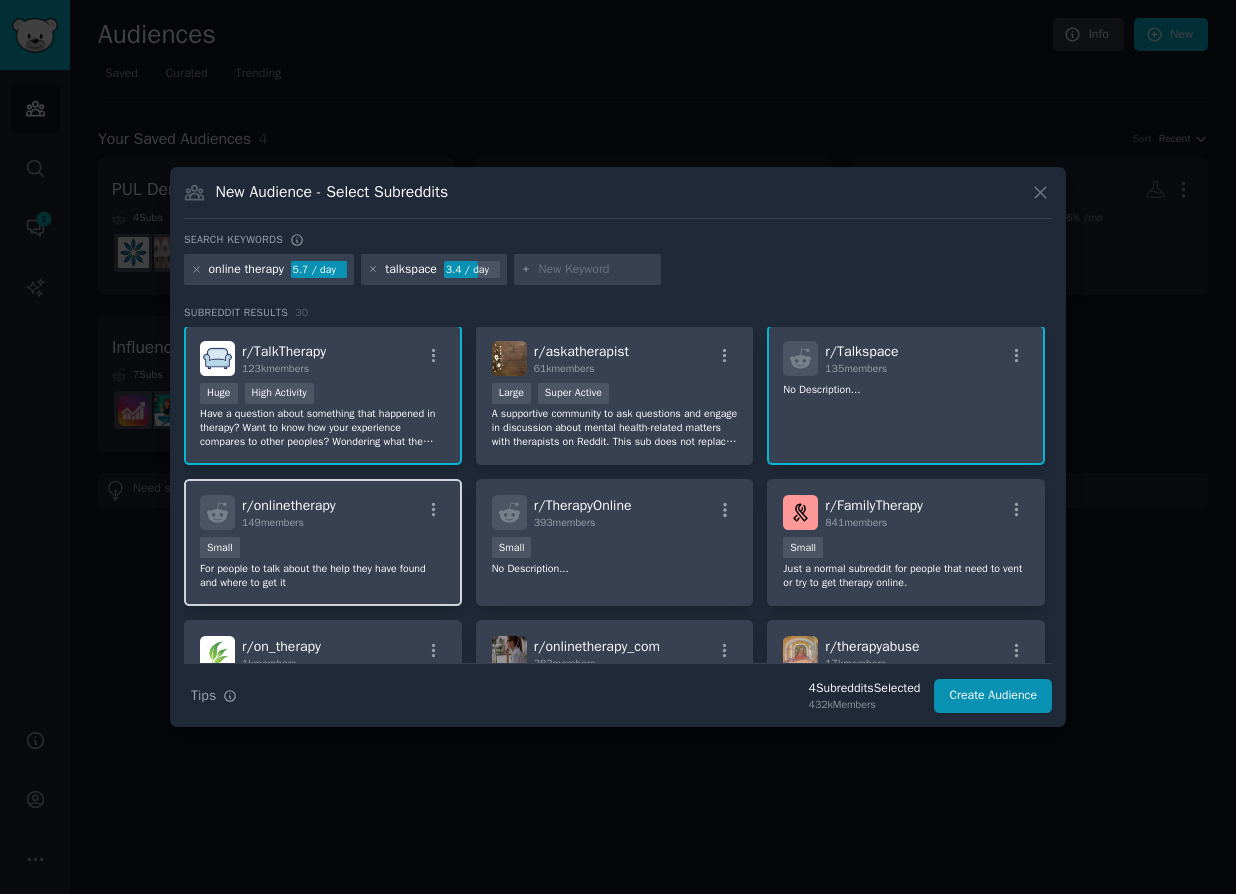 scroll, scrollTop: 158, scrollLeft: 0, axis: vertical 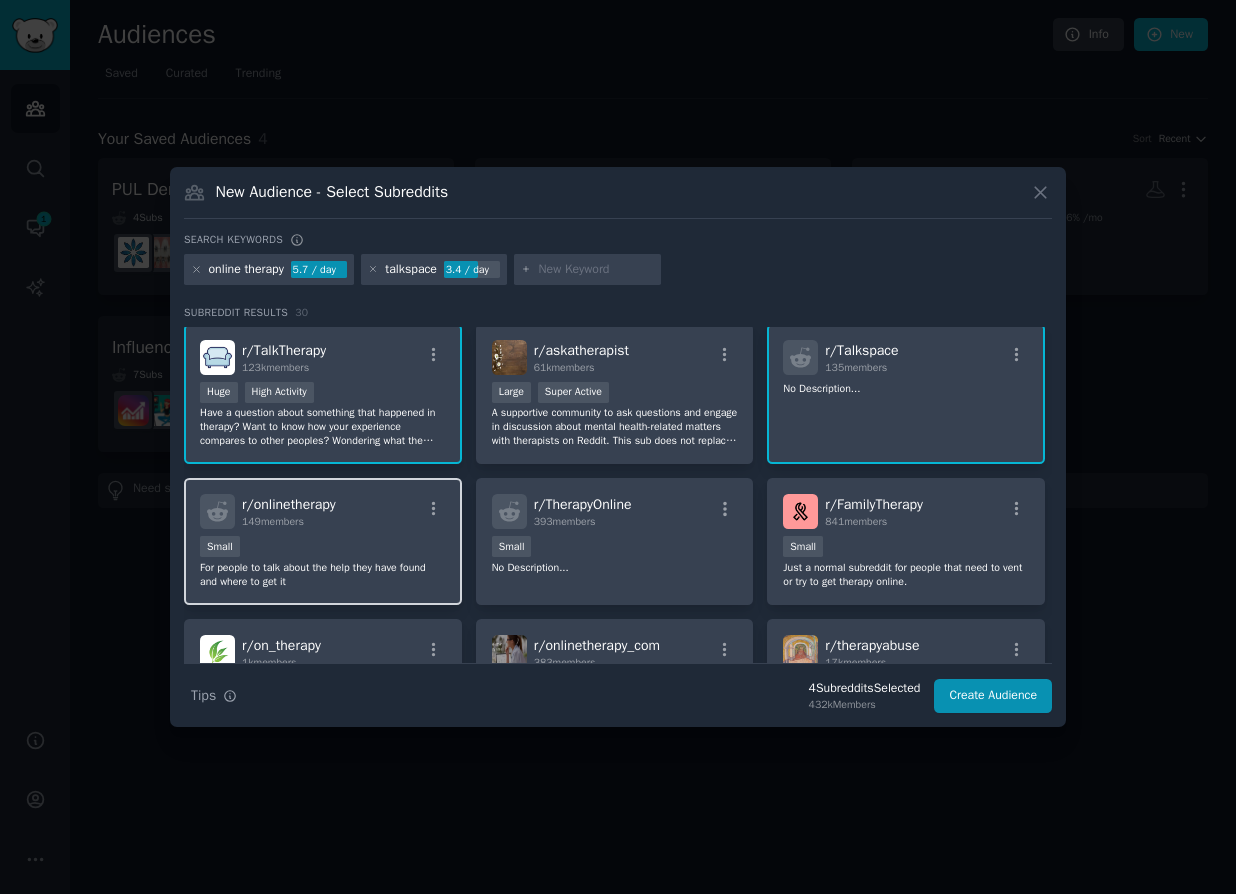click on "r/ onlinetherapy 149  members" at bounding box center [323, 511] 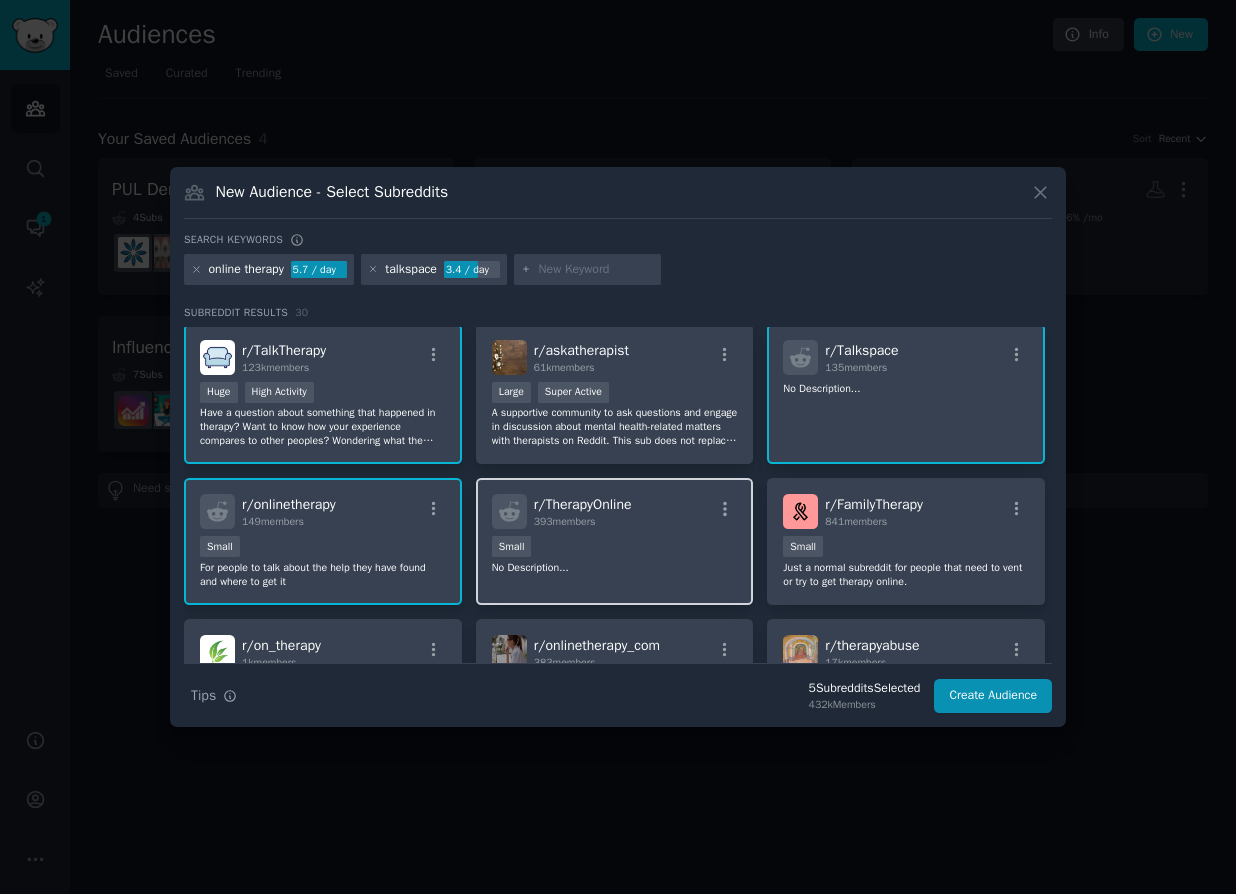 click on "100 - 1000 members Small" at bounding box center [615, 548] 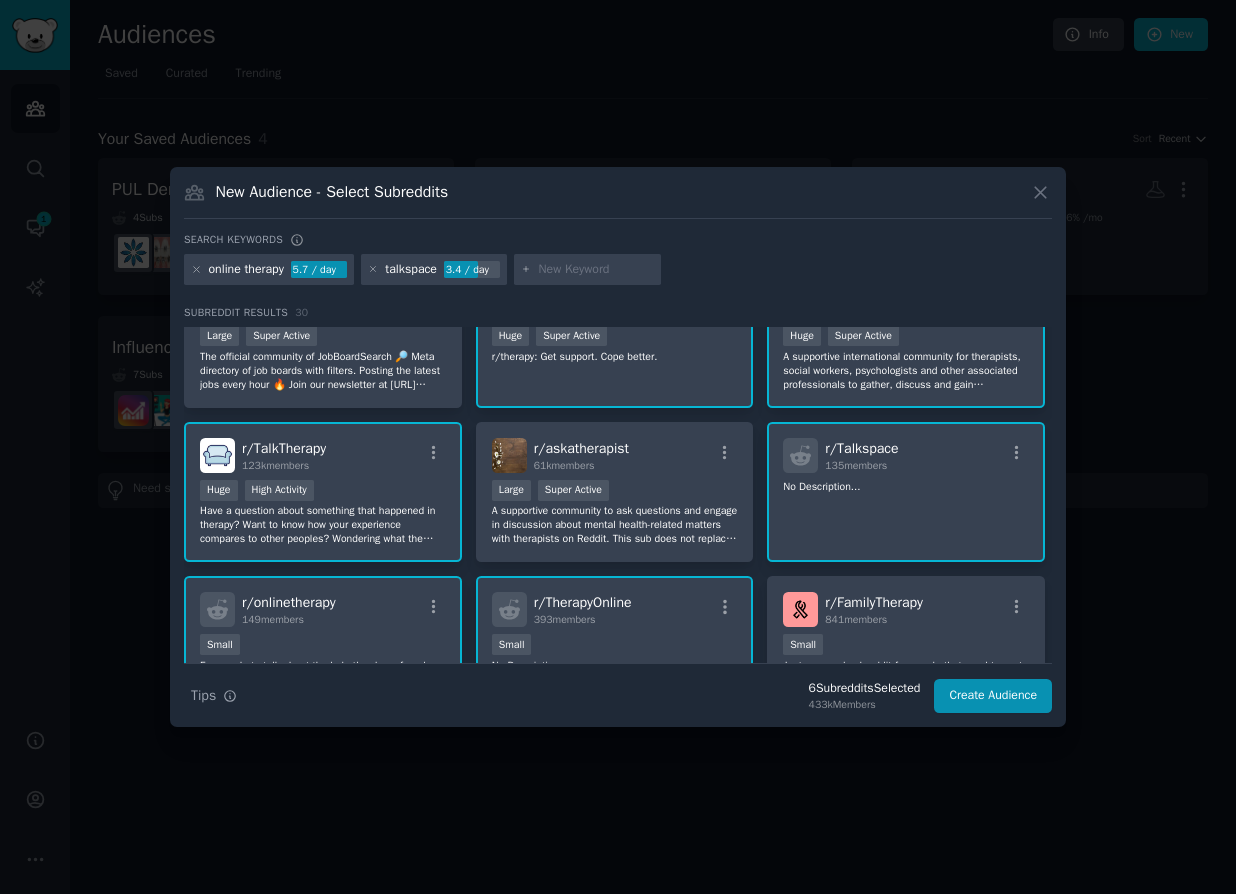 scroll, scrollTop: 0, scrollLeft: 0, axis: both 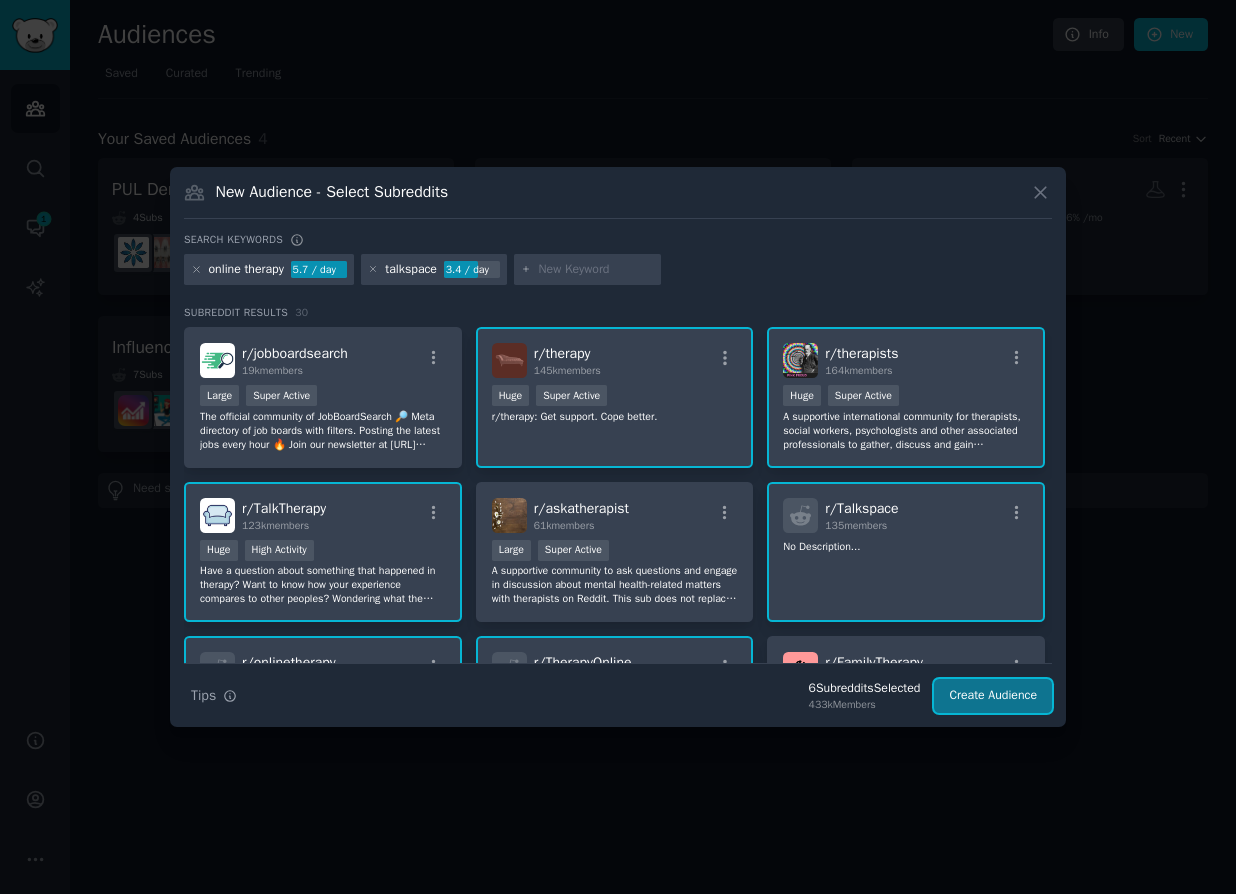 click on "Create Audience" at bounding box center (993, 696) 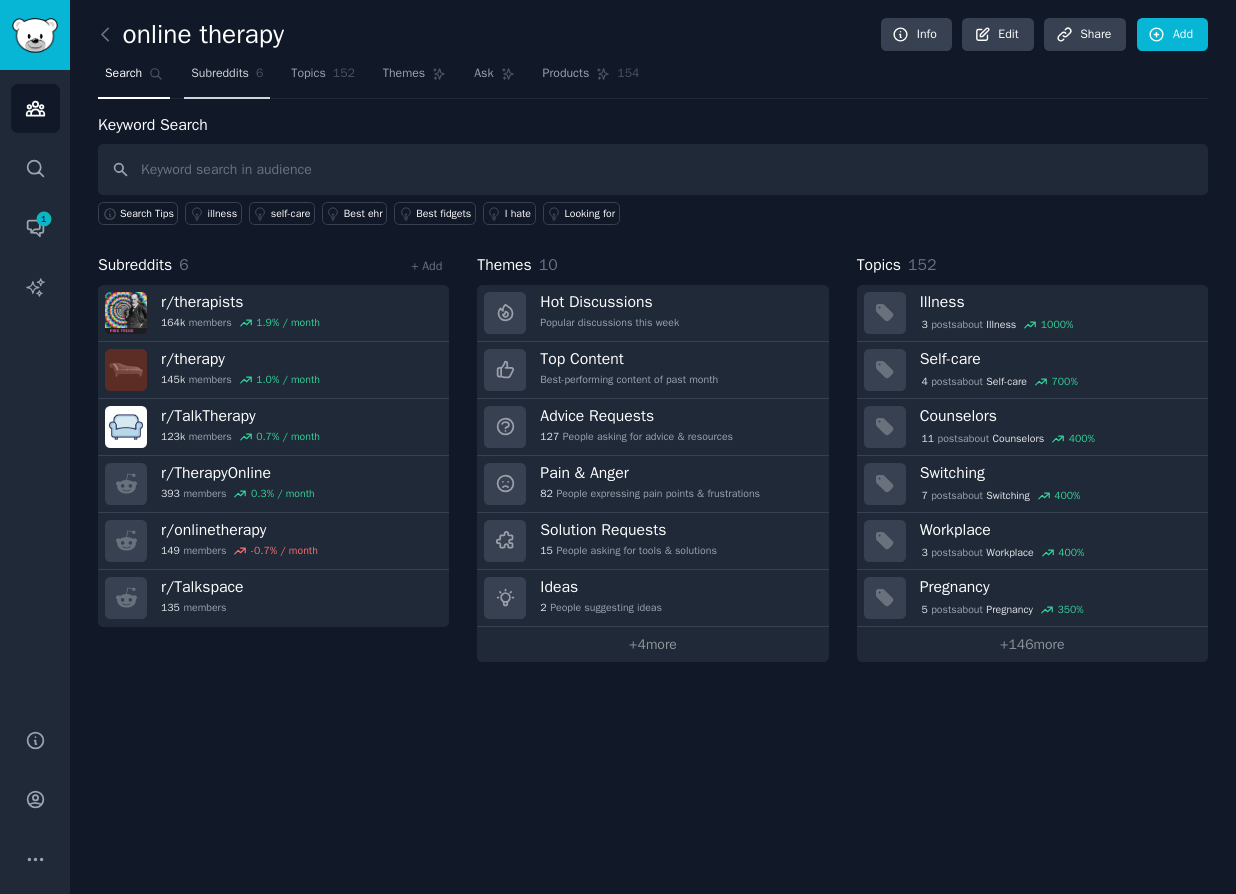 click on "Subreddits" at bounding box center (220, 74) 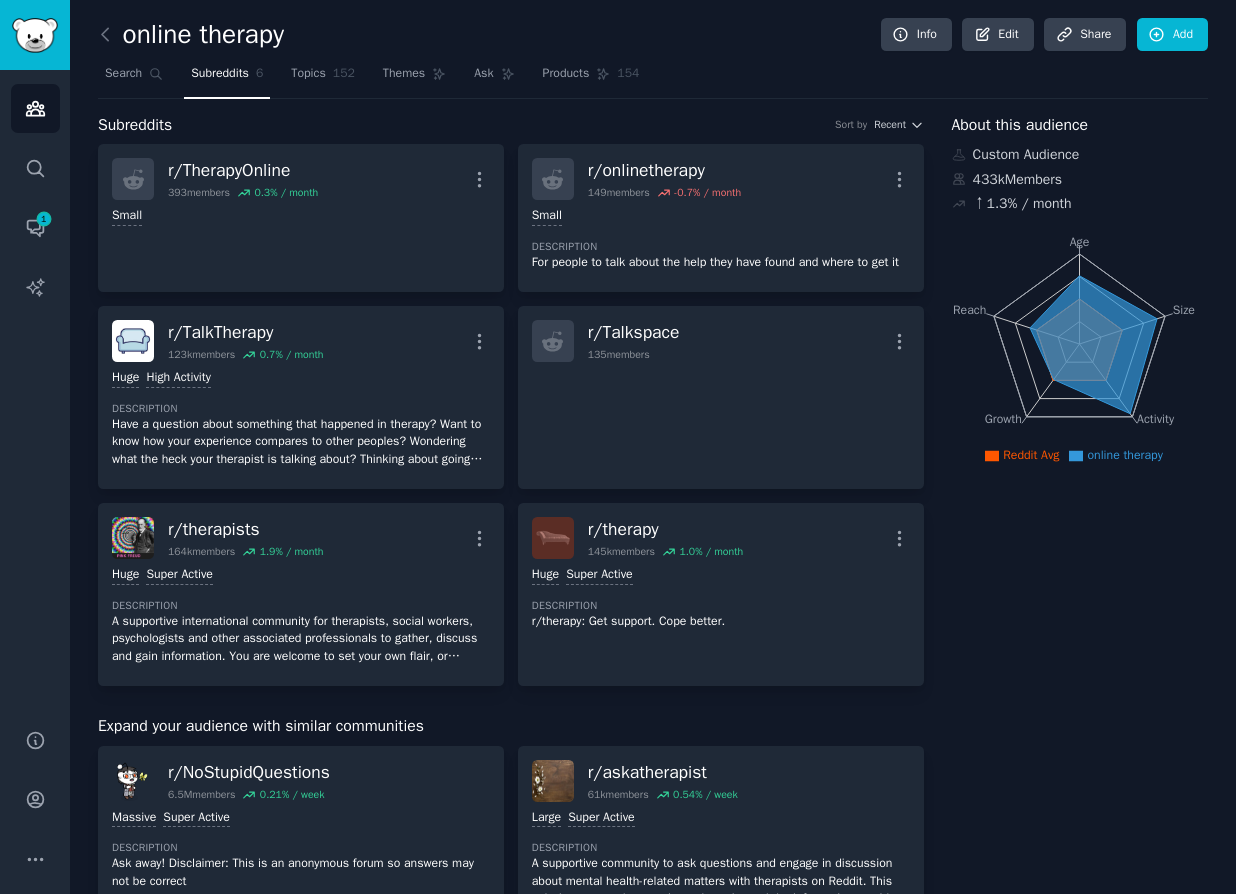 click 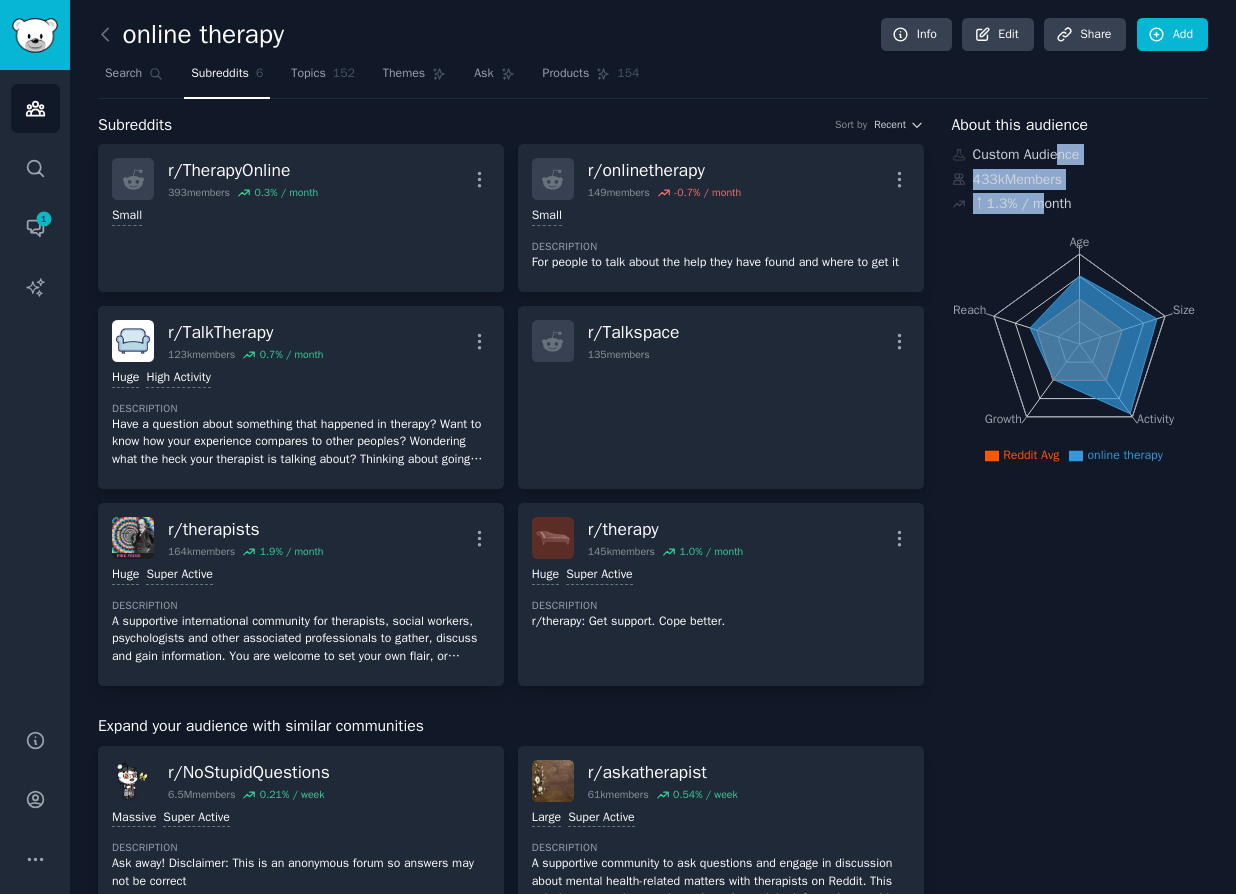 drag, startPoint x: 1062, startPoint y: 151, endPoint x: 1036, endPoint y: 203, distance: 58.137768 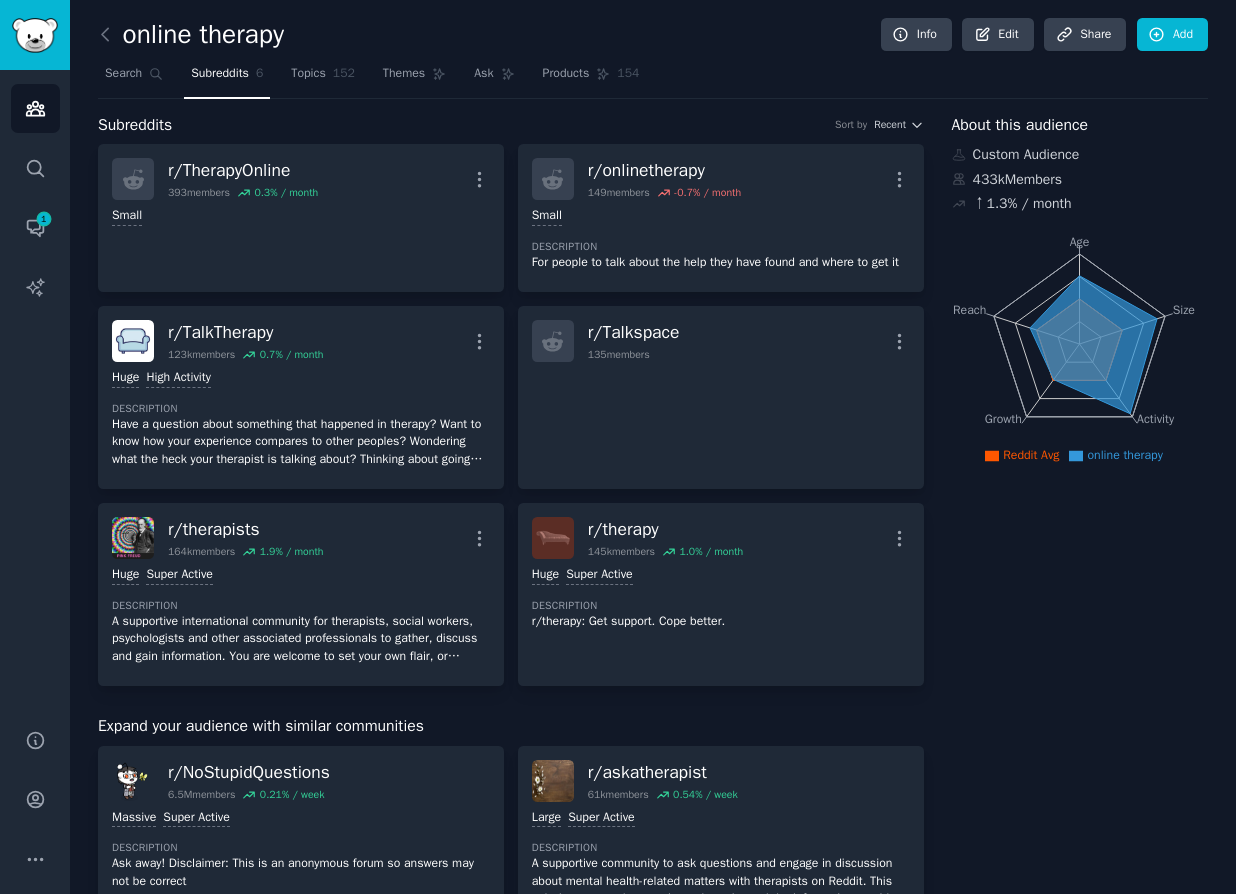 click on "Custom Audience" at bounding box center [1080, 154] 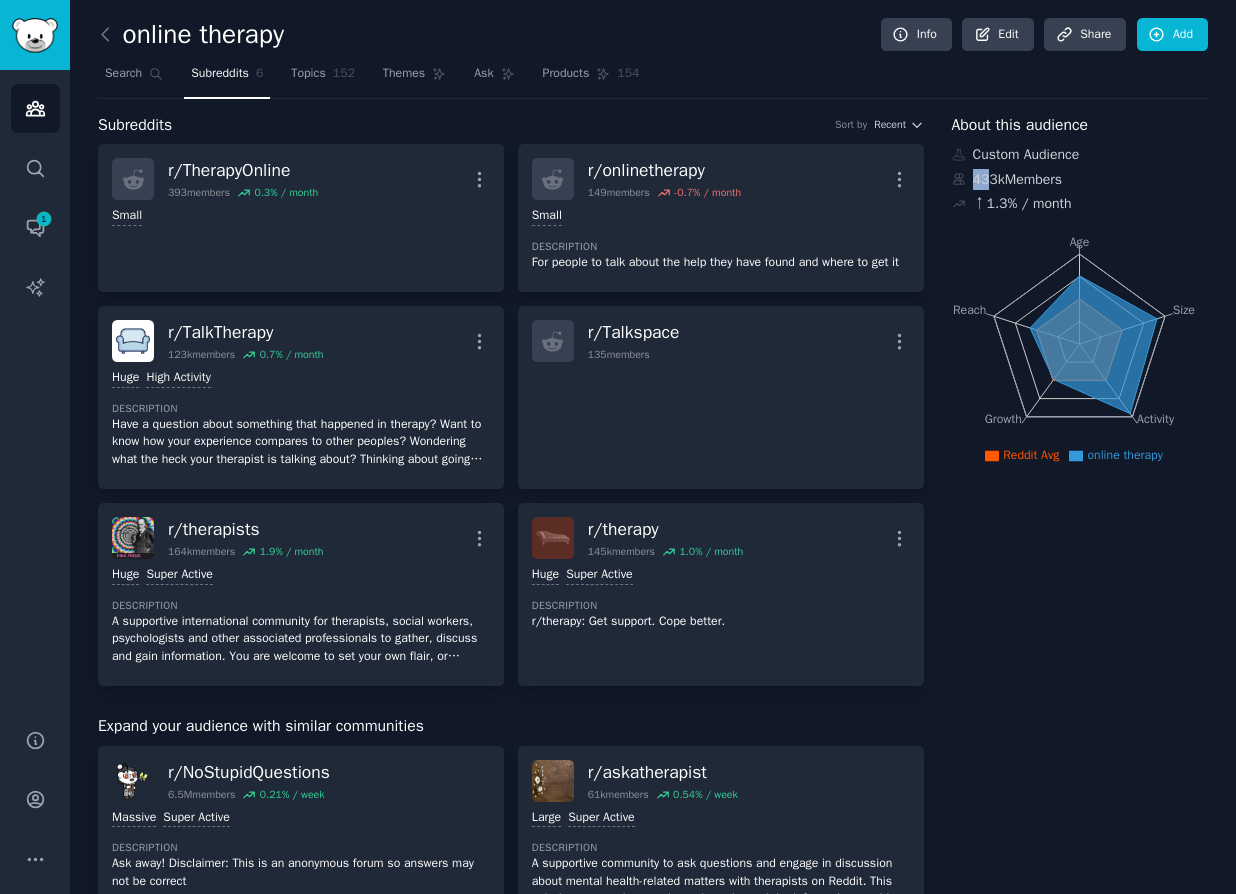 drag, startPoint x: 982, startPoint y: 174, endPoint x: 1122, endPoint y: 175, distance: 140.00357 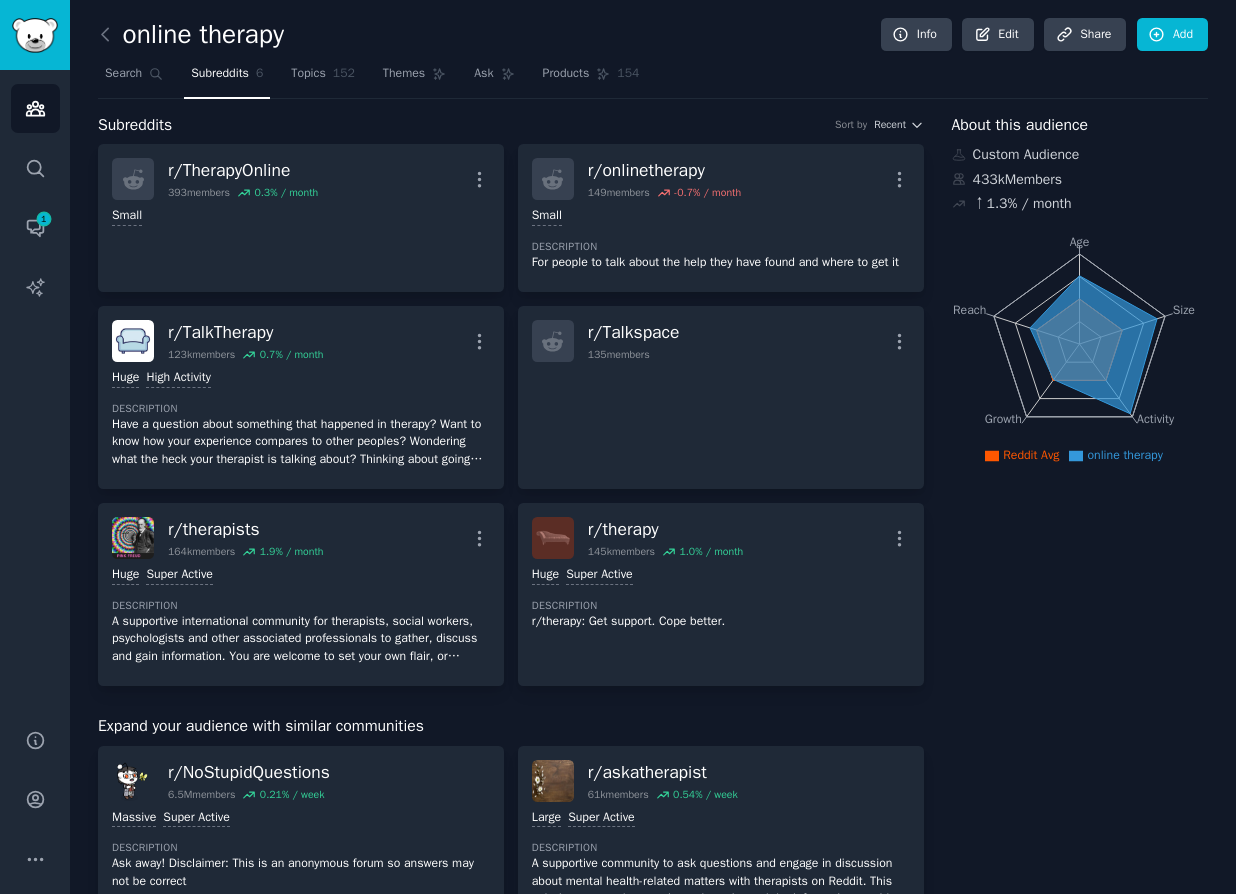 click on "Custom Audience" at bounding box center (1080, 154) 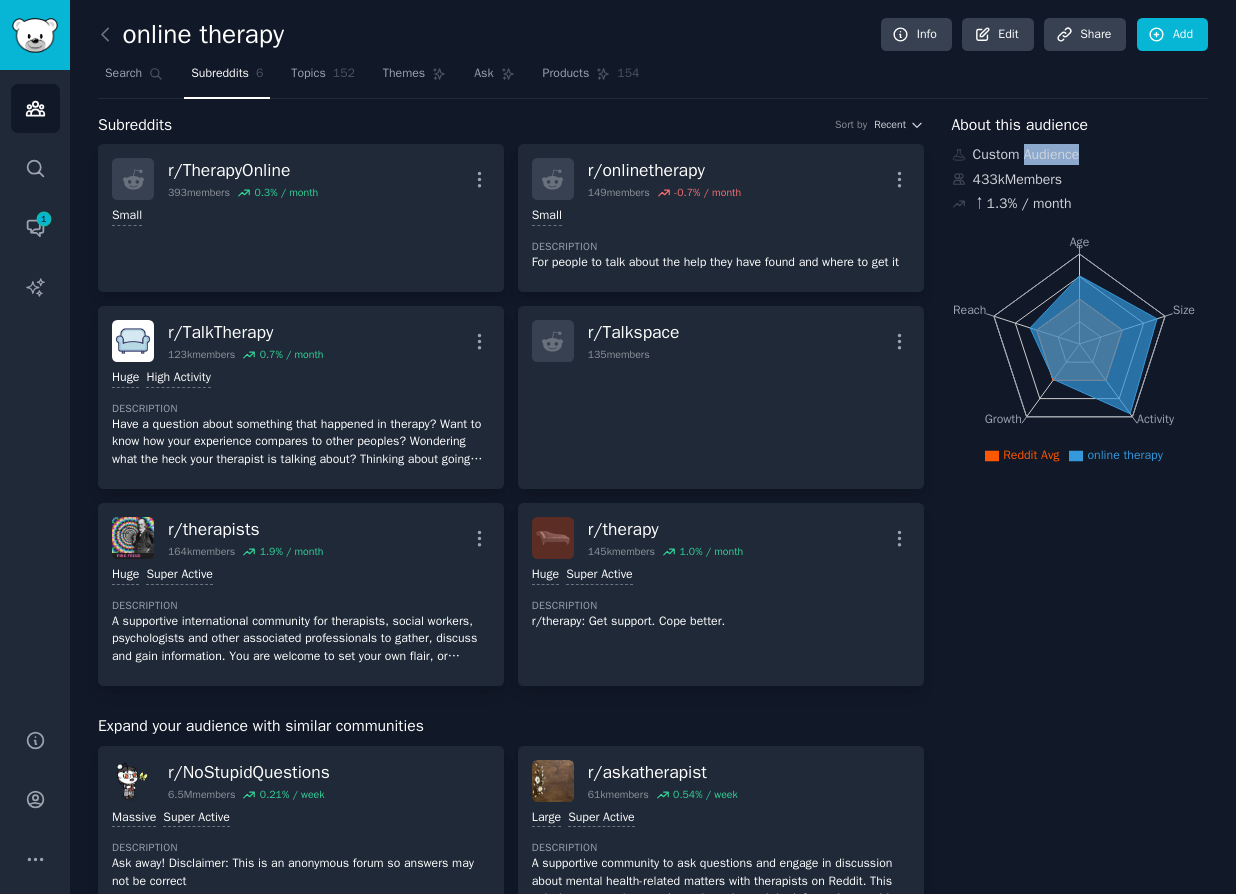 click on "Custom Audience" at bounding box center [1080, 154] 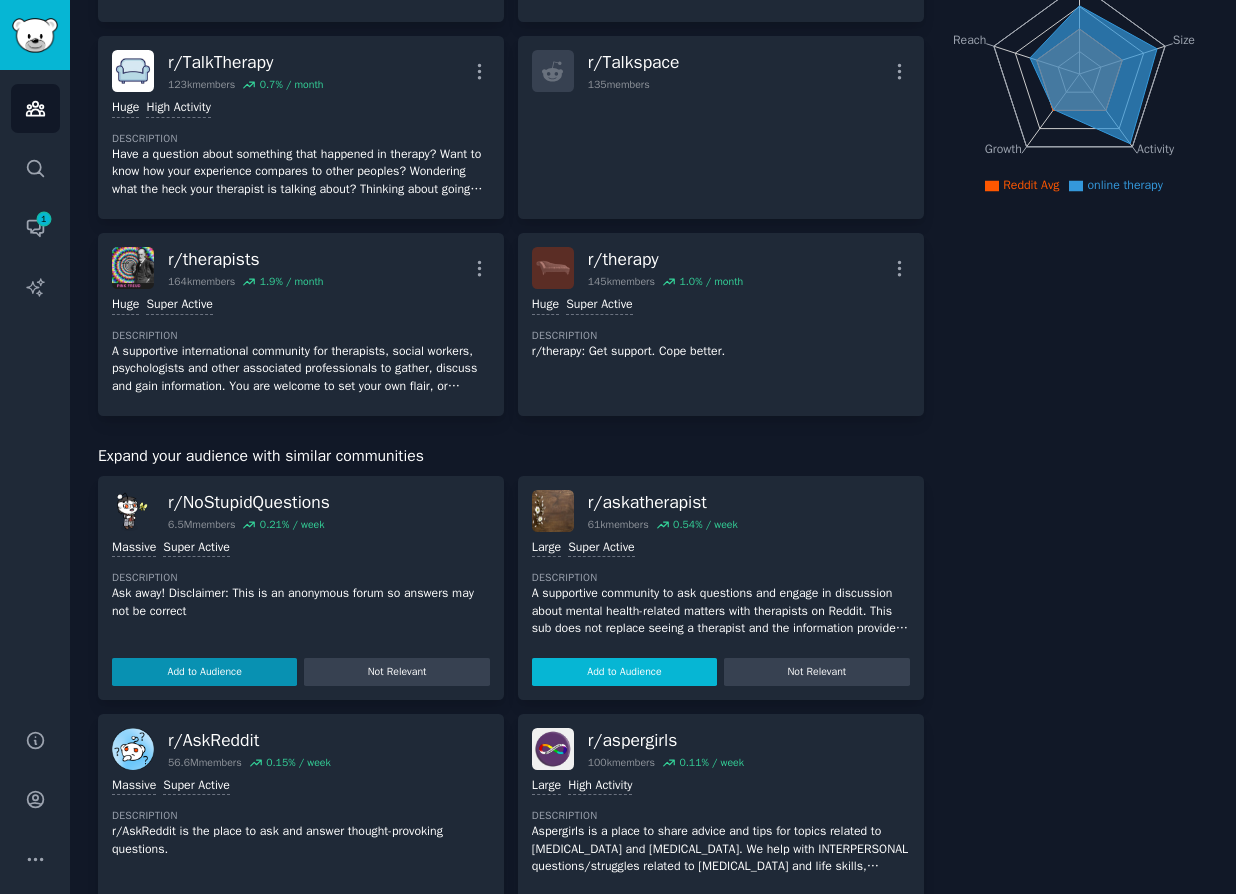 click on "Add to Audience" at bounding box center [624, 672] 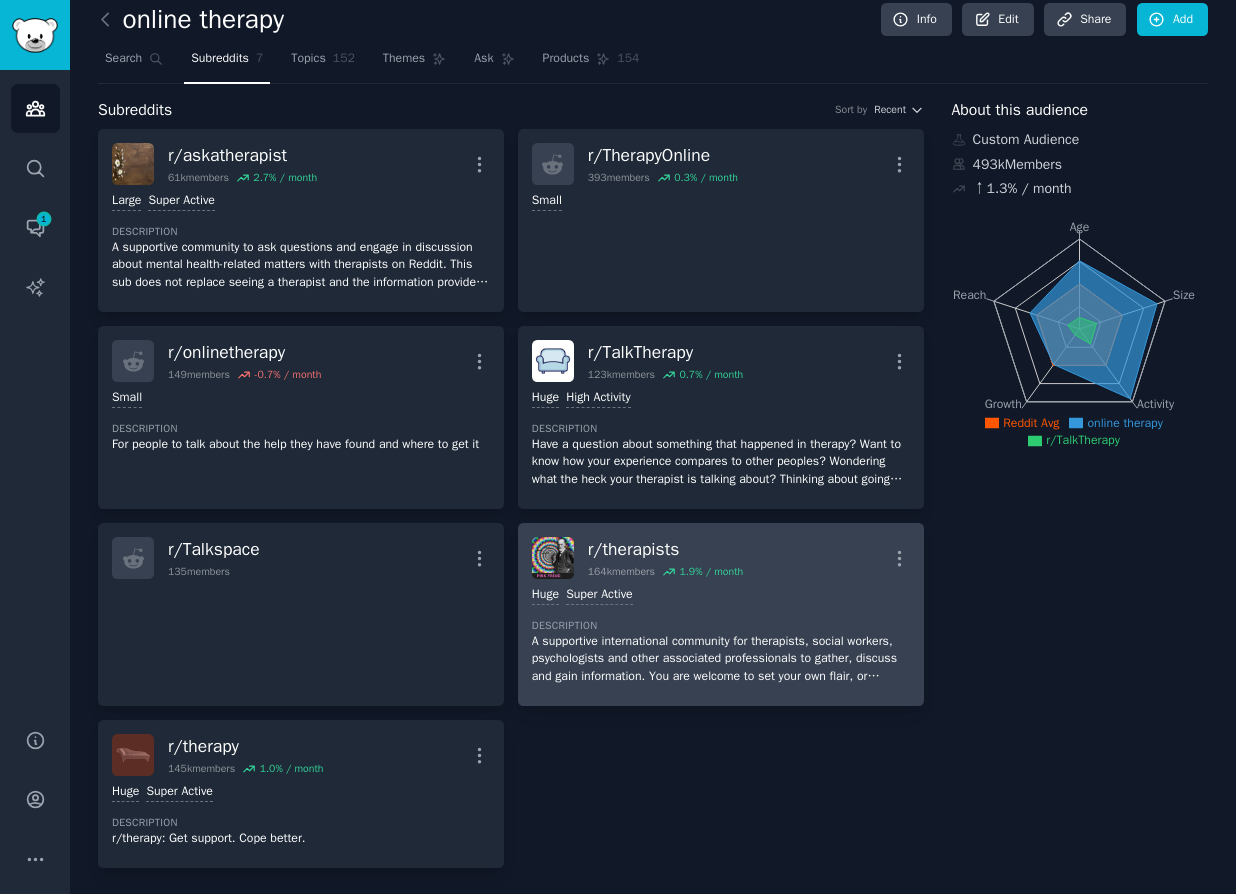 scroll, scrollTop: 0, scrollLeft: 0, axis: both 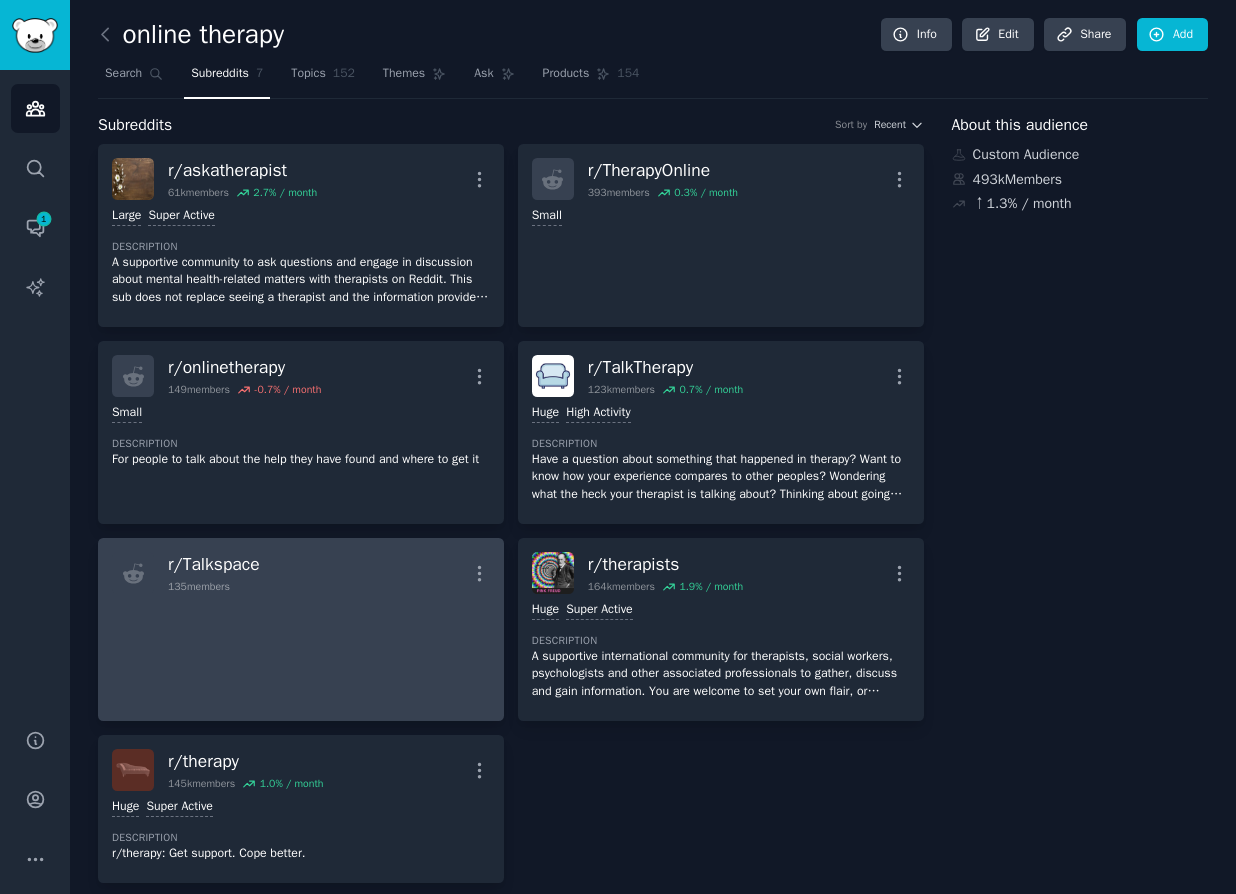 click at bounding box center (301, 597) 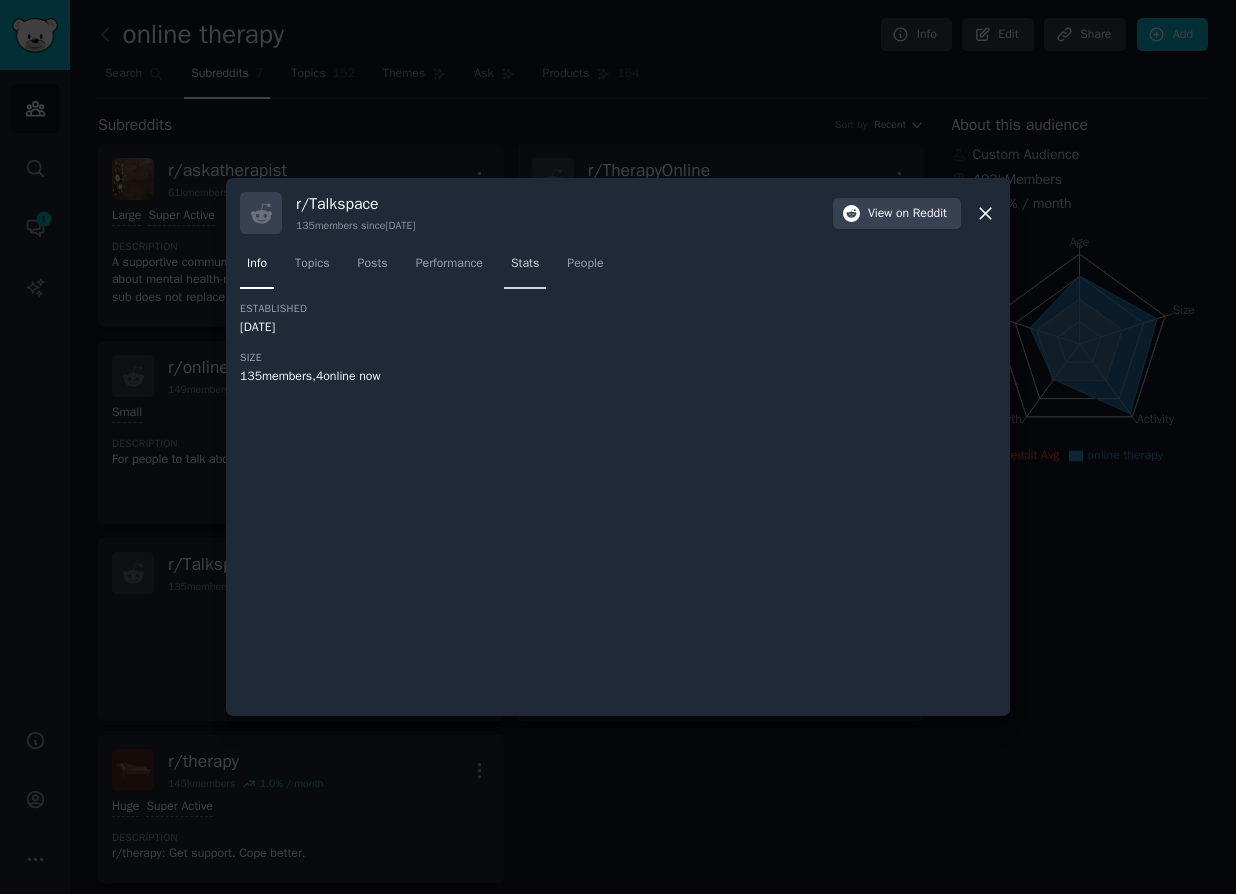 click on "Stats" at bounding box center (525, 268) 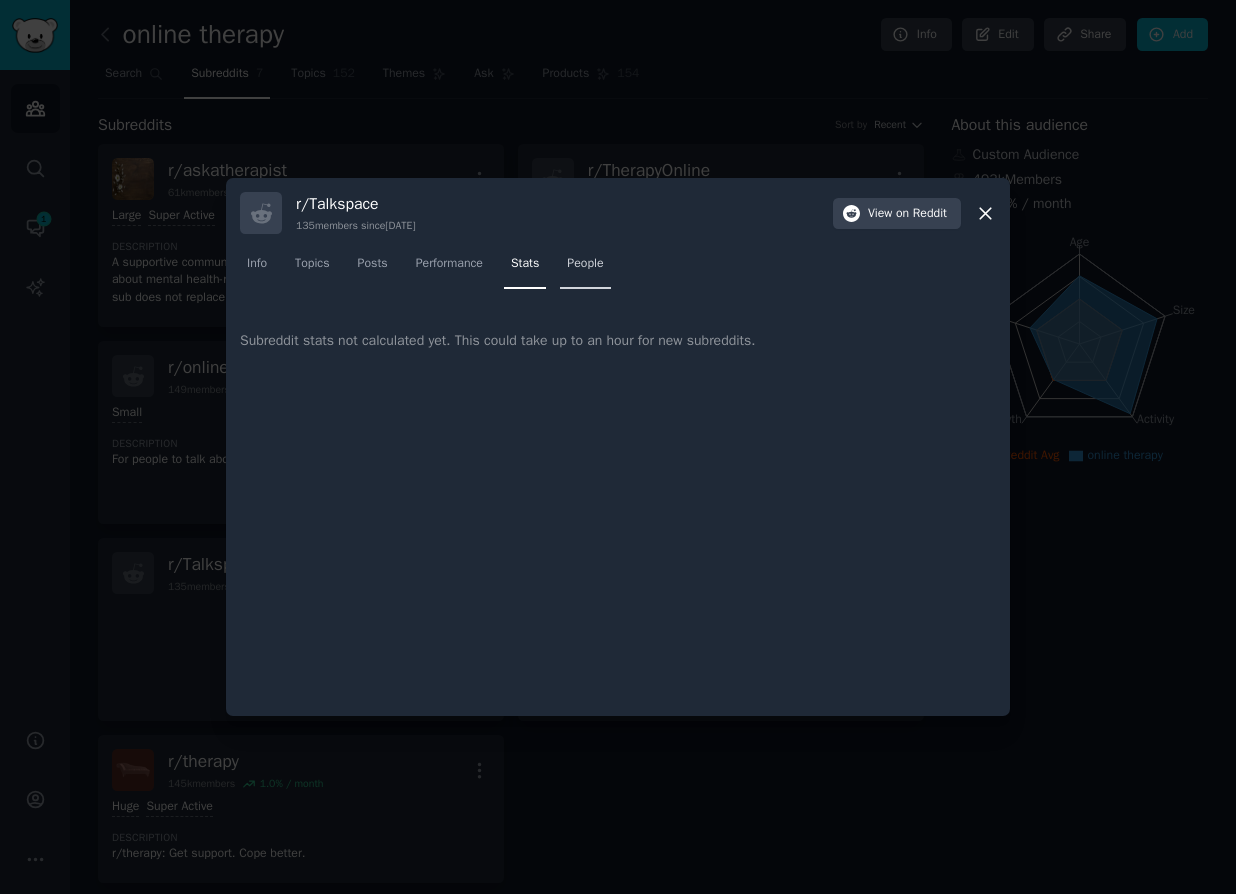 click on "People" at bounding box center [585, 264] 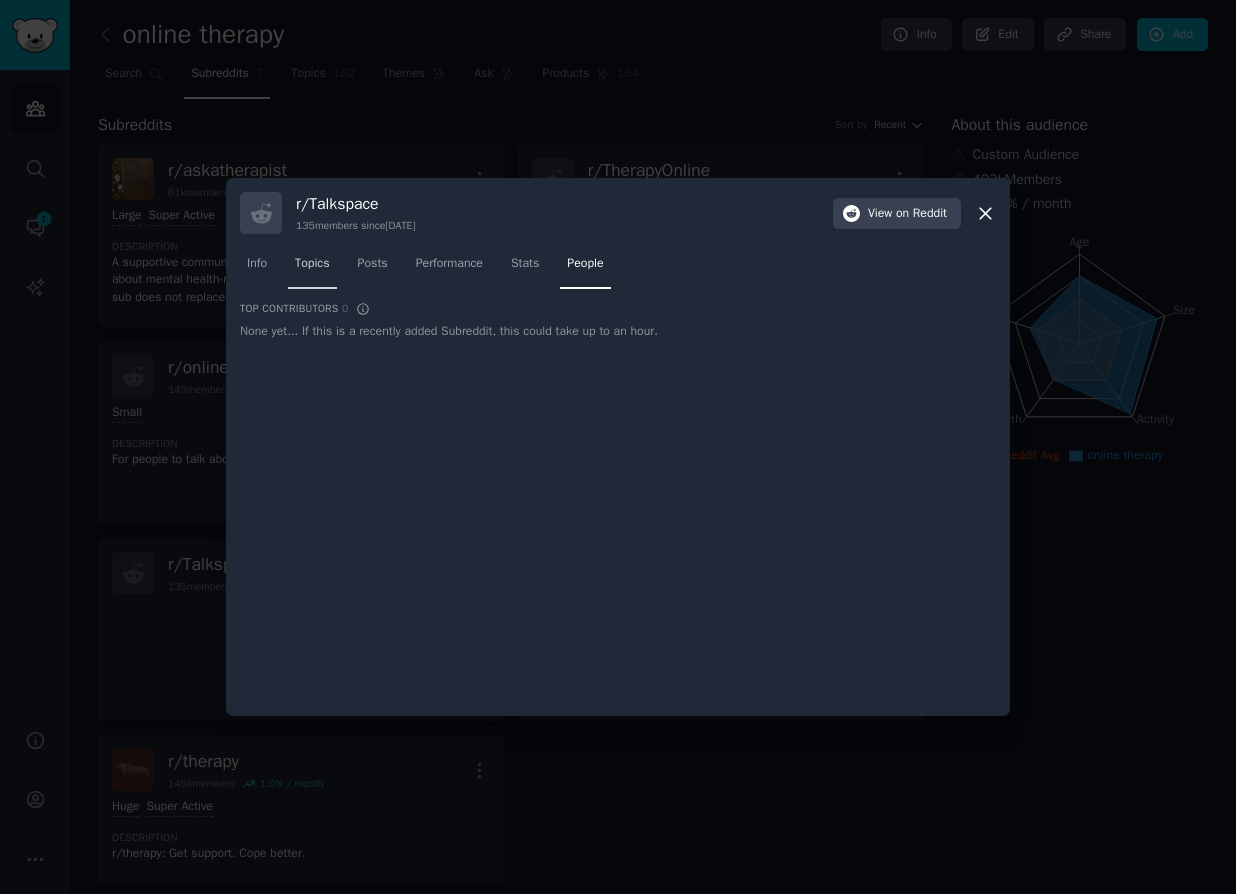 click on "Topics" at bounding box center (312, 264) 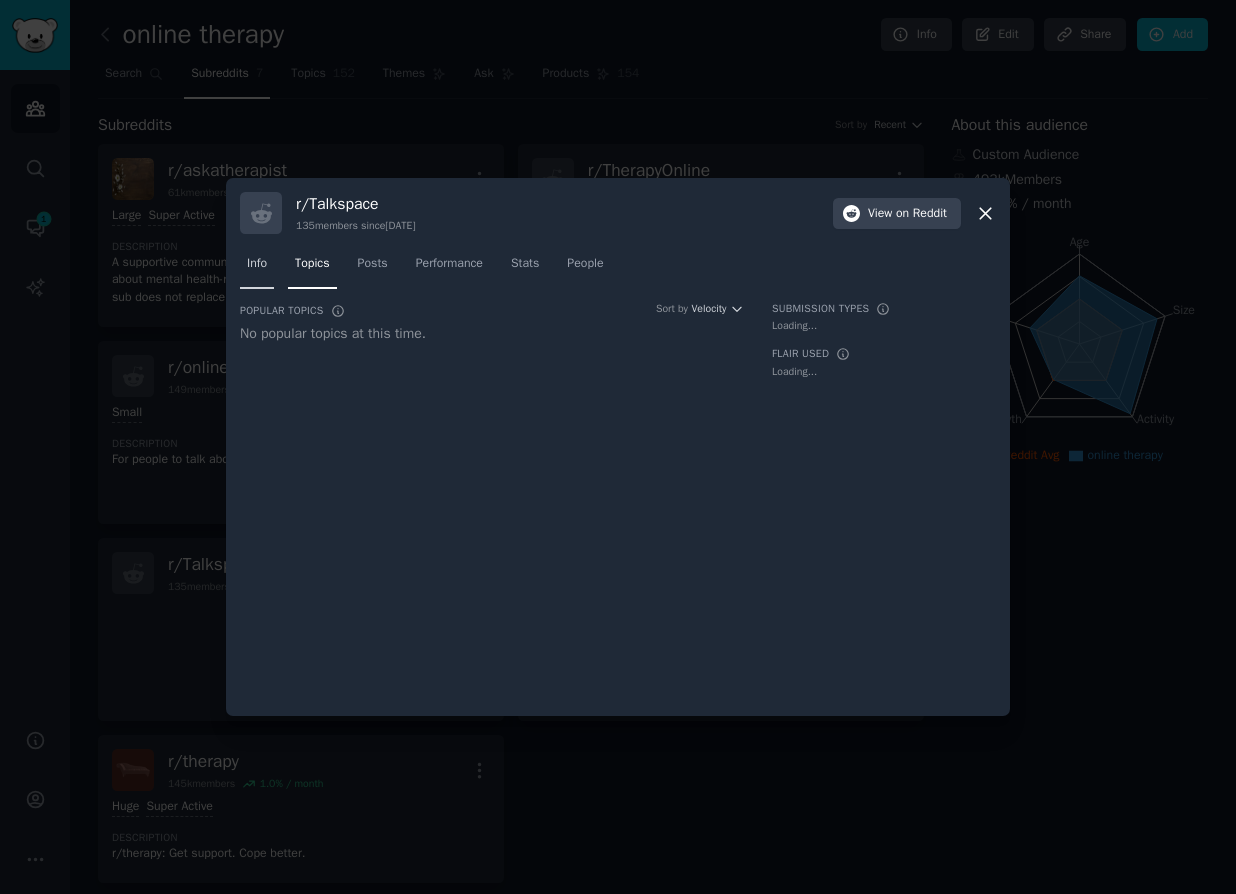 click on "Info" at bounding box center [257, 264] 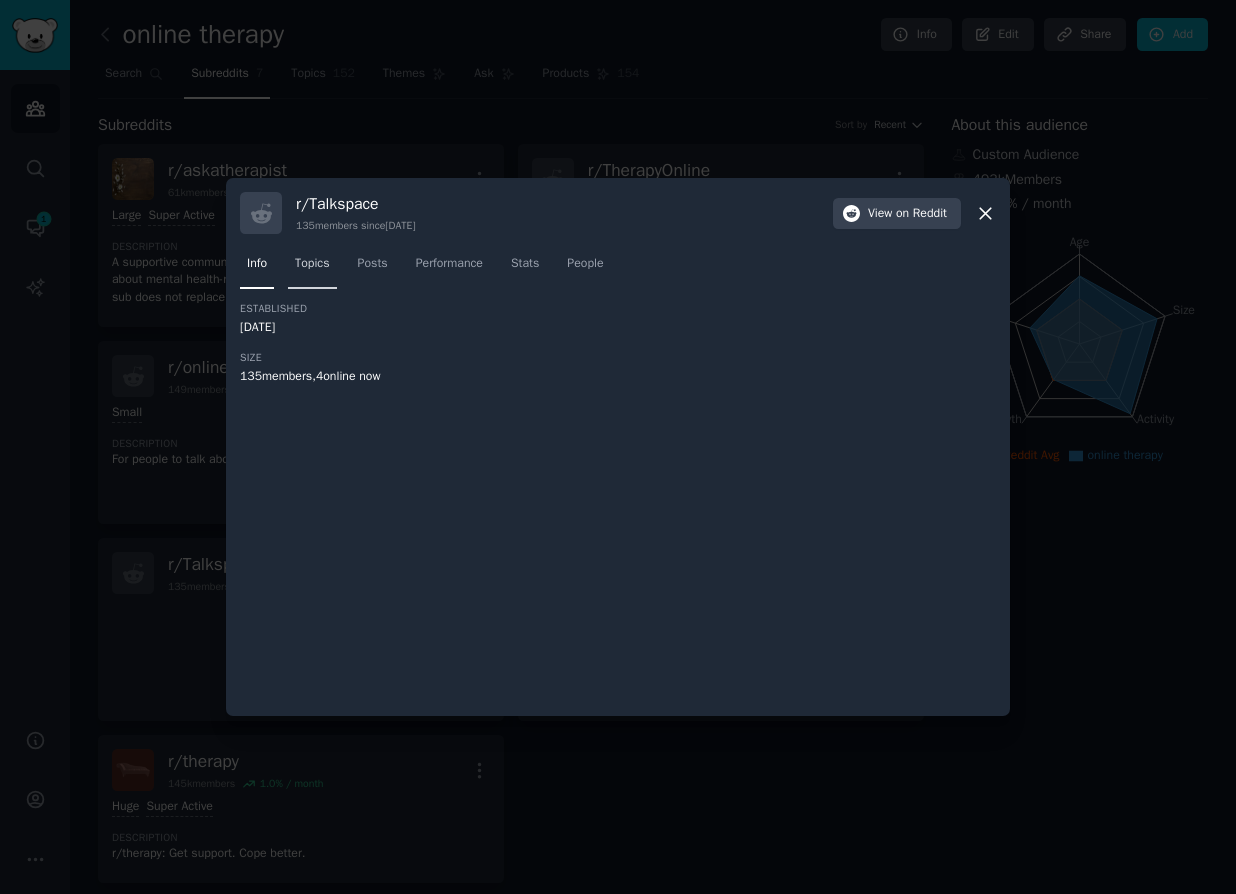 click on "Topics" at bounding box center [312, 264] 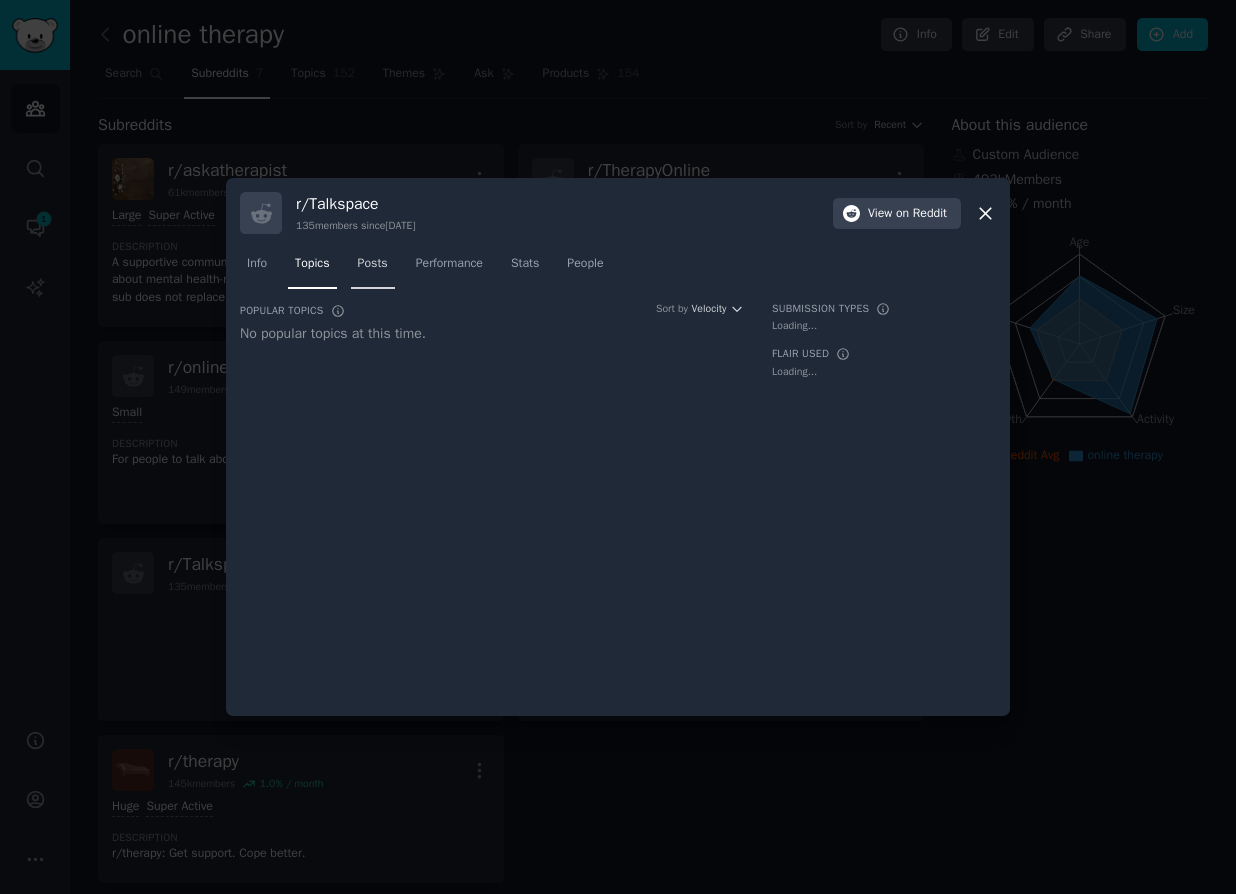 click on "Posts" at bounding box center (373, 264) 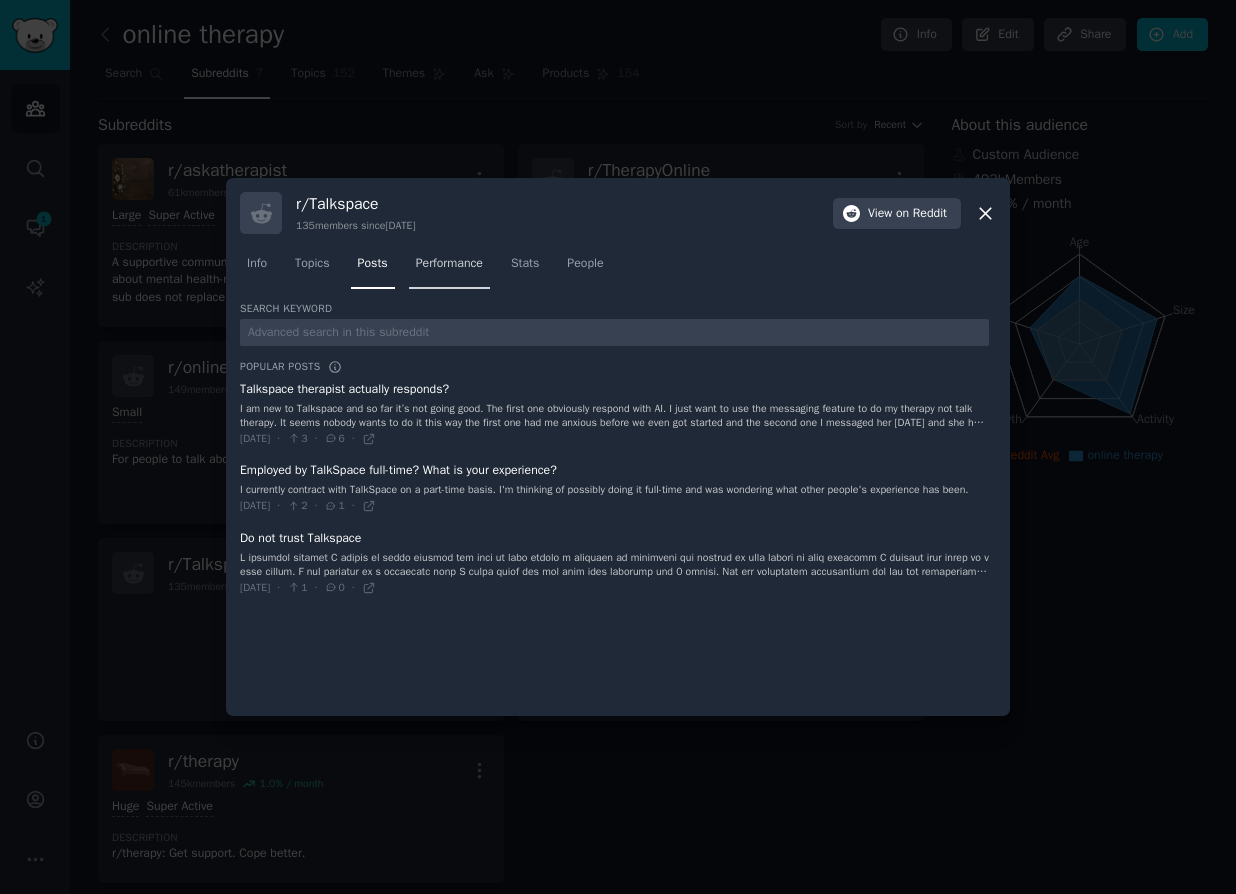 click on "Performance" at bounding box center (449, 268) 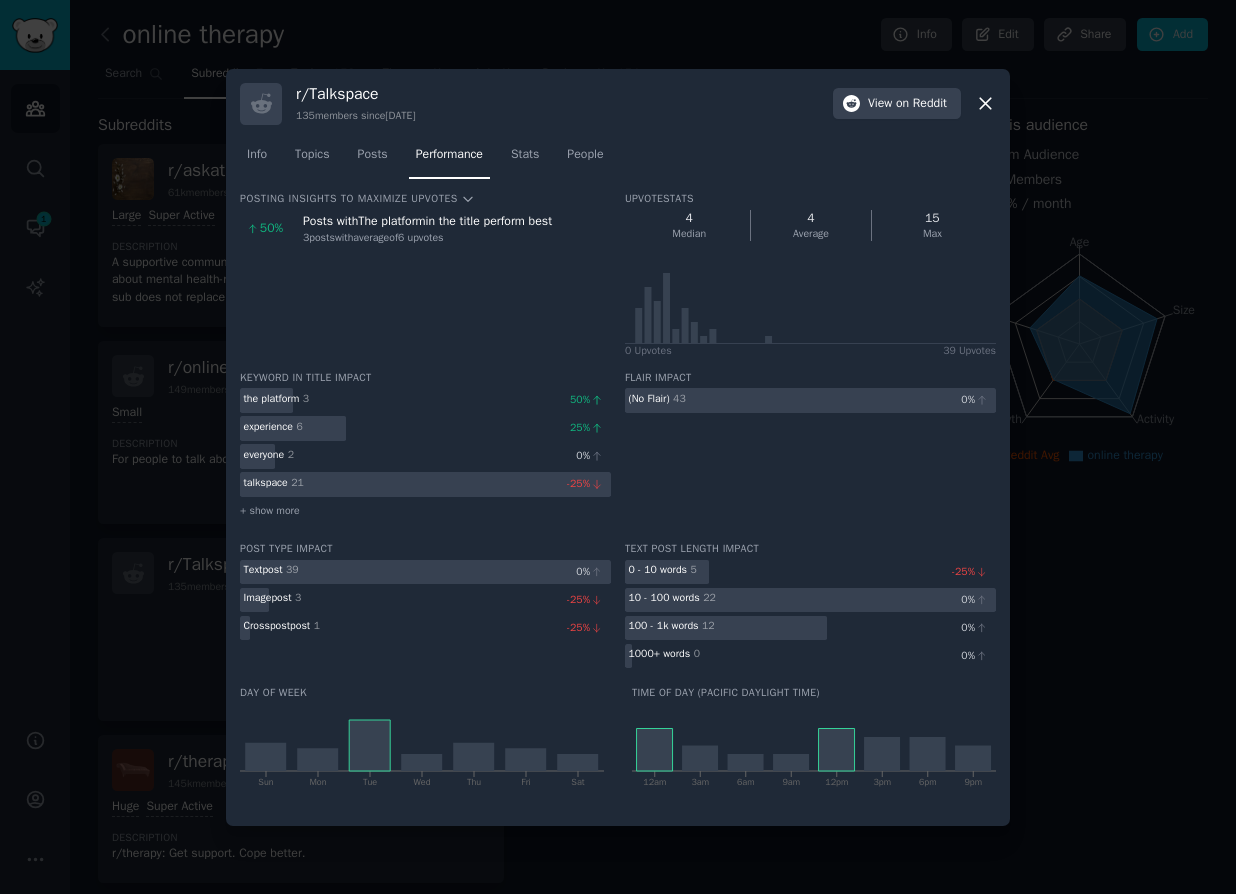 click 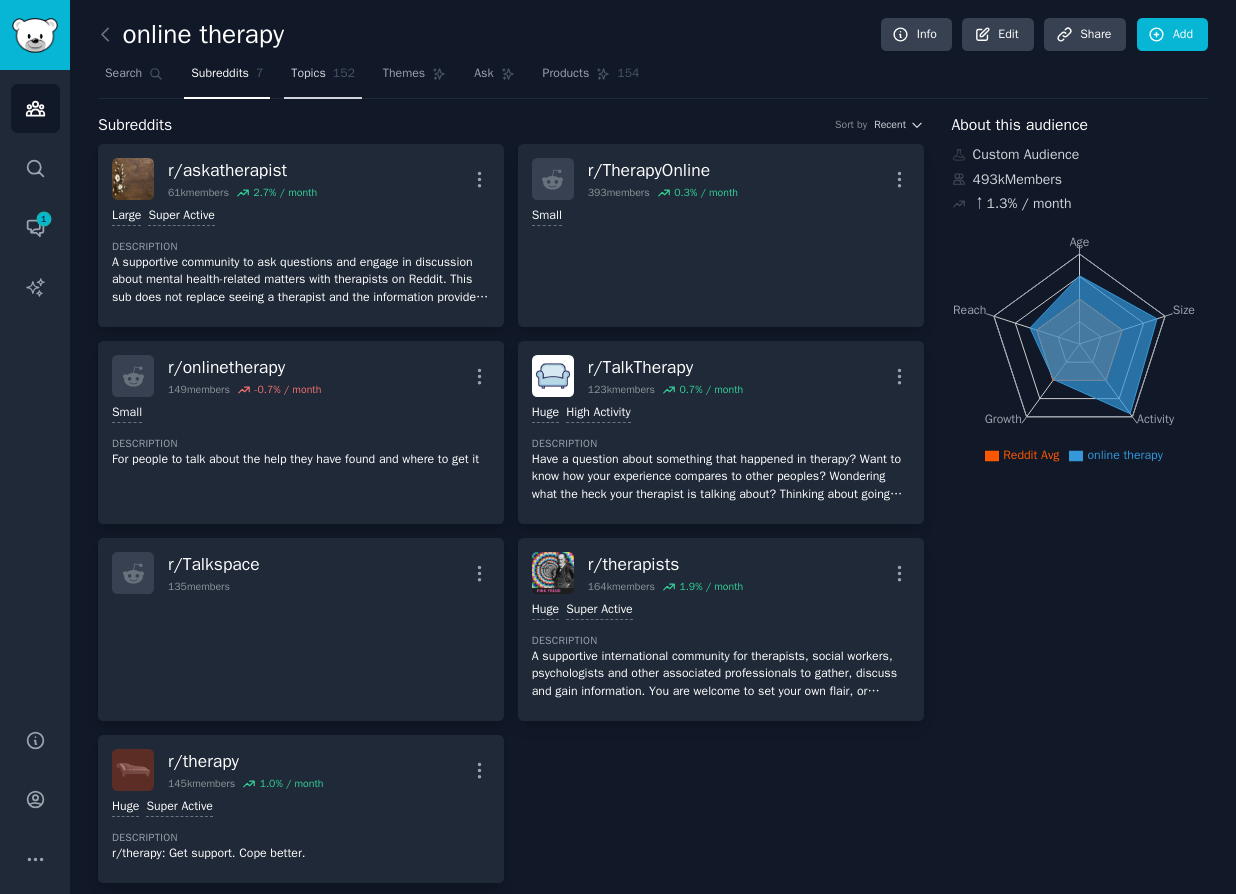click on "Topics" at bounding box center (308, 74) 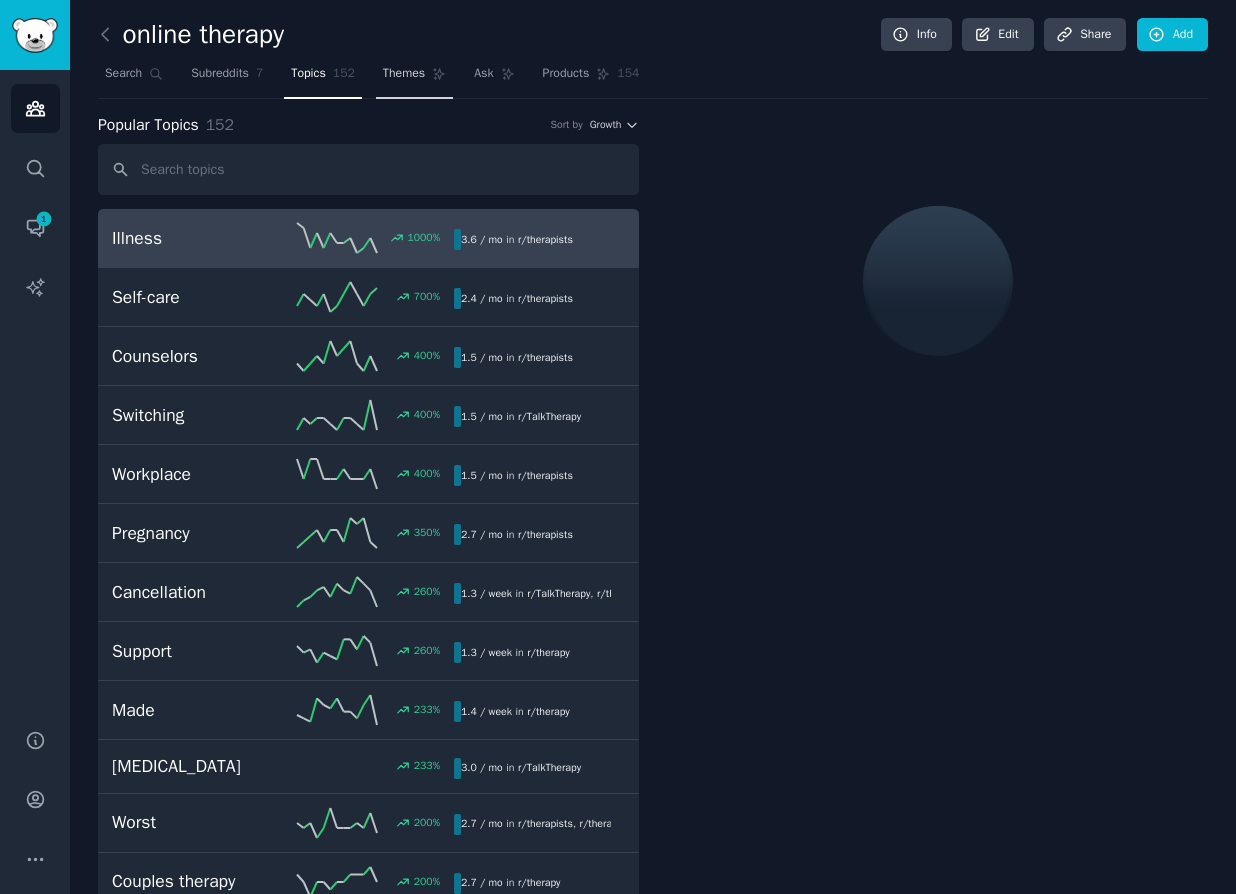 click on "Themes" at bounding box center (414, 78) 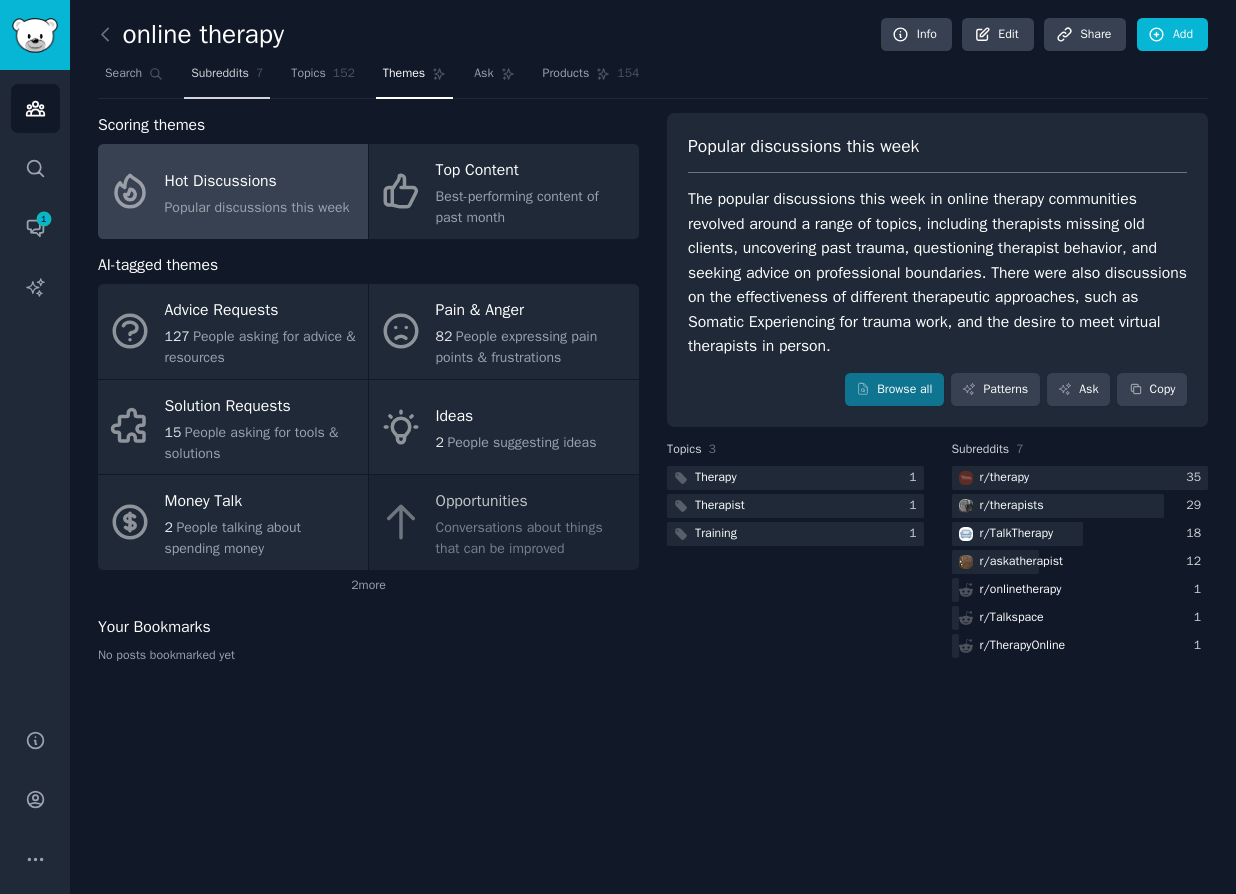 click on "Subreddits 7" at bounding box center [227, 78] 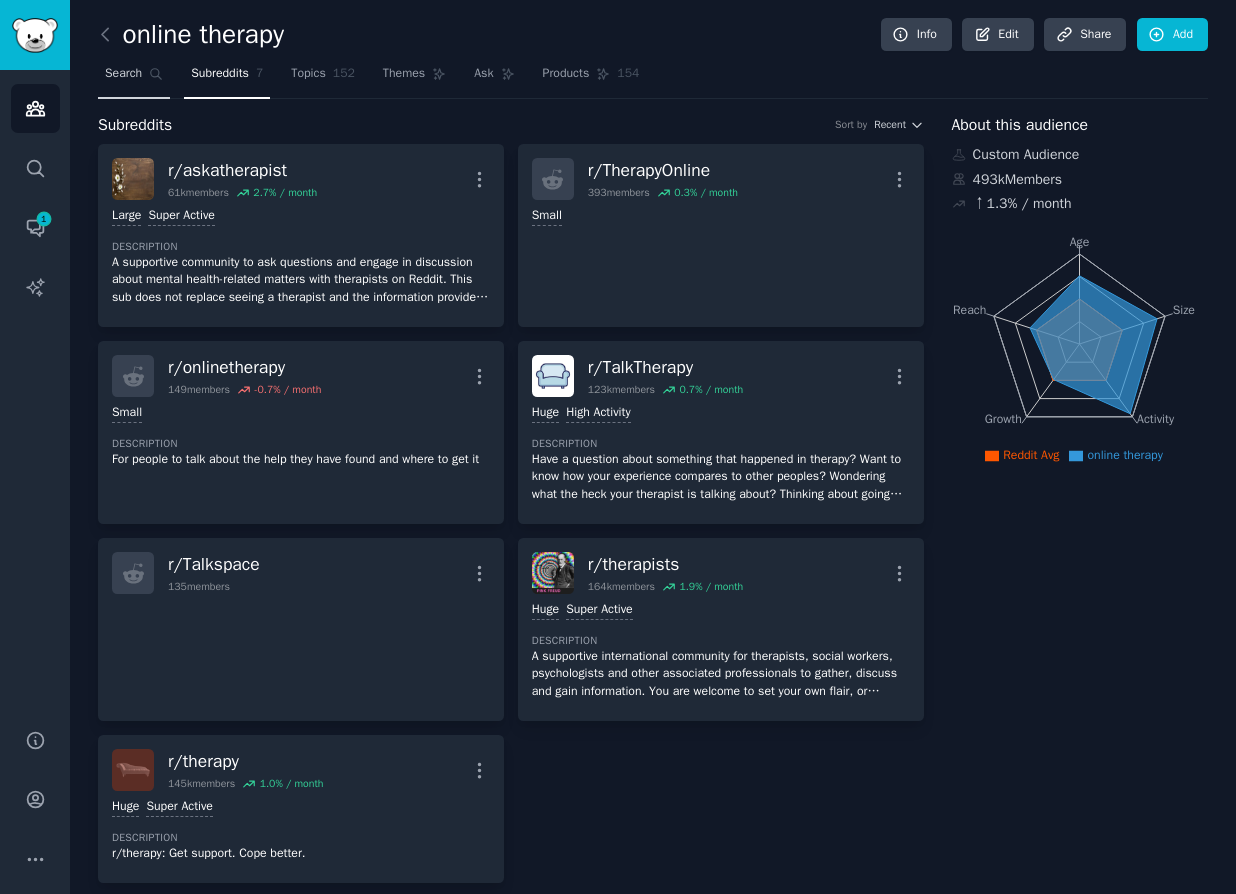 click on "Search" at bounding box center [134, 78] 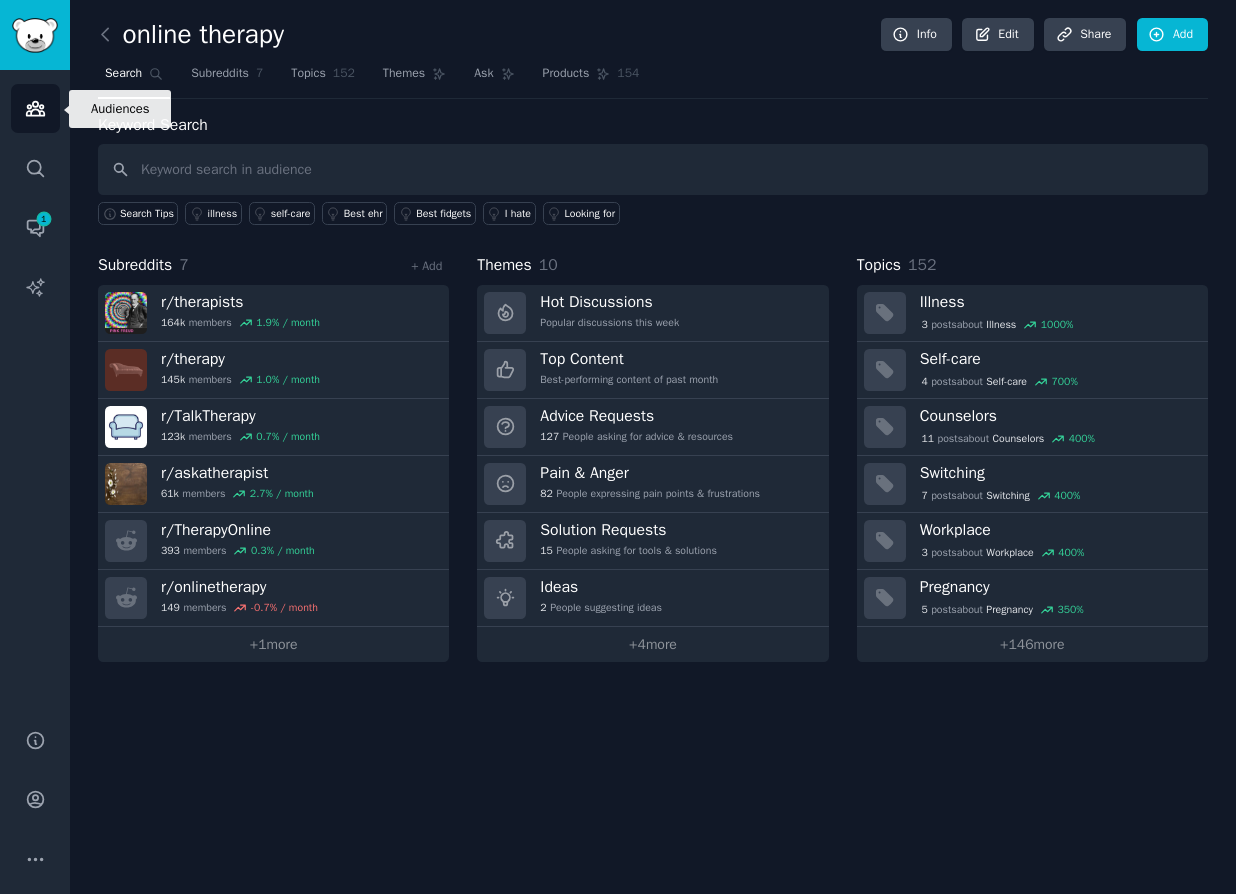 click on "Audiences" at bounding box center [35, 108] 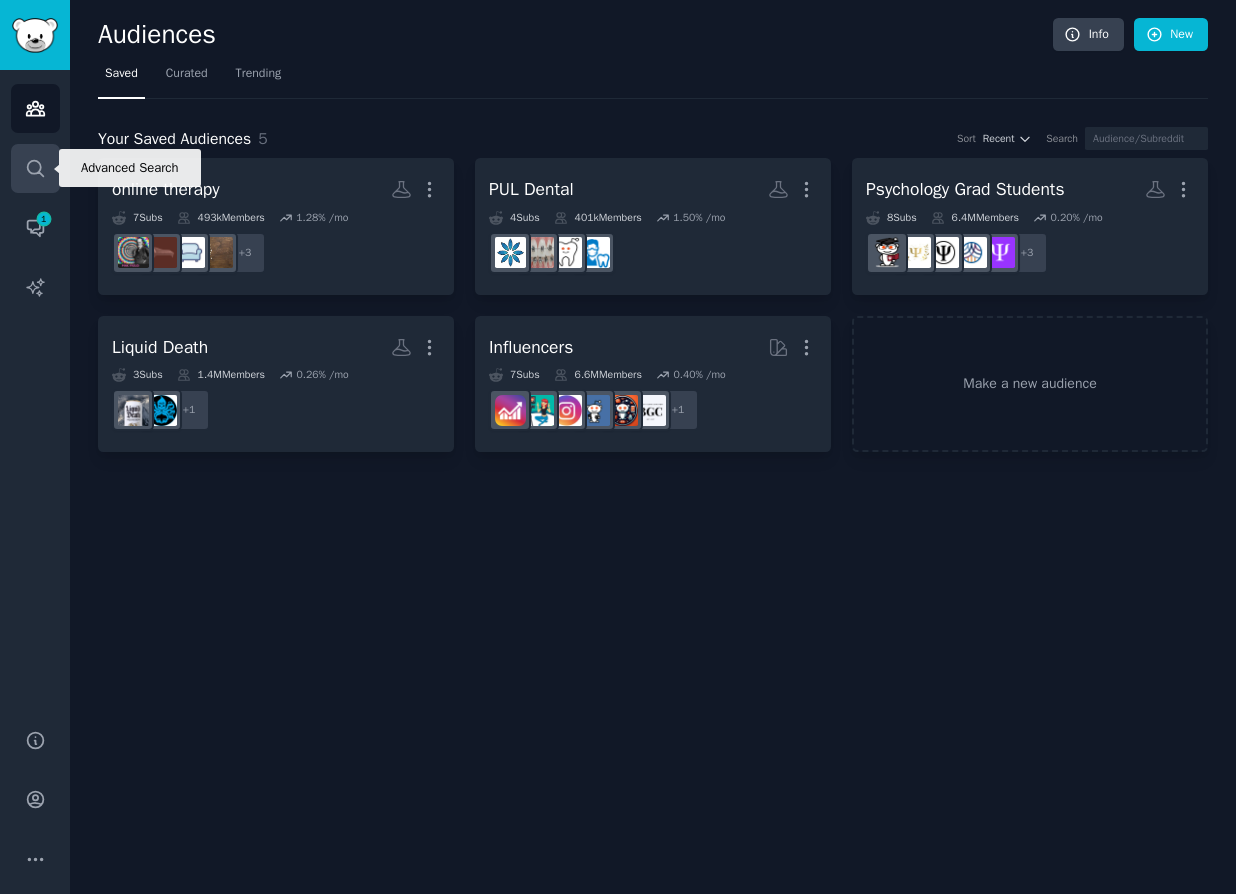 click on "Search" at bounding box center (35, 168) 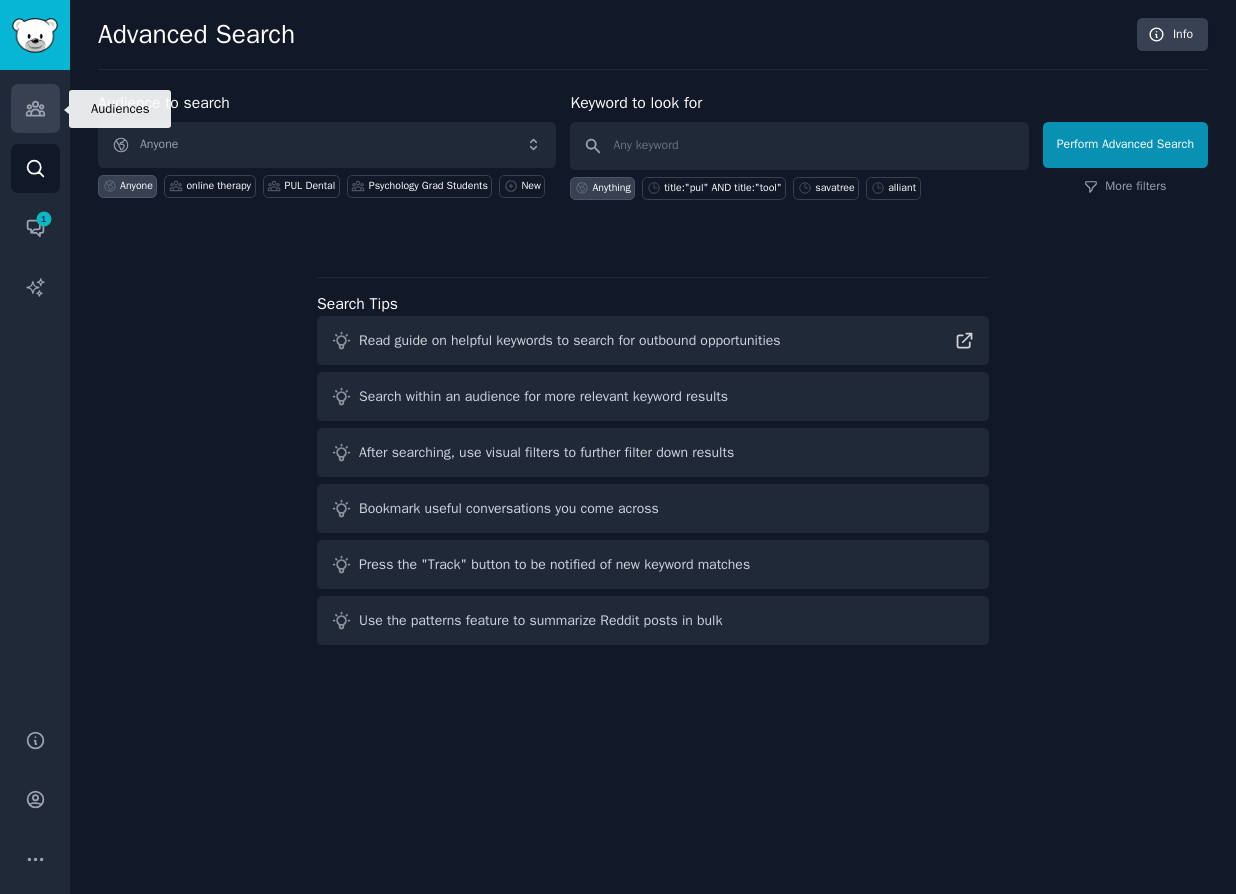 click on "Audiences" at bounding box center (35, 108) 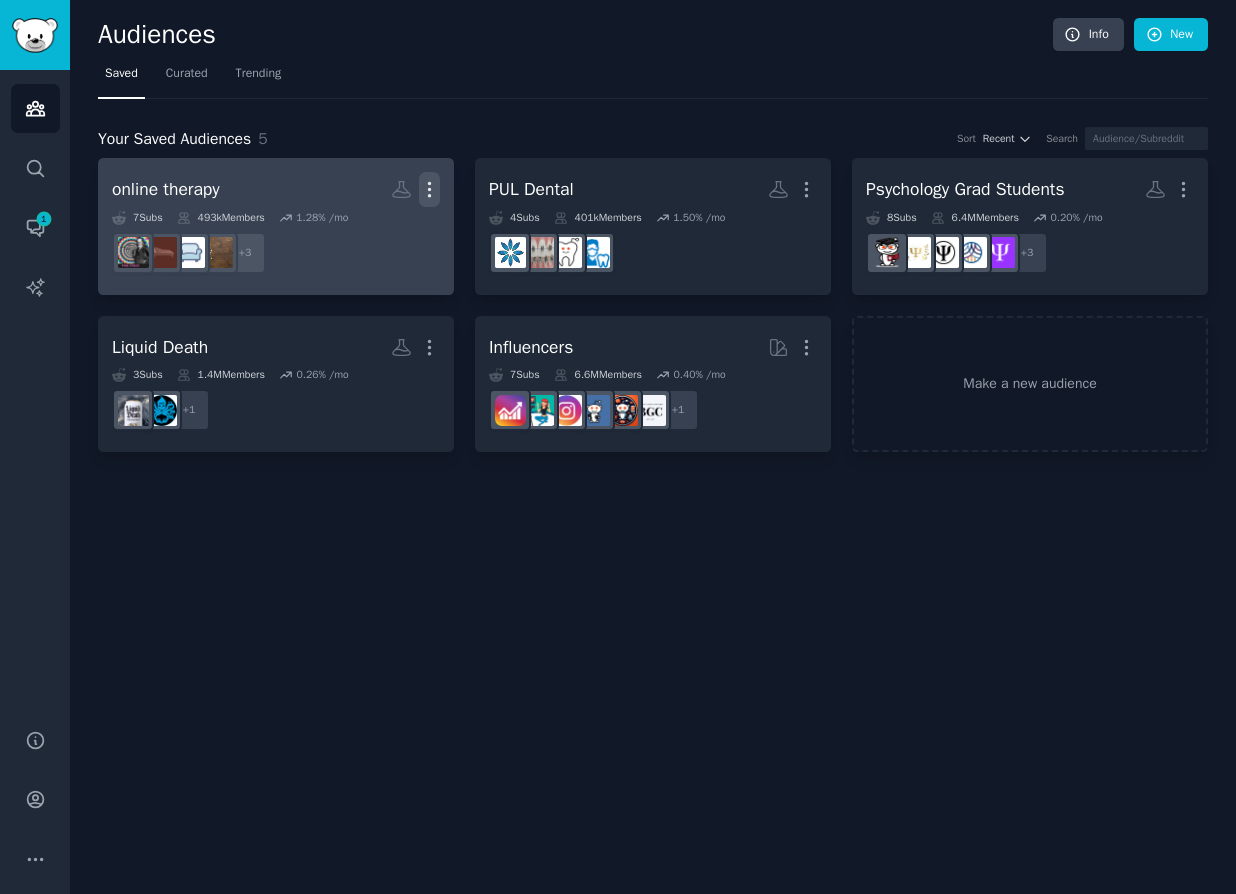 click 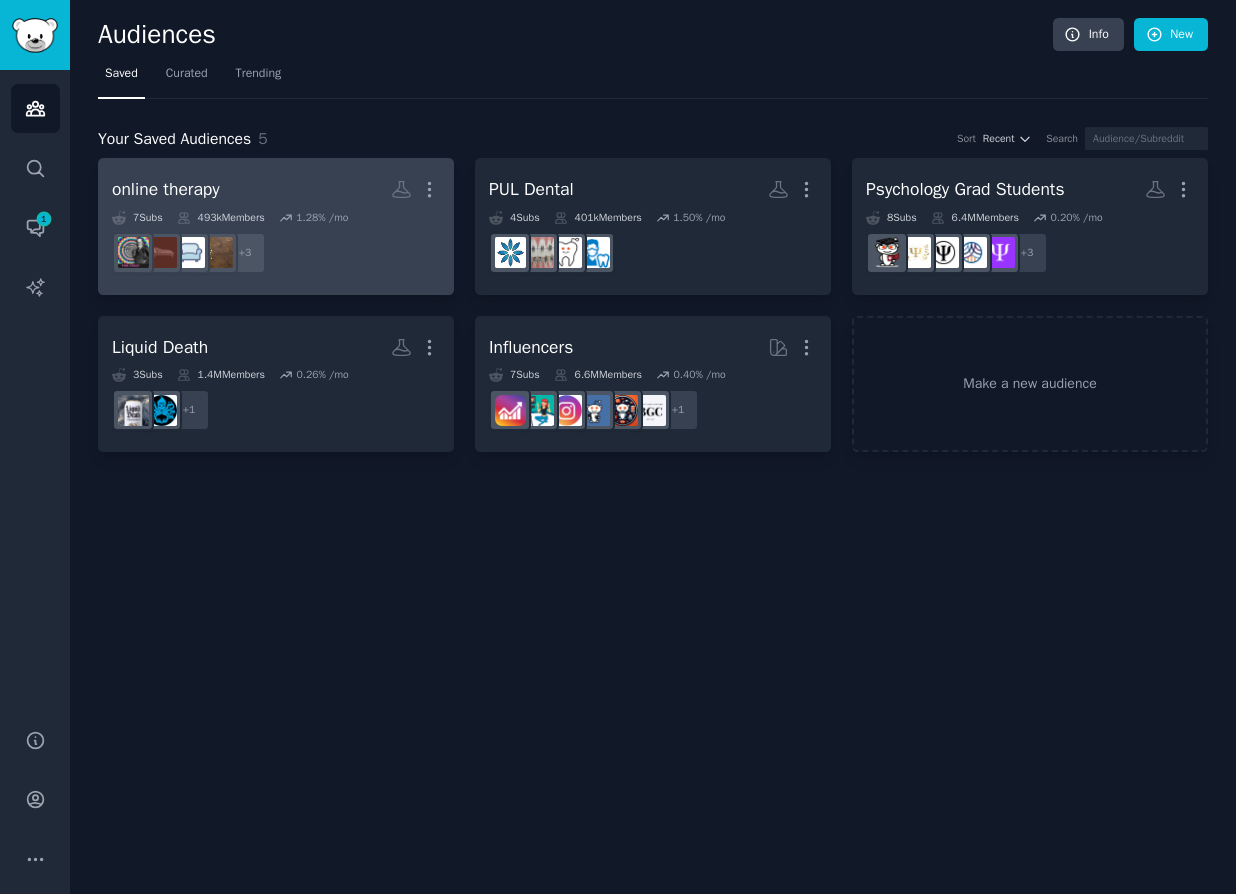 click on "online therapy Custom Audience More View Delete" at bounding box center (276, 189) 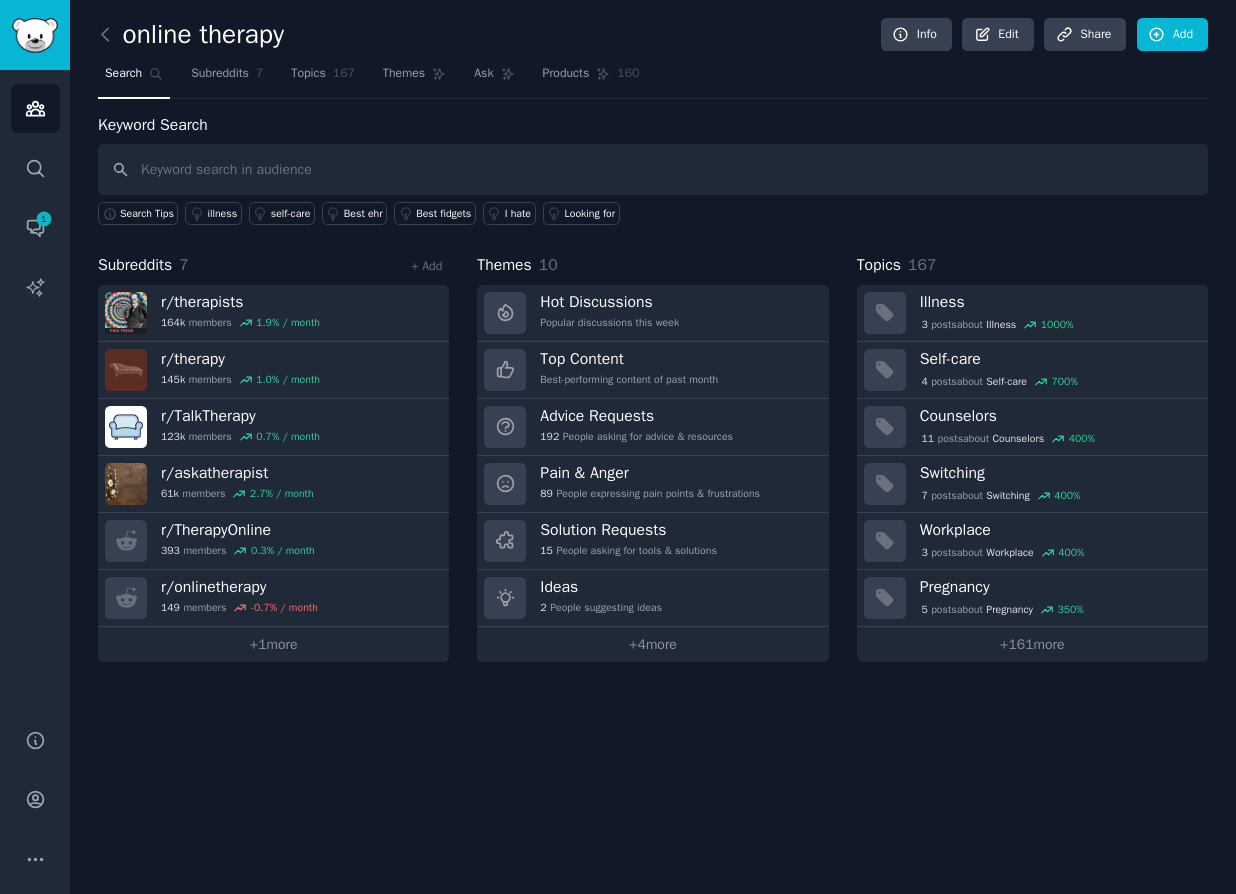 click on "online therapy" at bounding box center [191, 35] 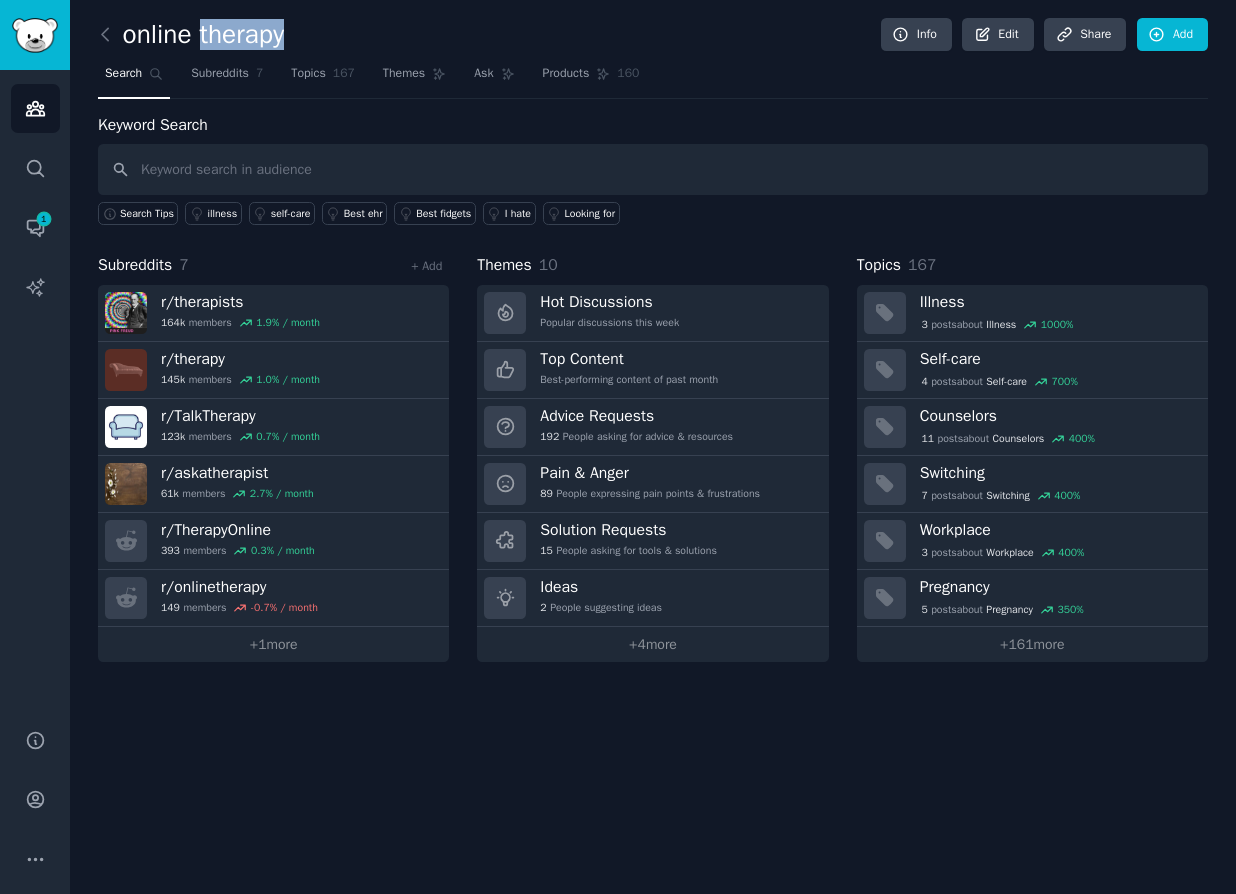 click on "online therapy" at bounding box center [191, 35] 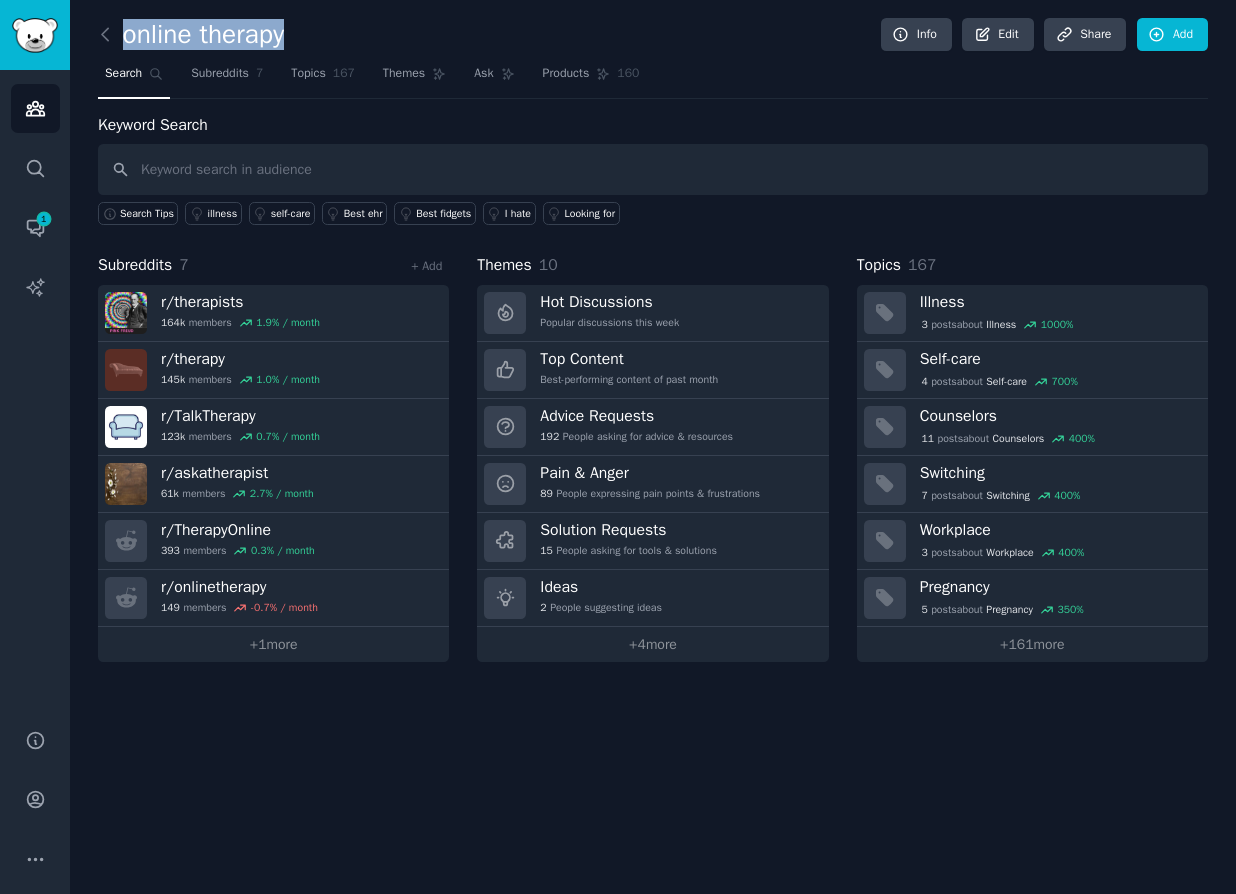 click on "online therapy" at bounding box center [191, 35] 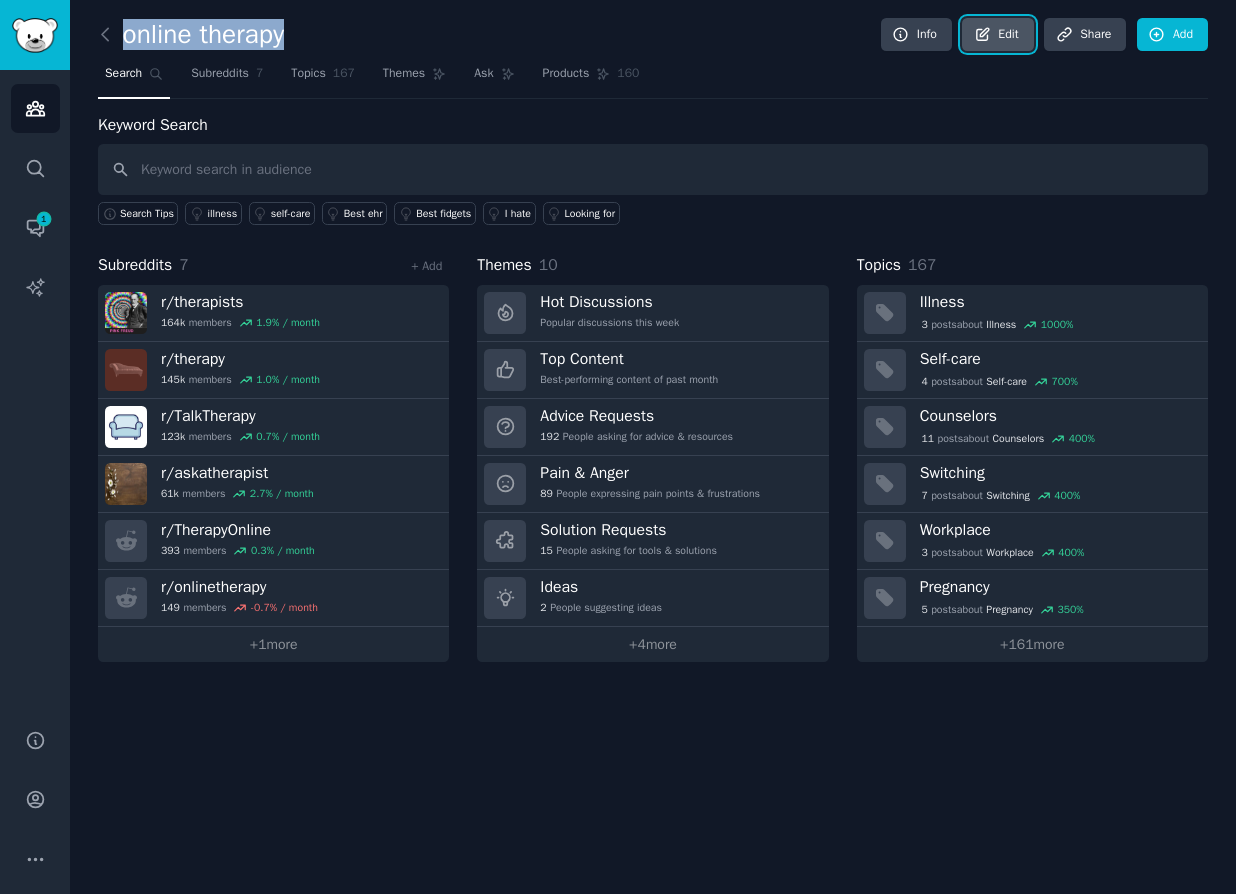 click on "Edit" at bounding box center (997, 35) 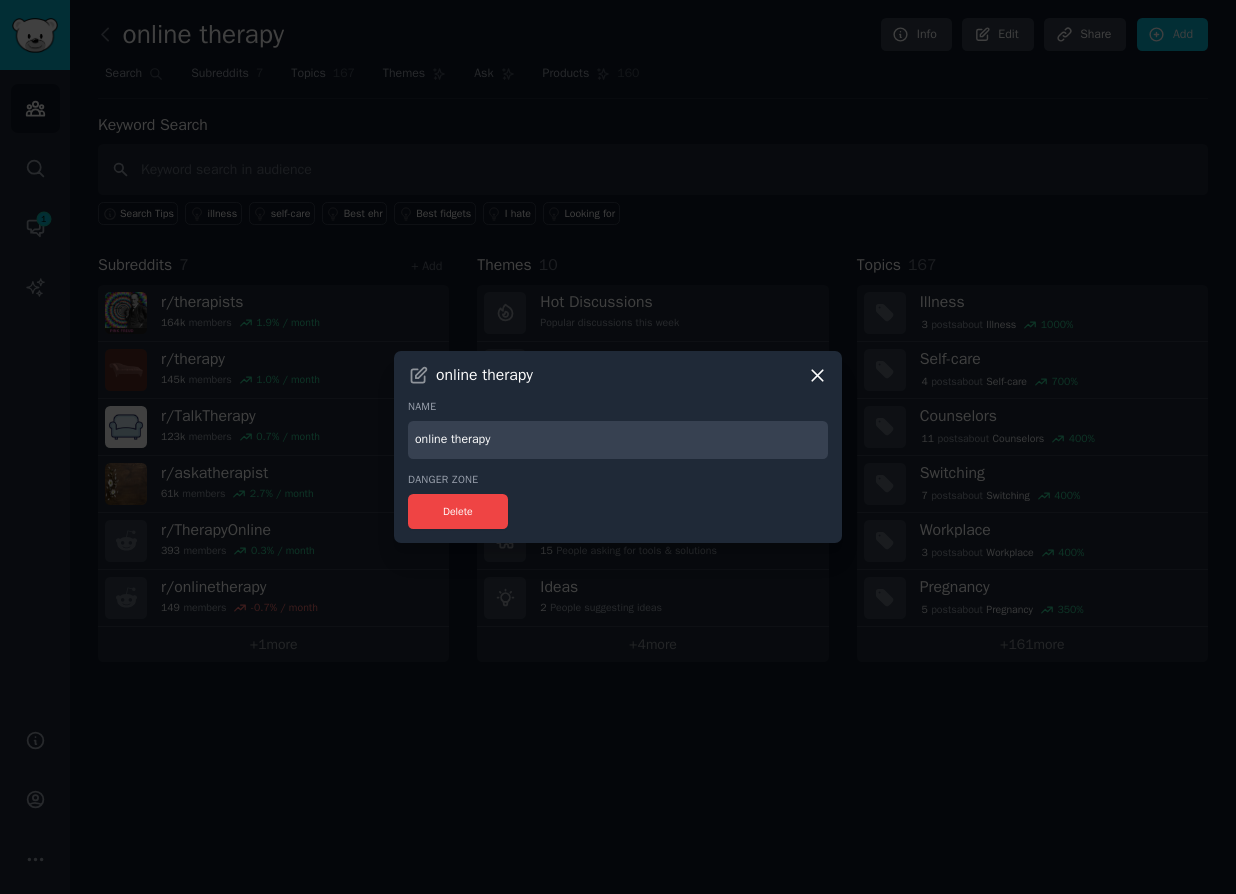 click on "online therapy" at bounding box center [618, 440] 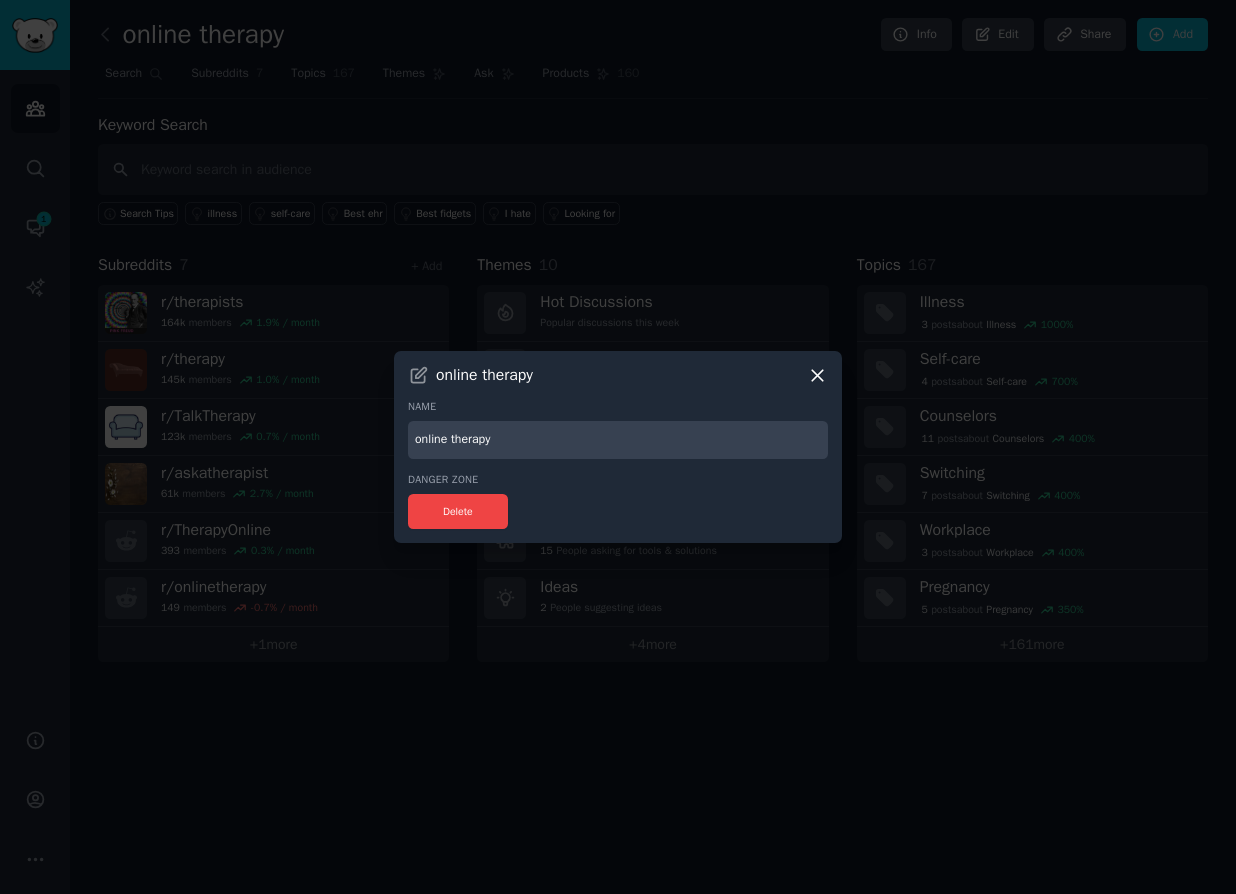 click on "online therapy" at bounding box center (618, 440) 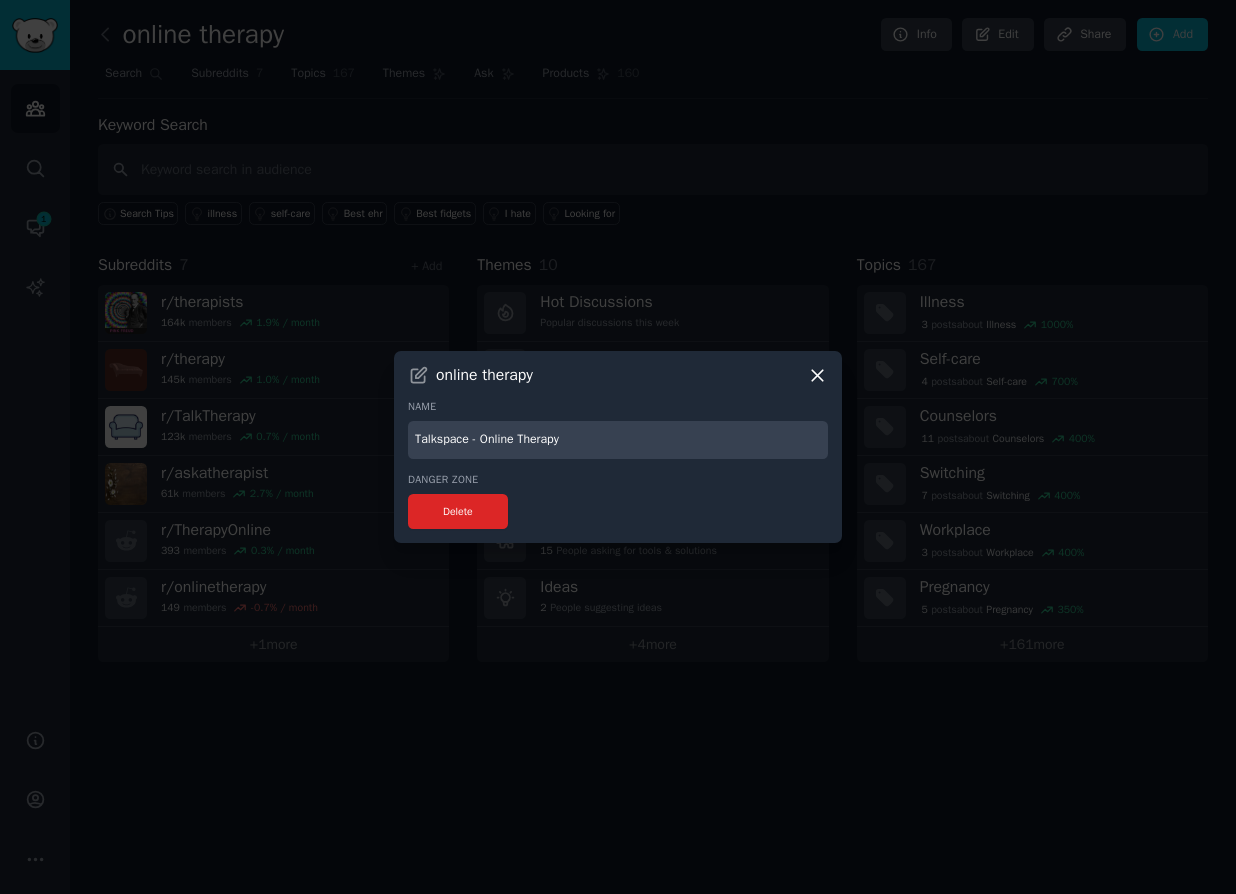 type on "Talkspace - Online Therapy" 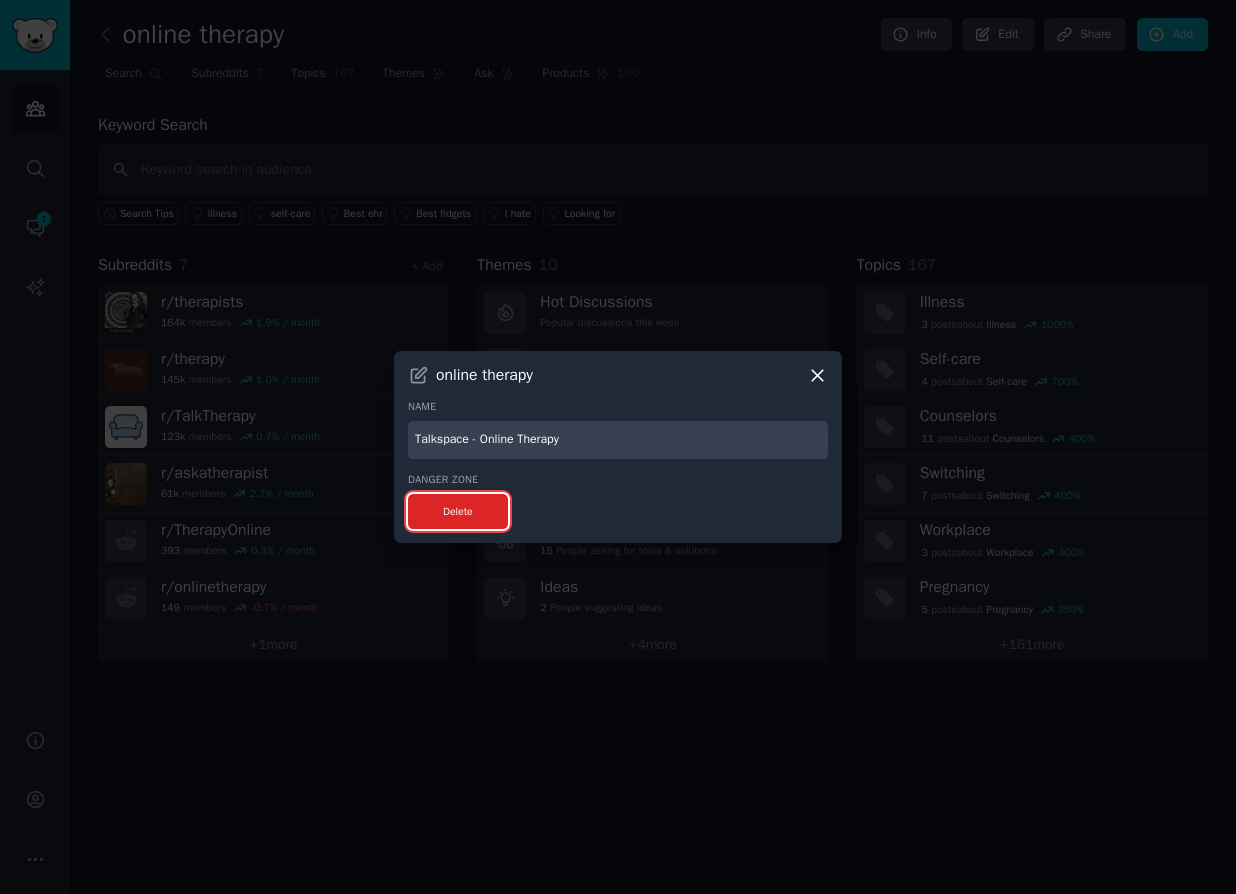 click on "Delete" at bounding box center (458, 511) 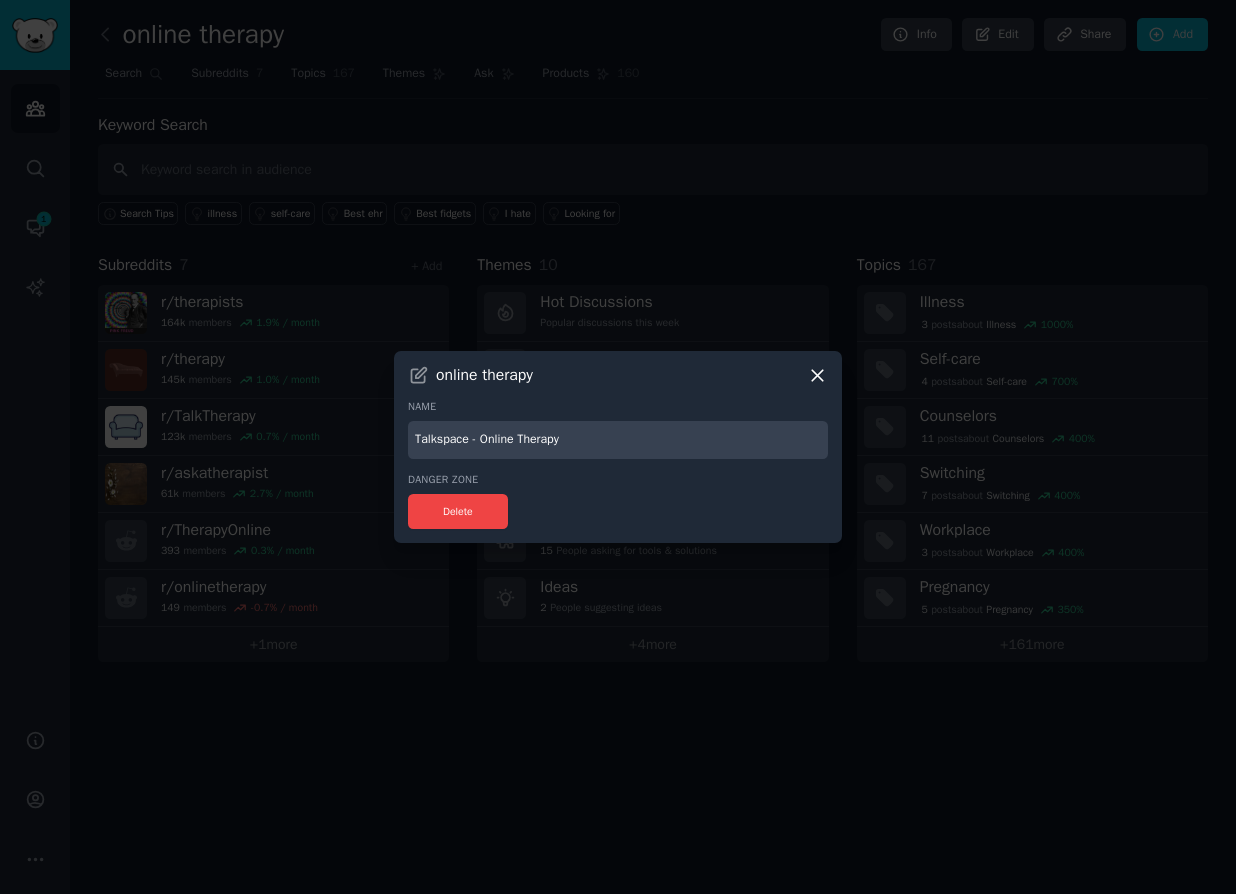 click on "Talkspace - Online Therapy" at bounding box center [618, 440] 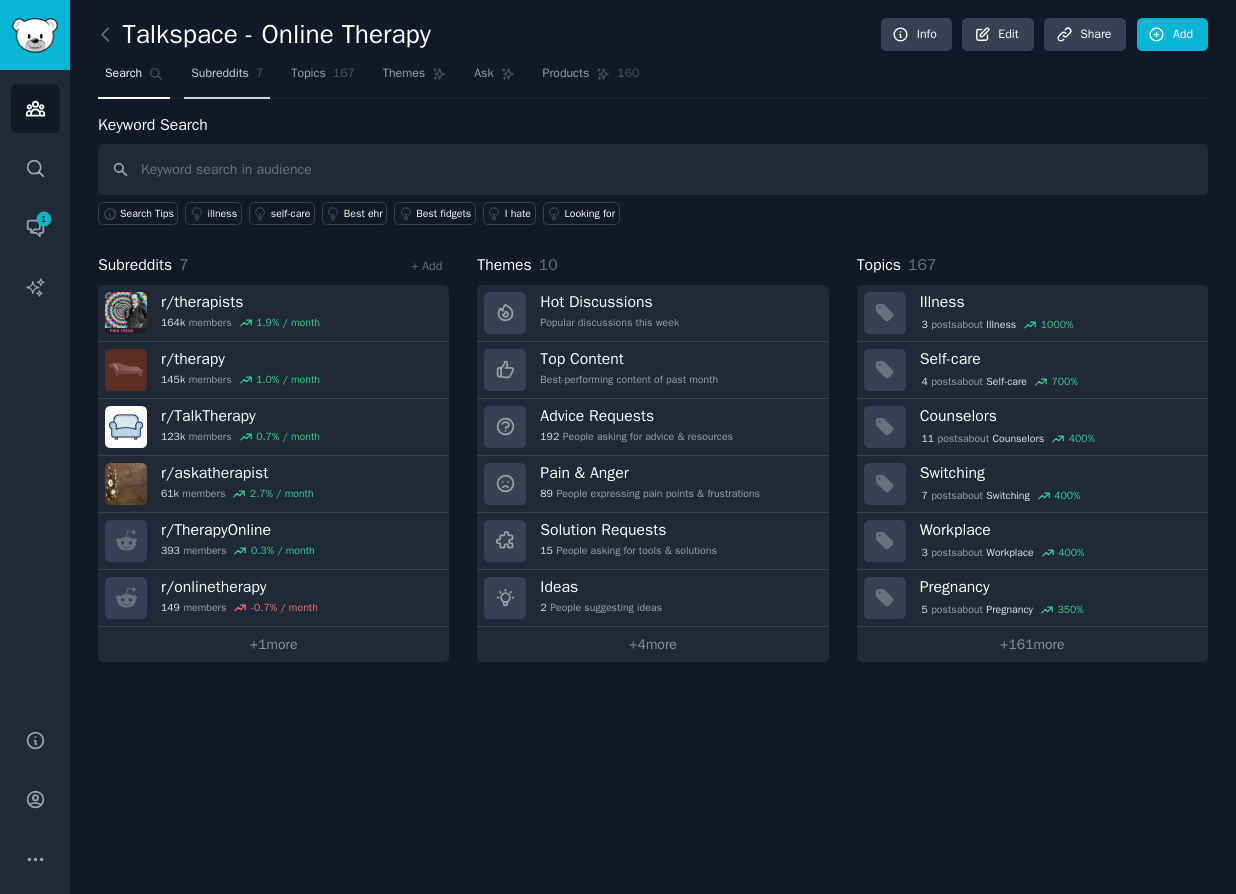 click on "Subreddits" at bounding box center [220, 74] 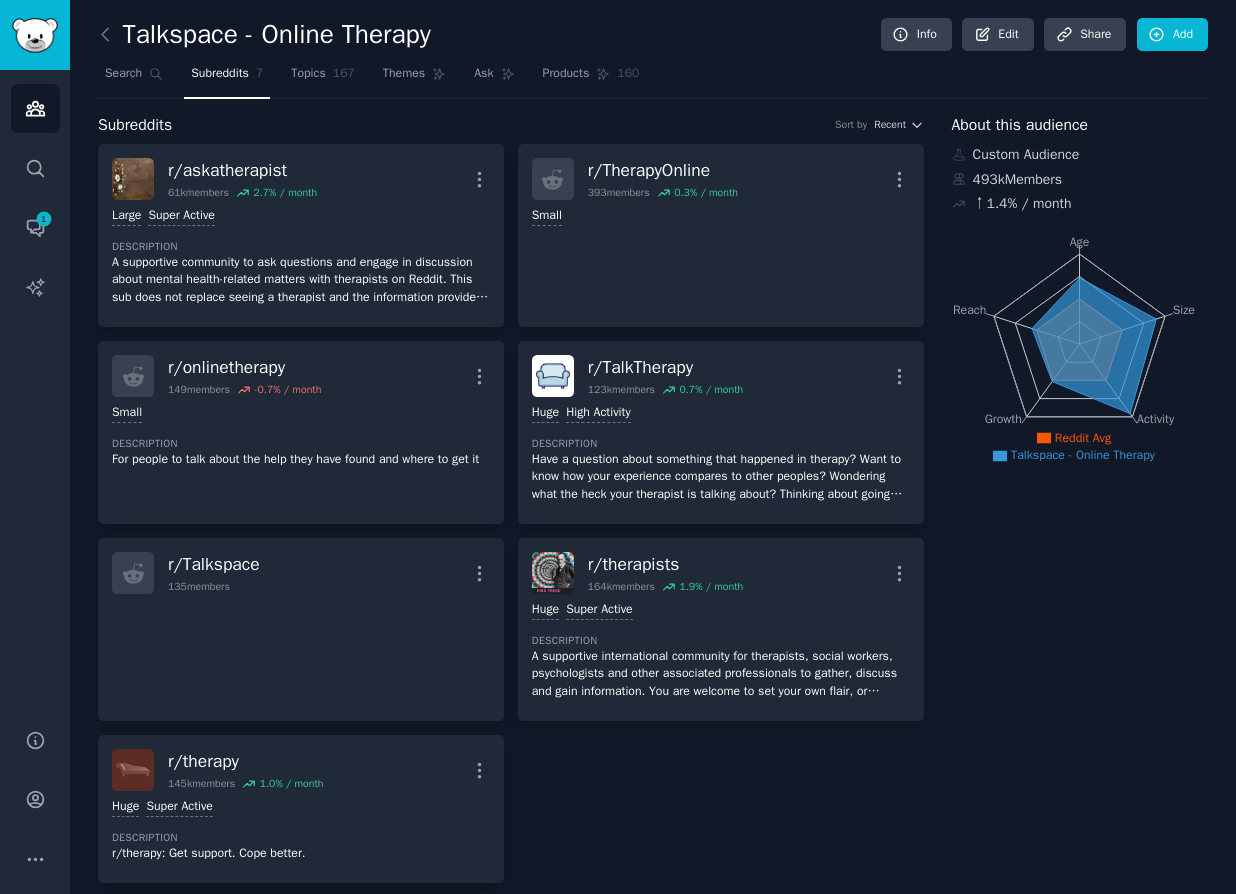 click 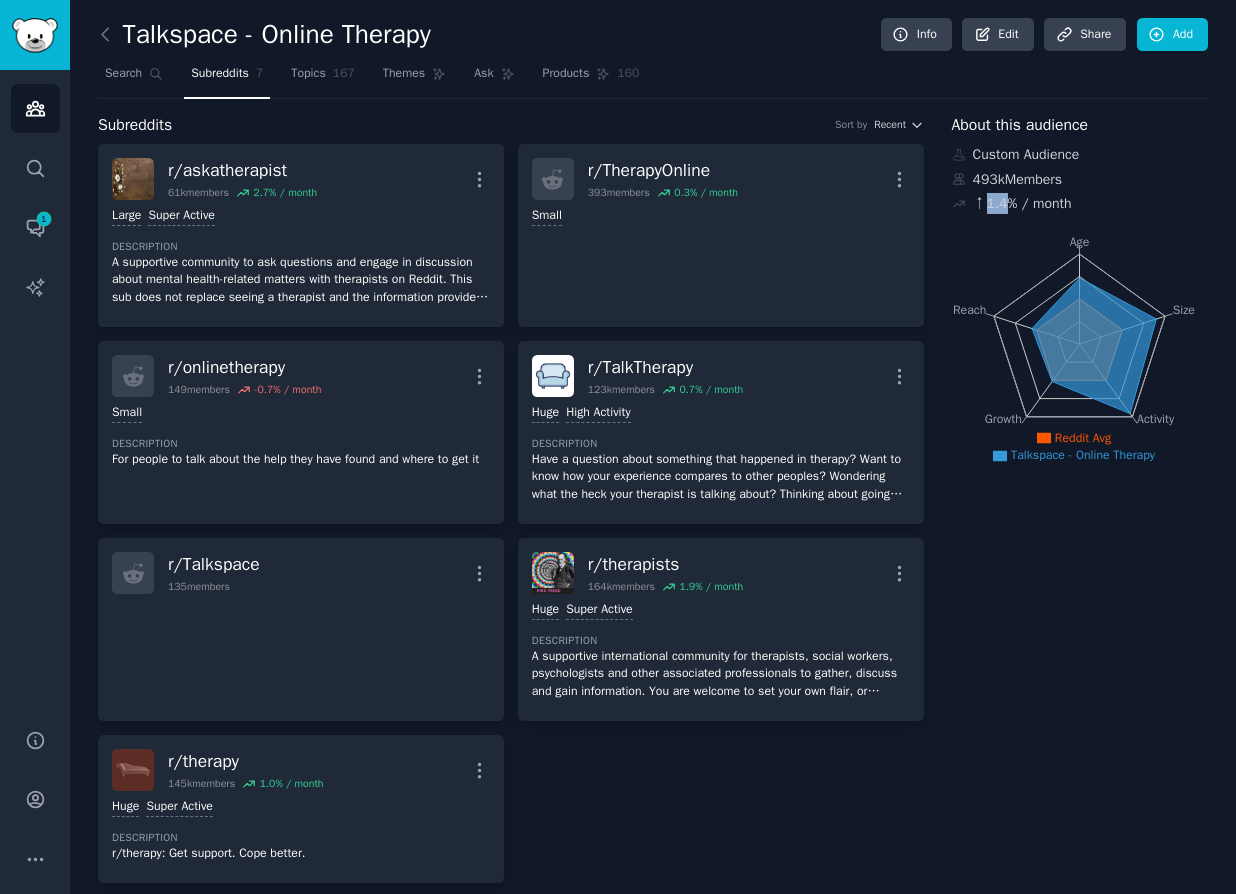 click on "↑ 1.4 % / month" at bounding box center [1022, 203] 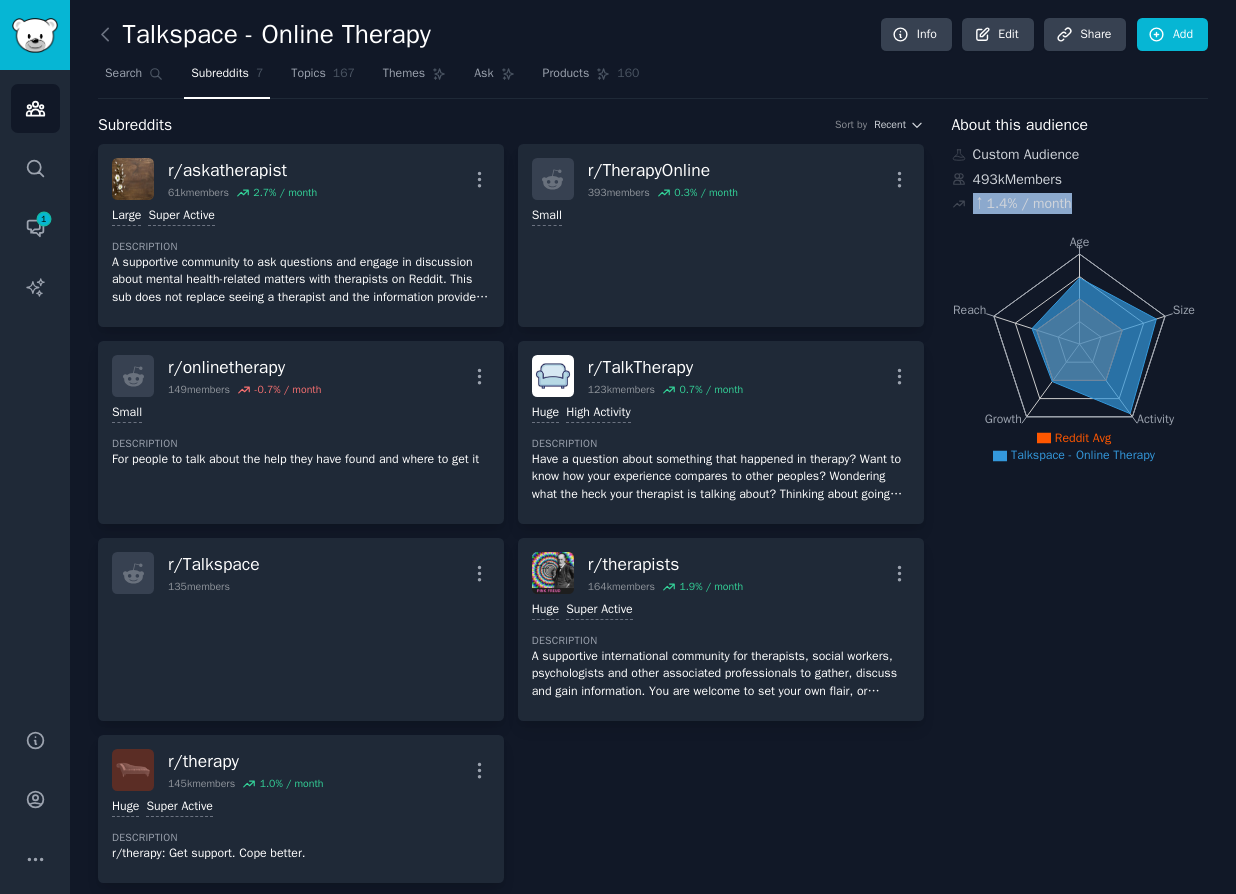 click on "↑ 1.4 % / month" at bounding box center (1022, 203) 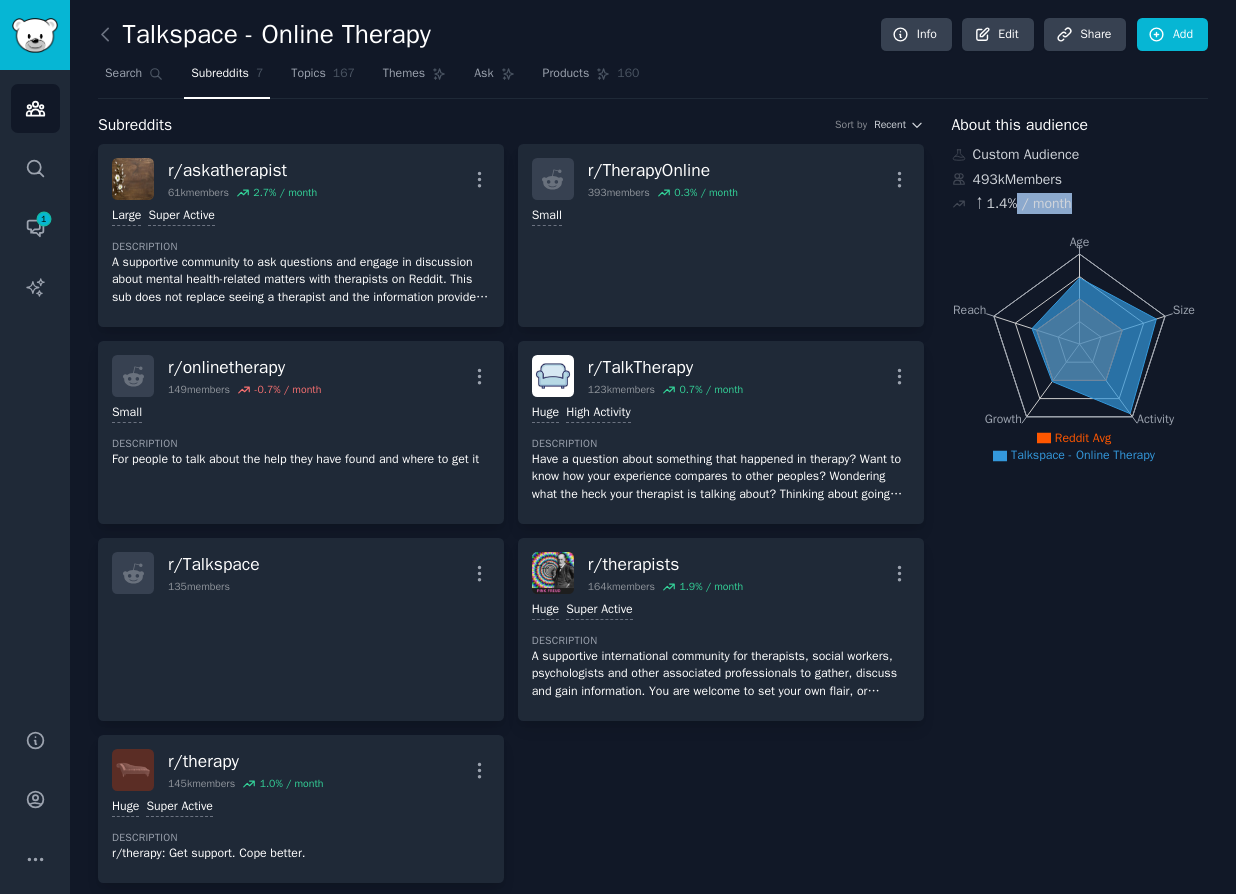 click on "↑ 1.4 % / month" at bounding box center [1022, 203] 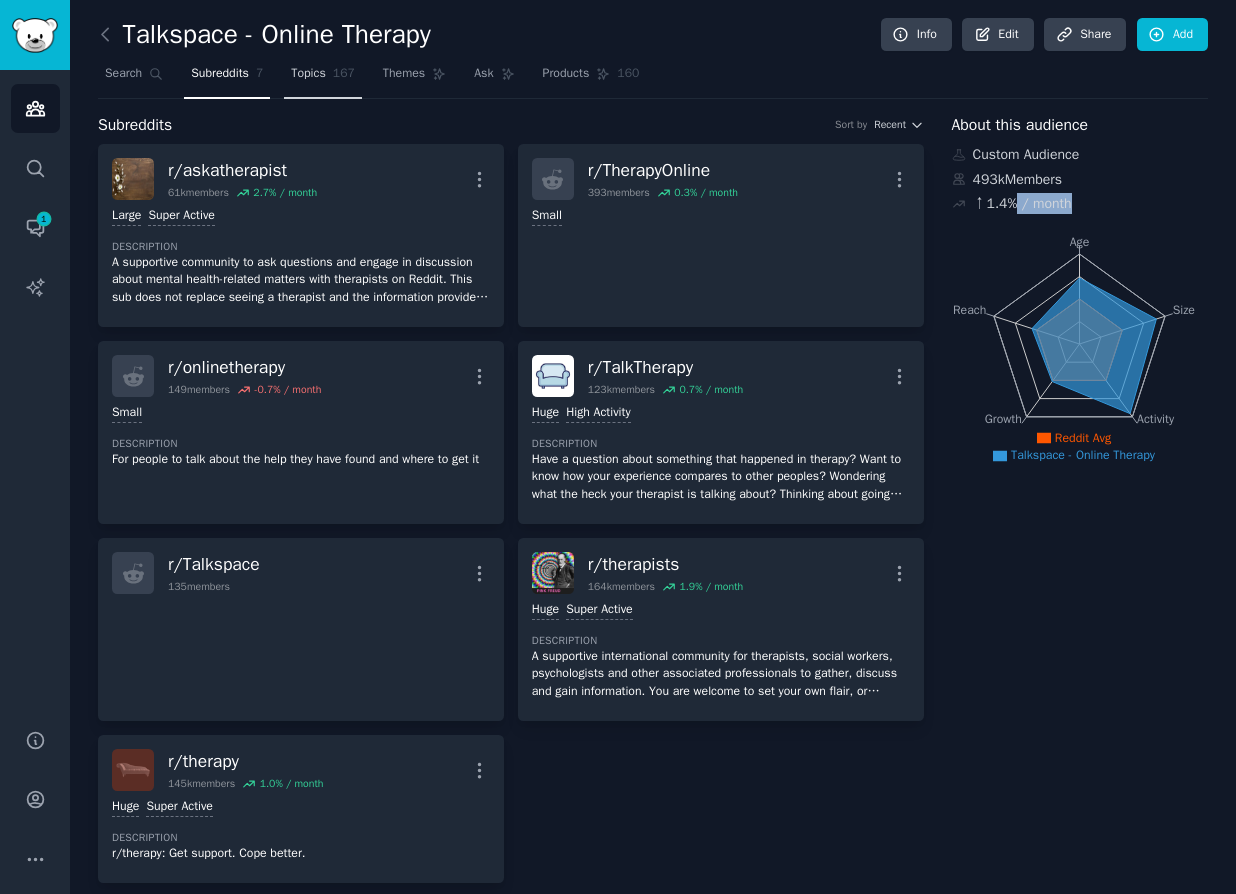click on "Topics" at bounding box center [308, 74] 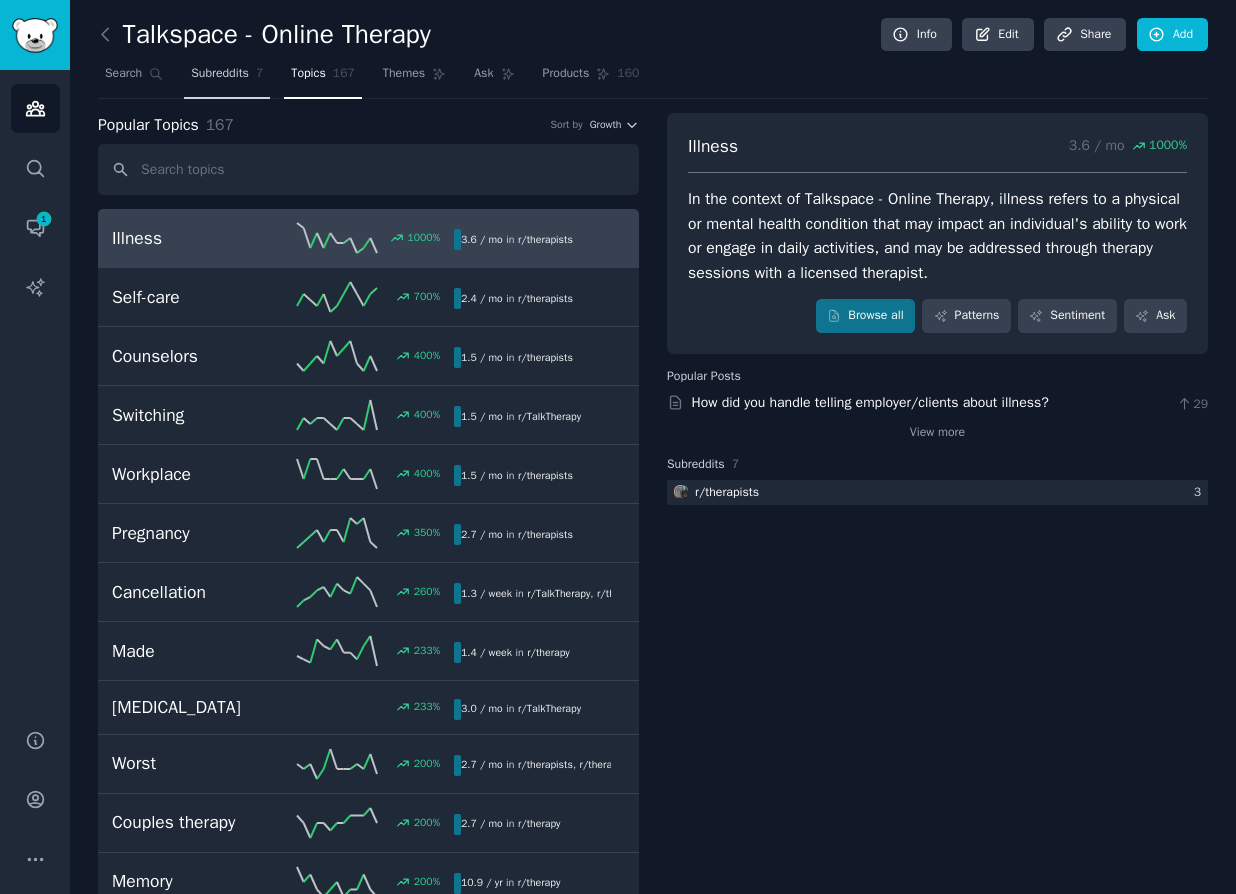 click on "Subreddits" at bounding box center (220, 74) 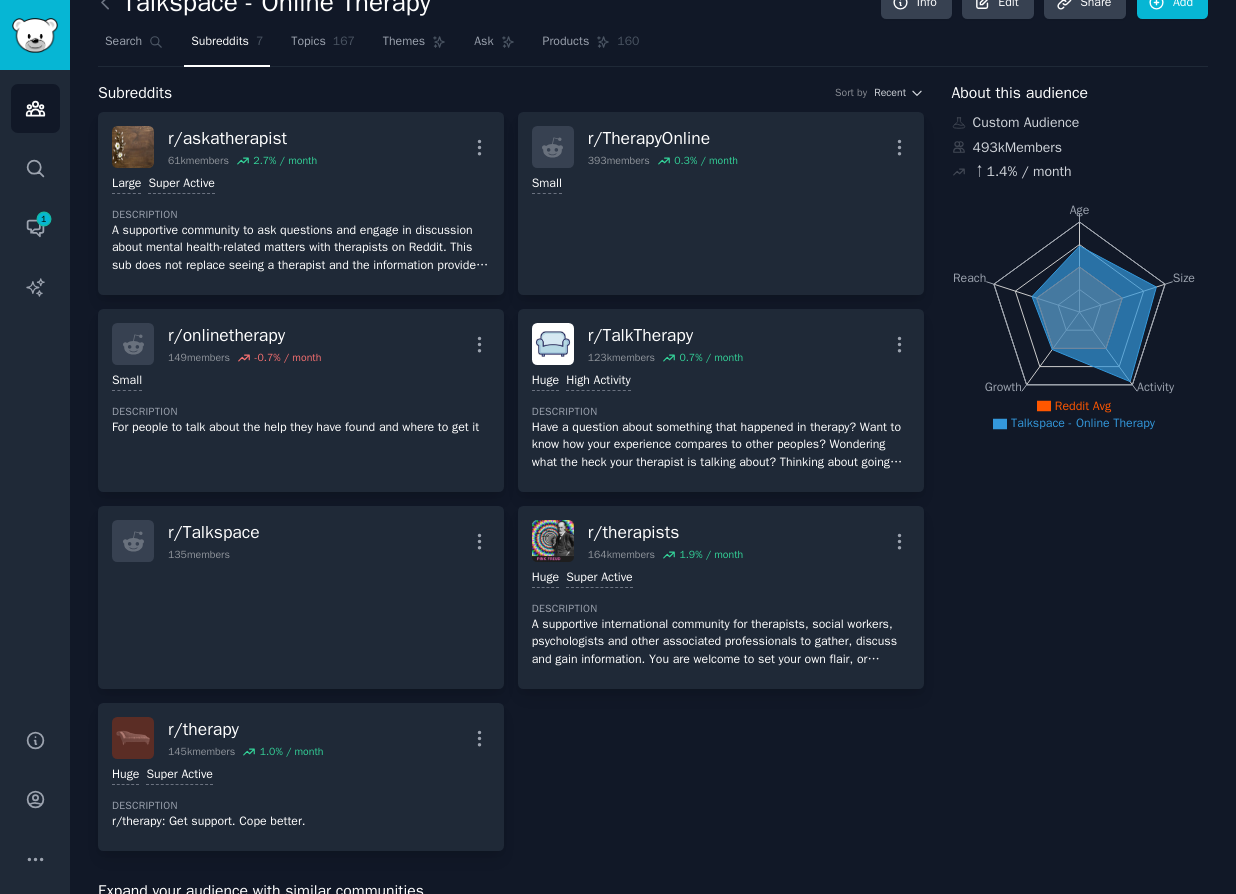 scroll, scrollTop: 16, scrollLeft: 0, axis: vertical 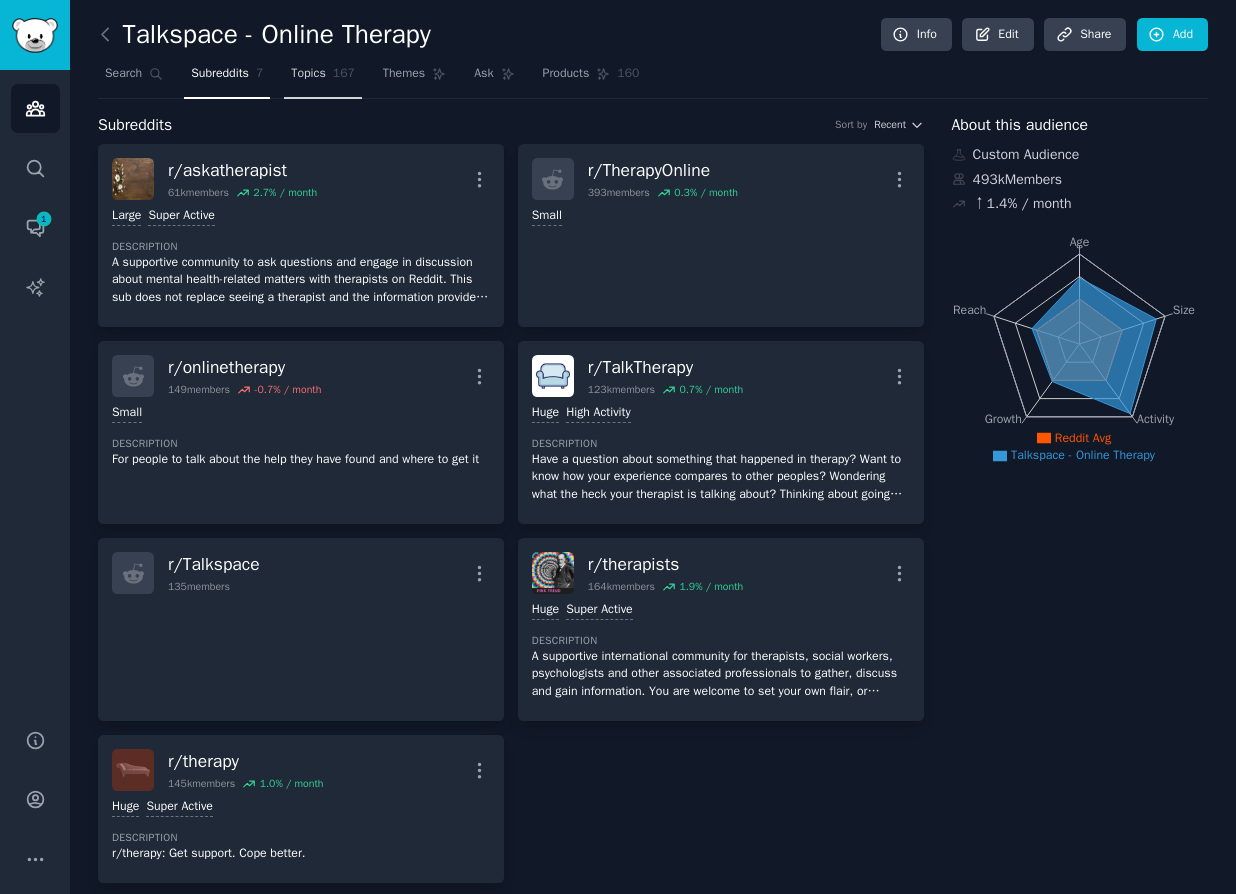click on "Topics 167" at bounding box center [323, 78] 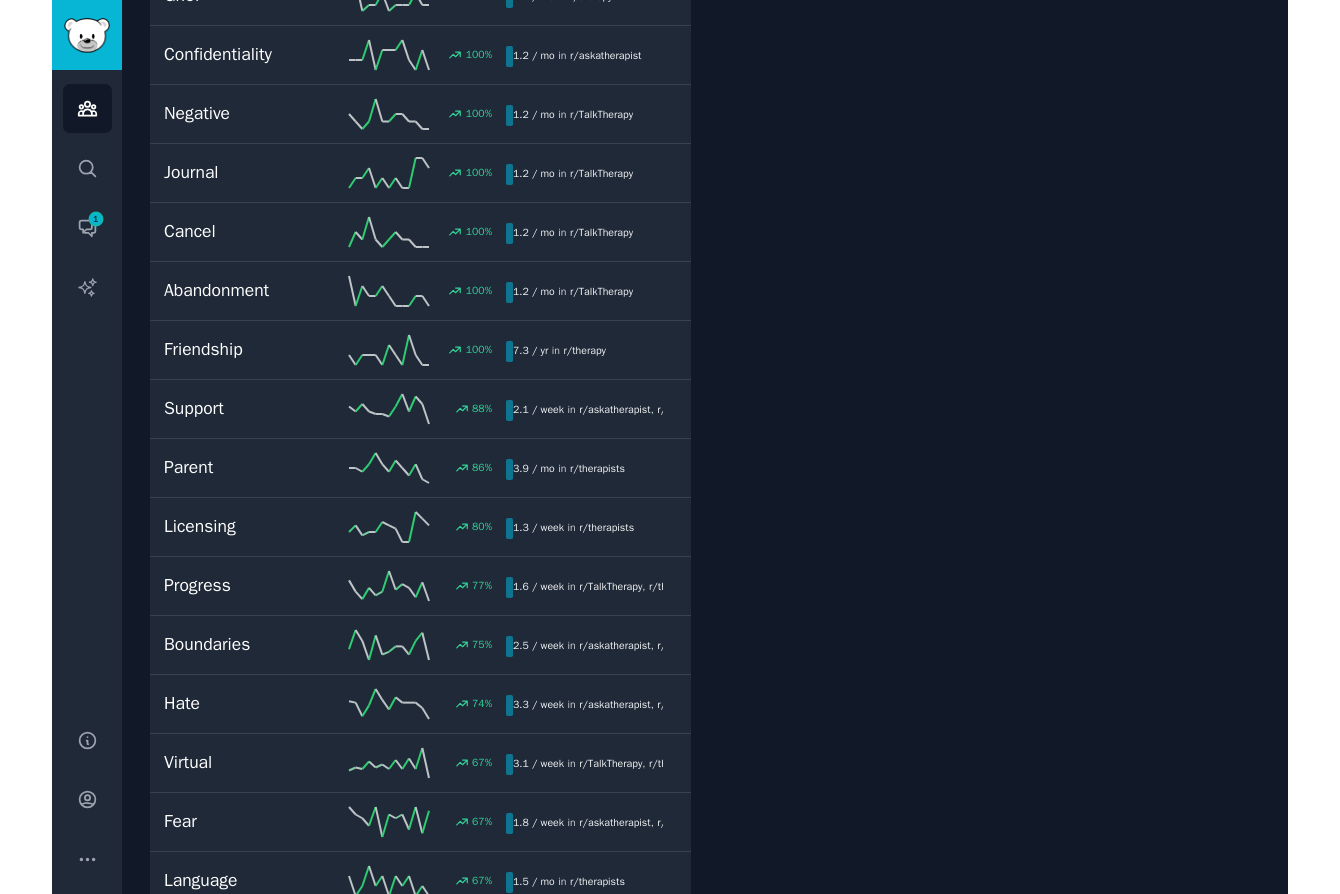 scroll, scrollTop: 0, scrollLeft: 0, axis: both 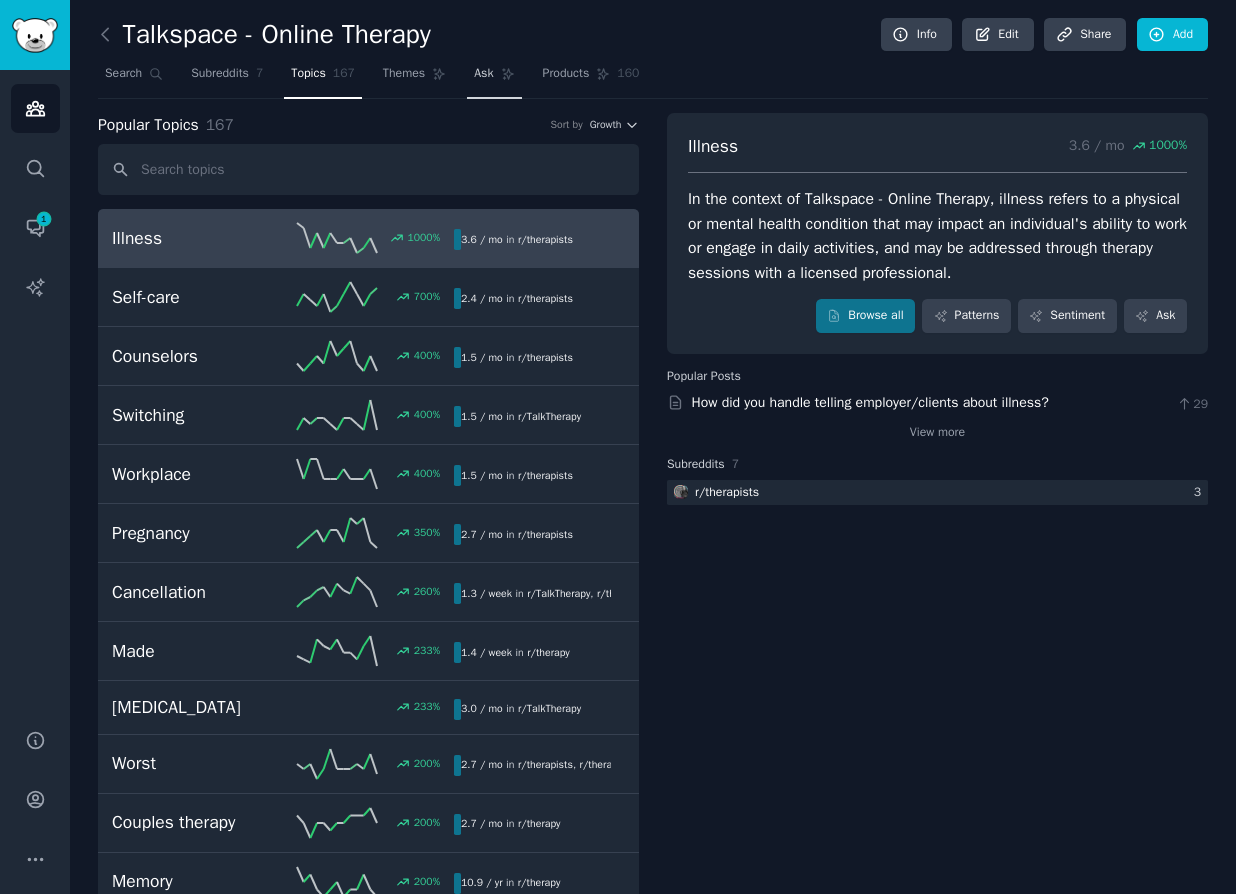 click on "Ask" at bounding box center (494, 78) 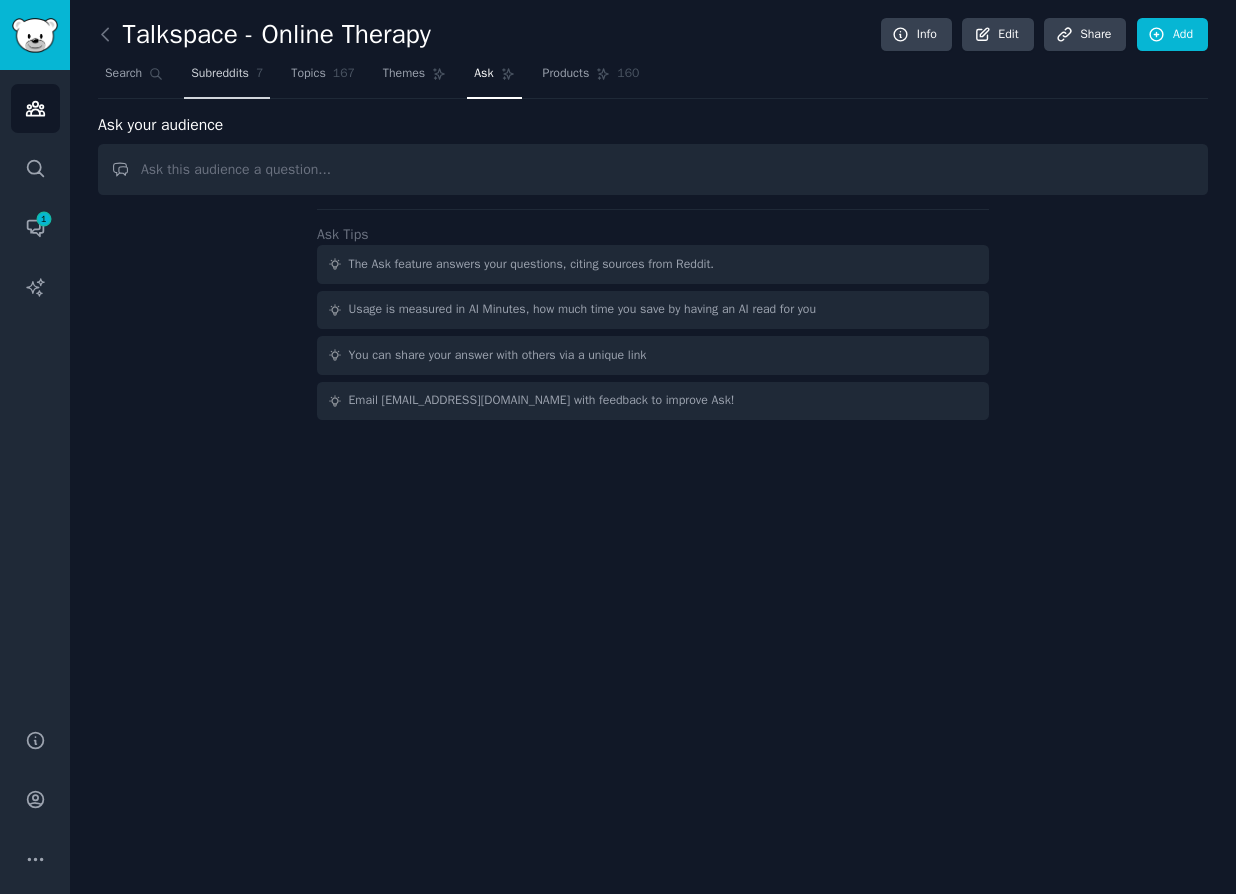 click on "Subreddits" at bounding box center (220, 74) 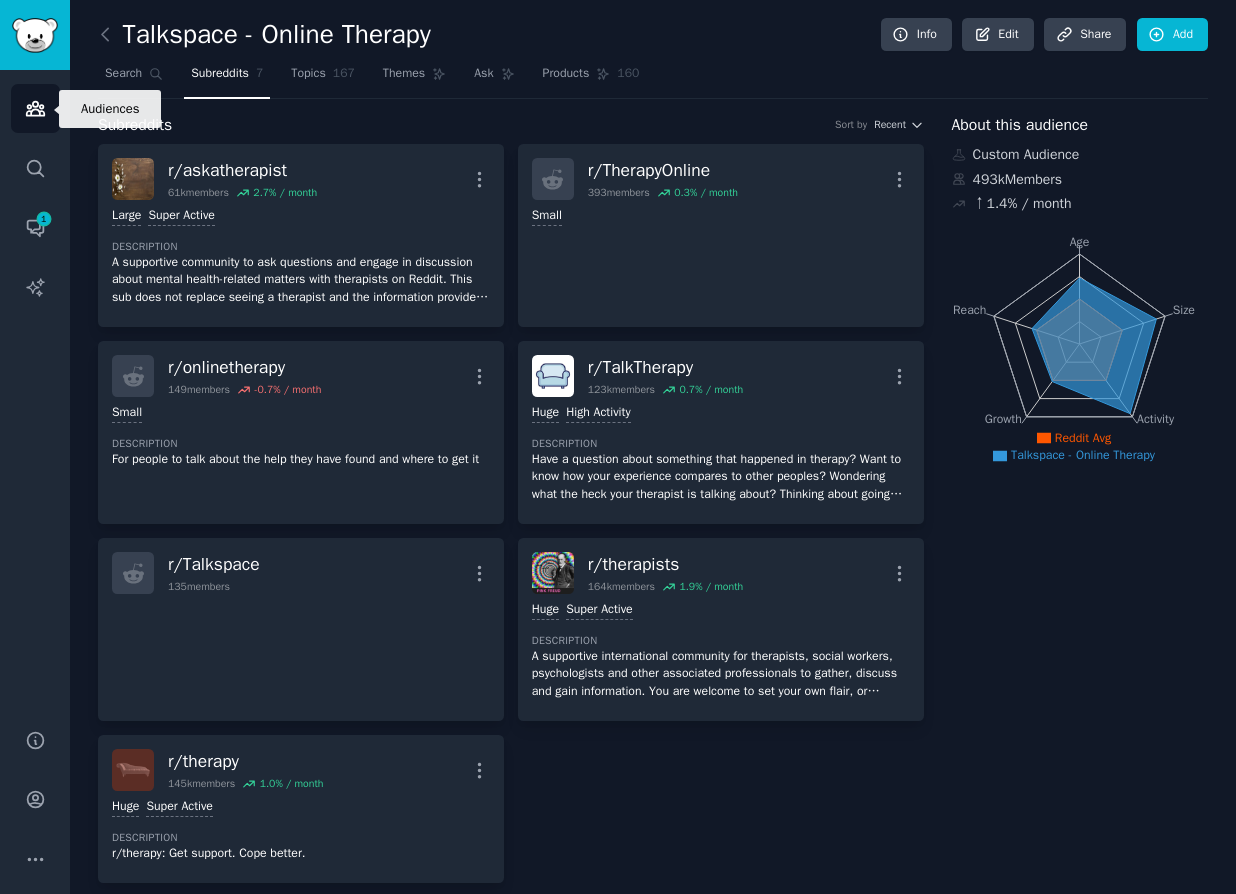 click 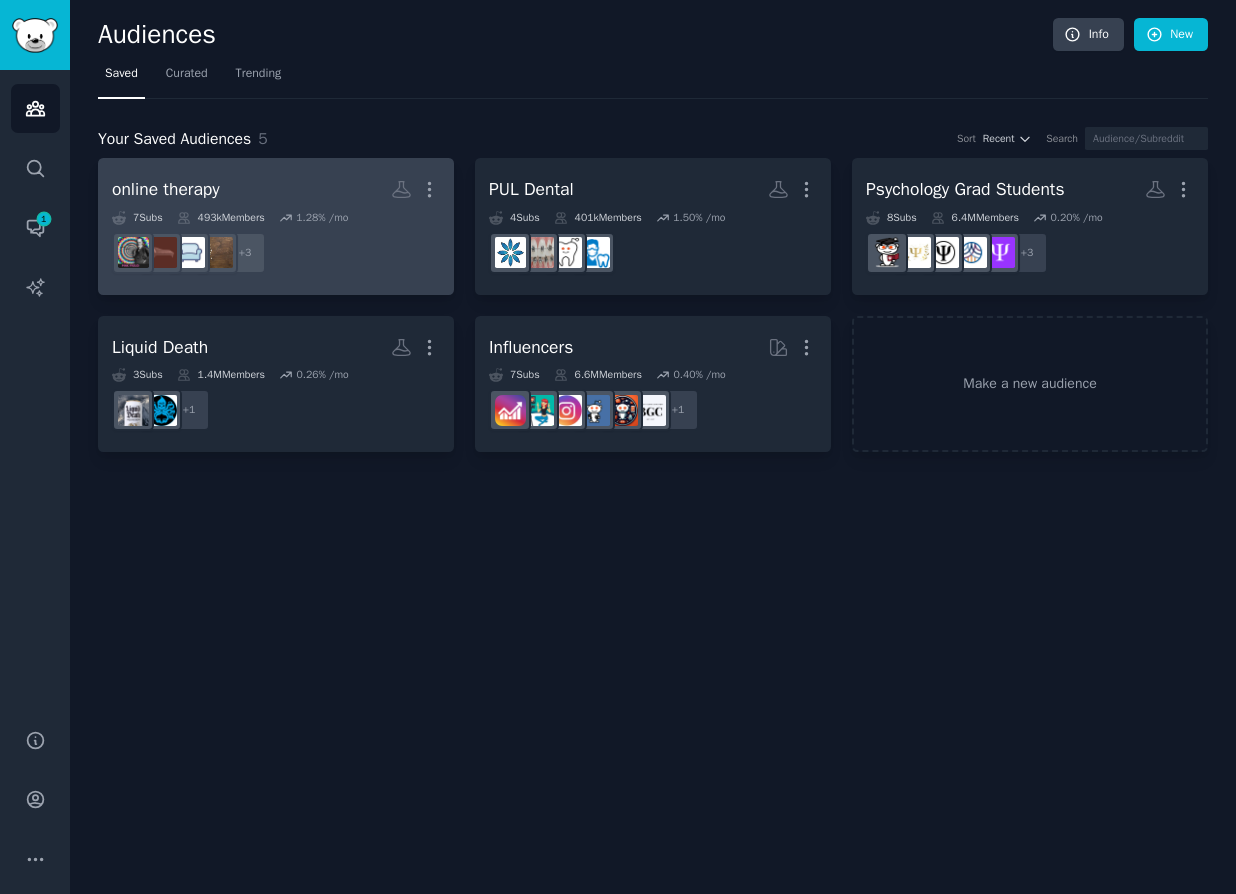 click on "+ 3" at bounding box center [276, 253] 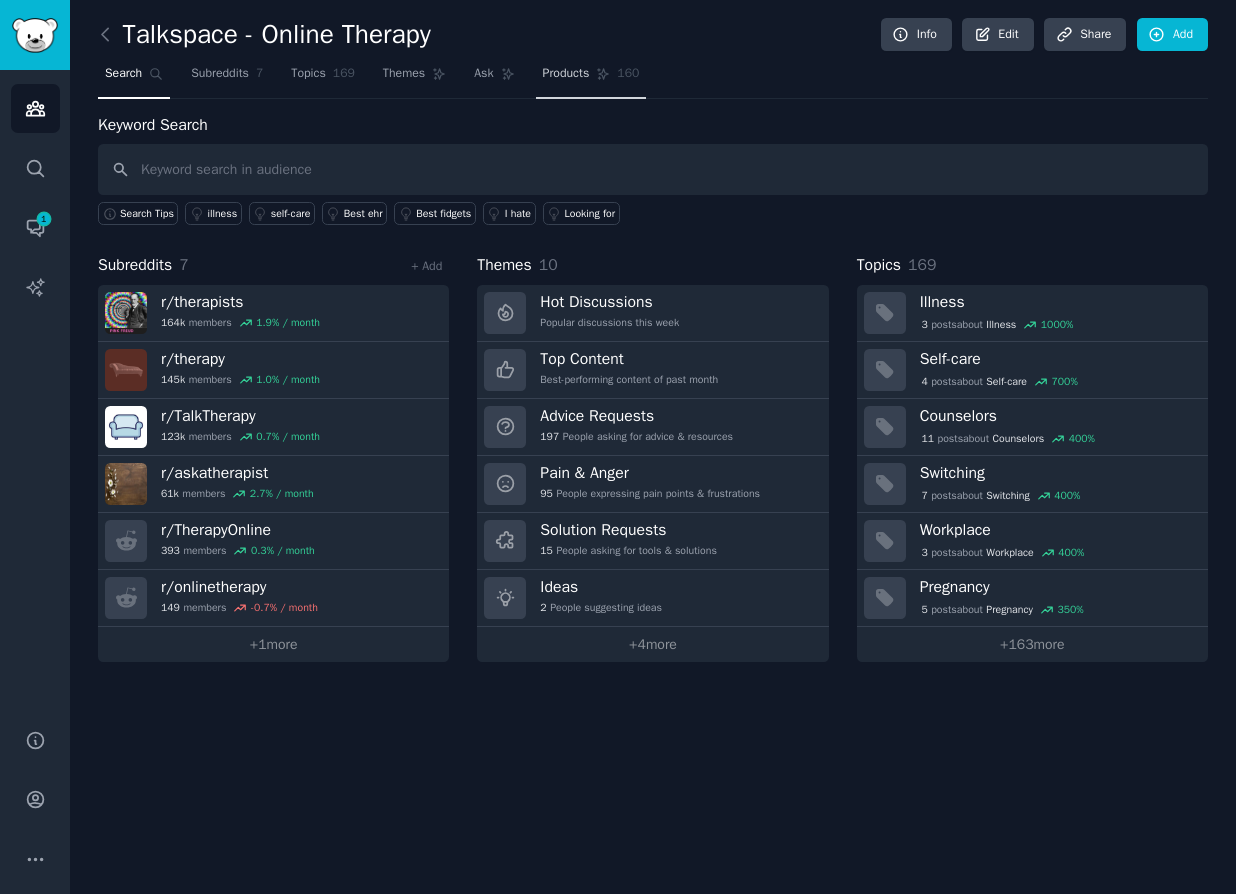 click on "Products" at bounding box center (566, 74) 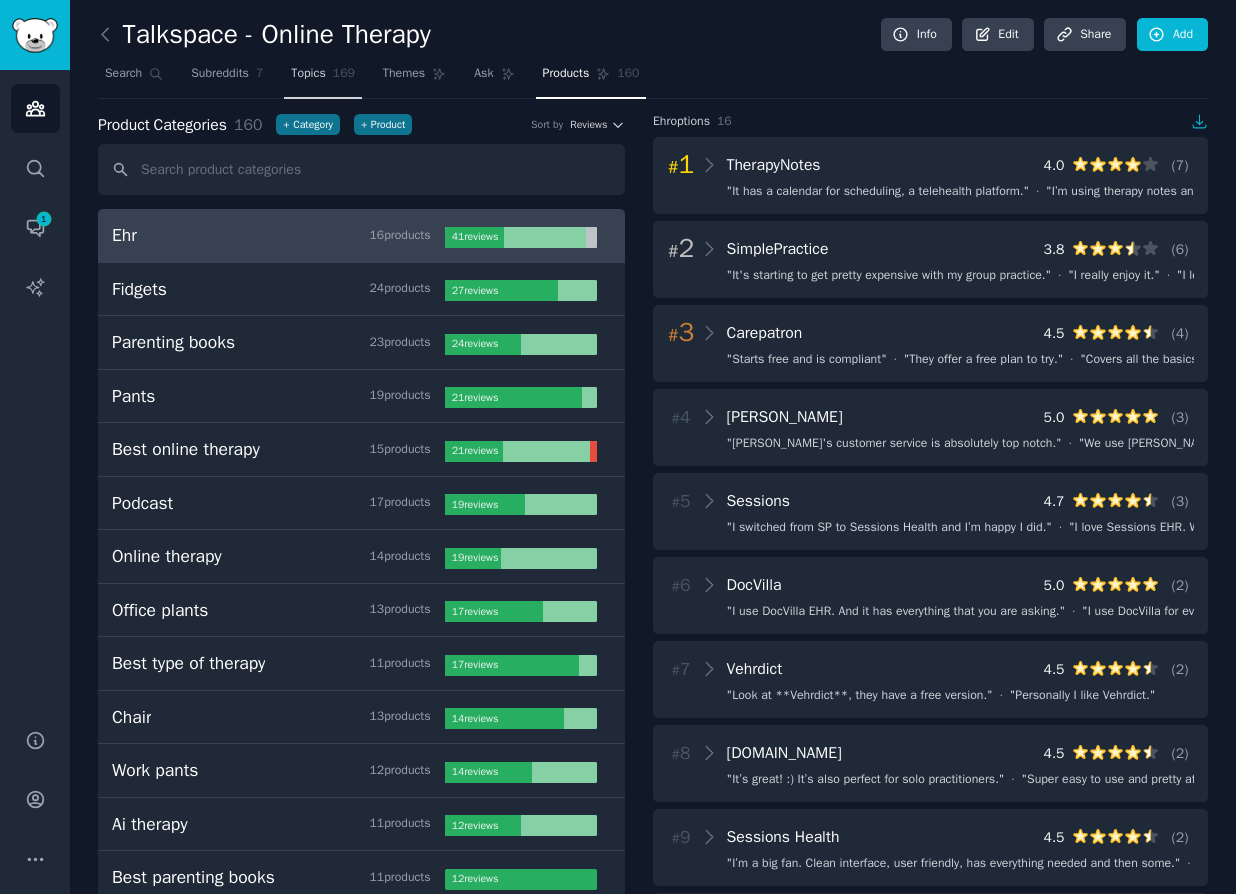 click on "Topics" at bounding box center (308, 74) 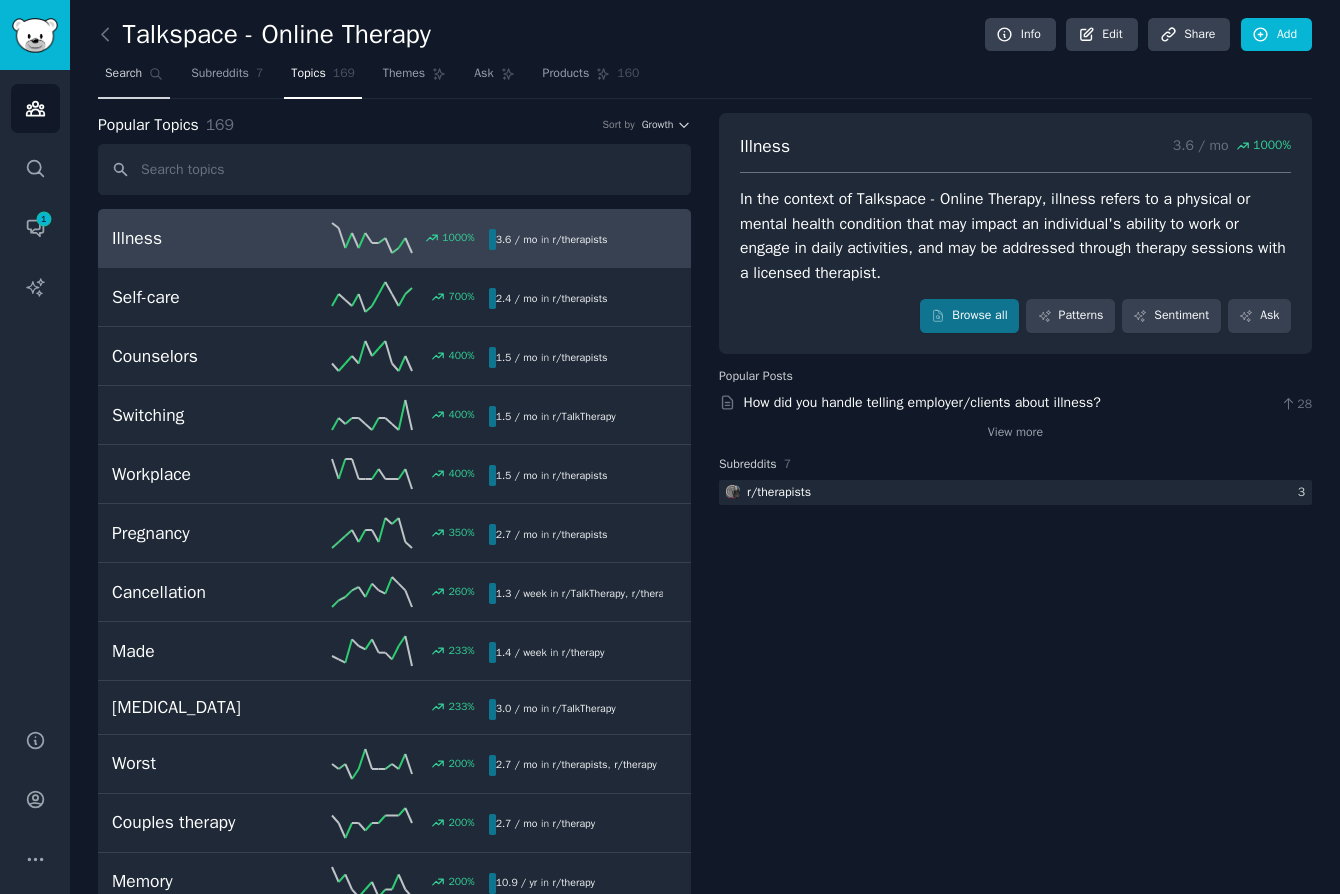 click on "Search" at bounding box center [134, 78] 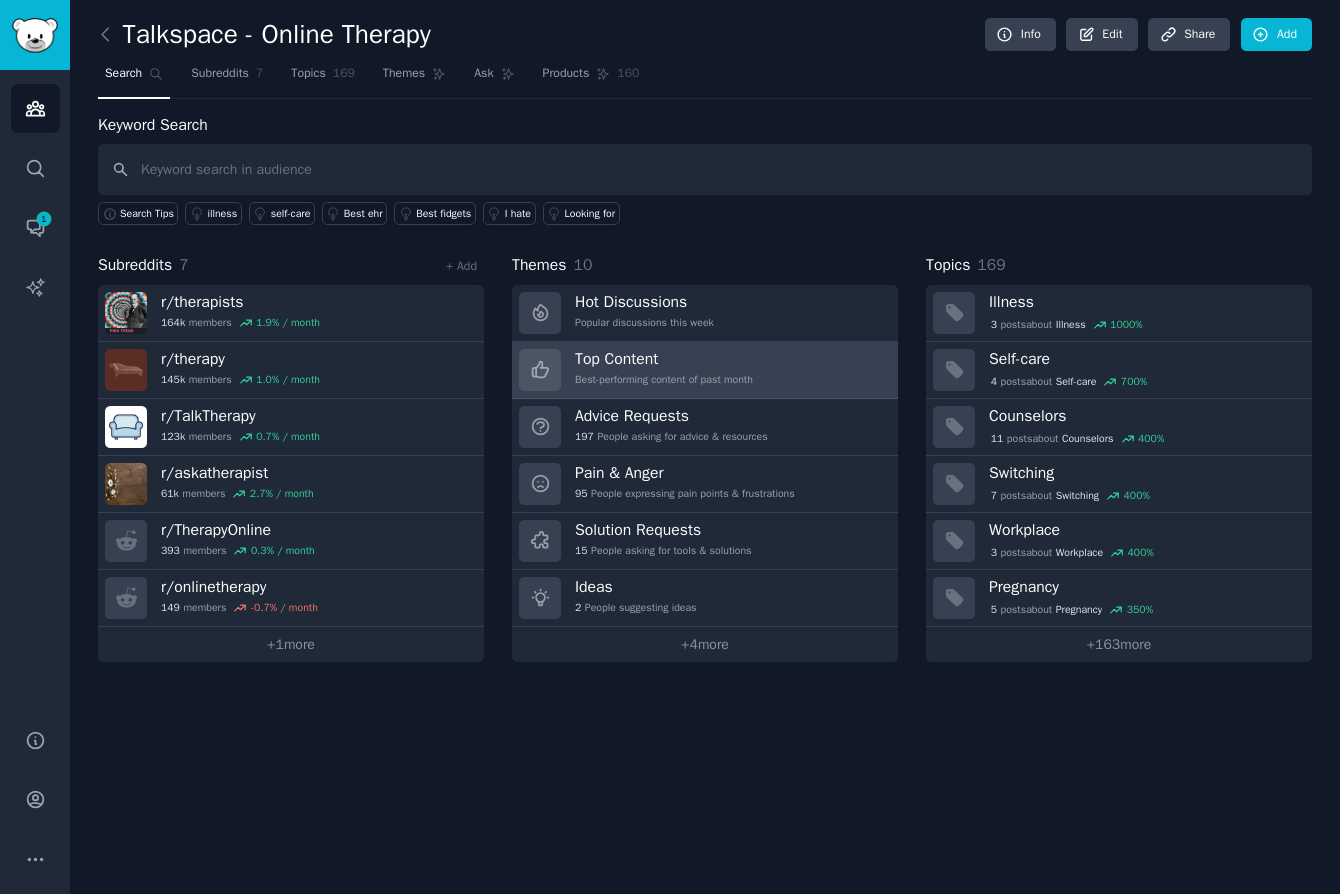 click on "Top Content" at bounding box center [664, 359] 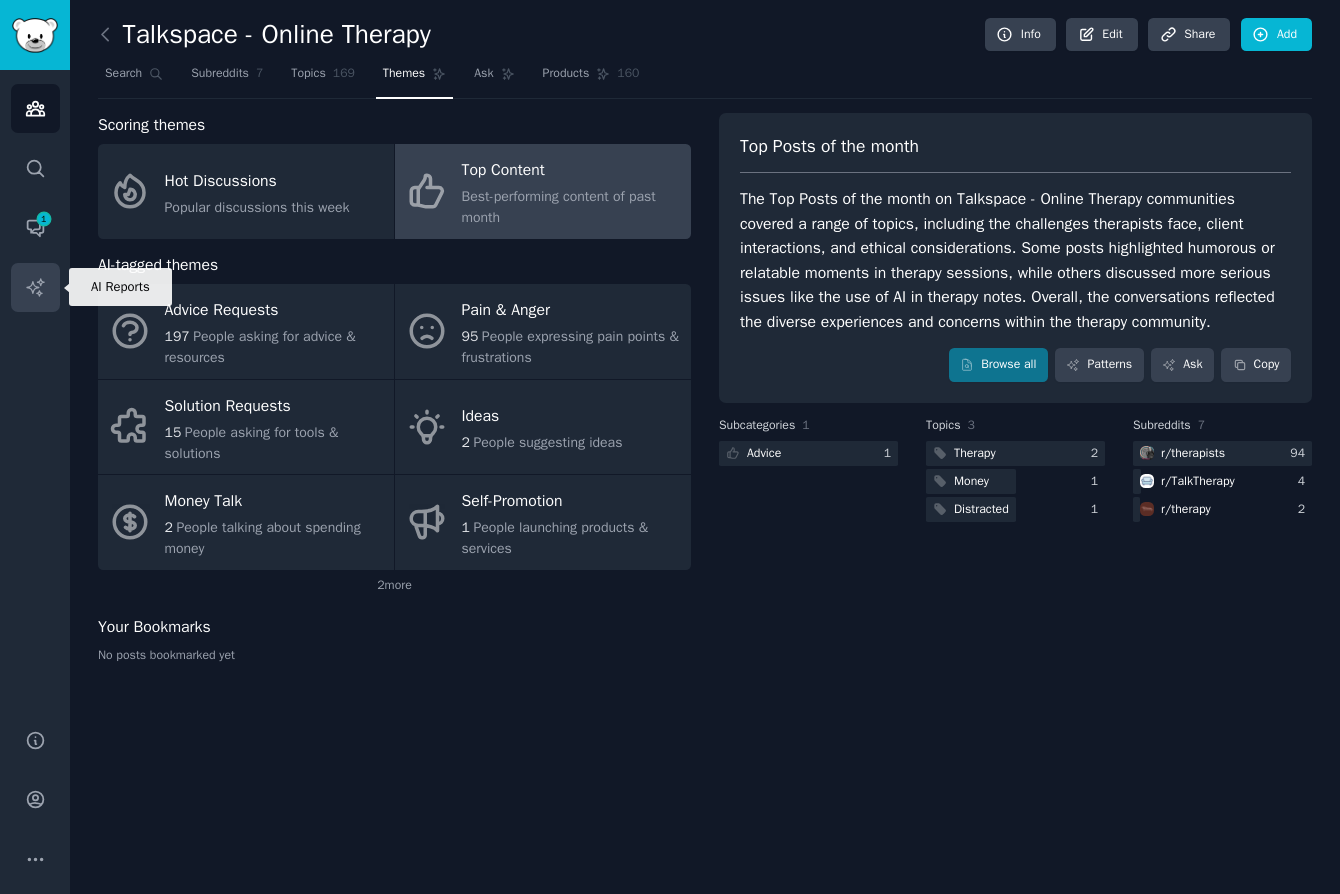 click on "AI Reports" at bounding box center (35, 287) 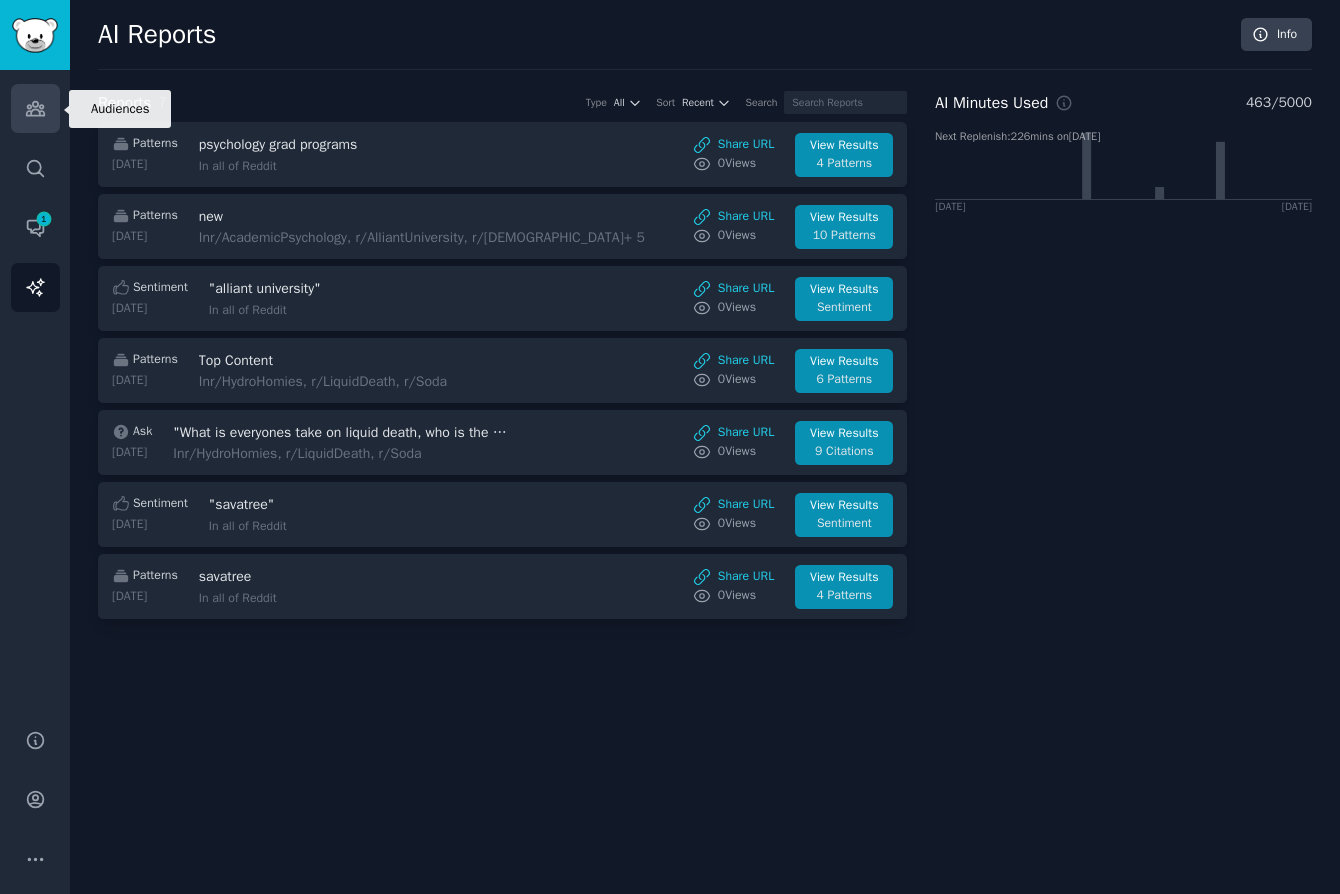 click on "Audiences" at bounding box center [35, 108] 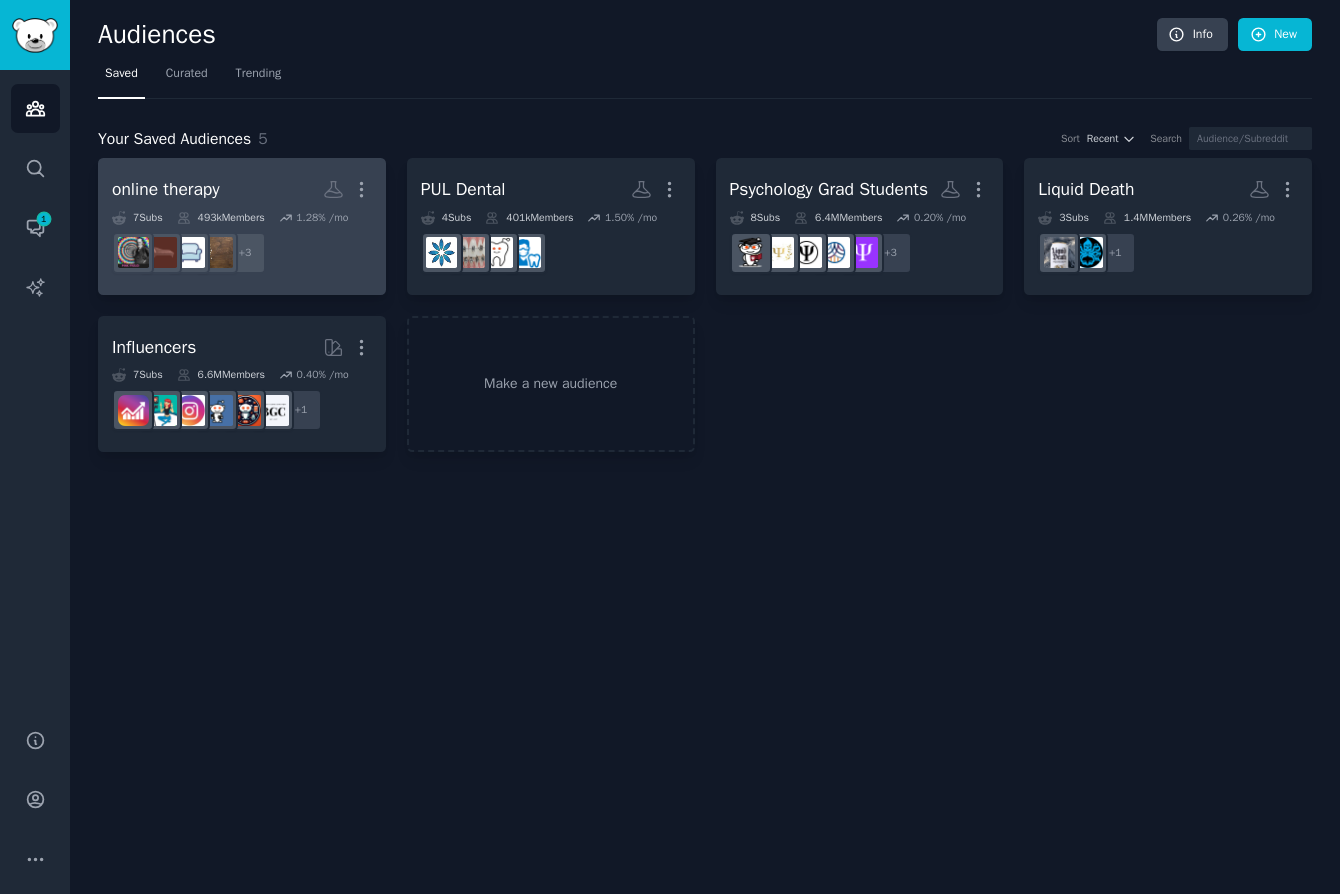 click on "online therapy More" at bounding box center [242, 189] 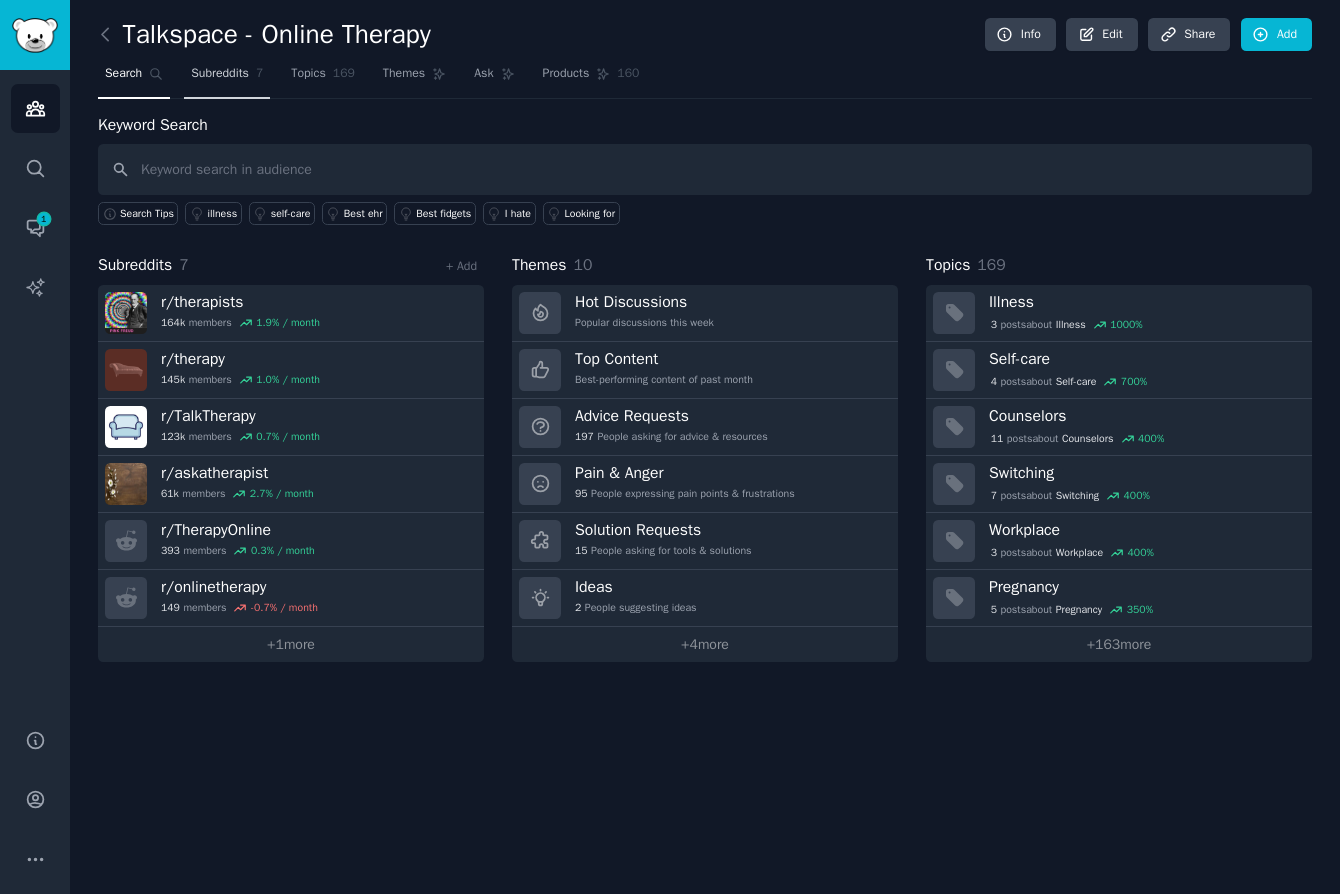 click on "7" 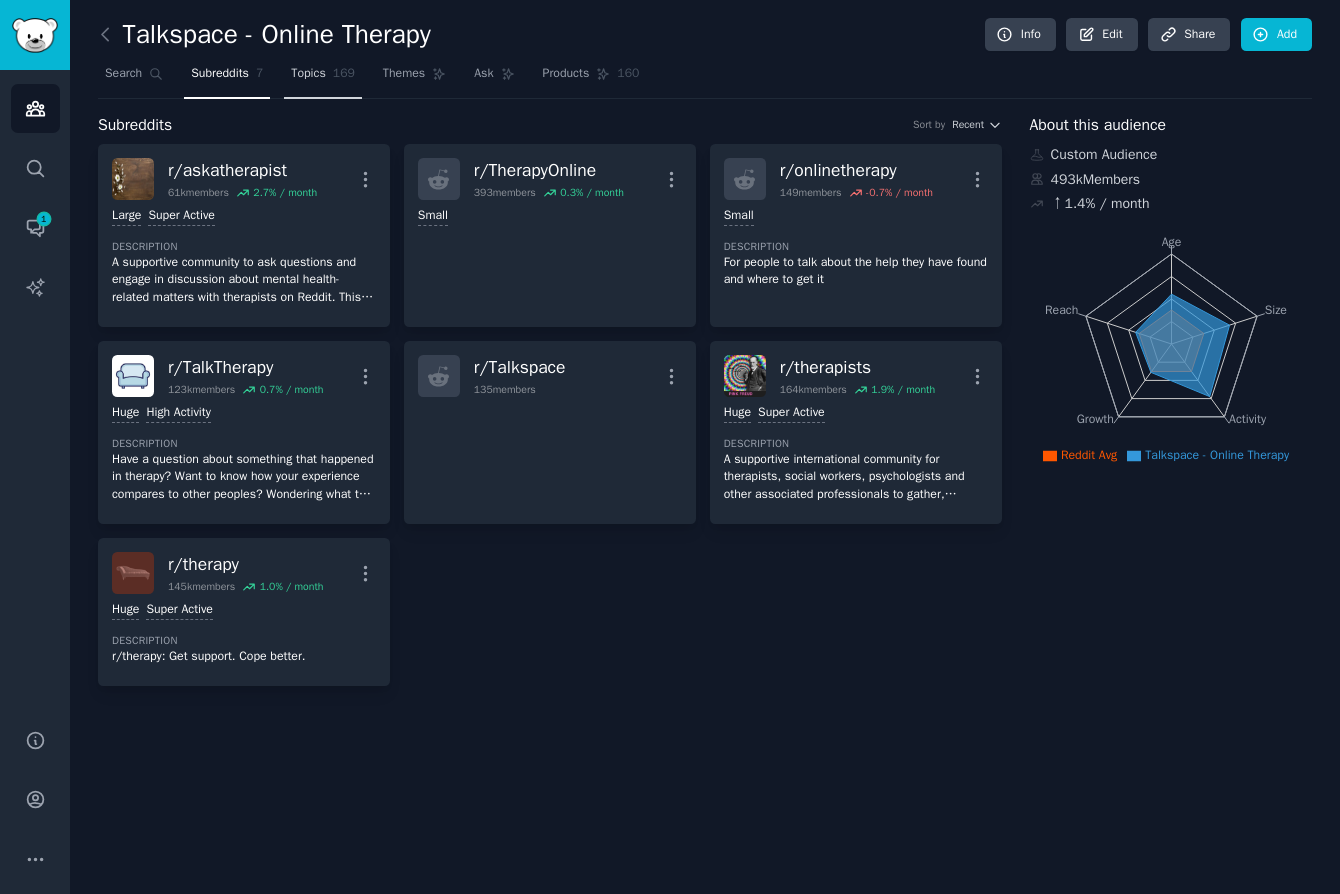 click on "Topics 169" at bounding box center [323, 78] 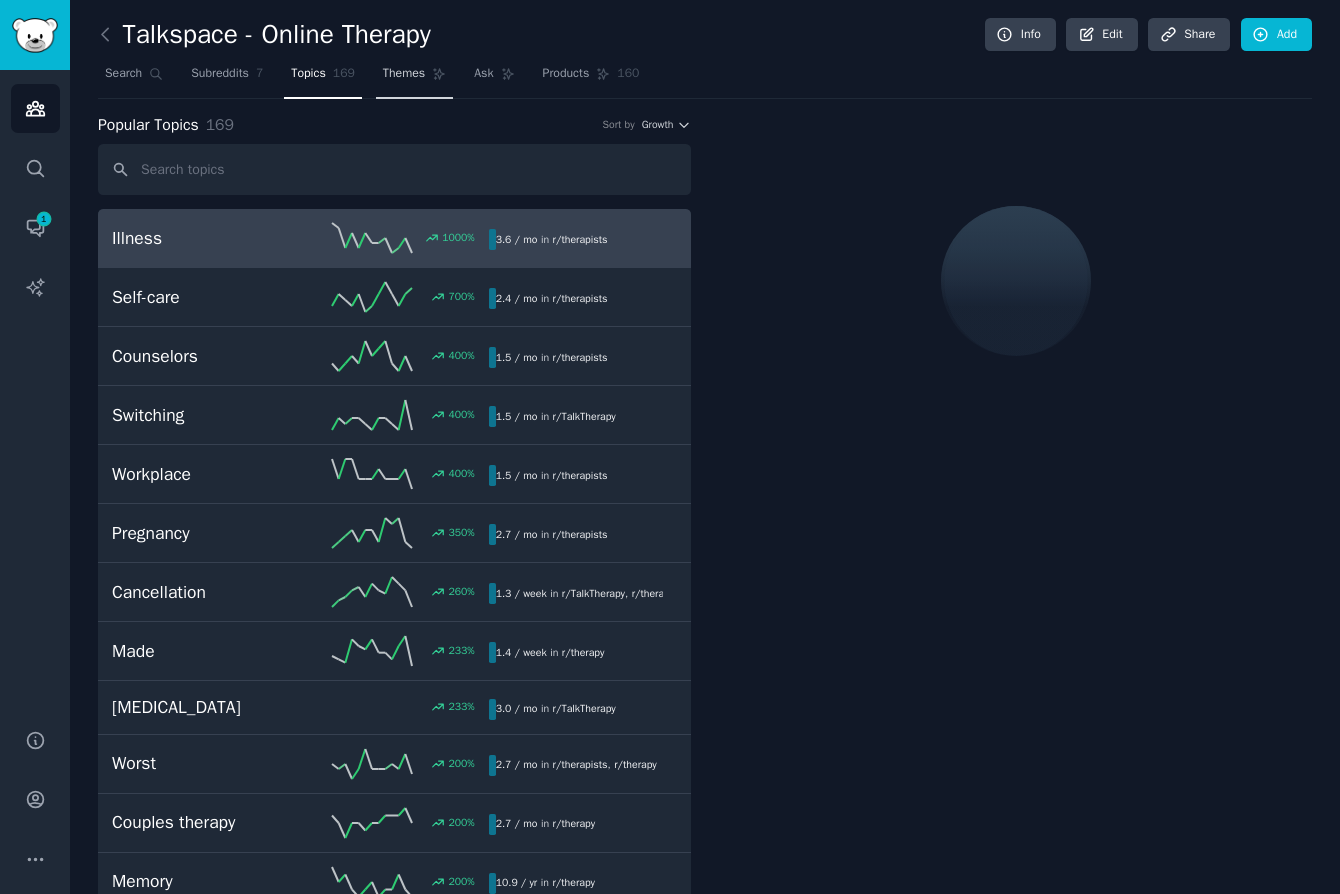 click on "Themes" at bounding box center (404, 74) 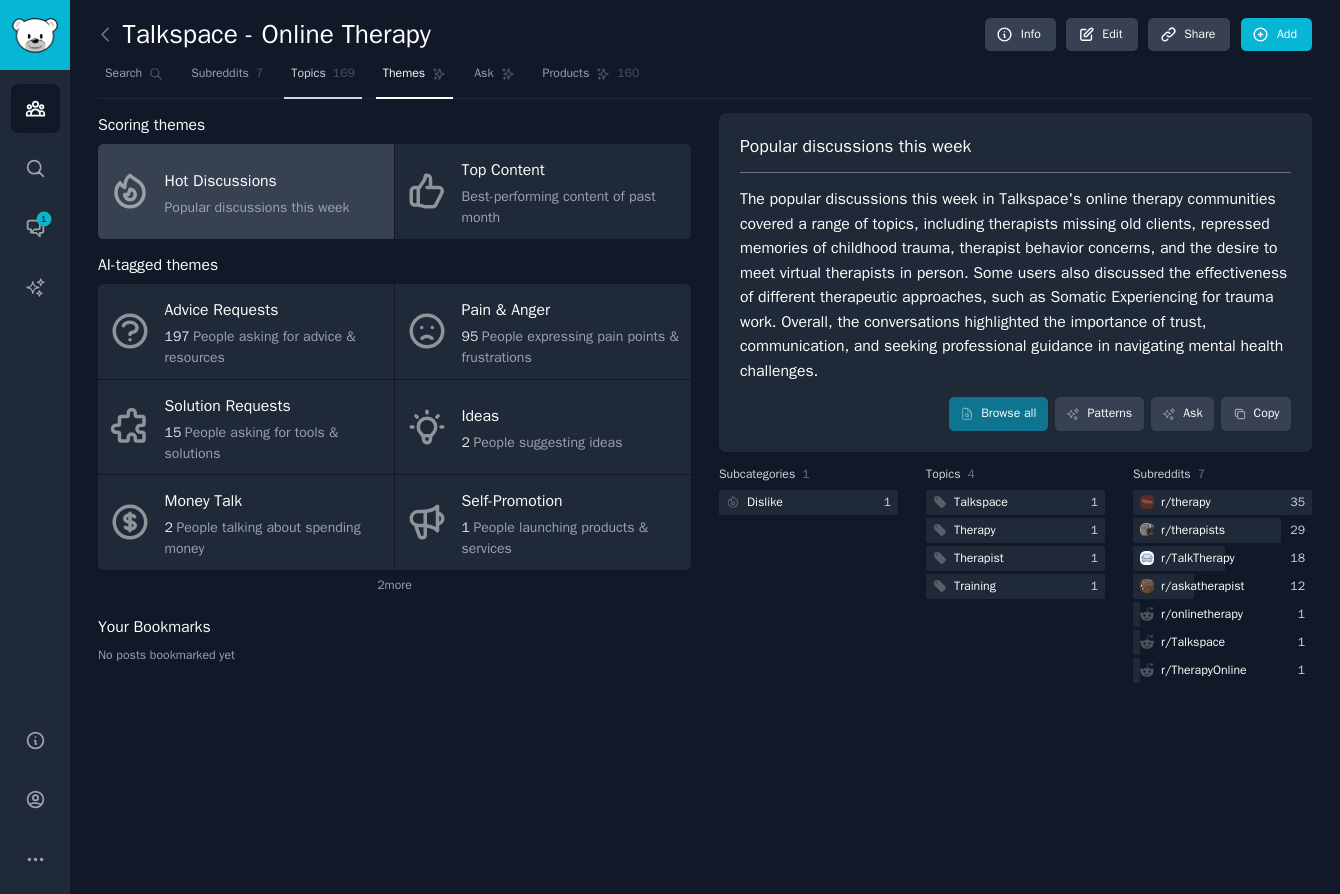 click on "Topics 169" at bounding box center [323, 78] 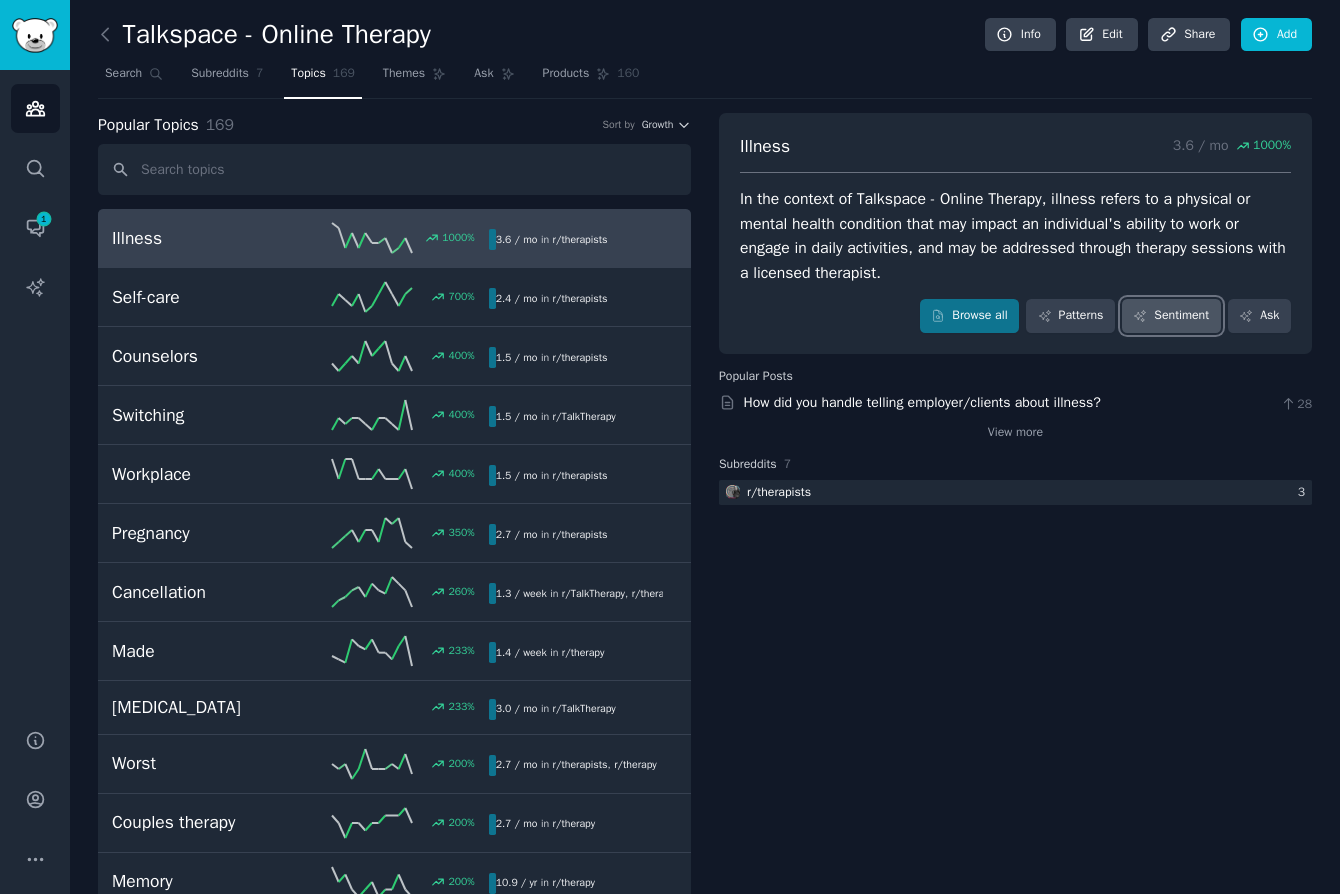 click on "Sentiment" at bounding box center [1171, 316] 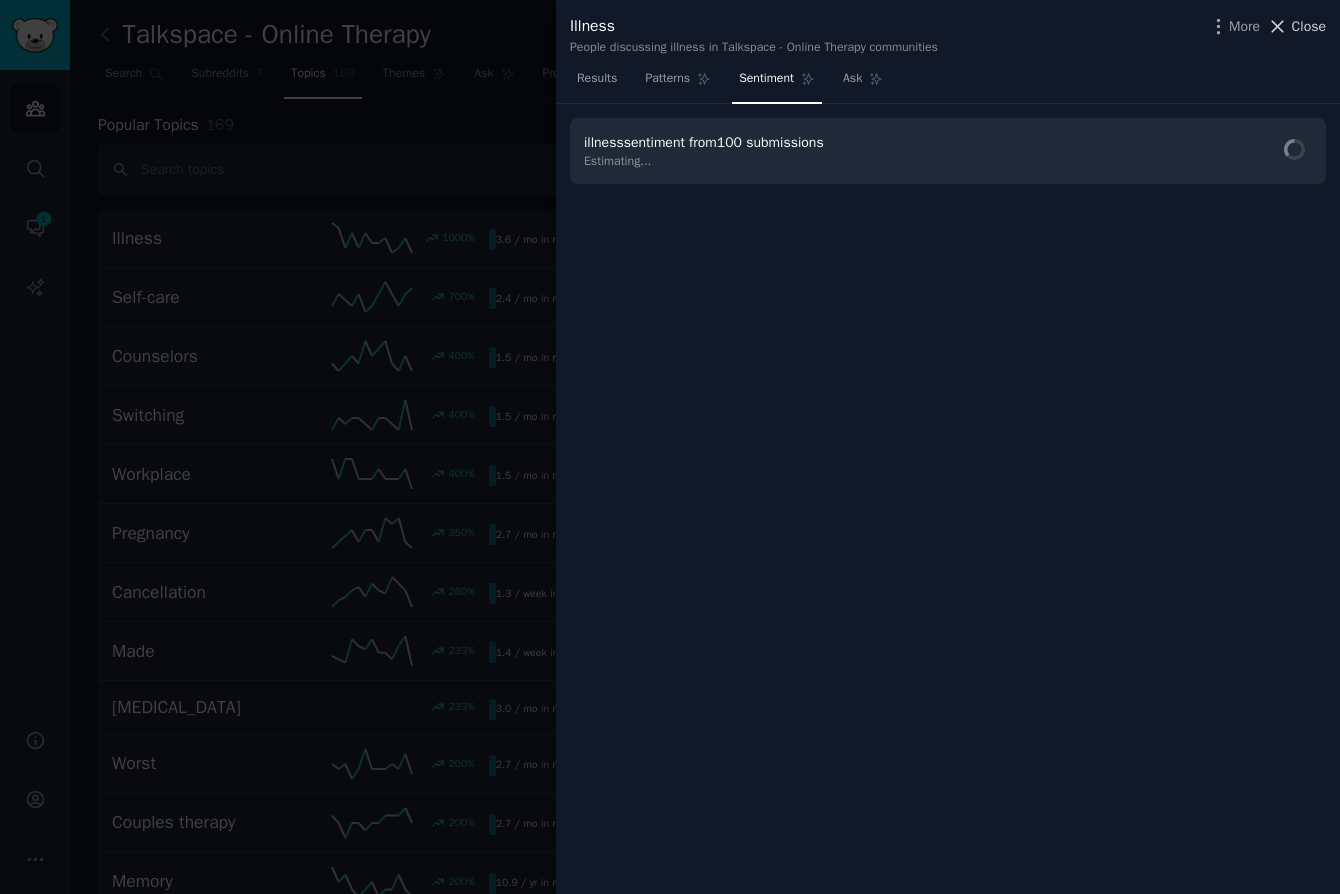 click 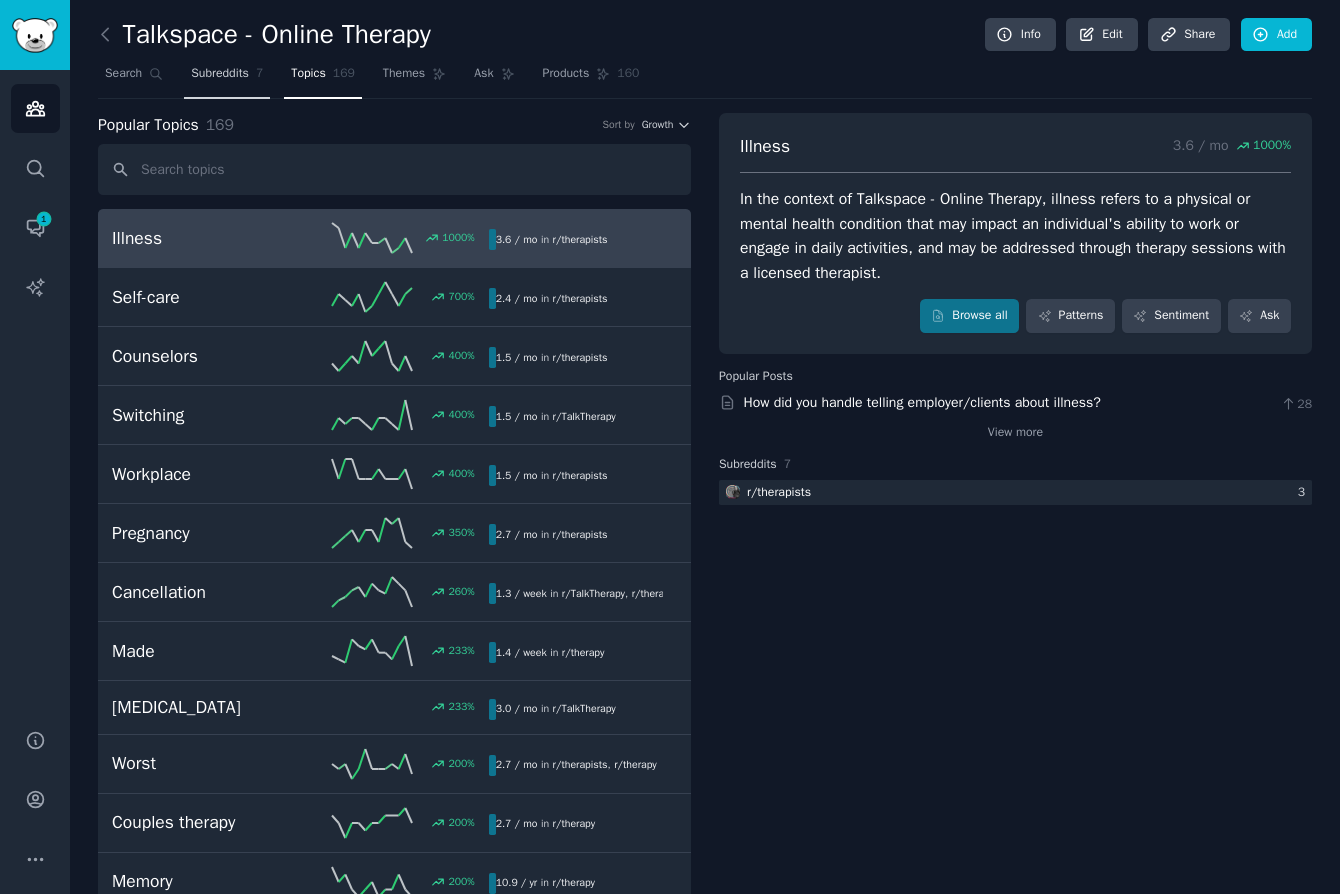 click on "Subreddits" at bounding box center (220, 74) 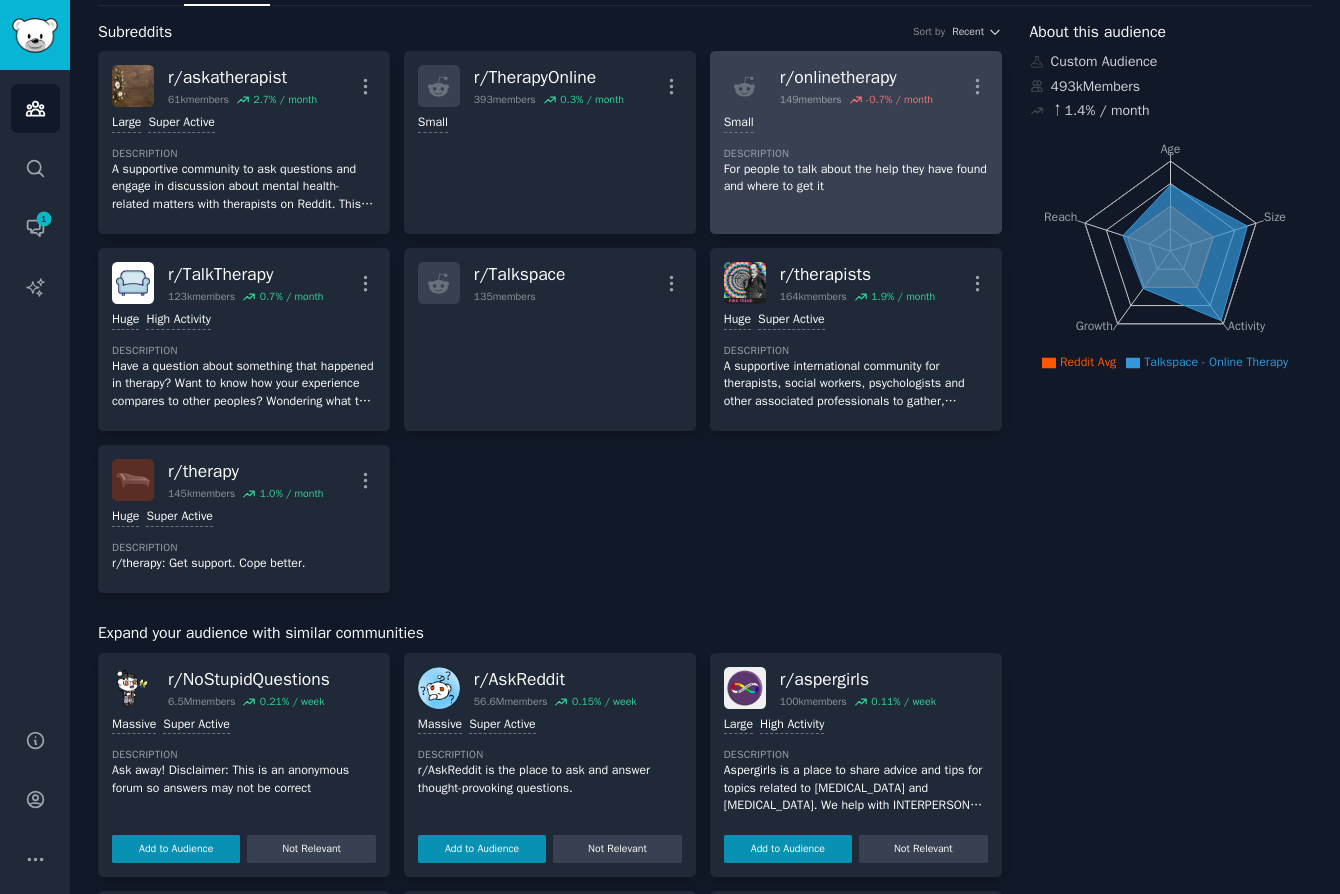 scroll, scrollTop: 0, scrollLeft: 0, axis: both 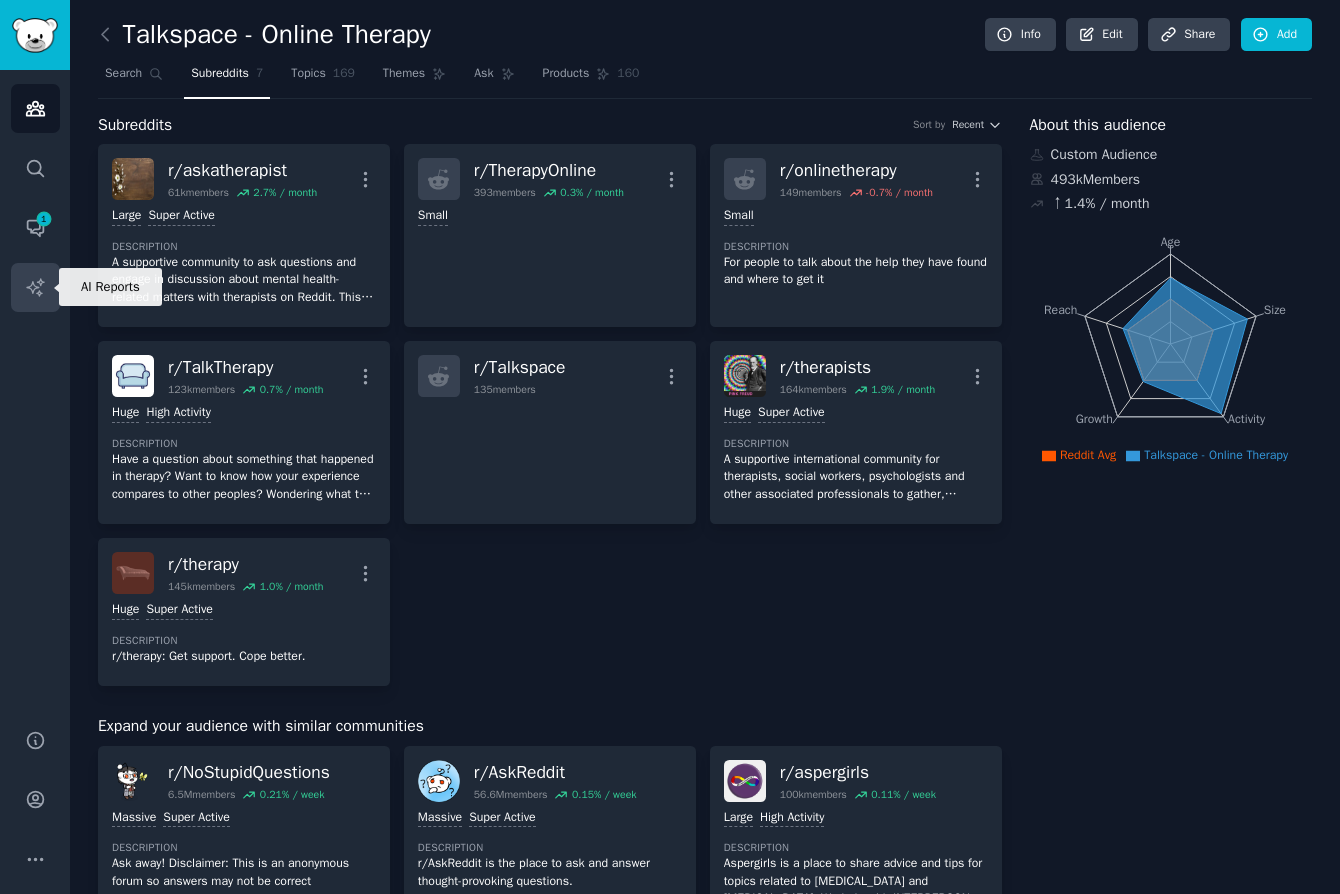 click 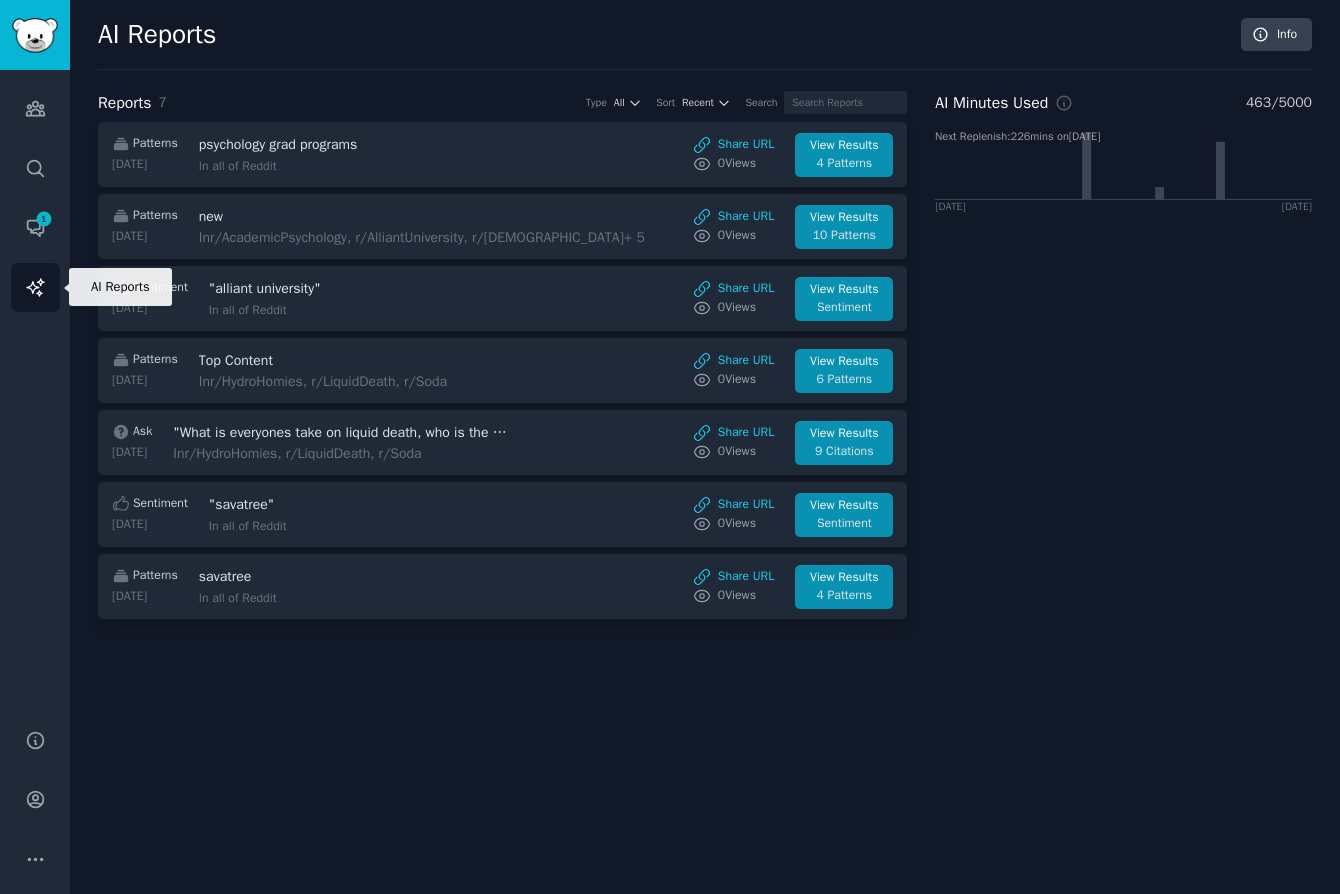 click 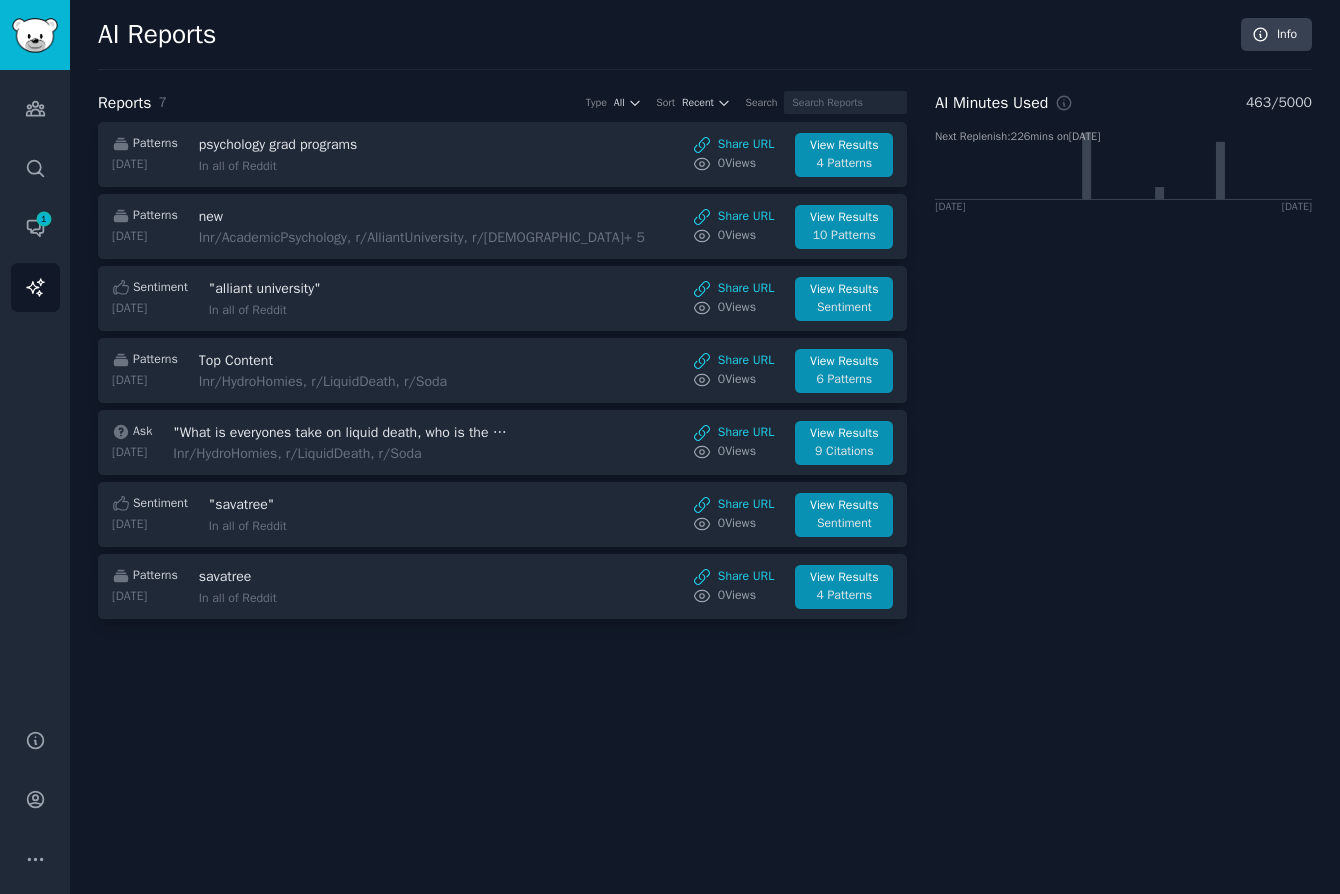 click on "Audiences Search Conversations 1 AI Reports" at bounding box center (35, 387) 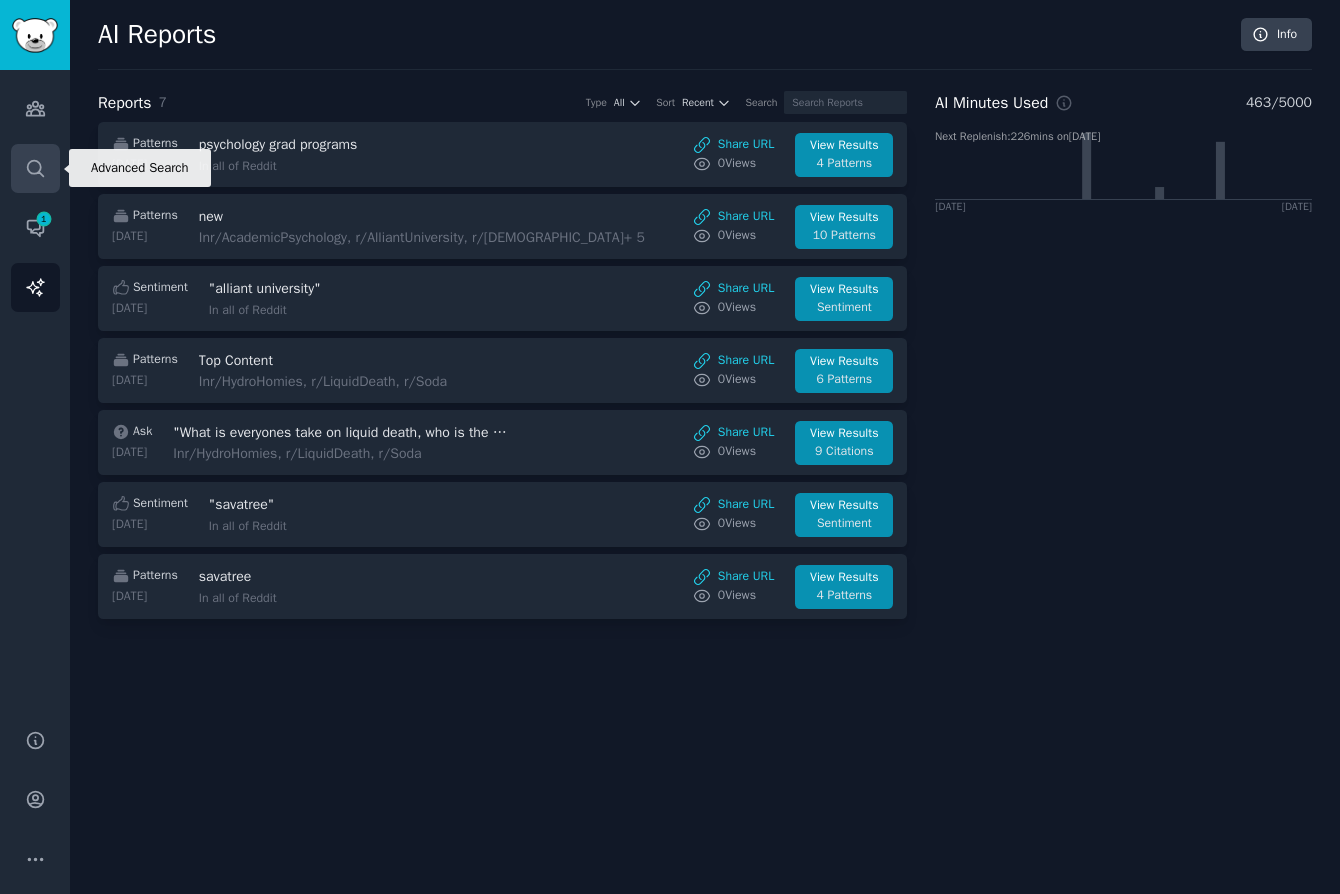 click 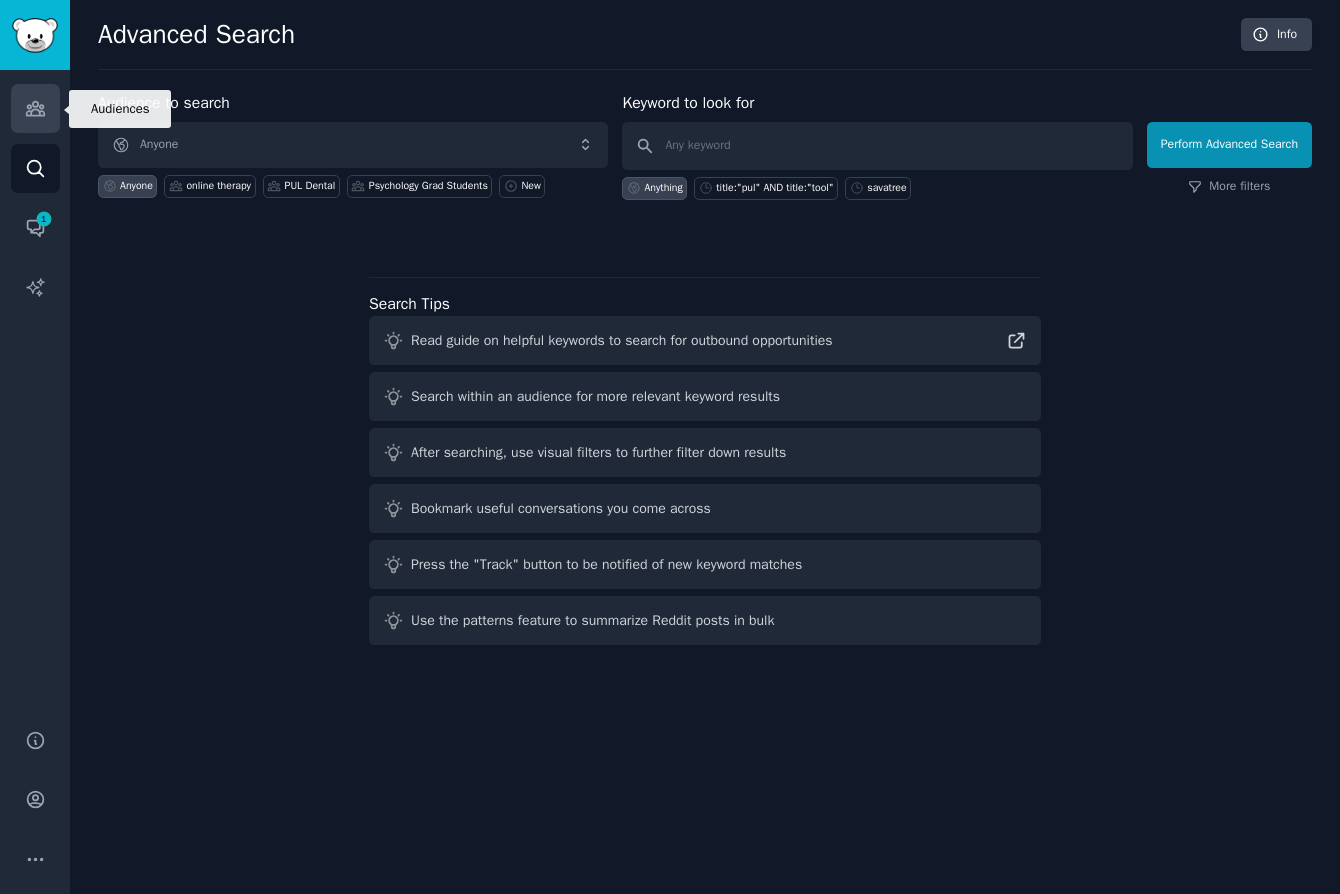 click 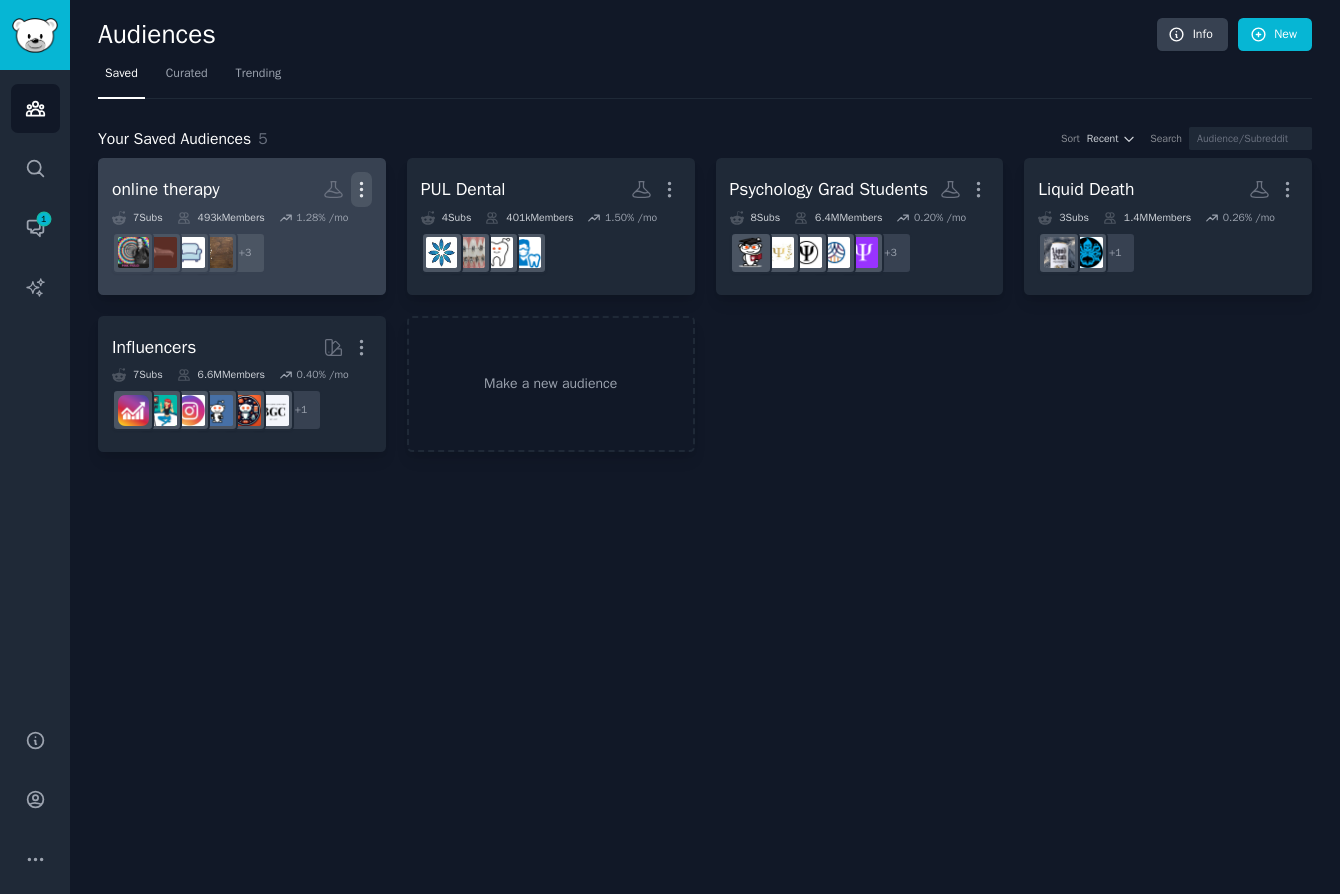 click 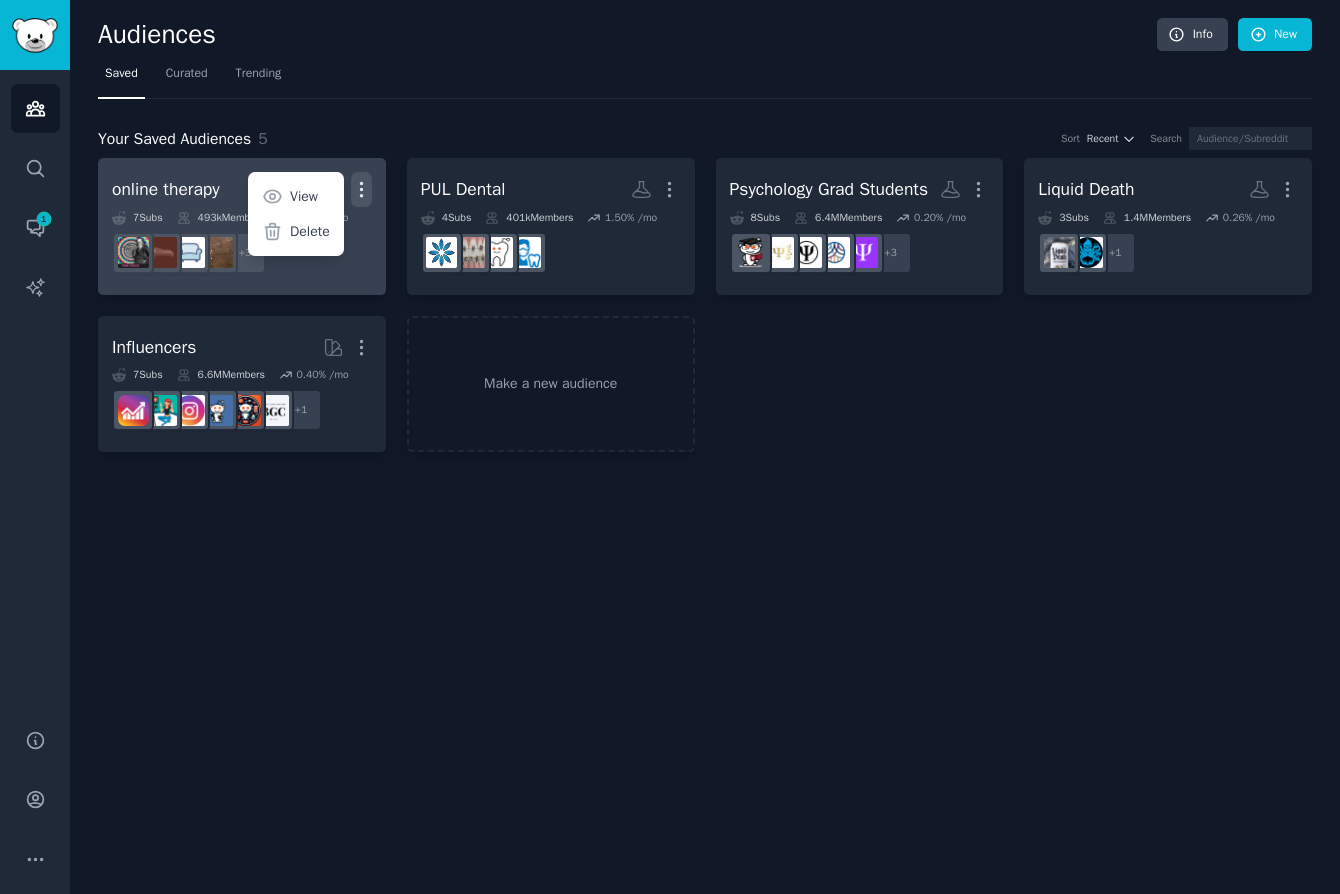 click on "online therapy" at bounding box center (166, 189) 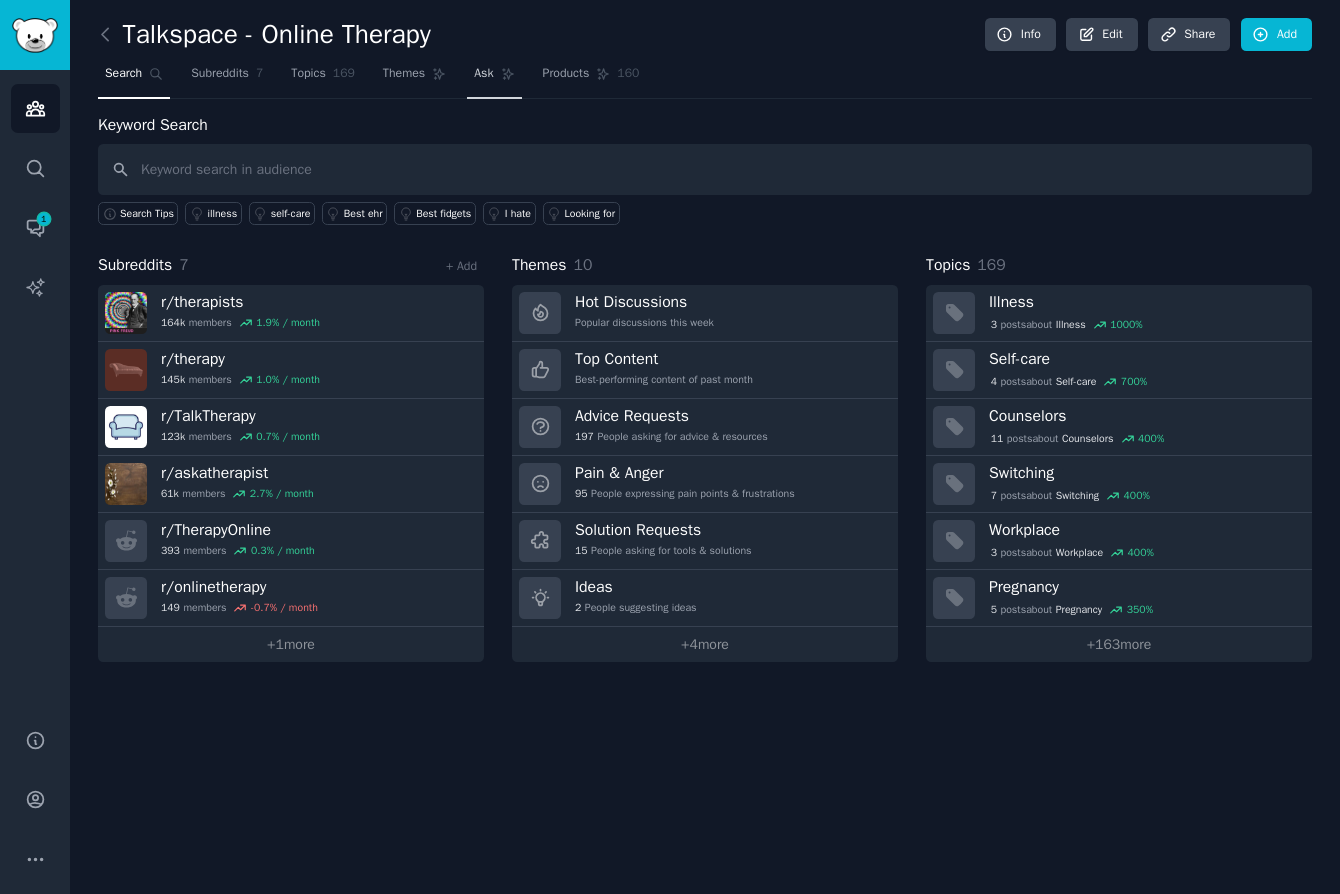 click on "Ask" at bounding box center [494, 78] 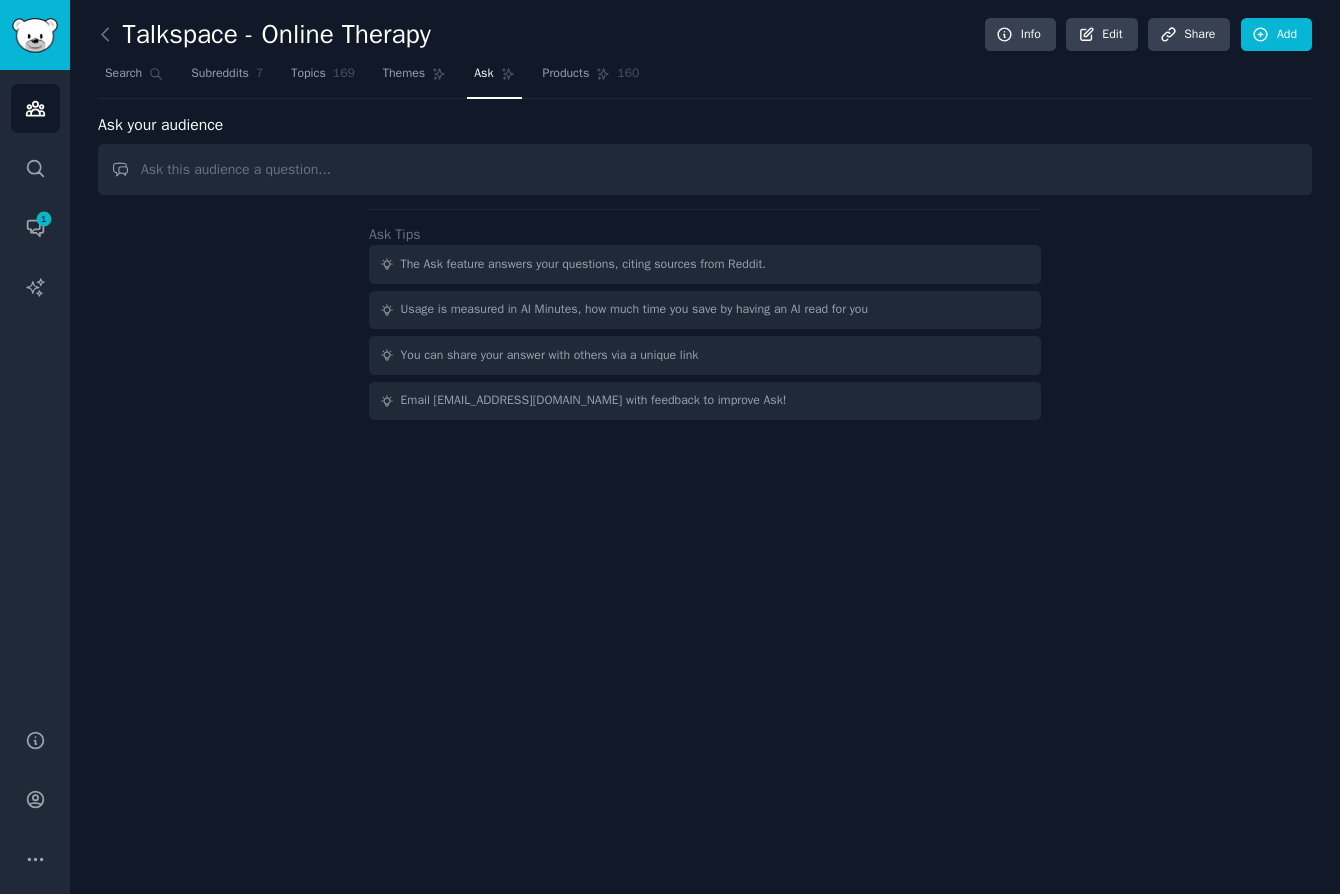 click at bounding box center (705, 169) 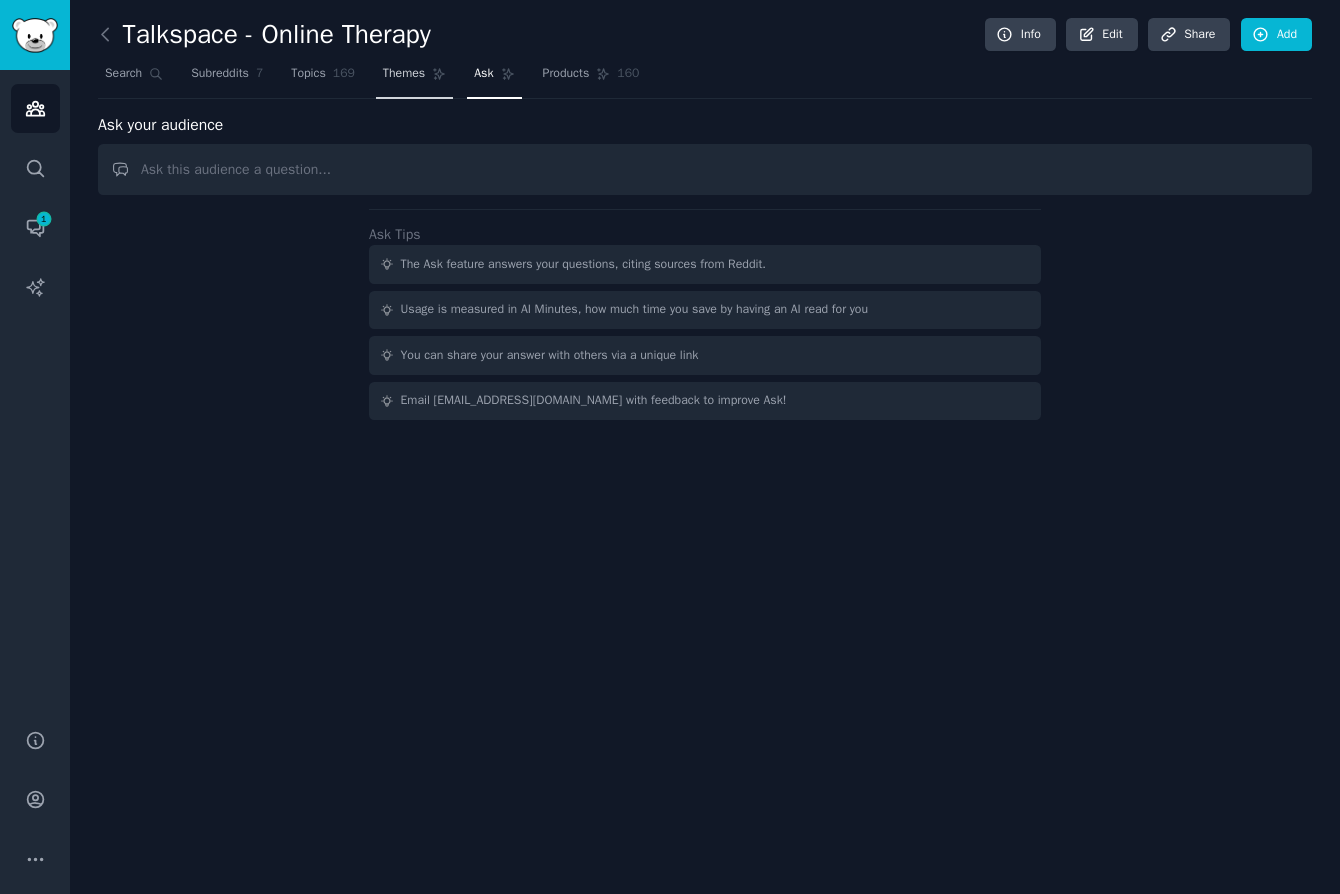 click on "Themes" at bounding box center (404, 74) 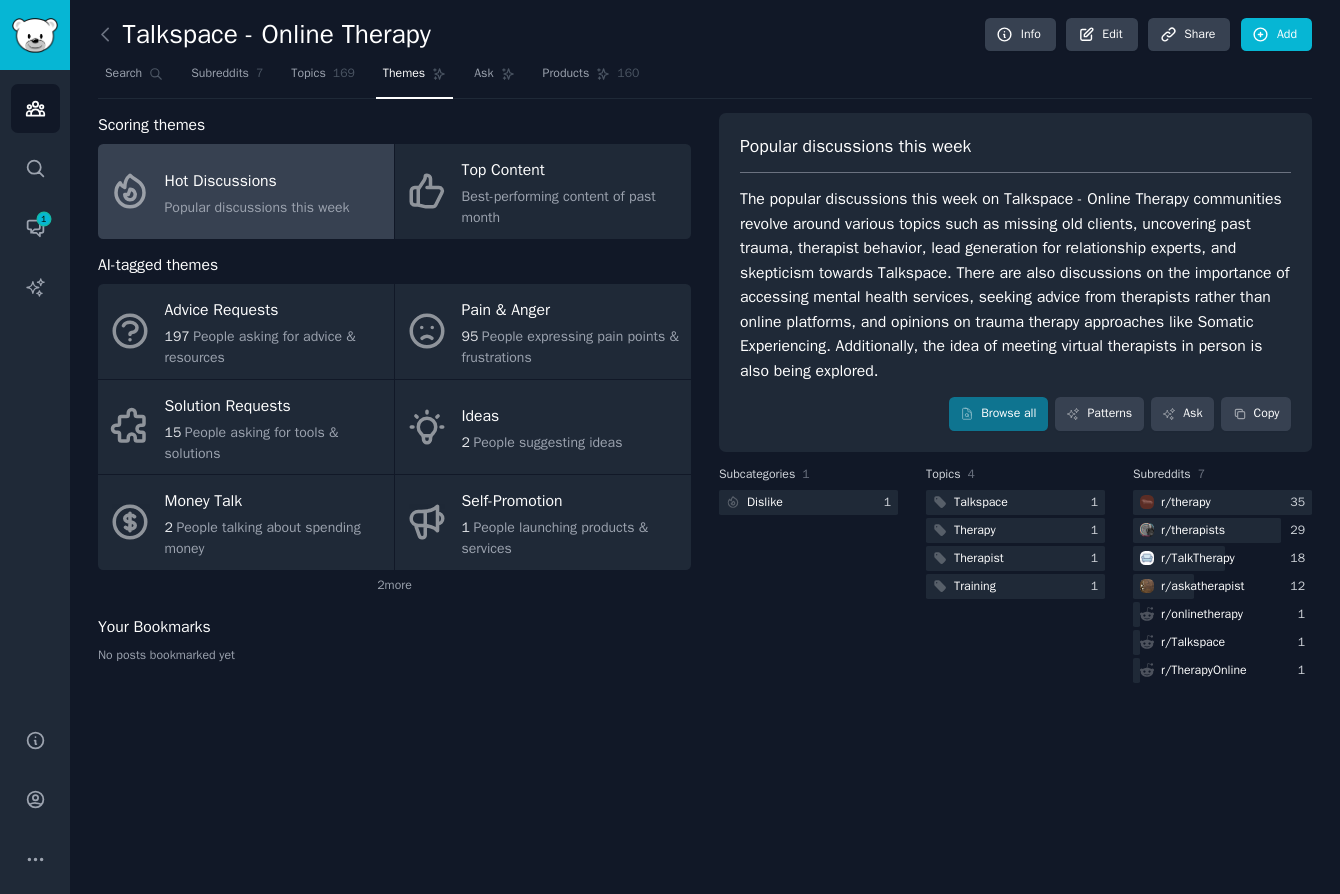 click on "Talkspace - Online Therapy Info Edit Share Add" at bounding box center (705, 38) 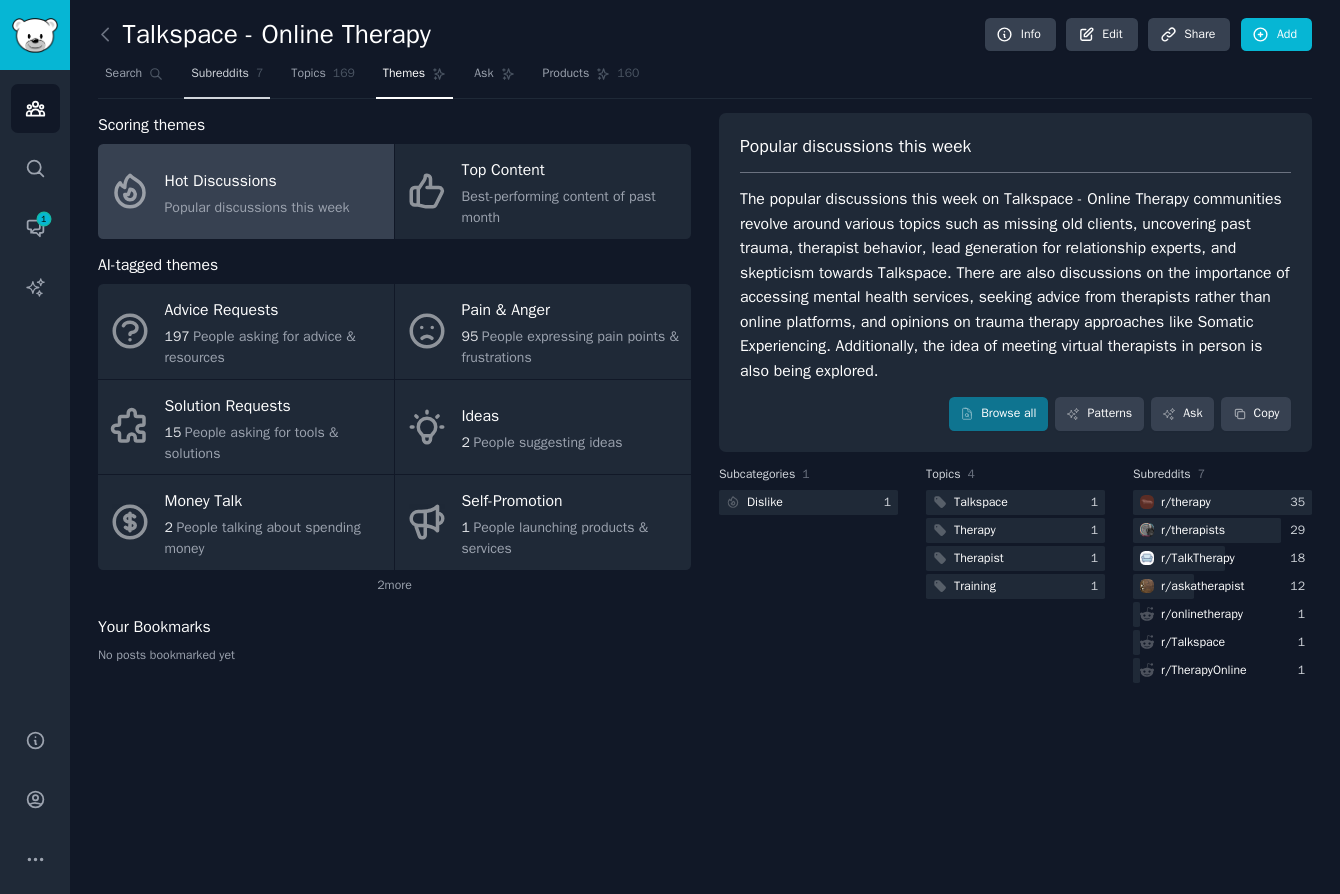 click on "Topics" at bounding box center (308, 74) 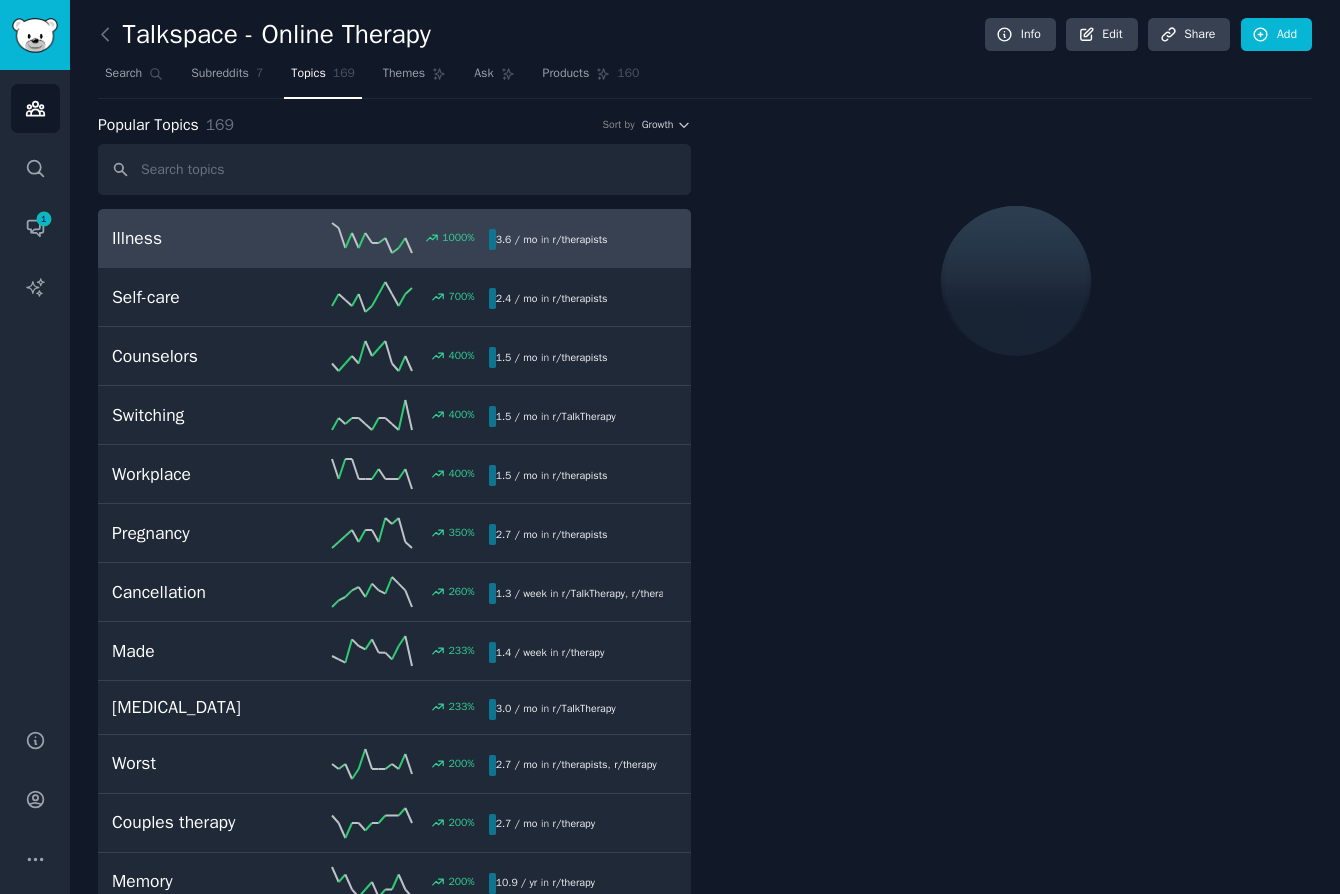 click on "Talkspace - Online Therapy Info Edit Share Add" at bounding box center [705, 38] 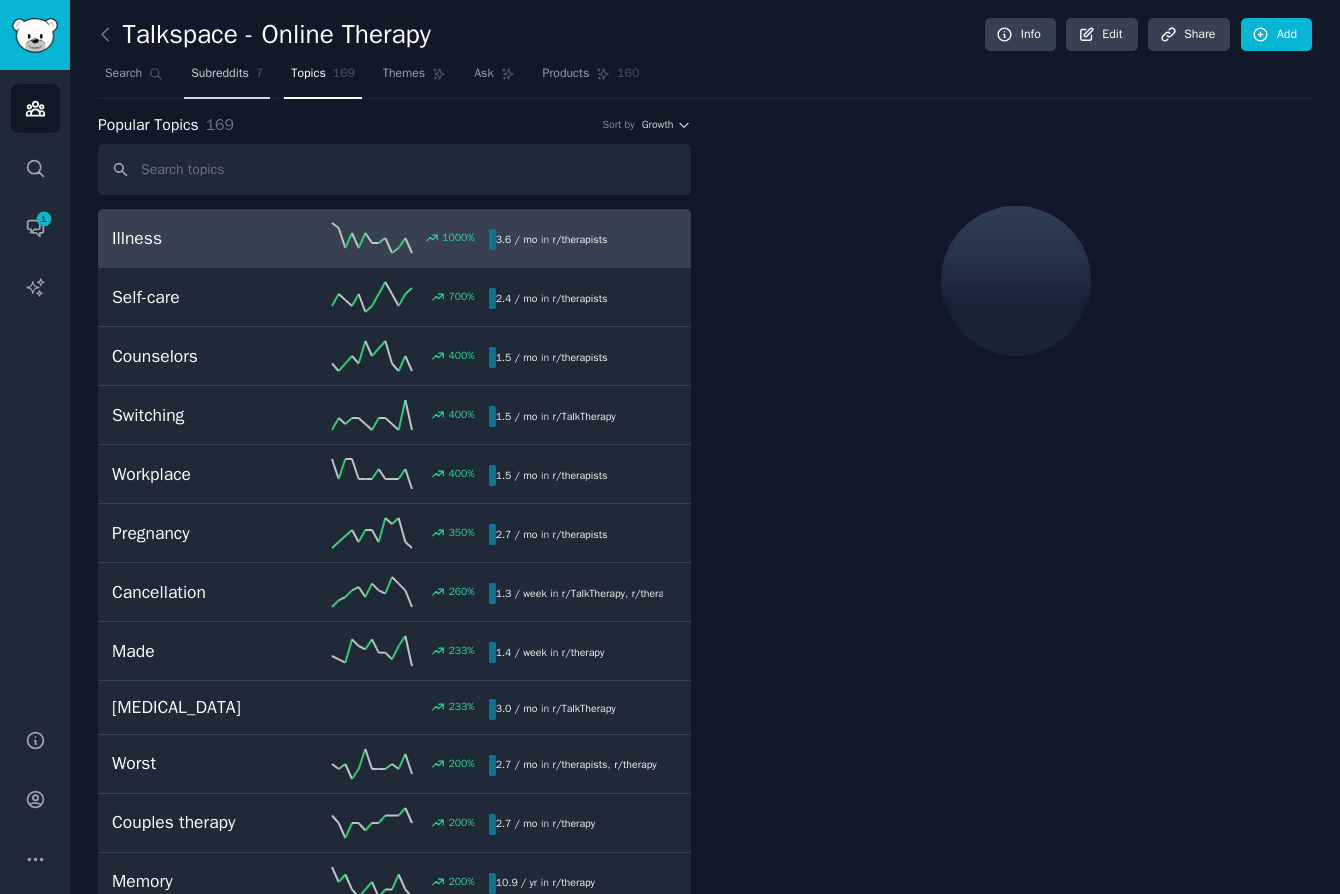 click on "Subreddits" at bounding box center [220, 74] 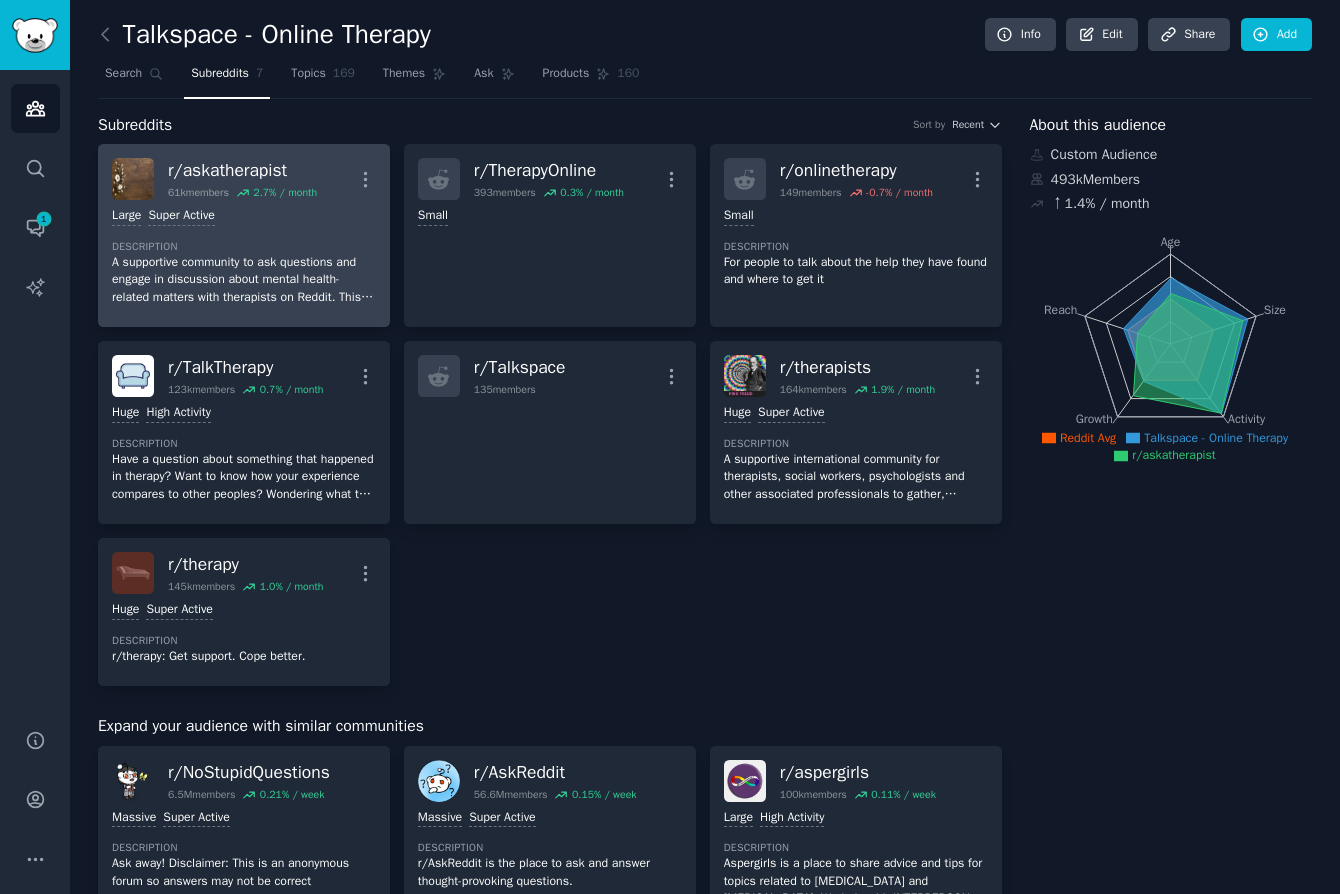 click on "Large Super Active Description A supportive community to ask questions and engage in discussion about mental health-related matters with therapists on Reddit. This sub does not replace seeing a therapist and the information provided is for resource and entertainment purposes only." at bounding box center [244, 256] 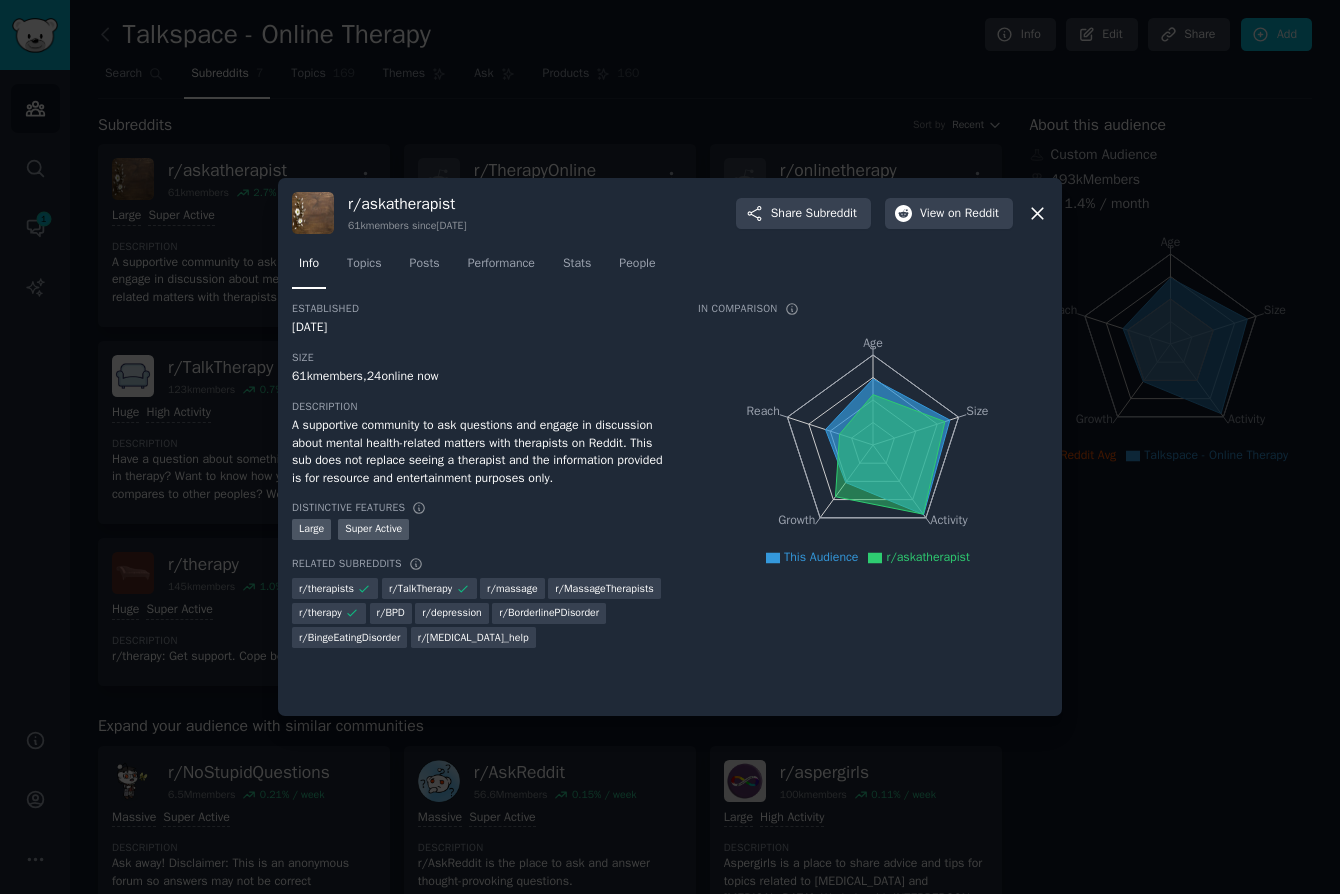 click at bounding box center [670, 447] 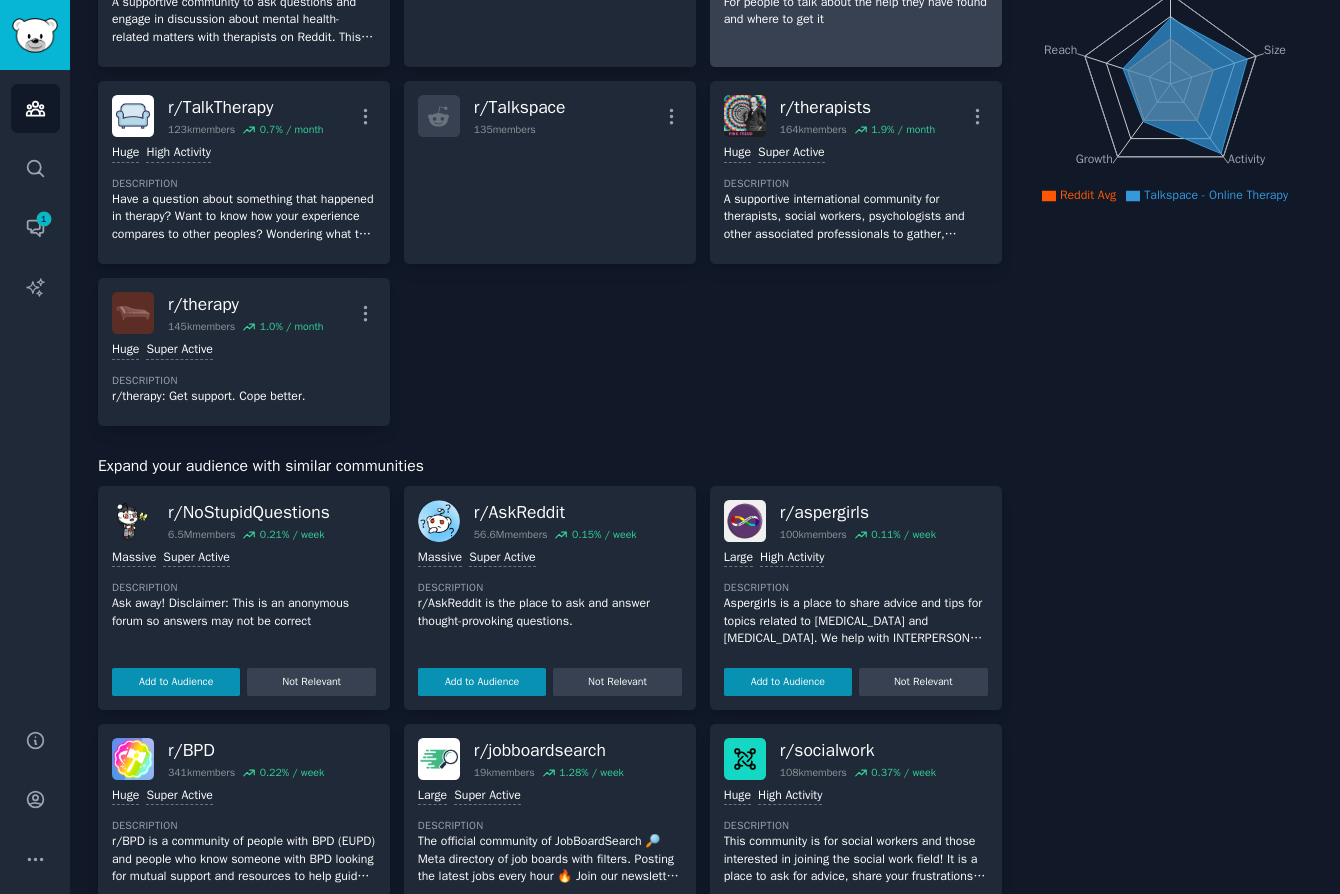 scroll, scrollTop: 0, scrollLeft: 0, axis: both 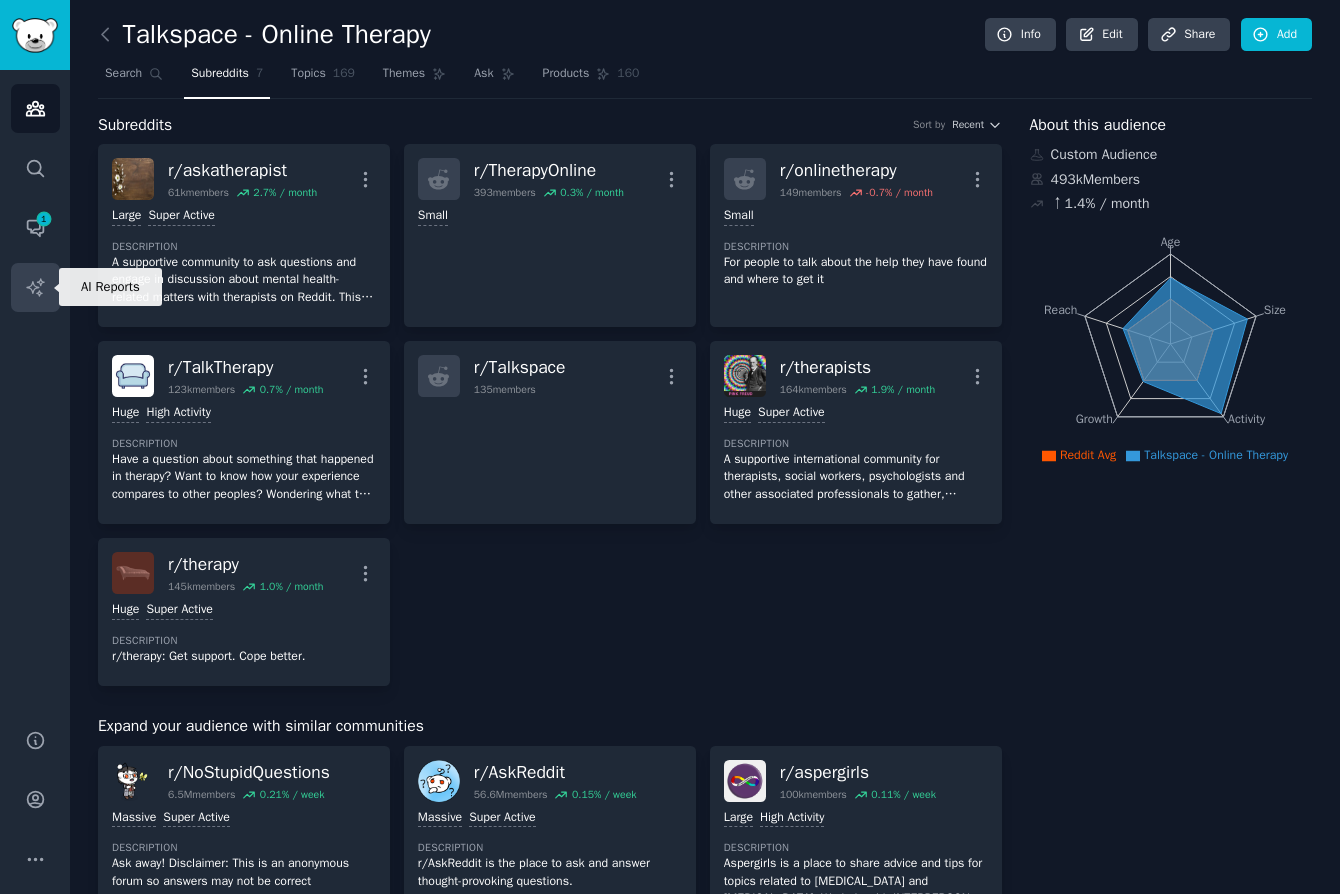 click 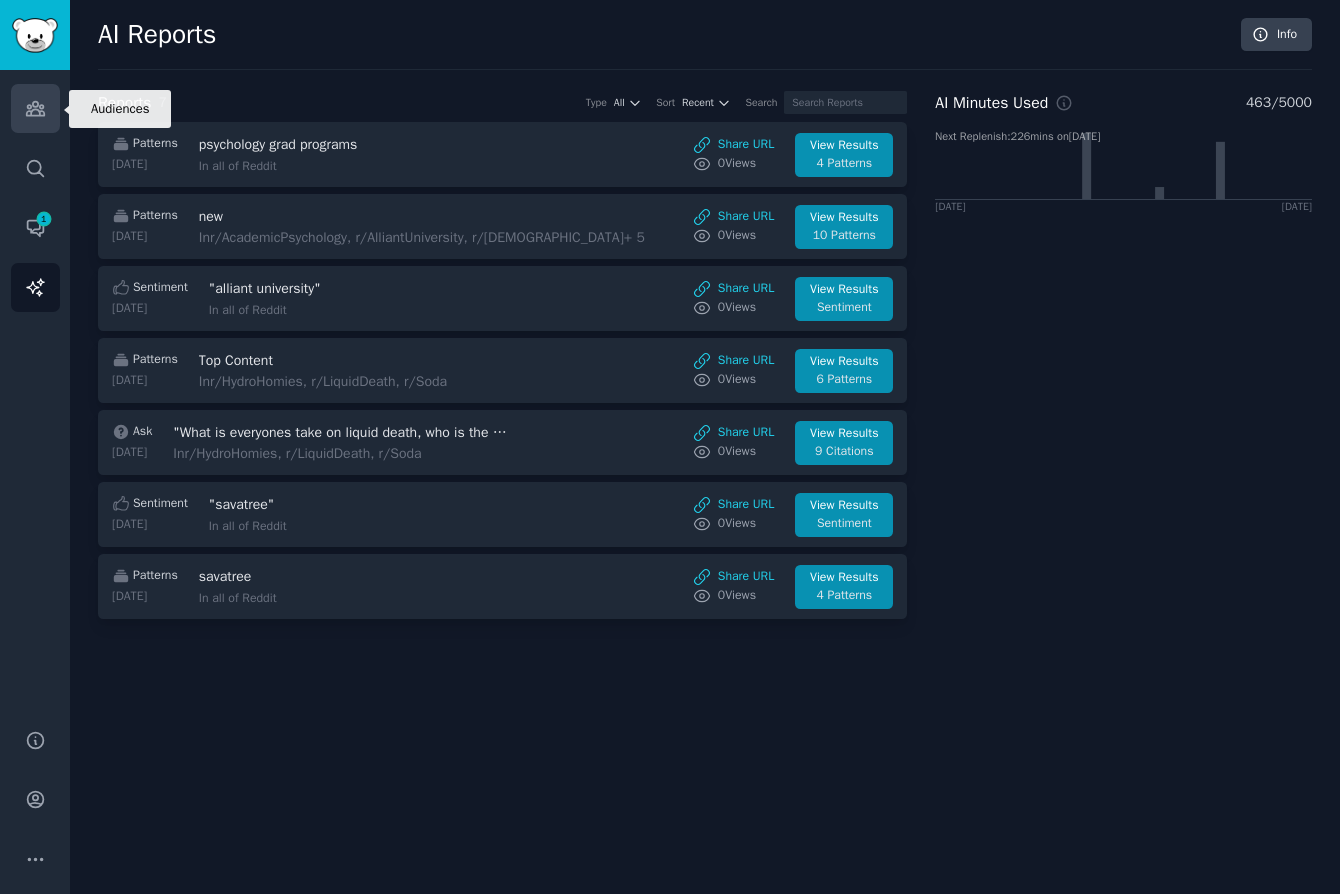 click 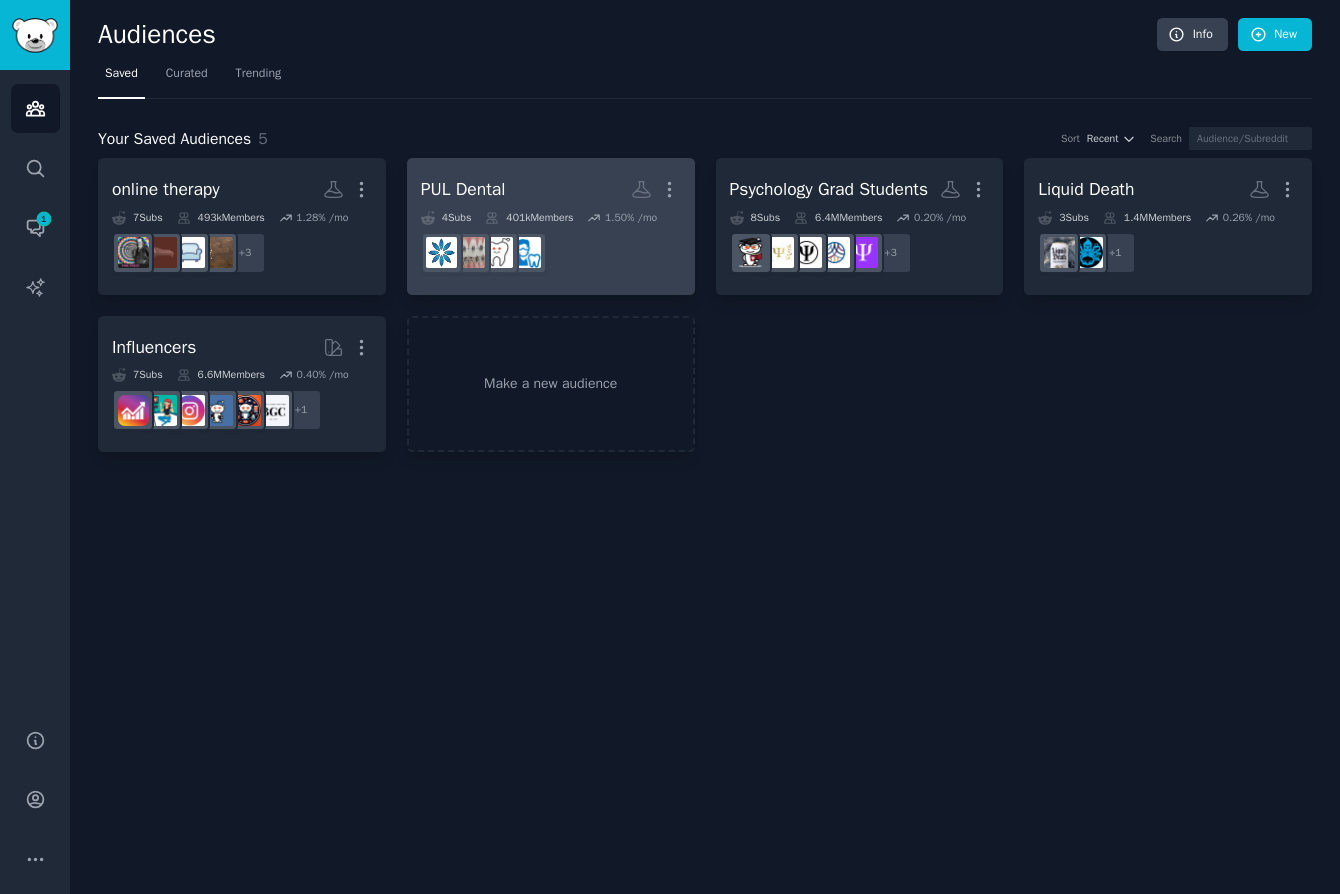click on "PUL Dental More 4  Sub s 401k  Members 1.50 % /mo r/braces" at bounding box center [551, 226] 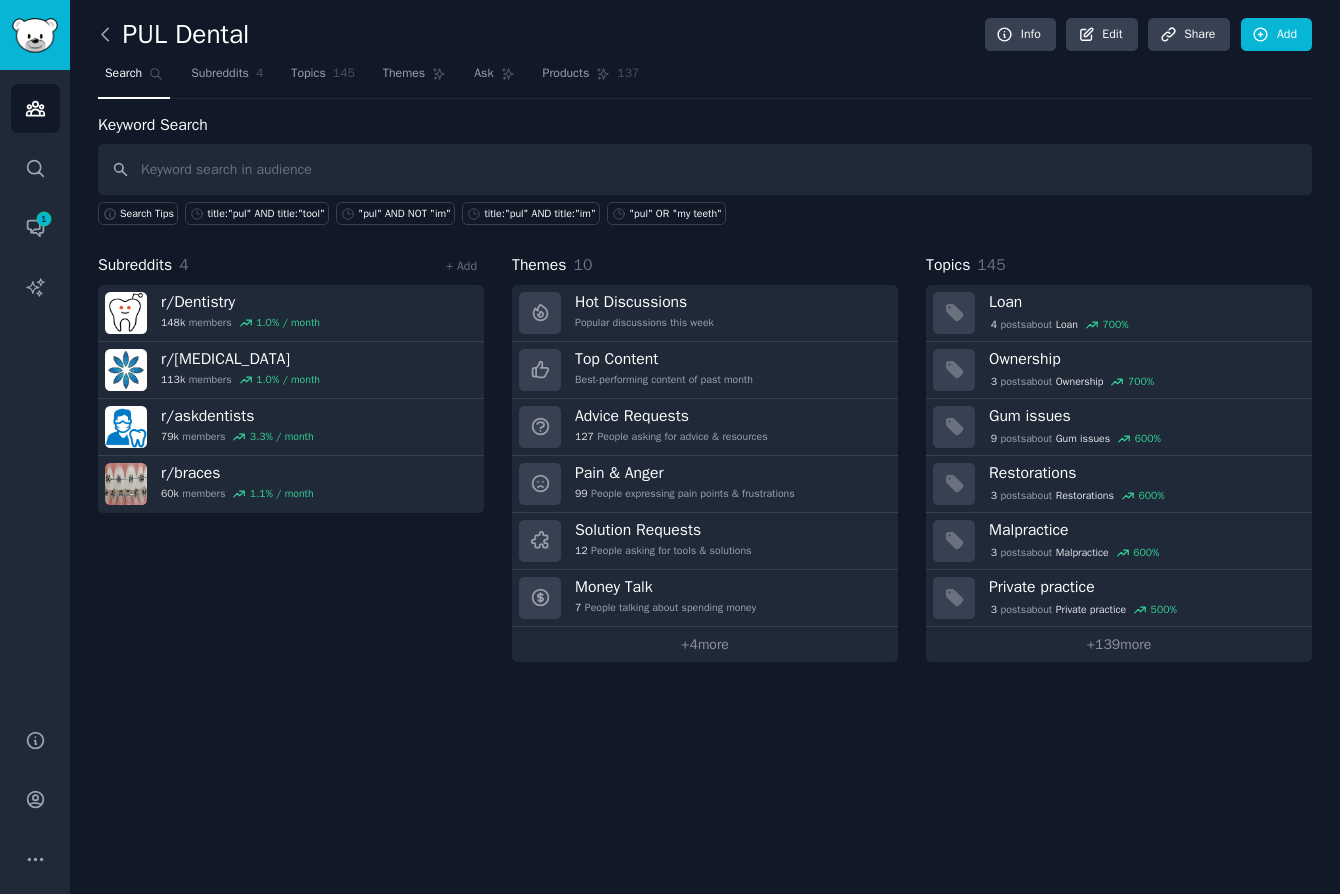 click 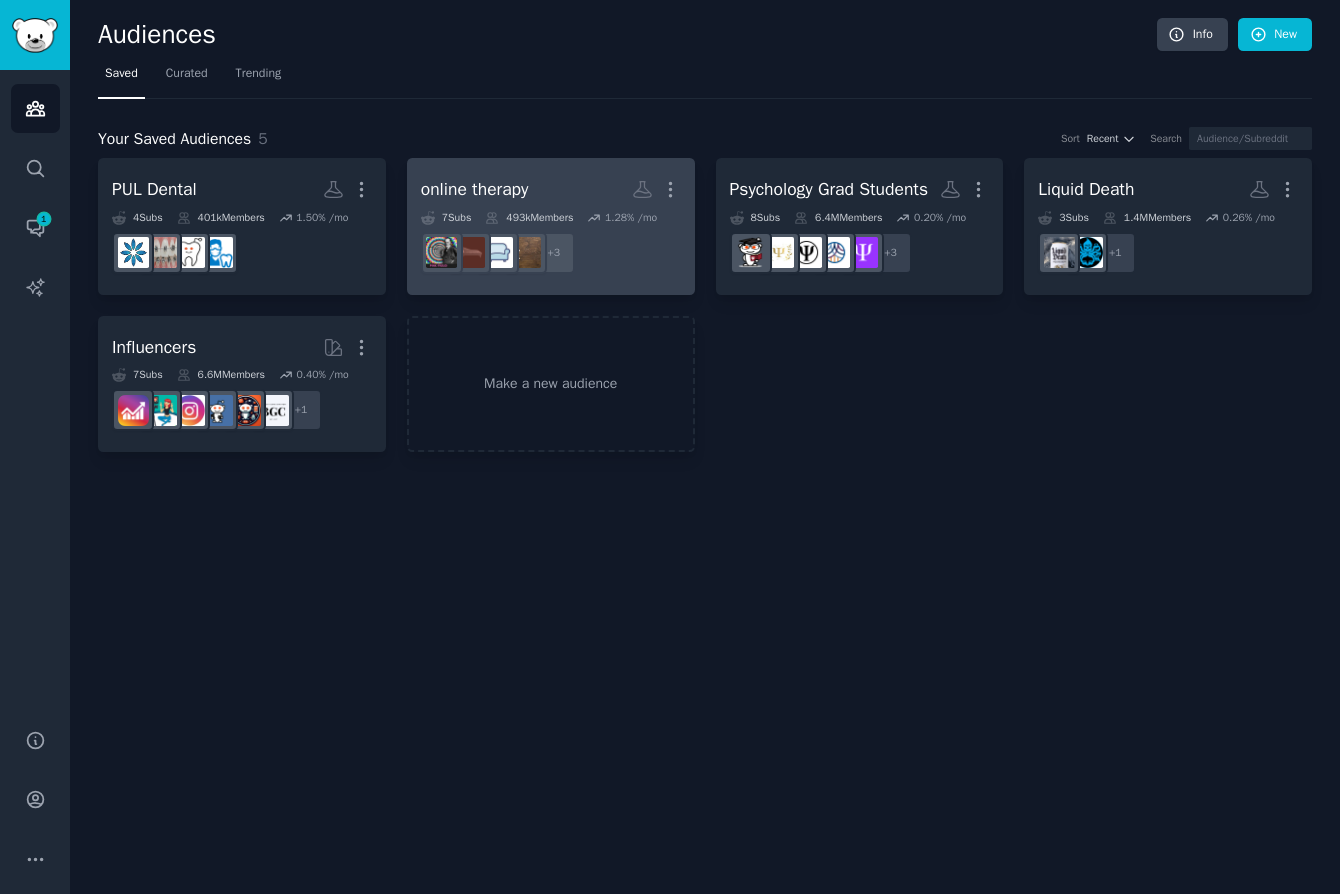 click on "online therapy" at bounding box center [475, 189] 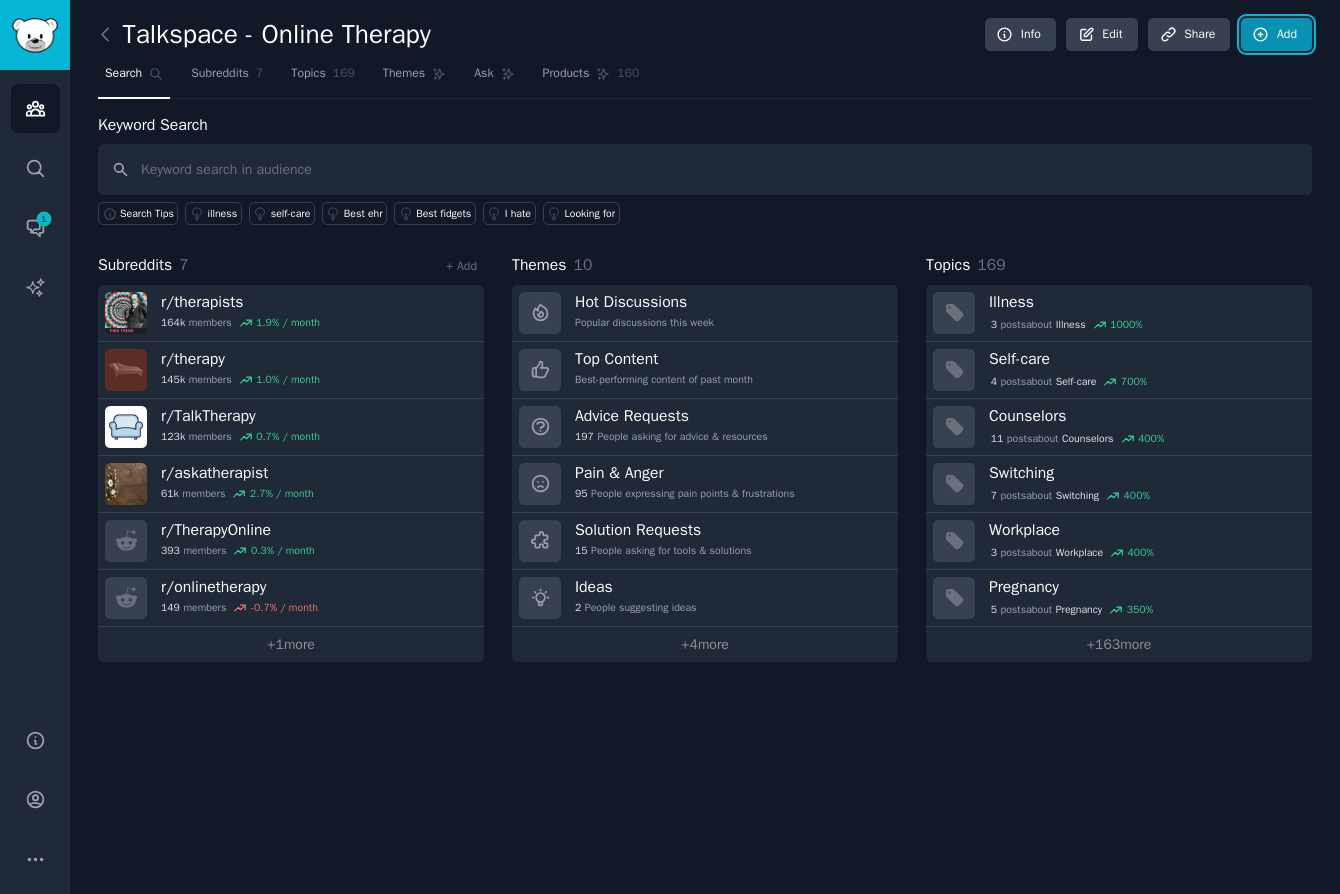 click 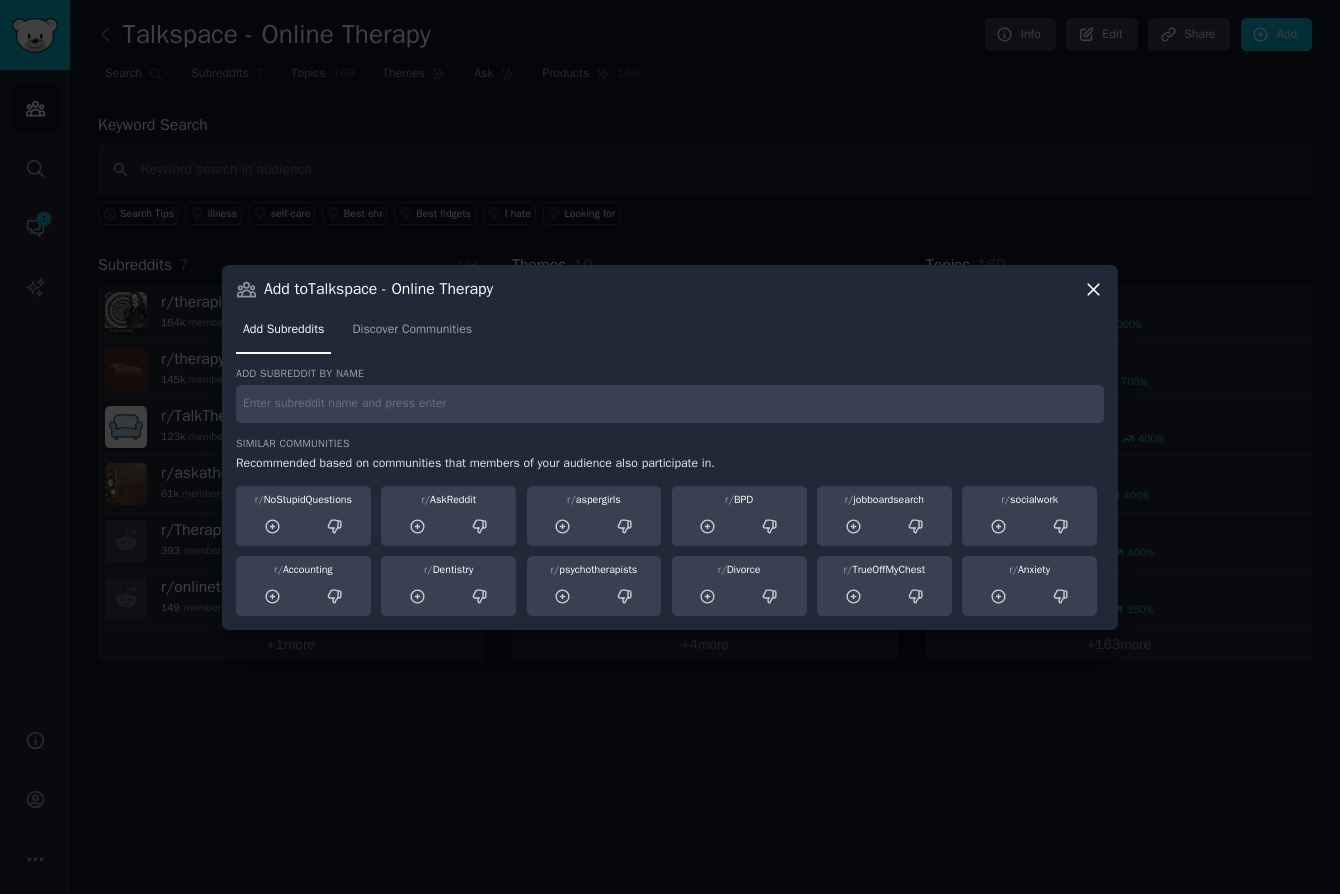 click at bounding box center [670, 447] 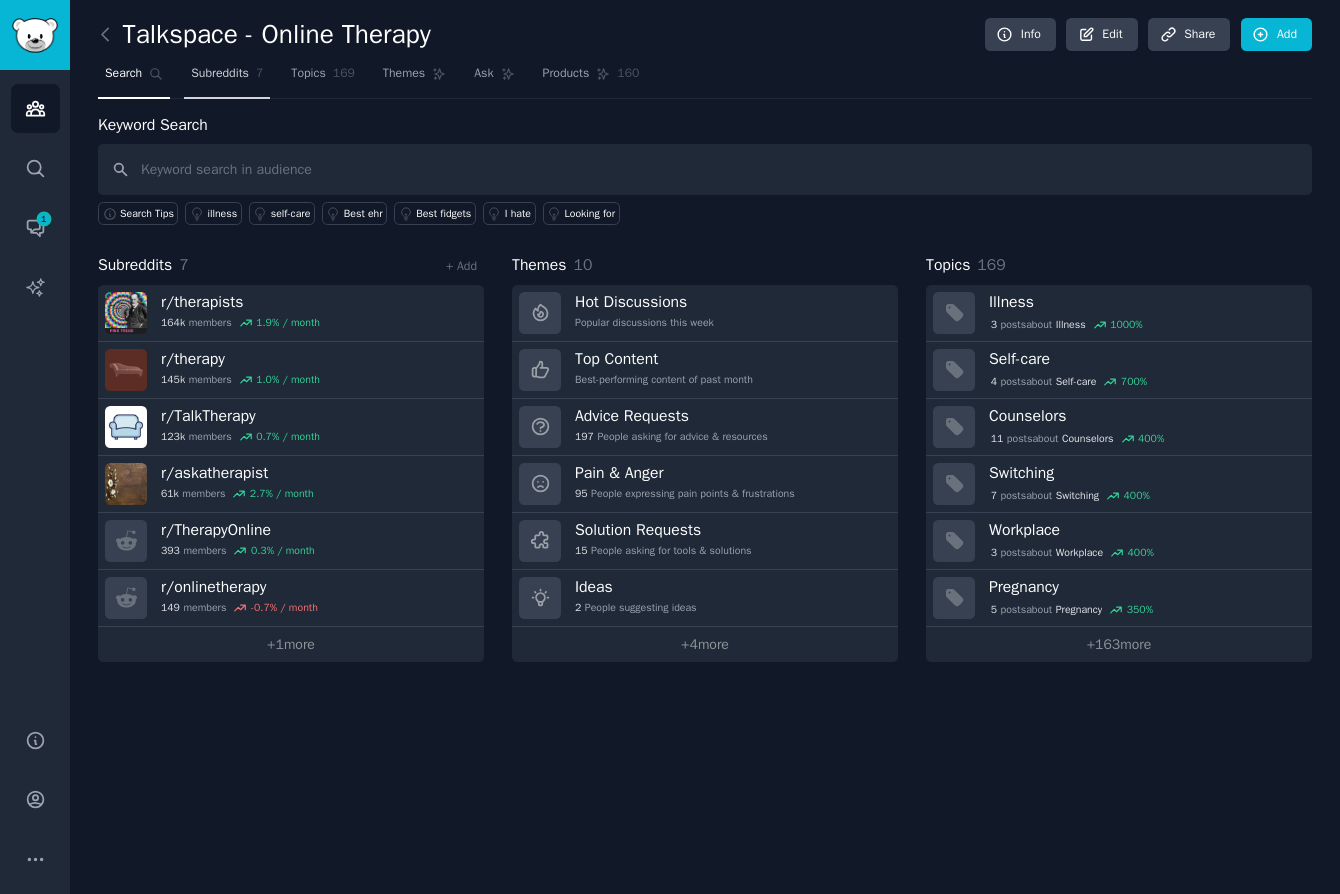 click on "Subreddits" at bounding box center [220, 74] 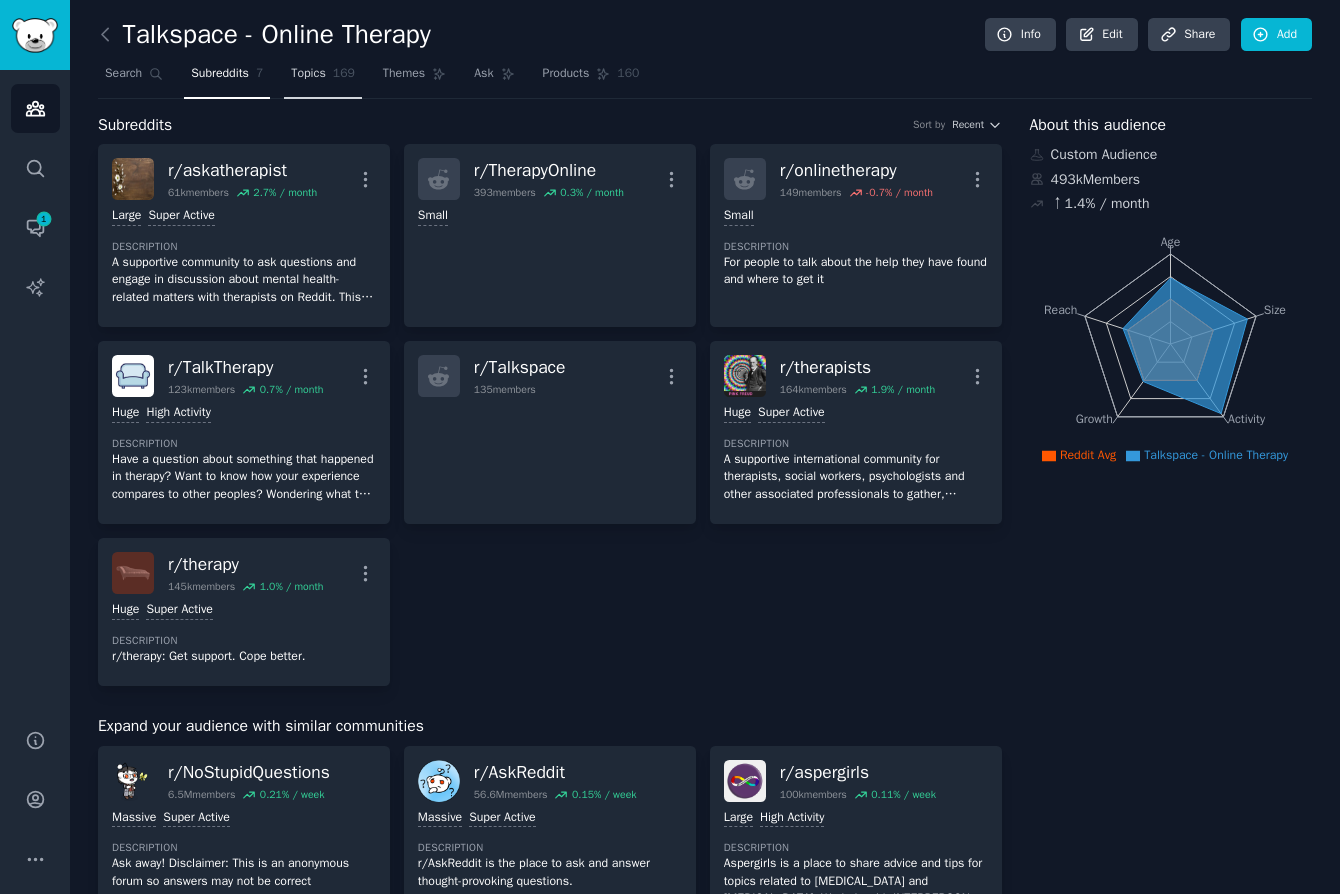click on "Topics" at bounding box center [308, 74] 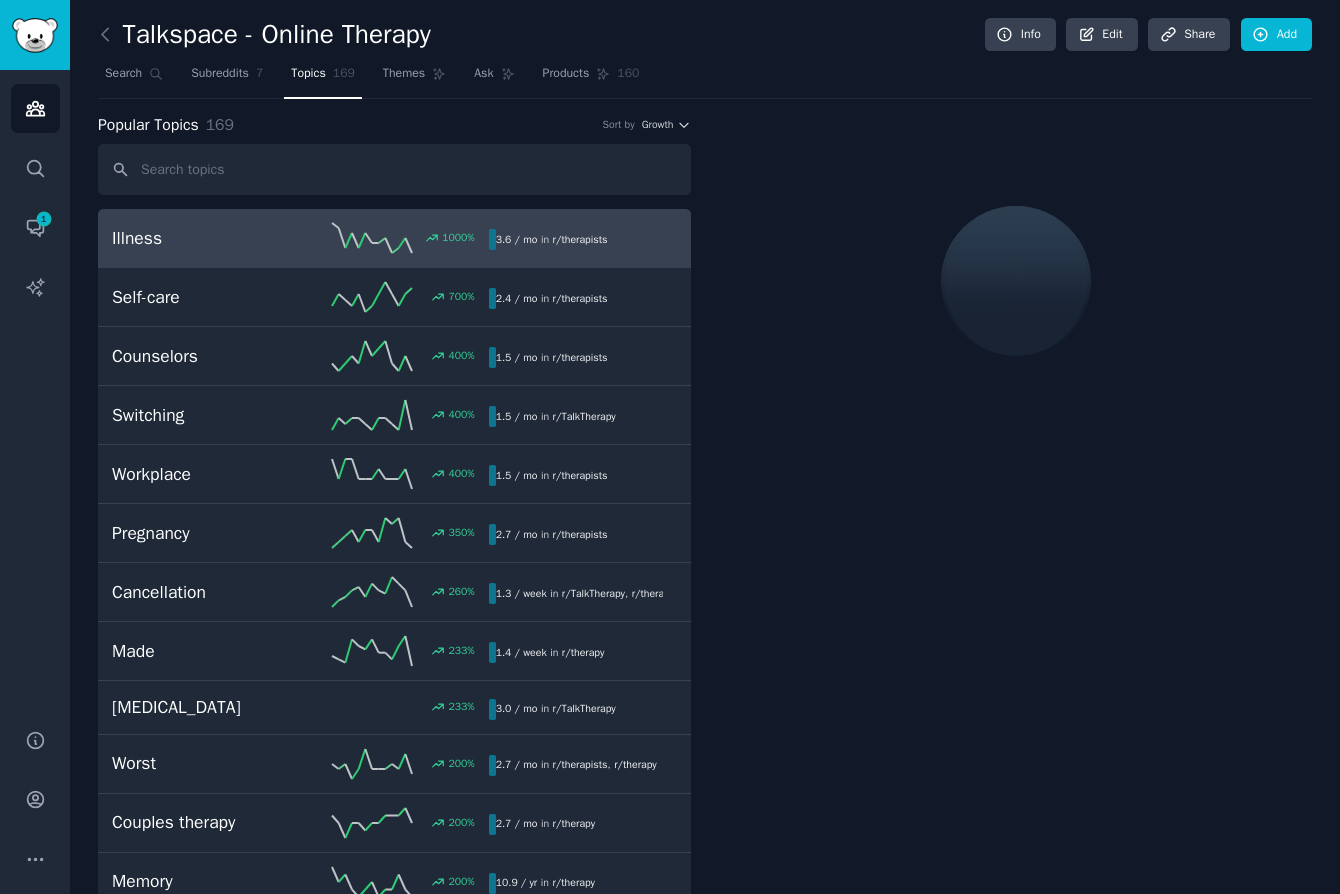 click at bounding box center [394, 169] 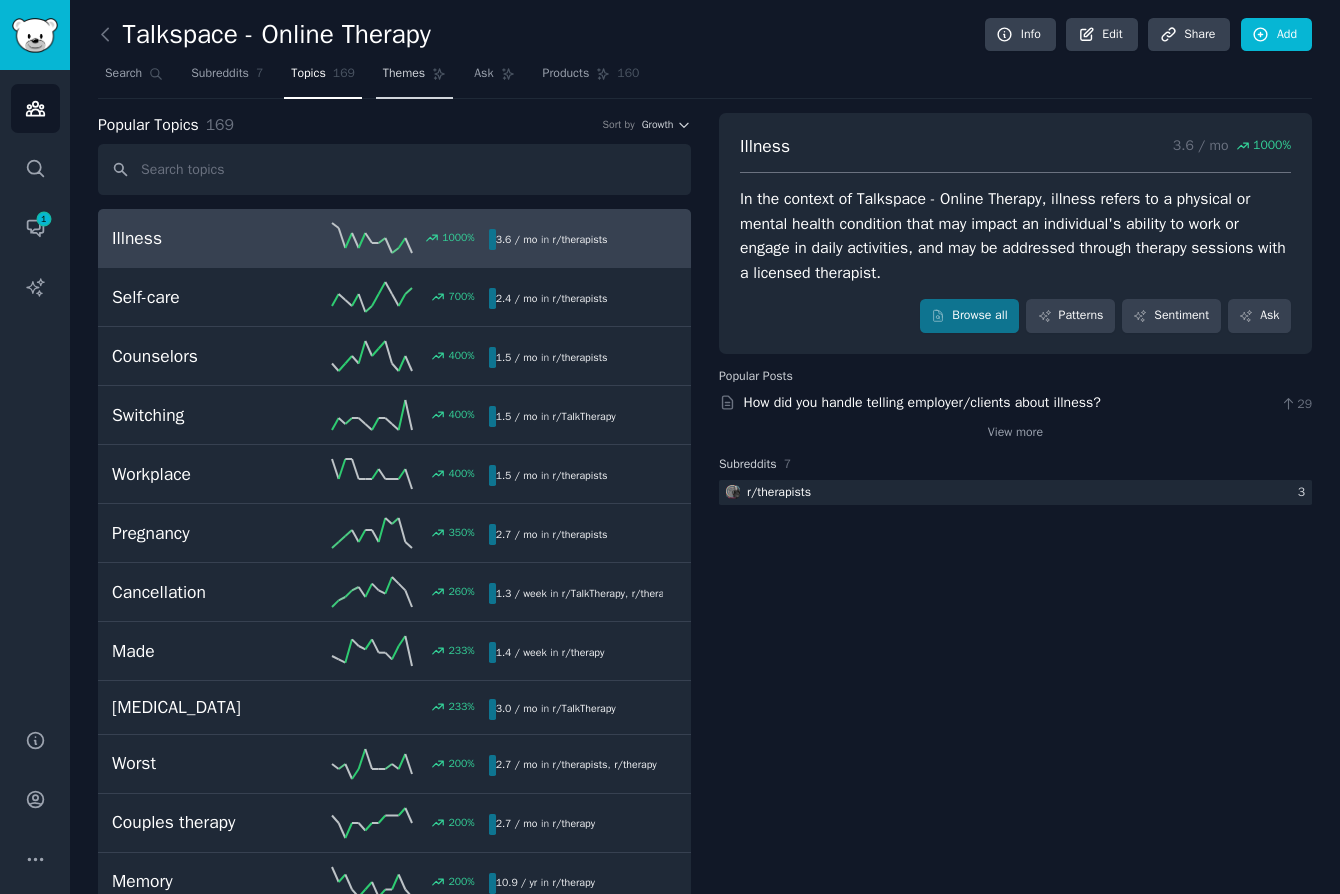 click on "Themes" at bounding box center (404, 74) 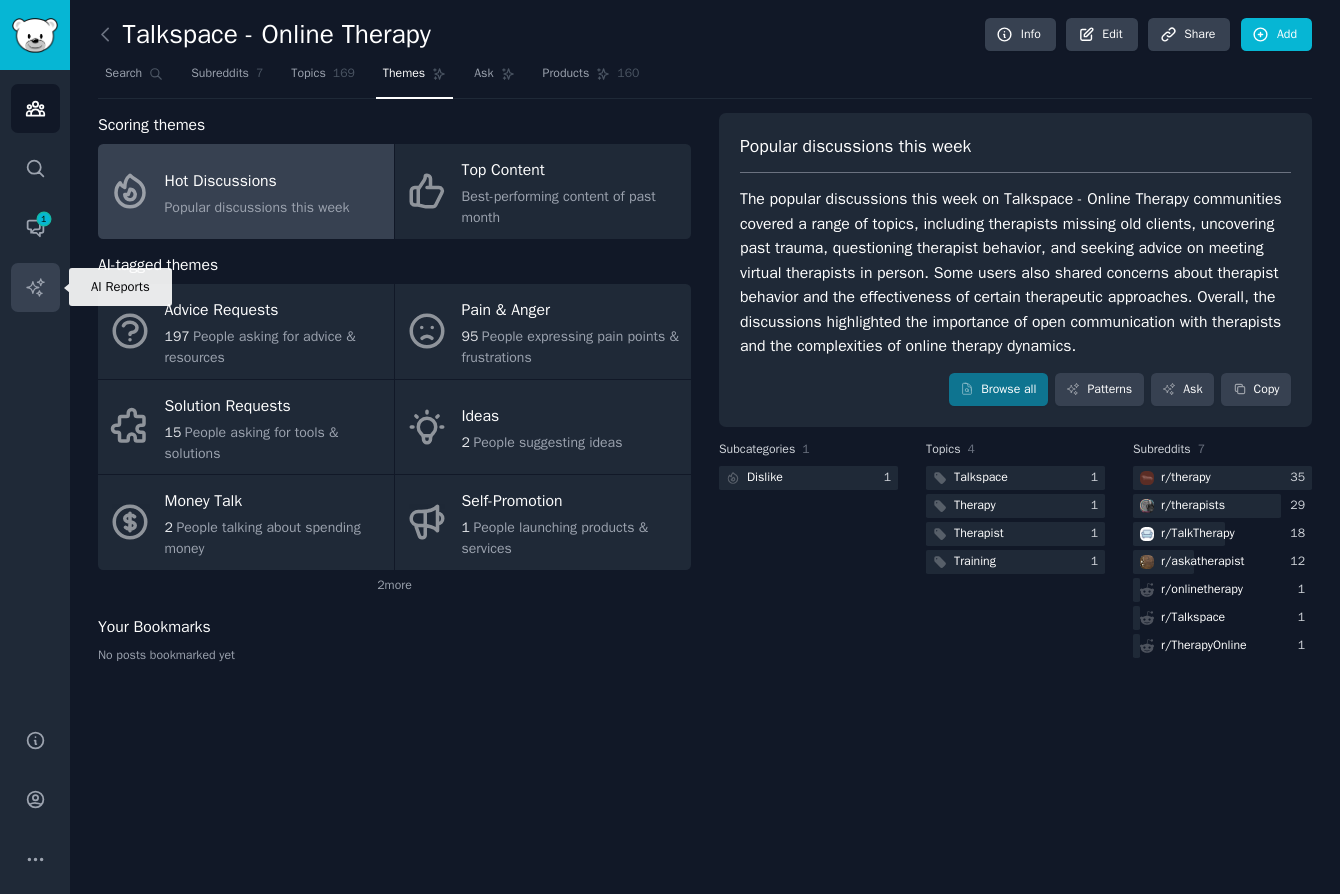 click on "AI Reports" at bounding box center [35, 287] 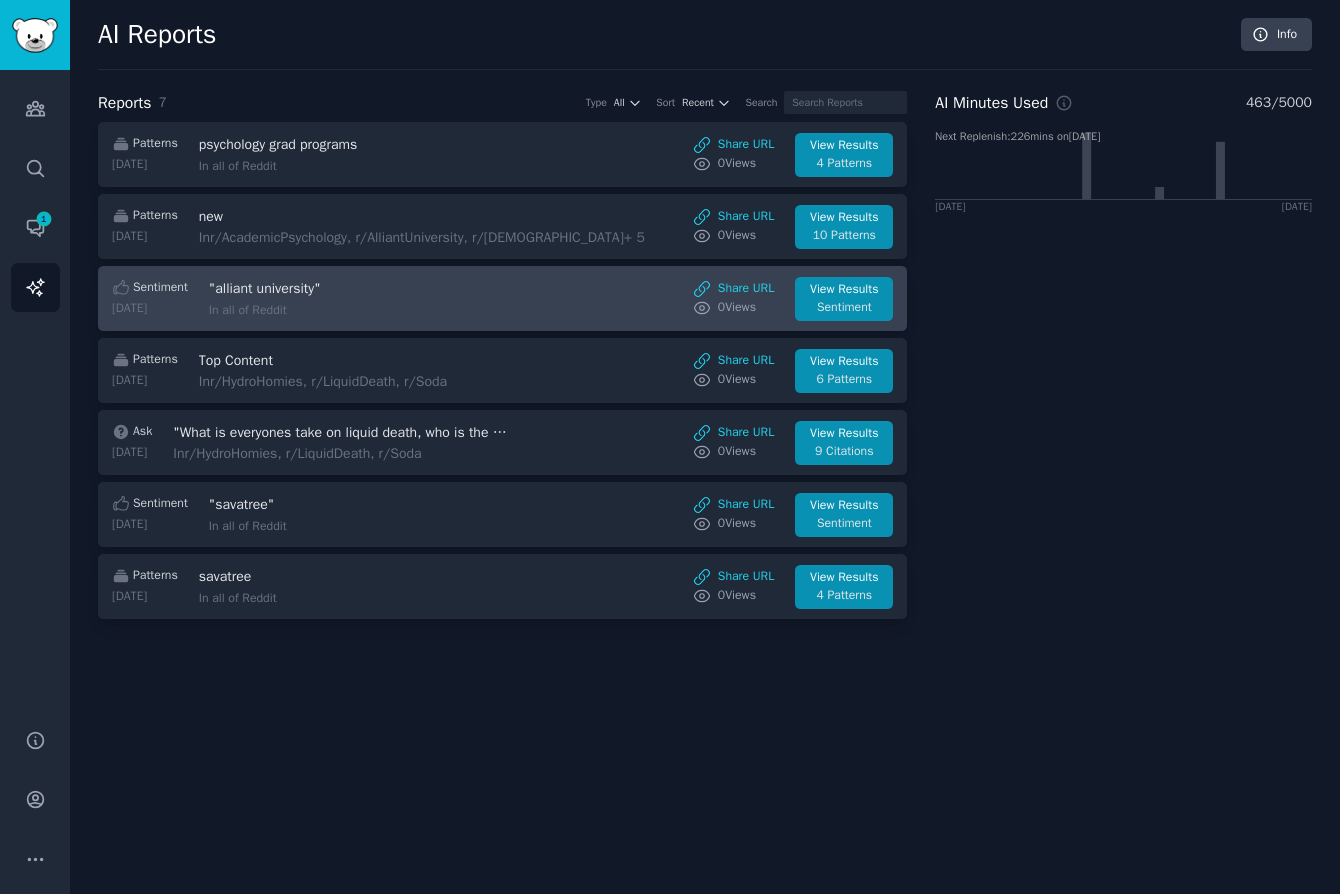 click on "Sentiment [DATE] "alliant university" In all of Reddit Share URL 0  View s View Results Sentiment" at bounding box center (502, 298) 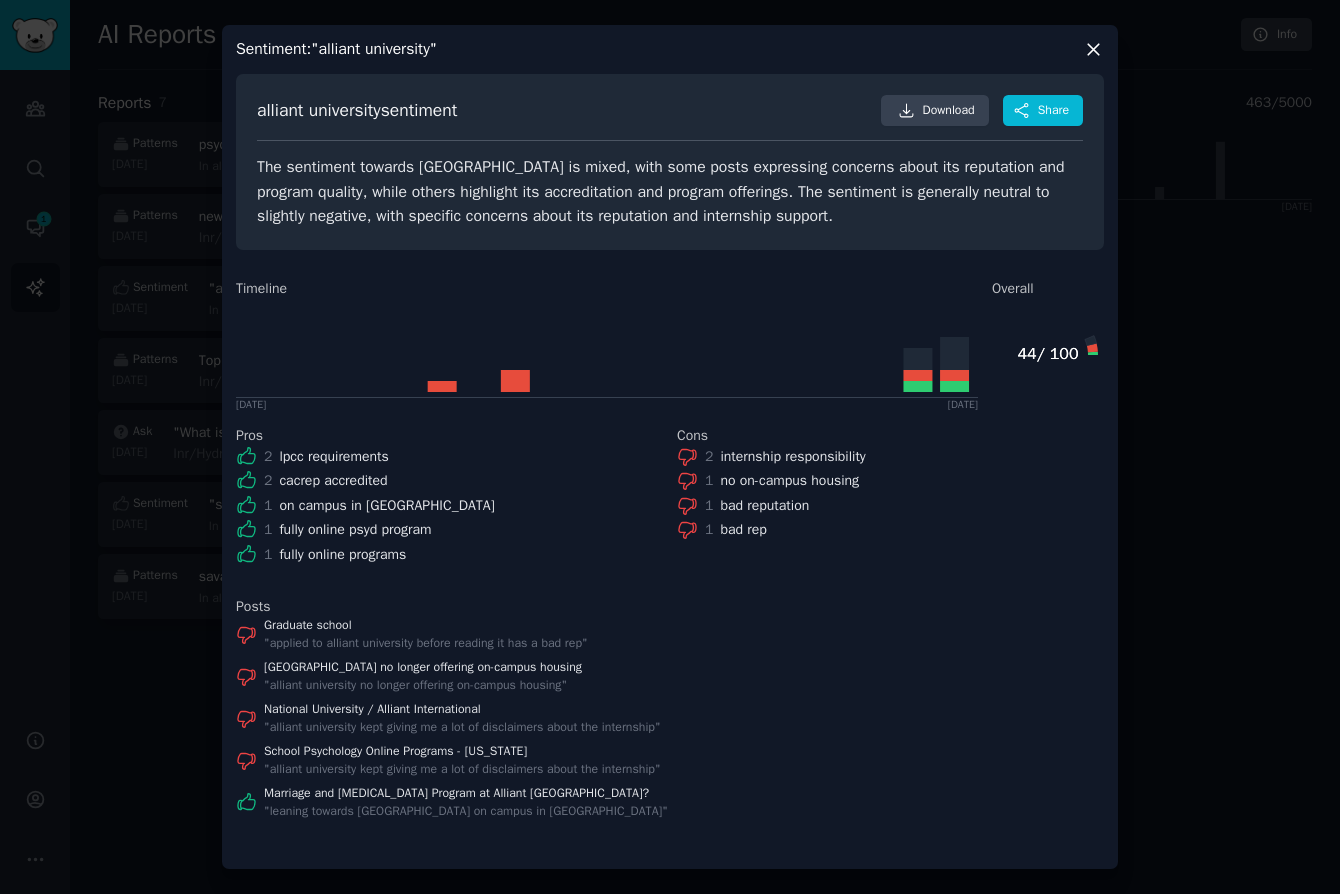 click at bounding box center [670, 447] 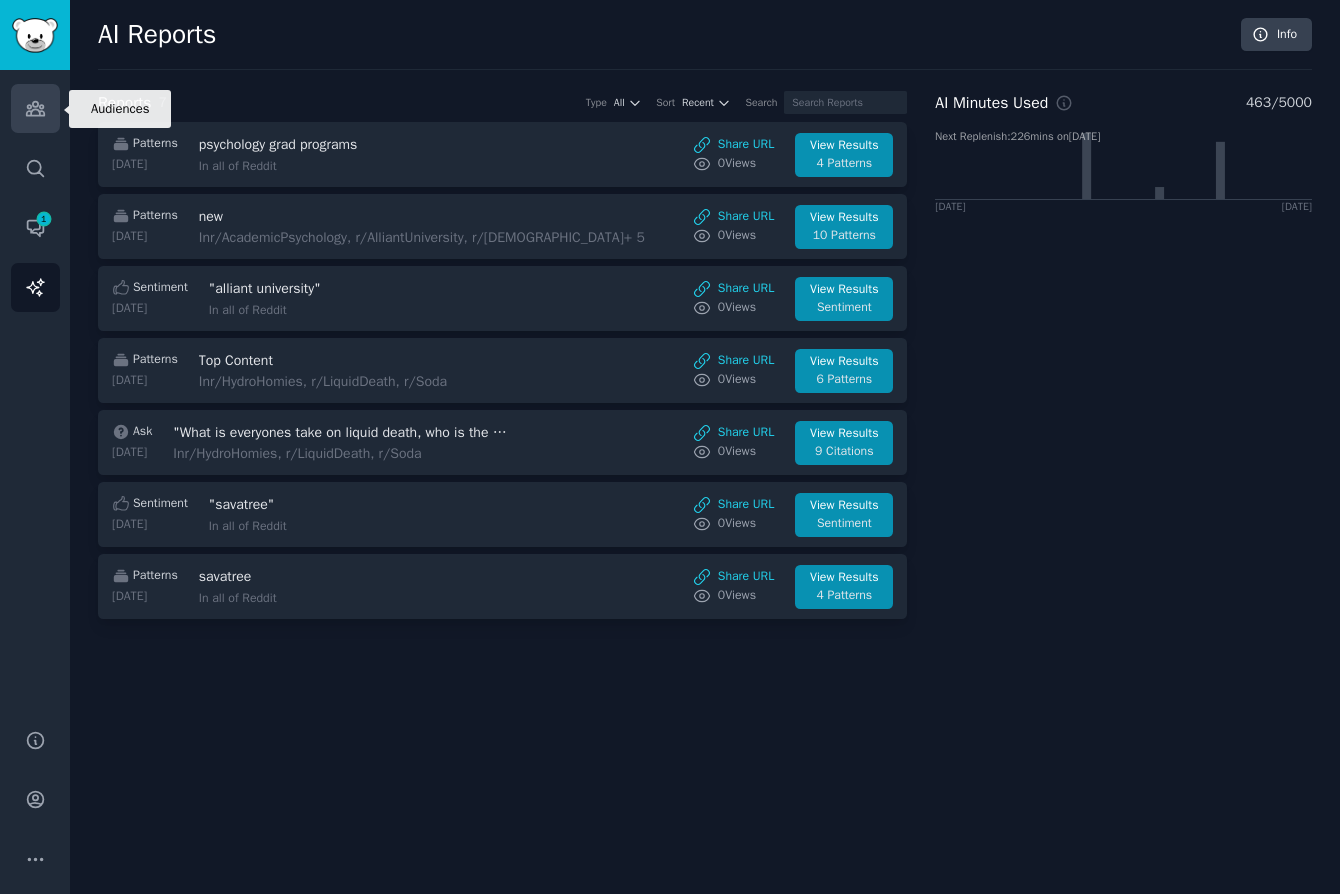 click 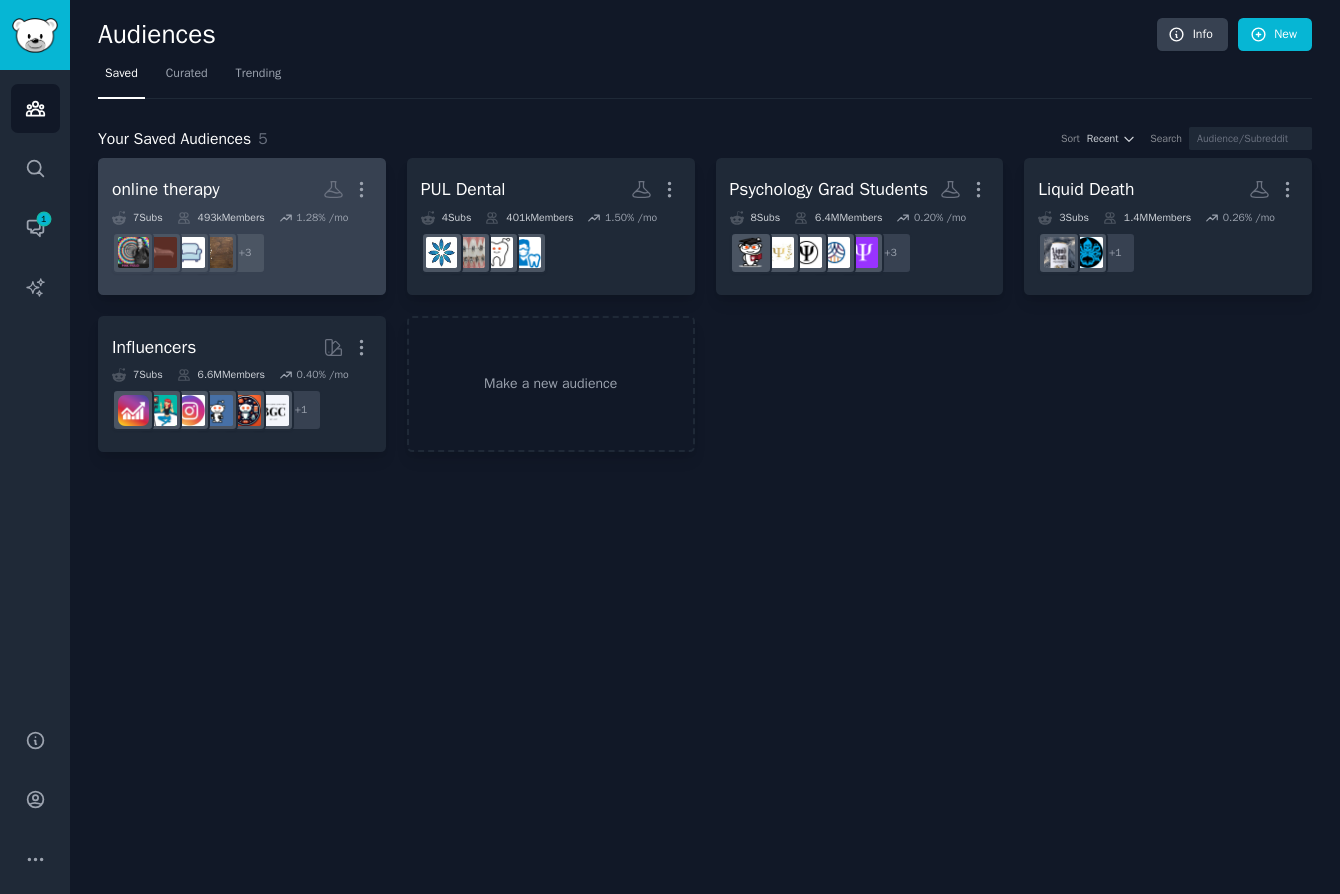 click on "online therapy More" at bounding box center [242, 189] 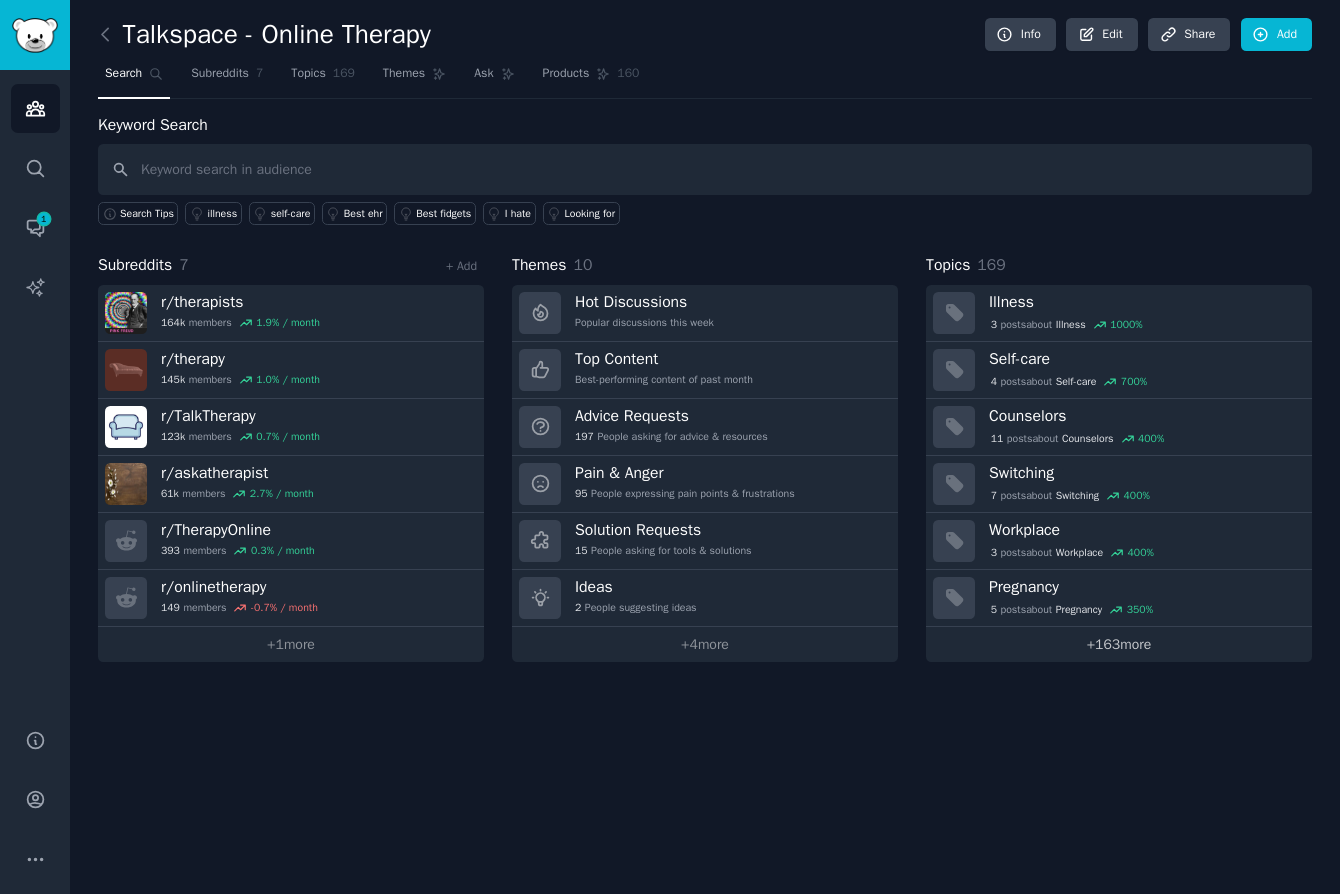 click on "+  163  more" at bounding box center [1119, 644] 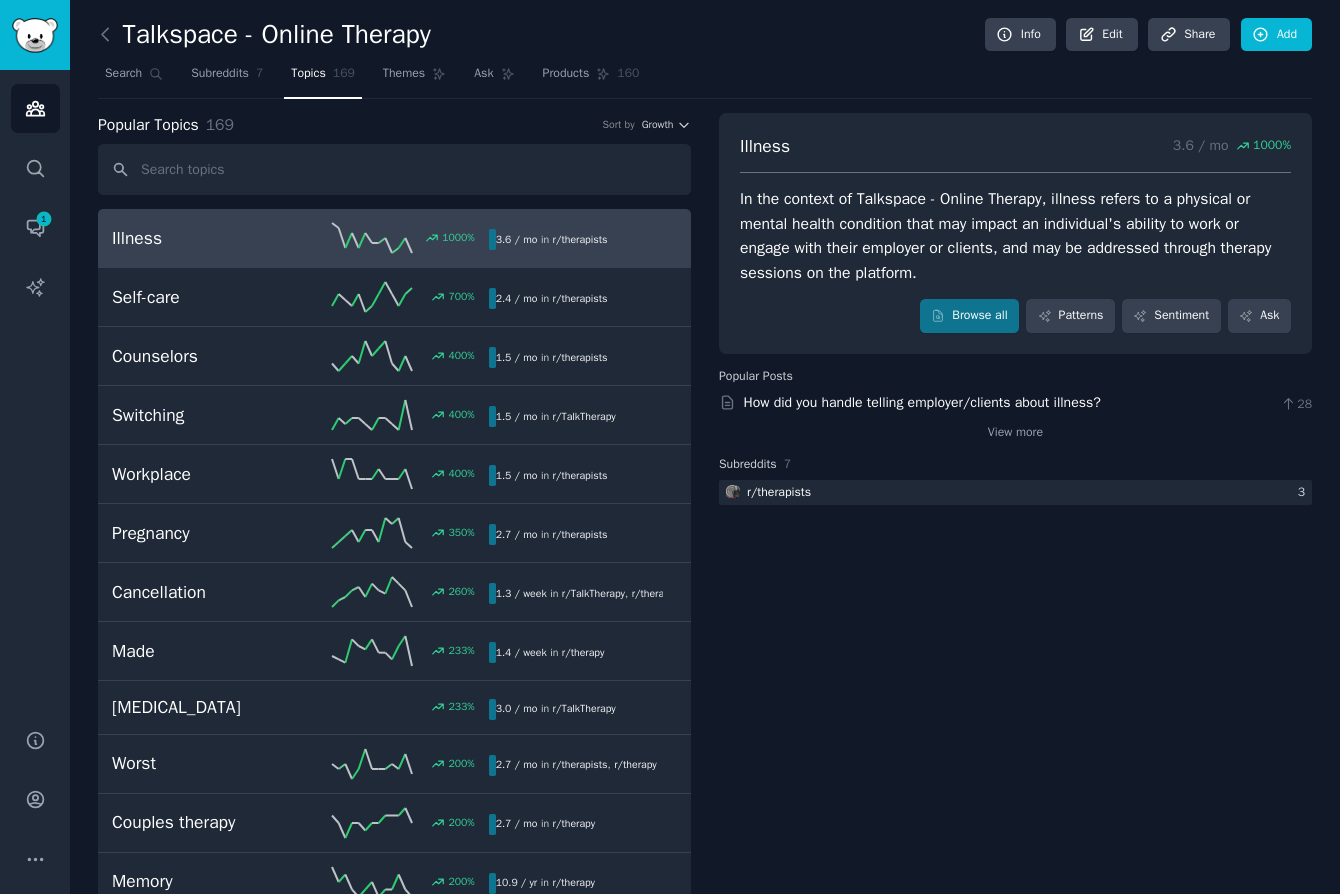 click on "In the context of Talkspace - Online Therapy, illness refers to a physical or mental health condition that may impact an individual's ability to work or engage with their employer or clients, and may be addressed through therapy sessions on the platform." at bounding box center [1015, 236] 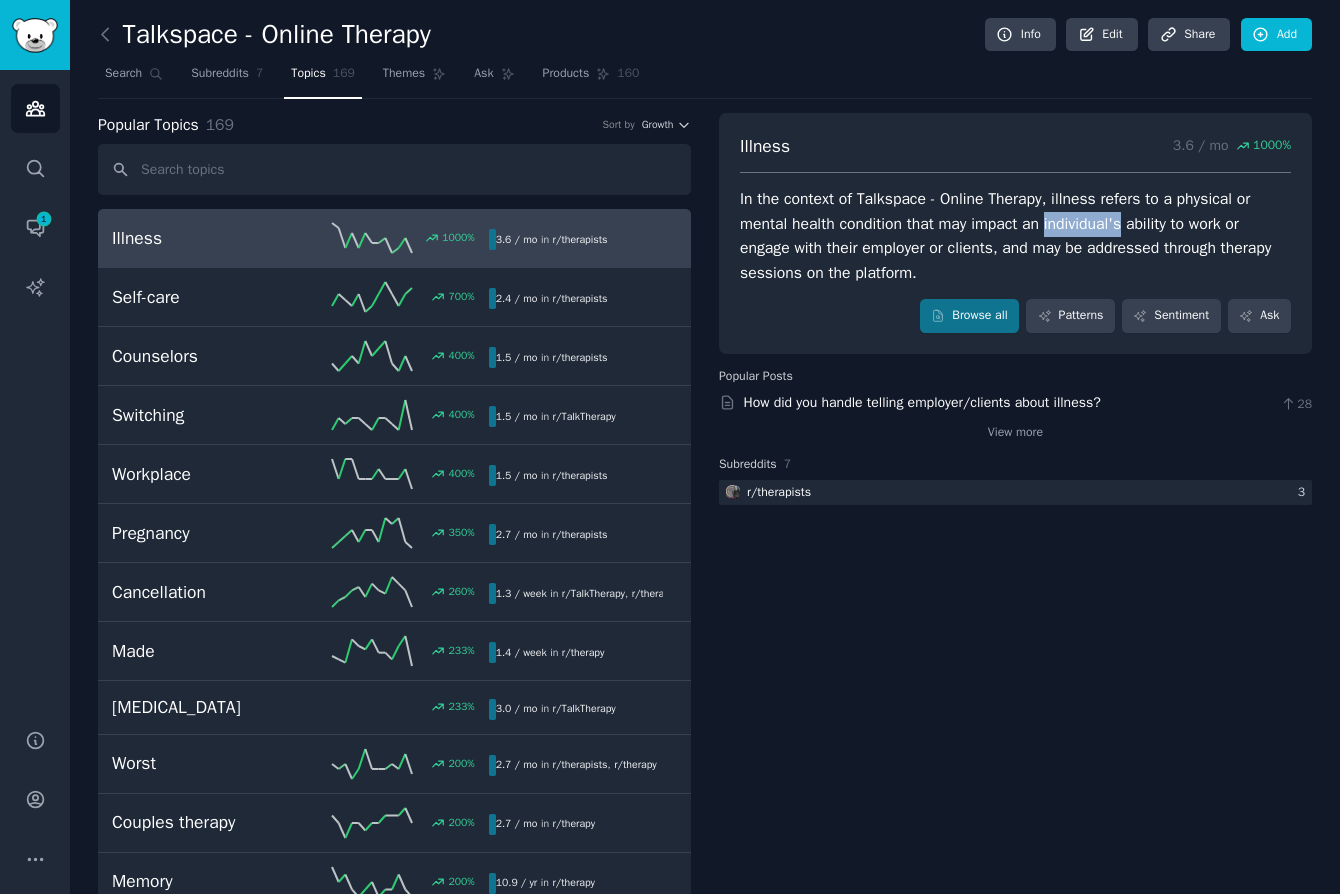 click on "In the context of Talkspace - Online Therapy, illness refers to a physical or mental health condition that may impact an individual's ability to work or engage with their employer or clients, and may be addressed through therapy sessions on the platform." at bounding box center [1015, 236] 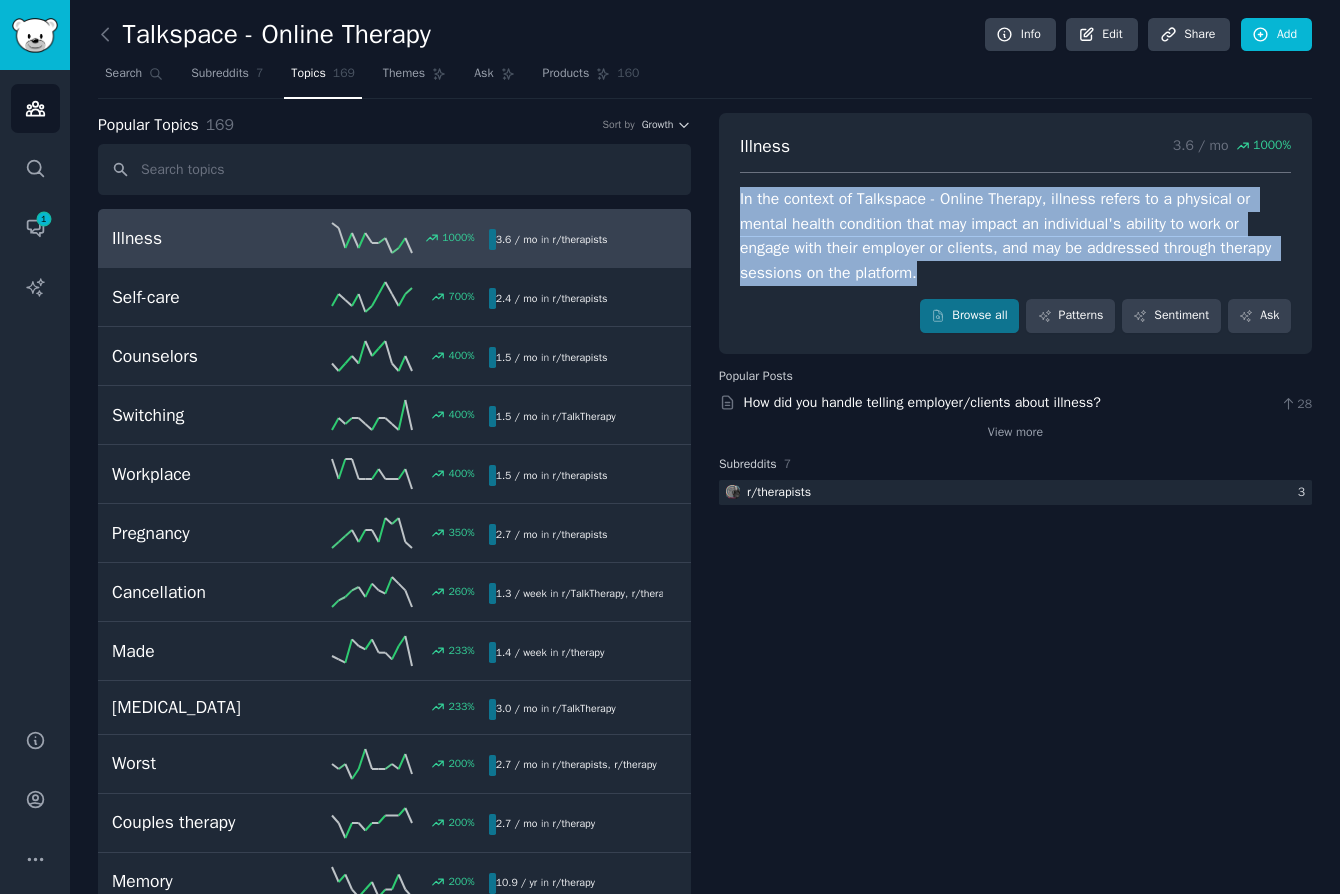 click on "In the context of Talkspace - Online Therapy, illness refers to a physical or mental health condition that may impact an individual's ability to work or engage with their employer or clients, and may be addressed through therapy sessions on the platform." at bounding box center (1015, 236) 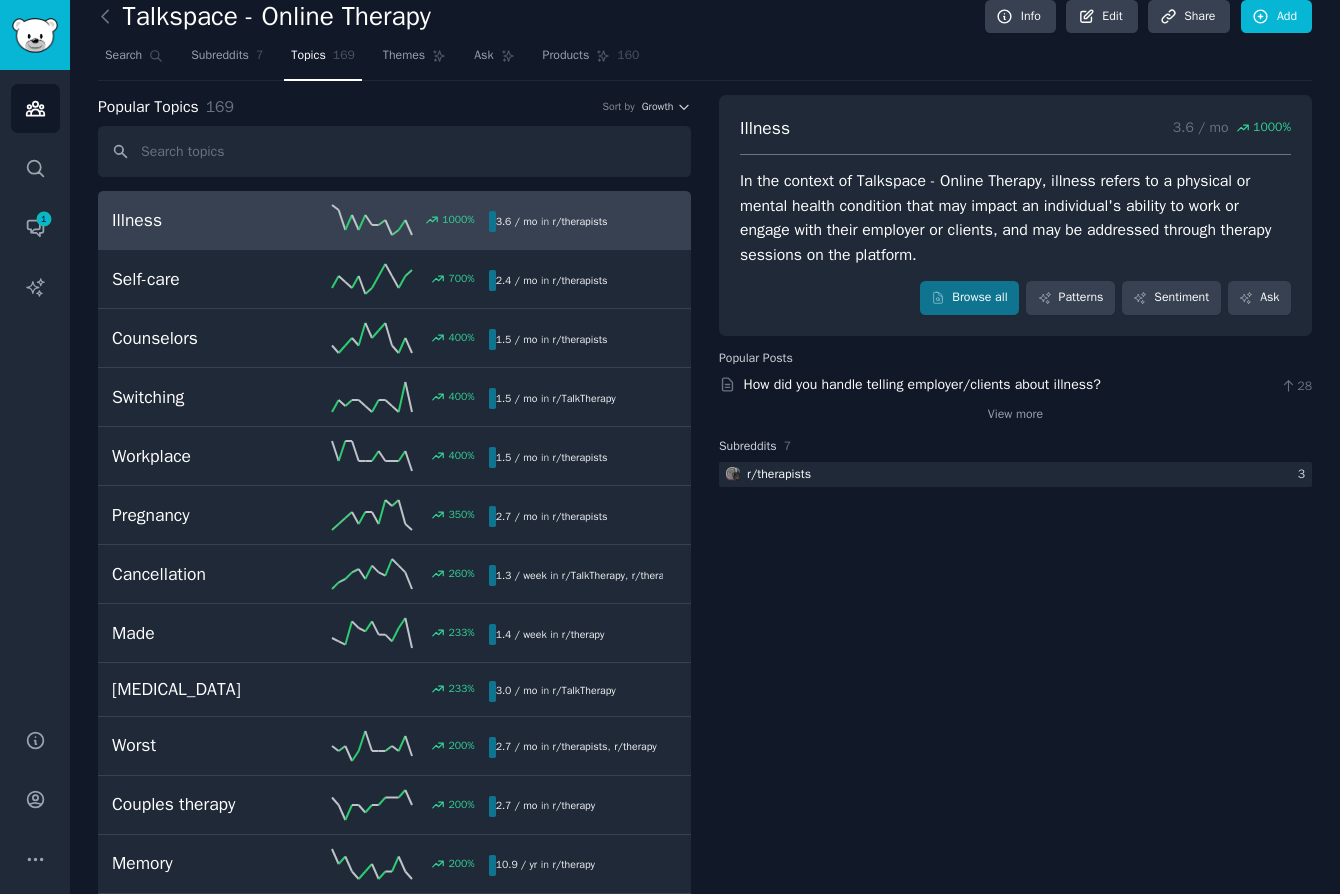 scroll, scrollTop: 45, scrollLeft: 0, axis: vertical 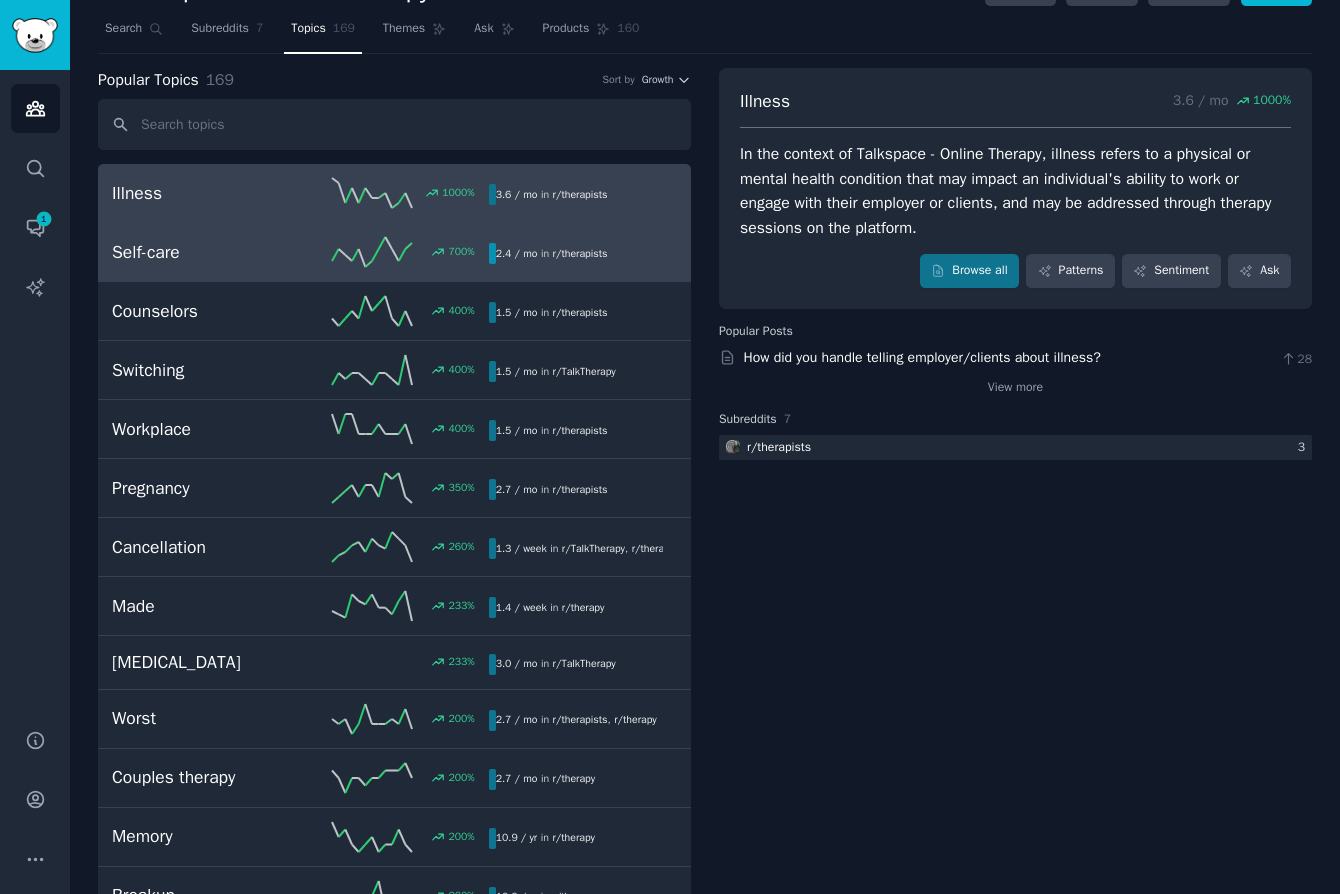 click on "Self-care 700 % 2.4 / mo  in    r/ therapists" at bounding box center [394, 252] 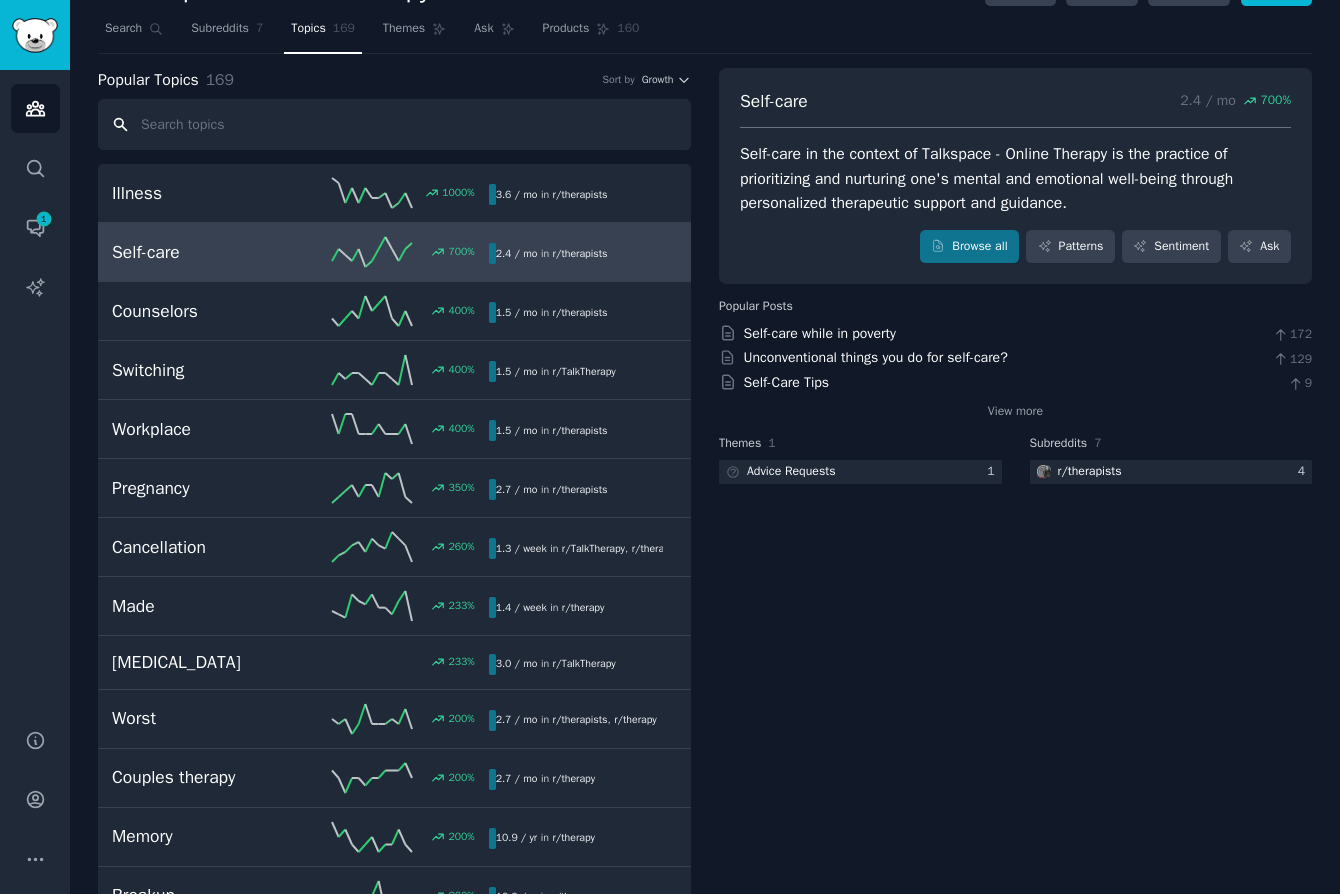 click at bounding box center (394, 124) 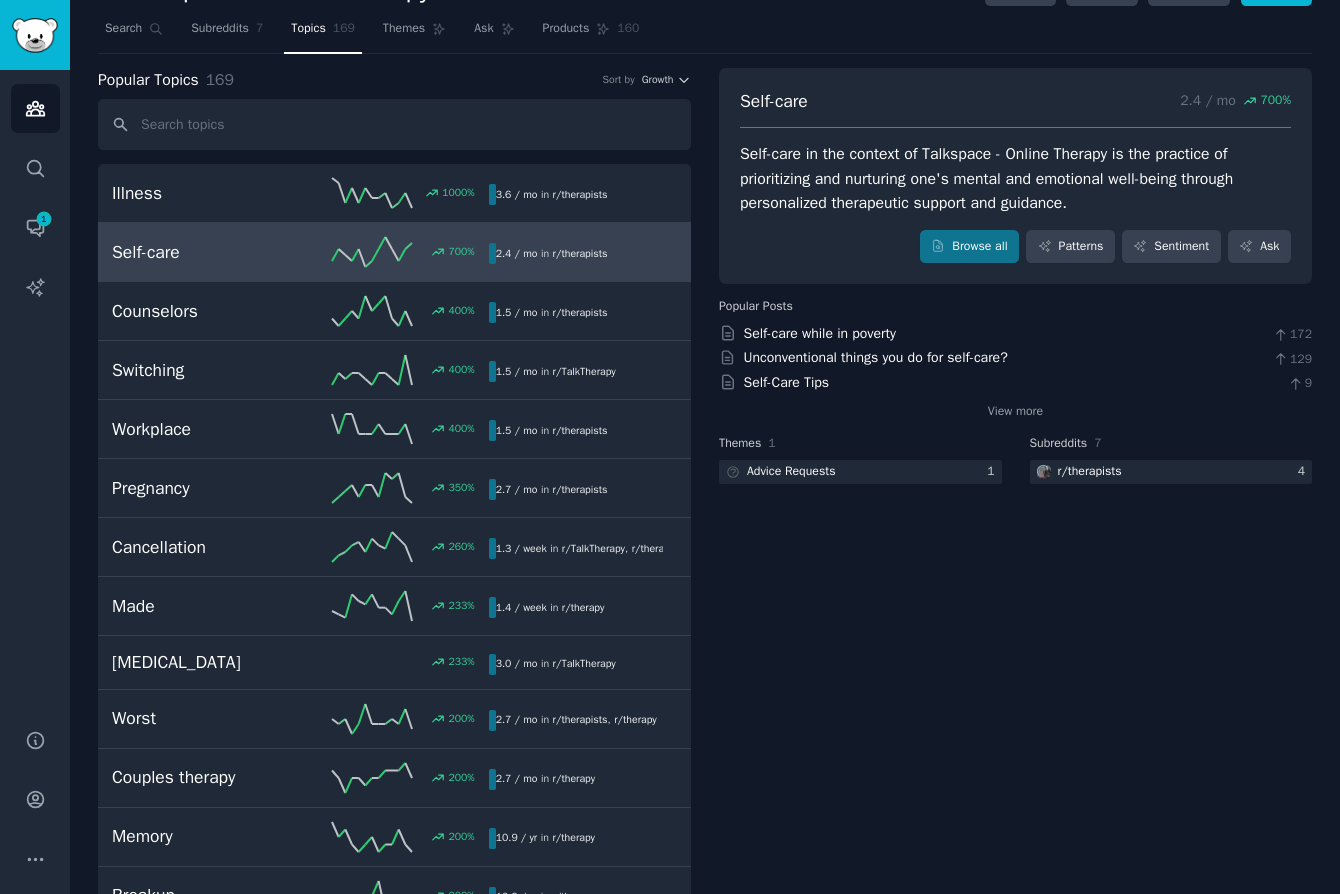 click on "Popular Topics 169 Sort by Growth" at bounding box center [394, 80] 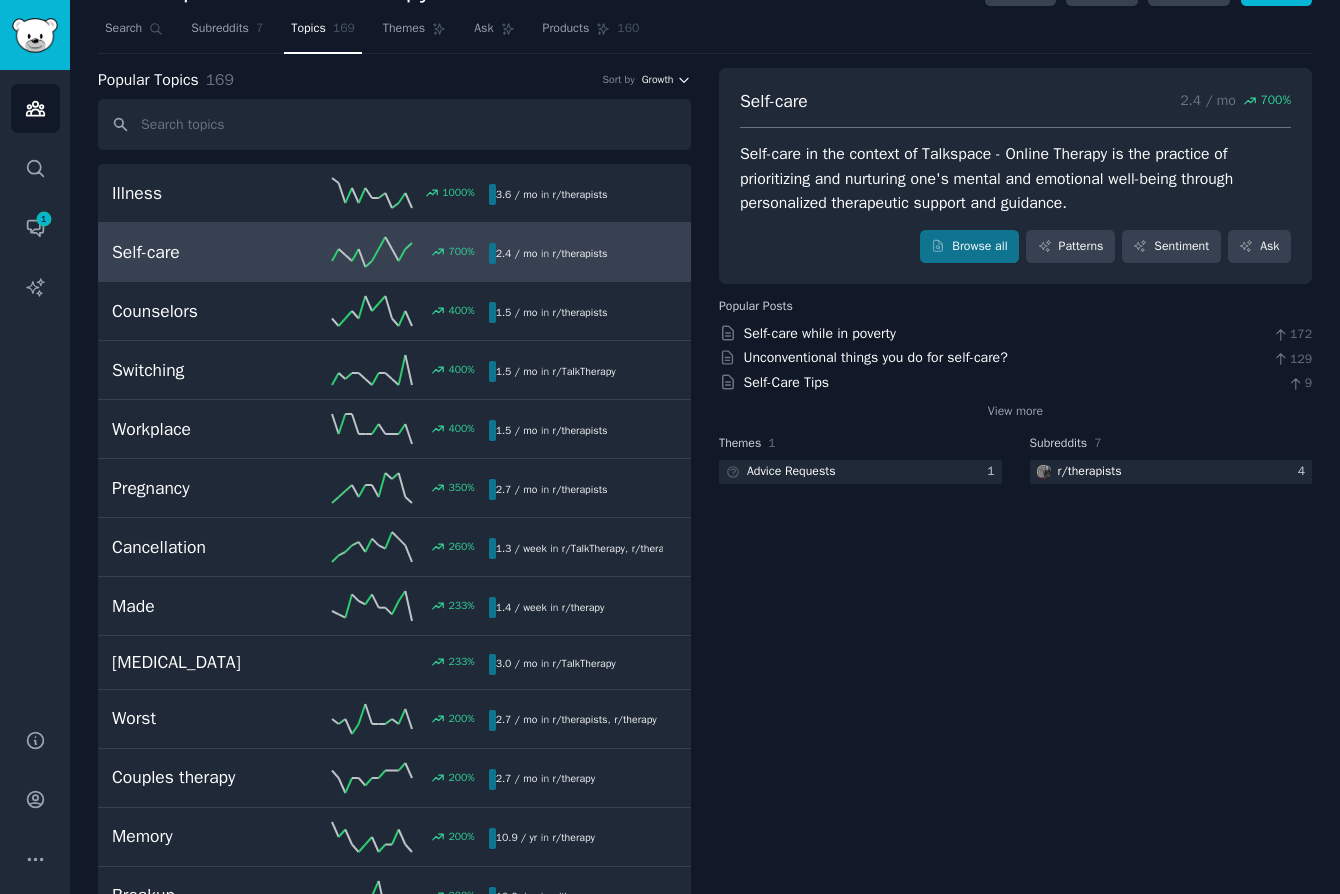 click on "Growth" at bounding box center (658, 80) 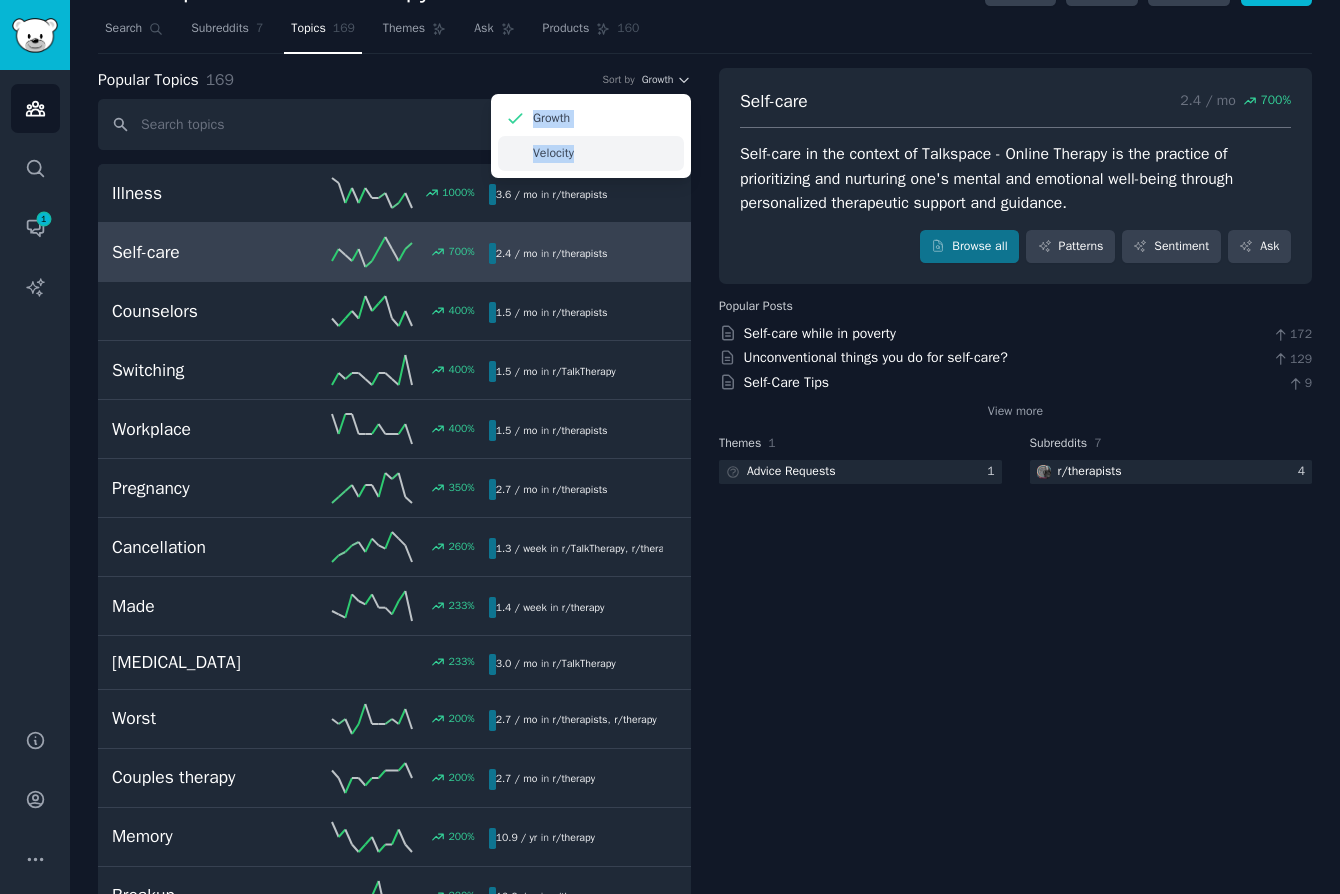 click on "Velocity" at bounding box center [591, 153] 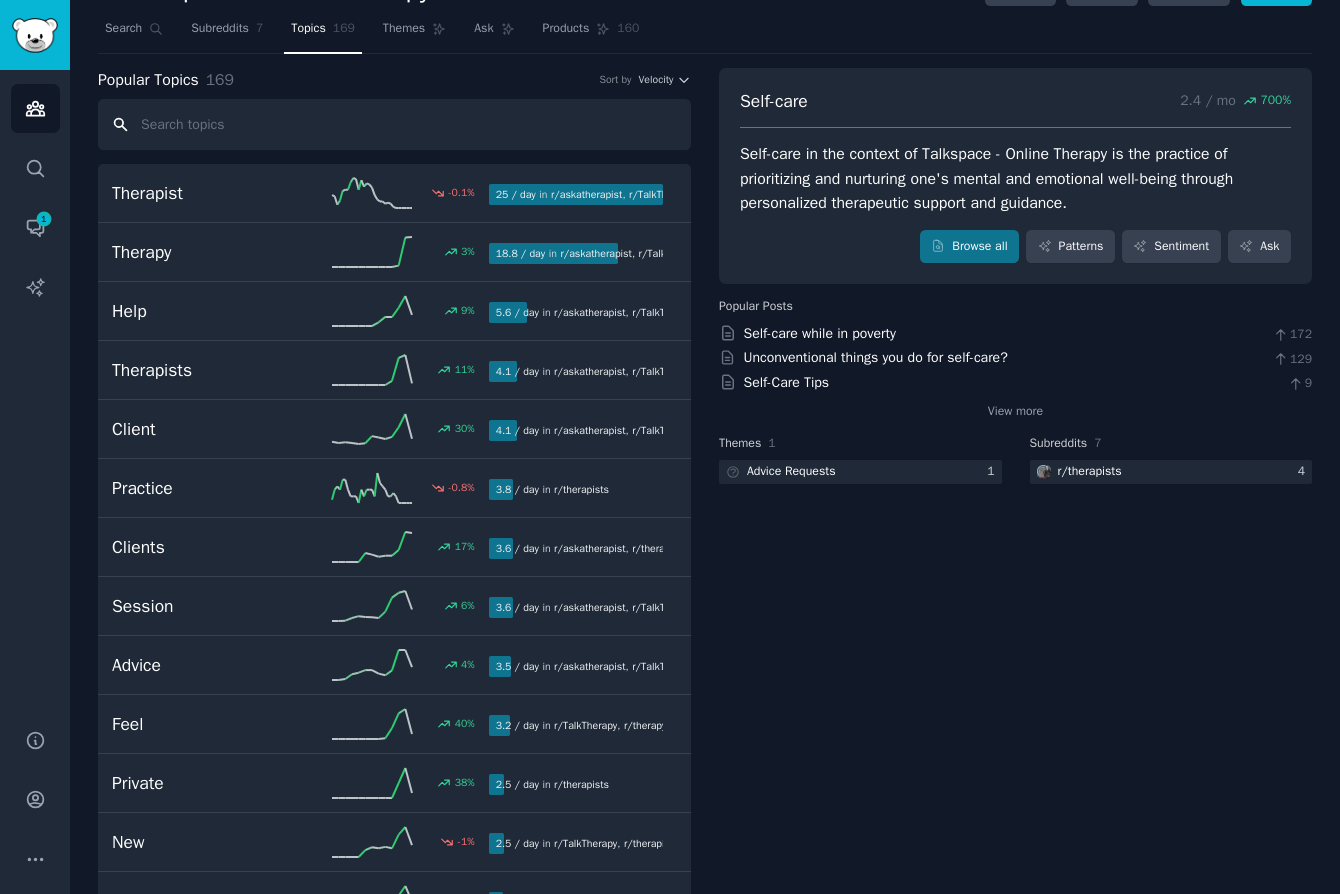 click at bounding box center (394, 124) 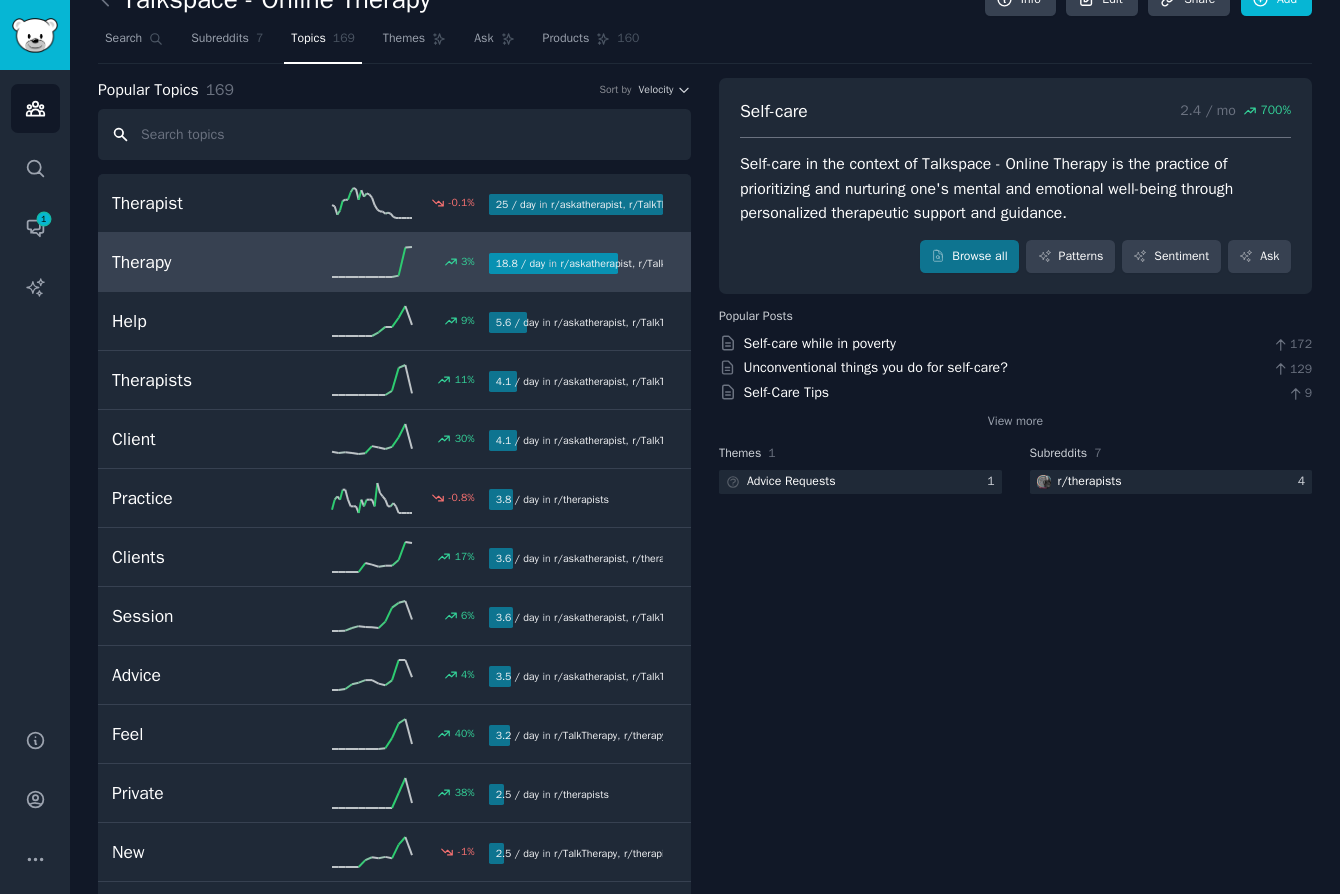 scroll, scrollTop: 0, scrollLeft: 0, axis: both 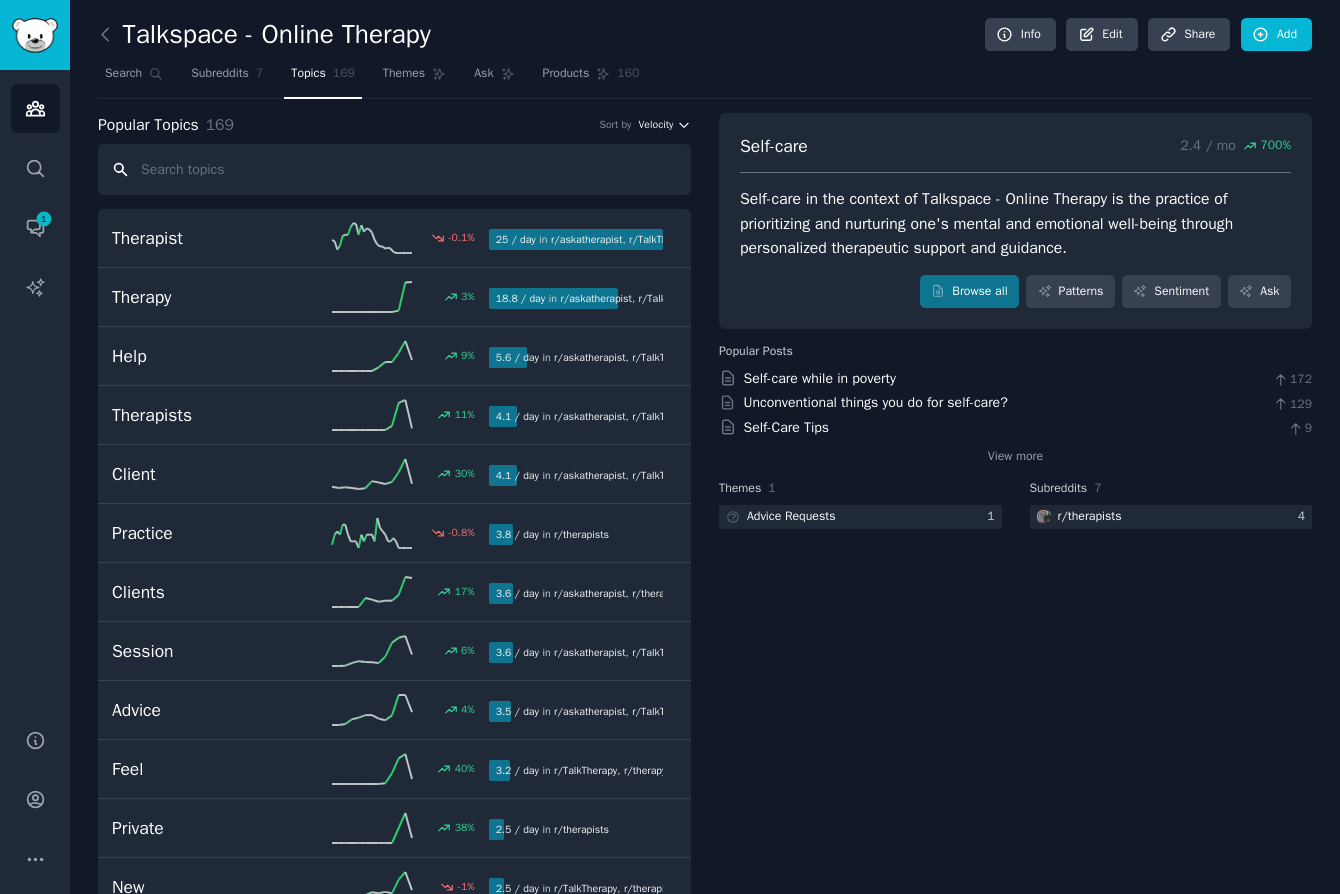 click on "Velocity" at bounding box center [655, 125] 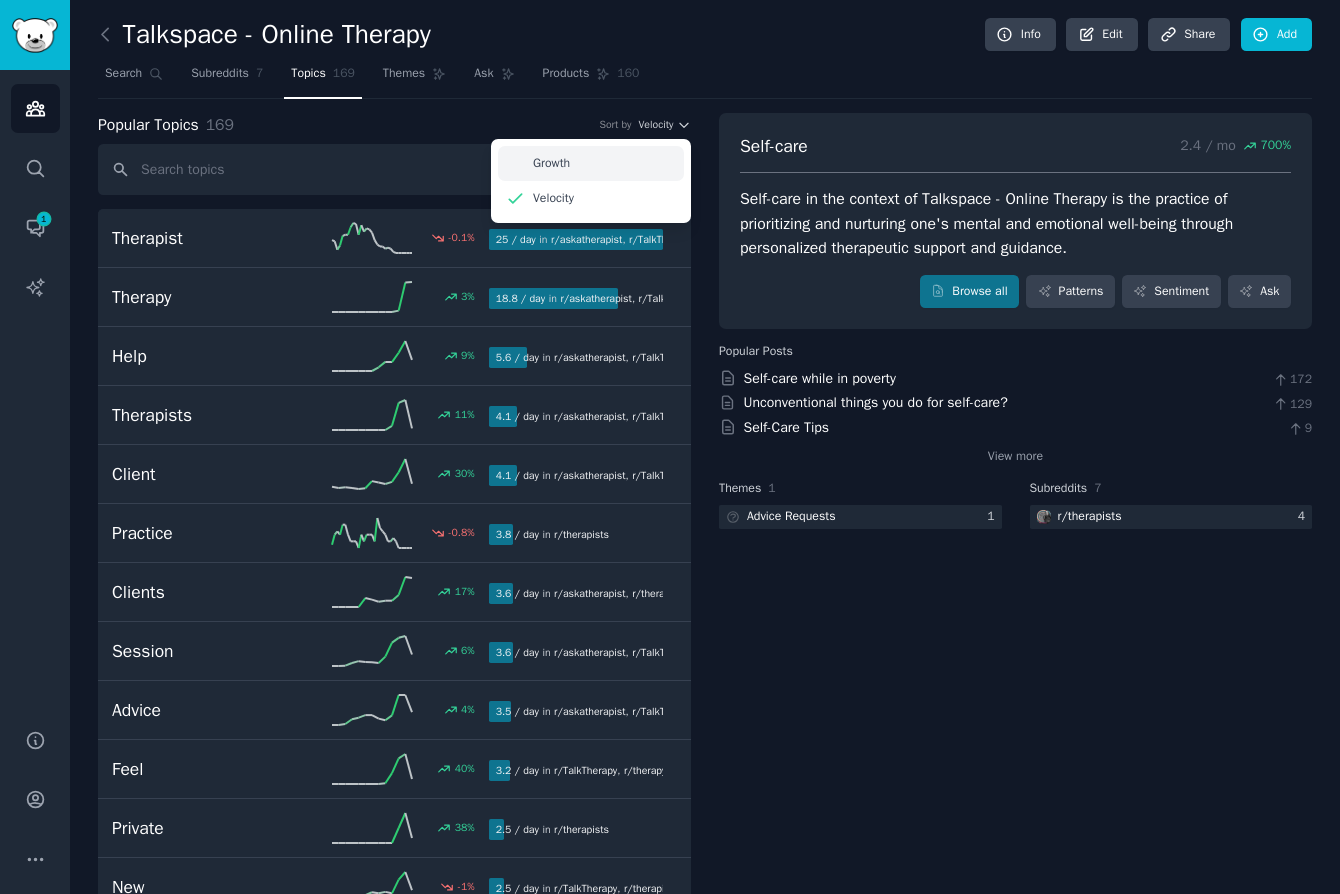 click on "Growth" at bounding box center [591, 163] 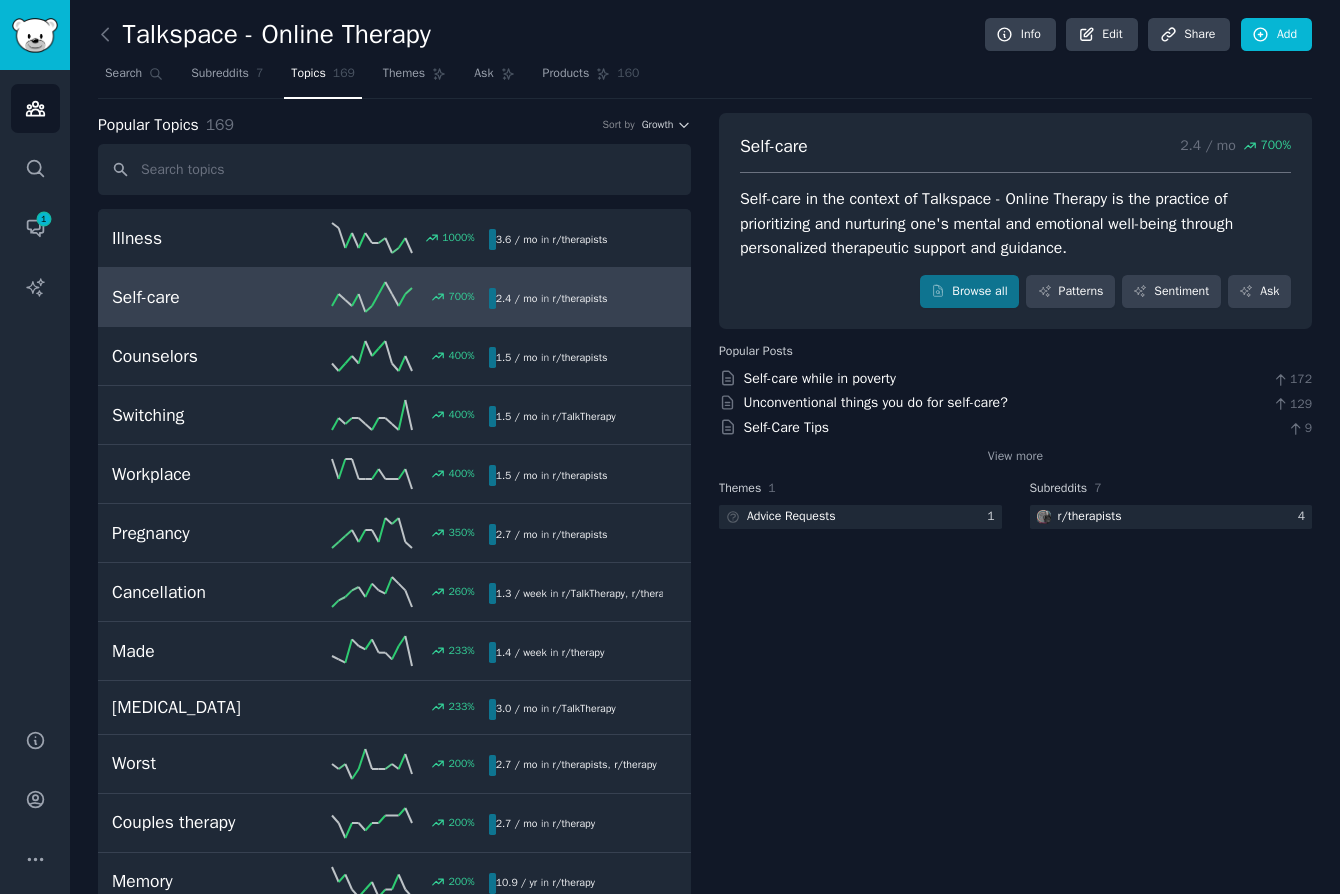 click on "Self-care 2.4 / mo 700 % Self-care in the context of Talkspace - Online Therapy is the practice of prioritizing and nurturing one's mental and emotional well-being through personalized therapeutic support and guidance. Browse all Patterns Sentiment Ask Popular Posts Self-care while in poverty 172 Unconventional things you do for self-care? 129 Self-Care Tips 9 View more Themes 1   Advice Requests 1 Subreddits 7  r/ therapists 4" at bounding box center (1015, 5122) 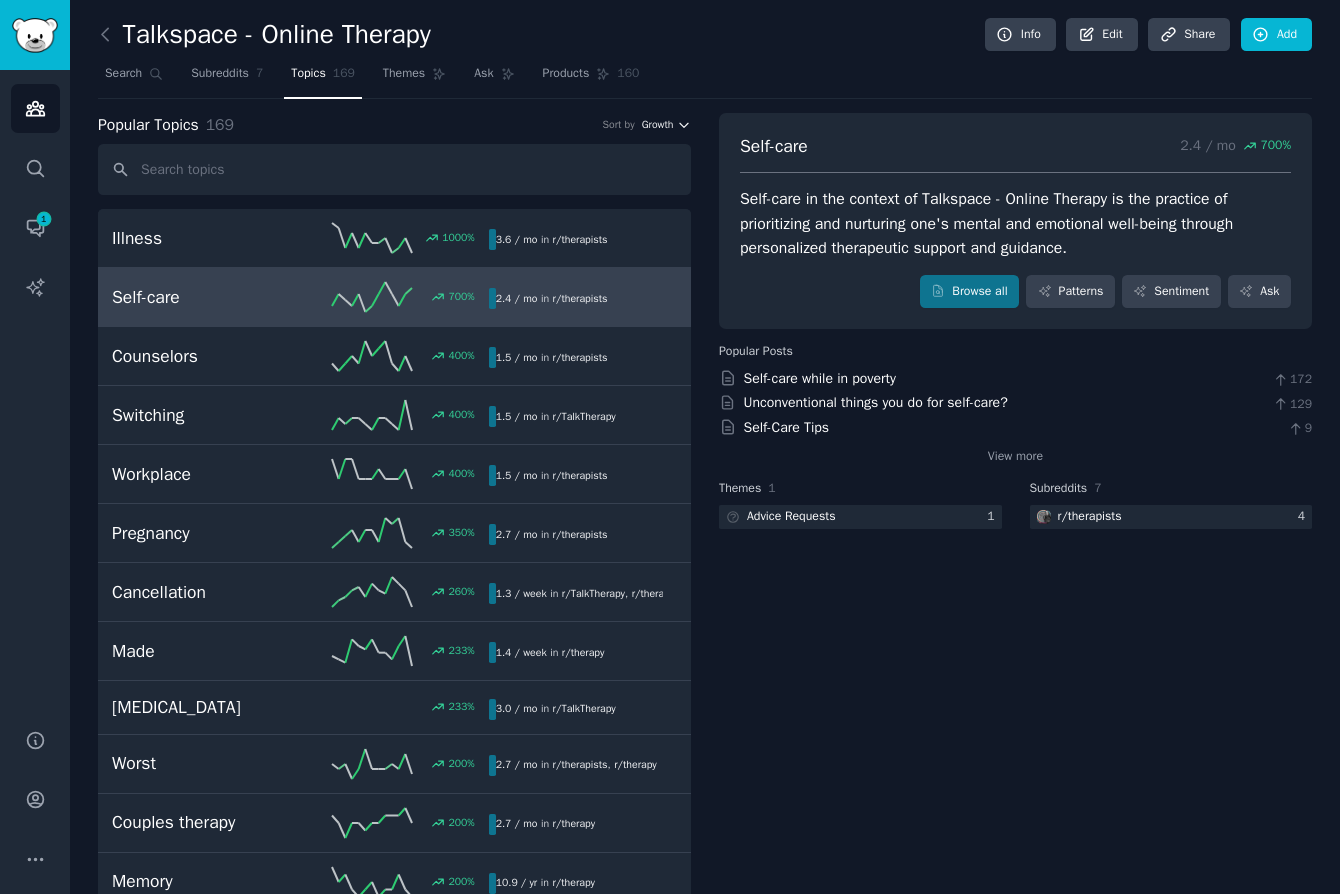 click on "Growth" at bounding box center (658, 125) 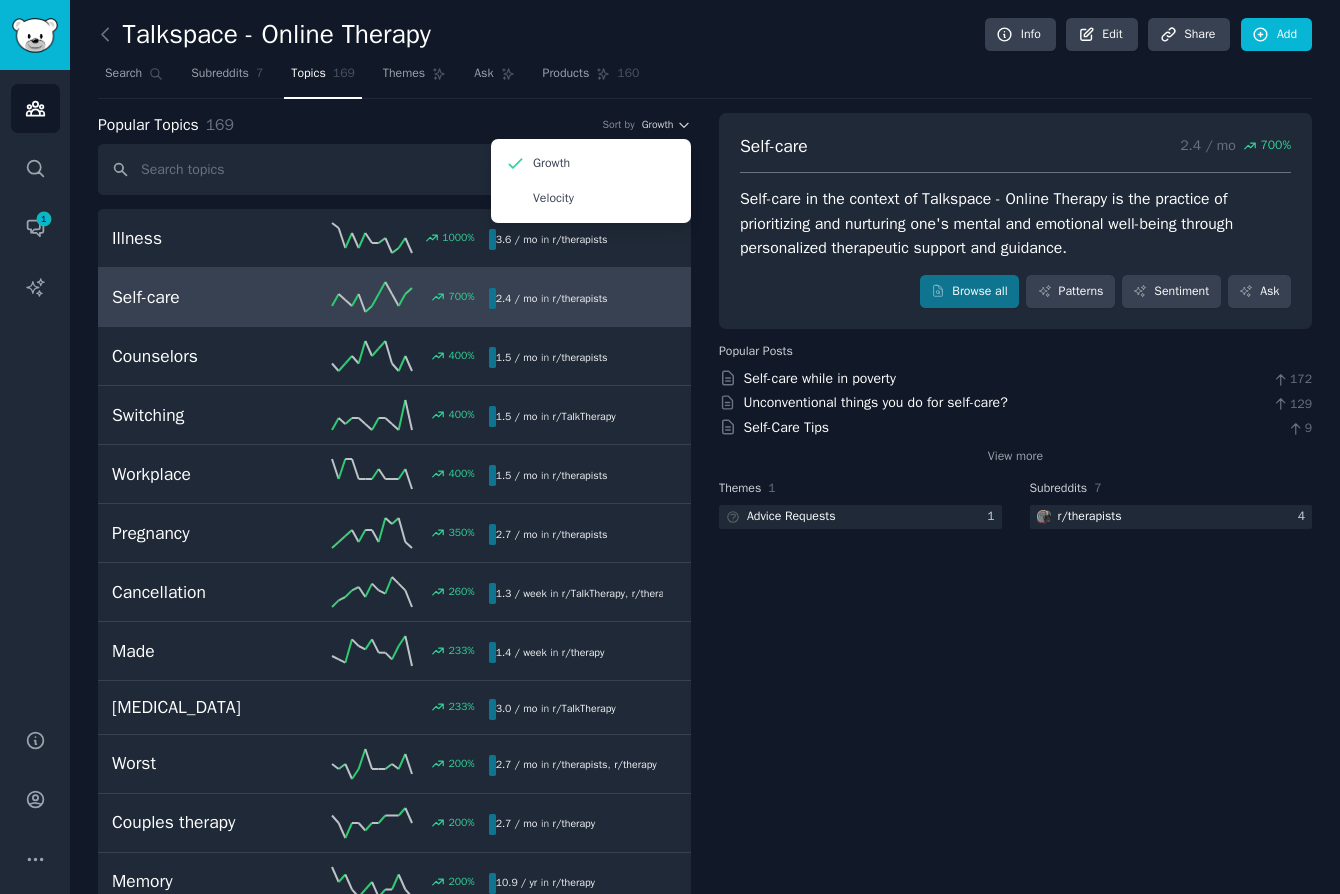click on "Talkspace - Online Therapy Info Edit Share Add Search Subreddits 7 Topics 169 Themes Ask Products 160 Popular Topics 169 Sort by Growth Growth Velocity Illness 1000 % 3.6 / mo  in    r/ therapists Self-care 700 % 2.4 / mo  in    r/ therapists Counselors 400 % 1.5 / mo  in    r/ therapists 400% increase in mentions recently Switching 400 % 1.5 / mo  in    r/ TalkTherapy Workplace 400 % 1.5 / mo  in    r/ therapists Pregnancy 350 % 2.7 / mo  in    r/ therapists Cancellation 260 % 1.3 / week  in    r/ TalkTherapy ,  r/ therapists Made 233 % 1.4 / week  in    r/ therapy [MEDICAL_DATA] 233 % 3.0 / mo  in    r/ TalkTherapy Worst 200 % 2.7 / mo  in    r/ therapists ,  r/ therapy Couples therapy 200 % 2.7 / mo  in    r/ therapy Memory 200 % 10.9 / yr  in    r/ therapy Breakup 200 % 10.9 / yr  in    r/ therapy Psychology 175 % 3.3 / mo  in    r/ askatherapist Ncmhce 156 % 2.9 / week  in    r/ therapists Mental illness 150 % 1.5 / mo  in    r/ askatherapist [MEDICAL_DATA] 125 % 2.7 / mo  in    r/ TalkTherapy Documentation 100" at bounding box center [705, 5079] 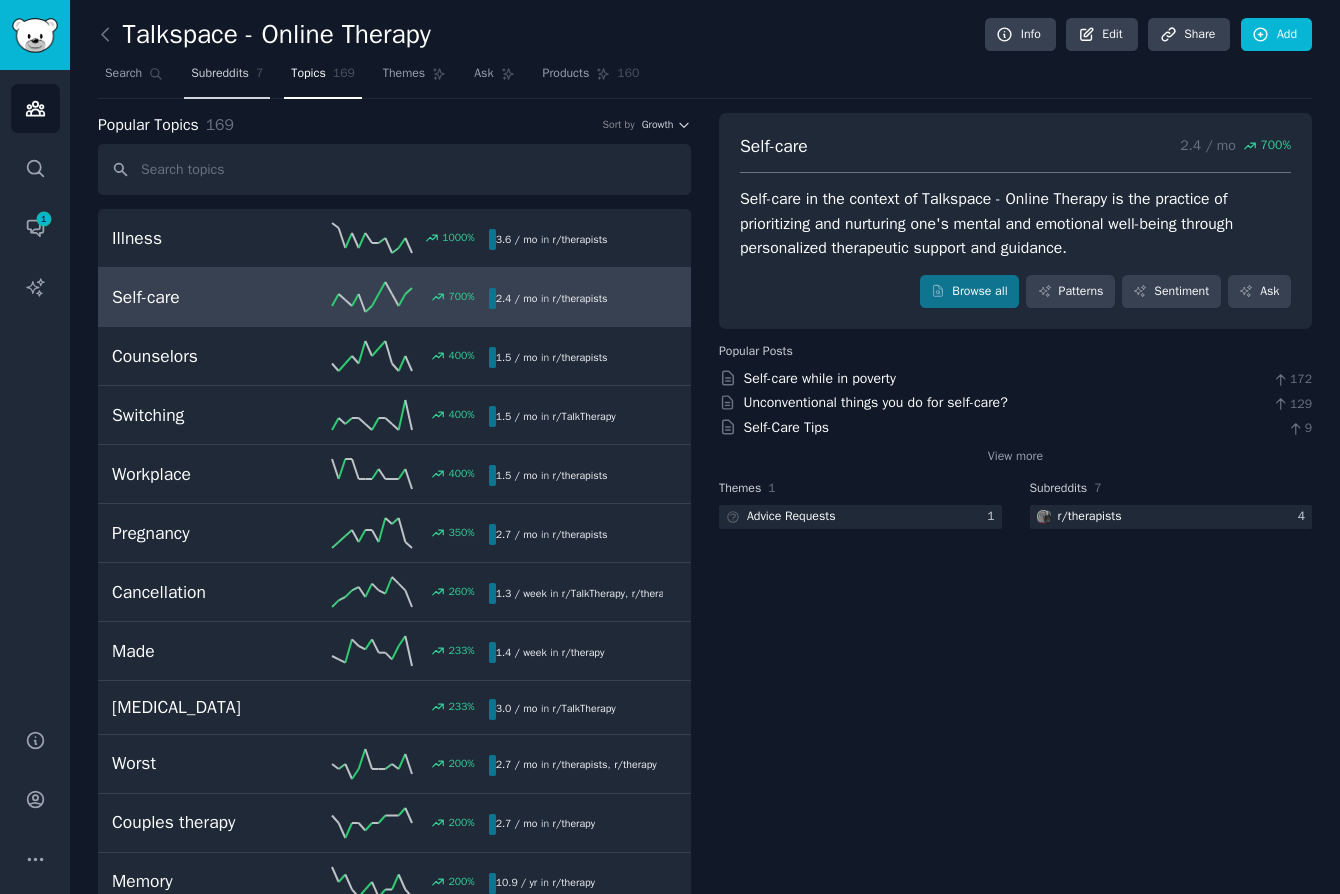 click on "Subreddits" at bounding box center (220, 74) 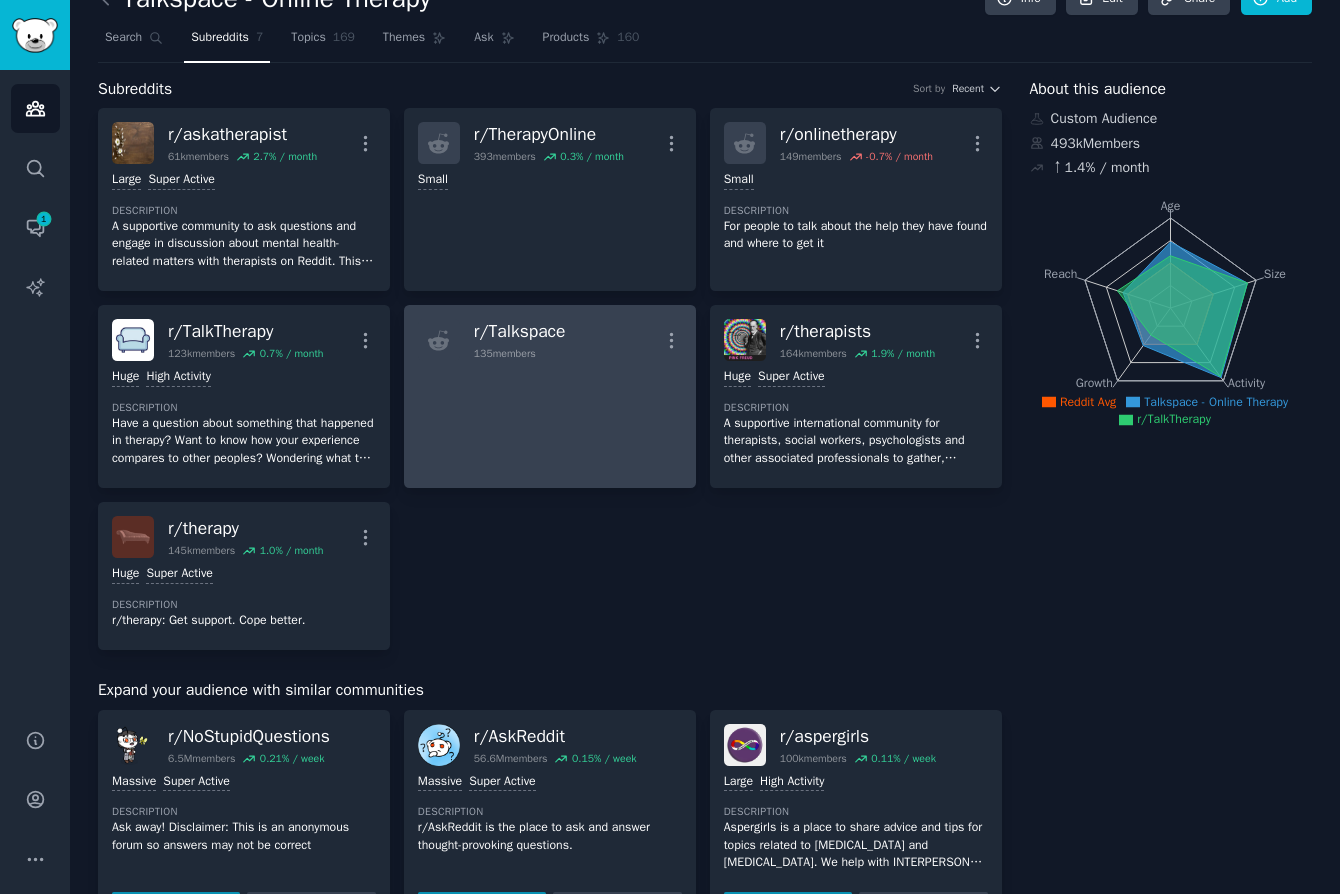 scroll, scrollTop: 0, scrollLeft: 0, axis: both 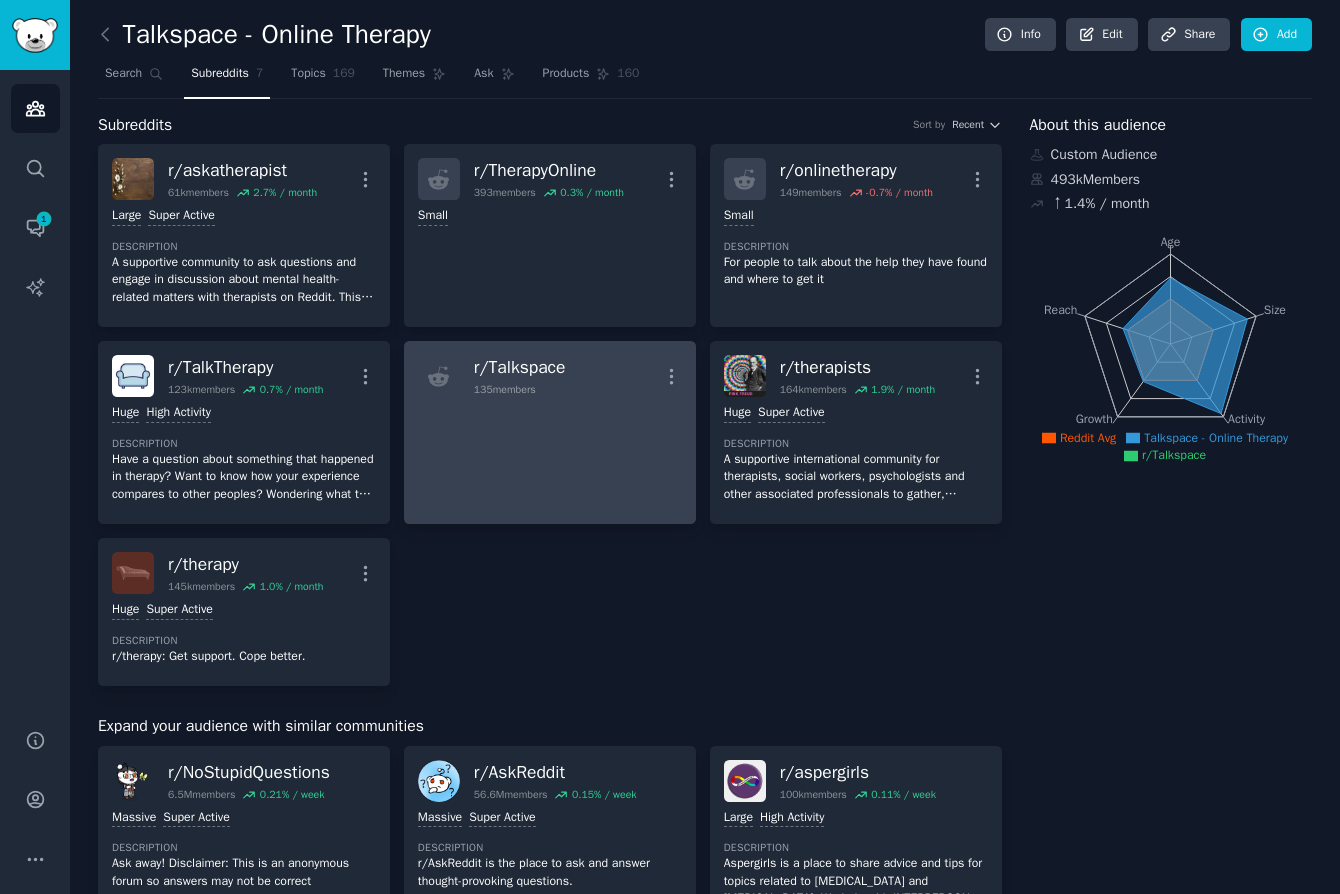 click on "r/ Talkspace 135  members More" at bounding box center (550, 432) 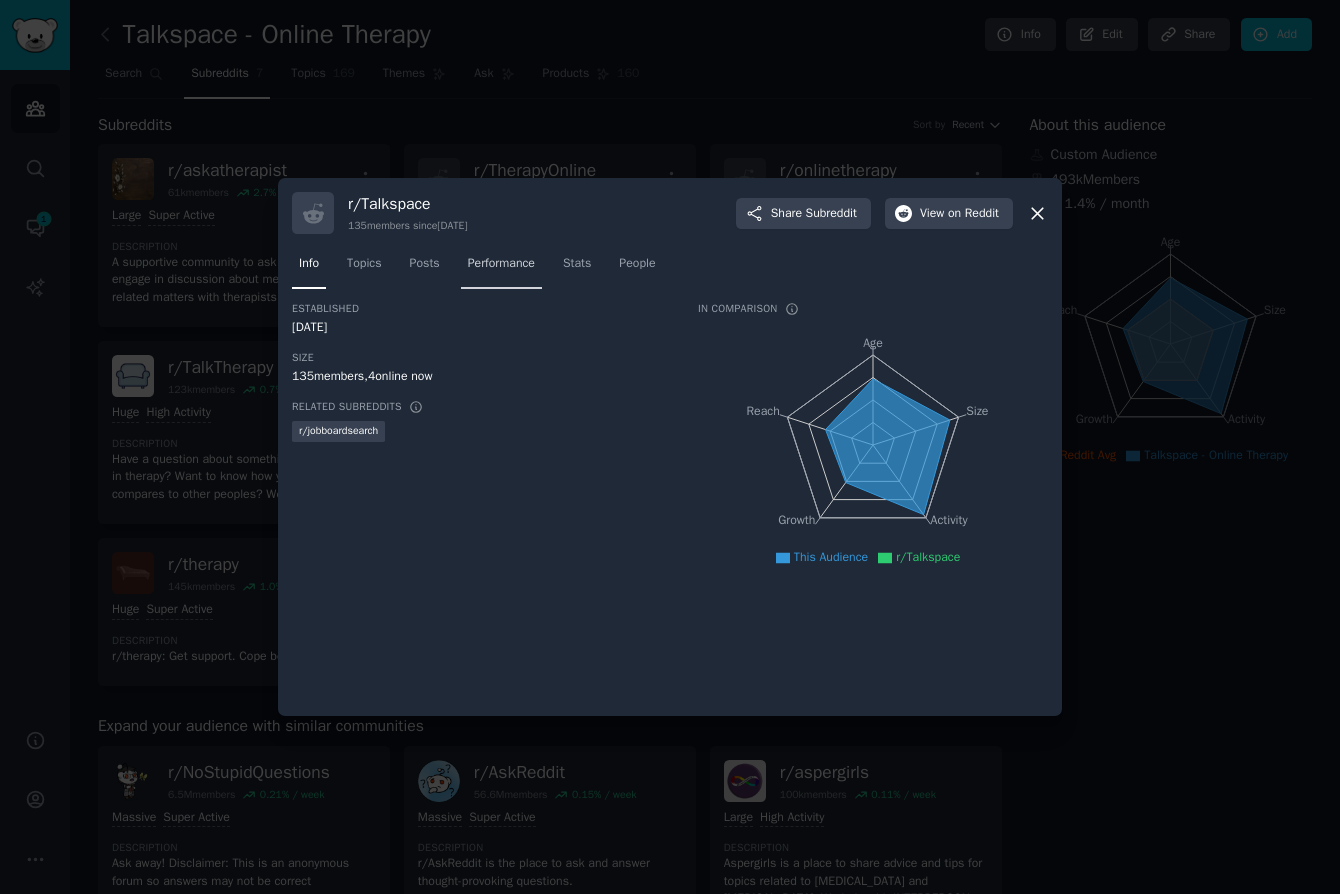 click on "Performance" at bounding box center (501, 264) 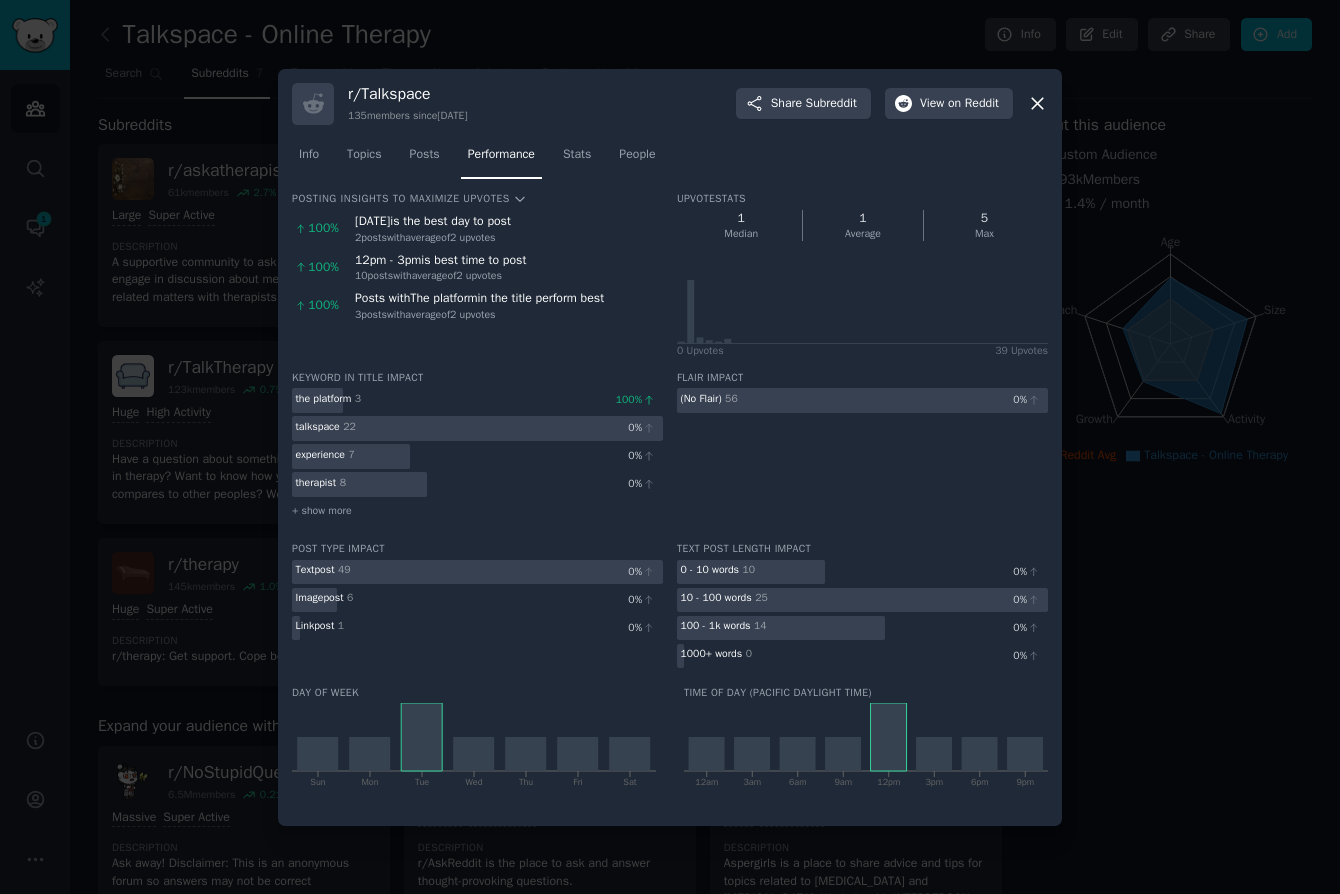 click on "Info Topics Posts Performance Stats People" at bounding box center (670, 159) 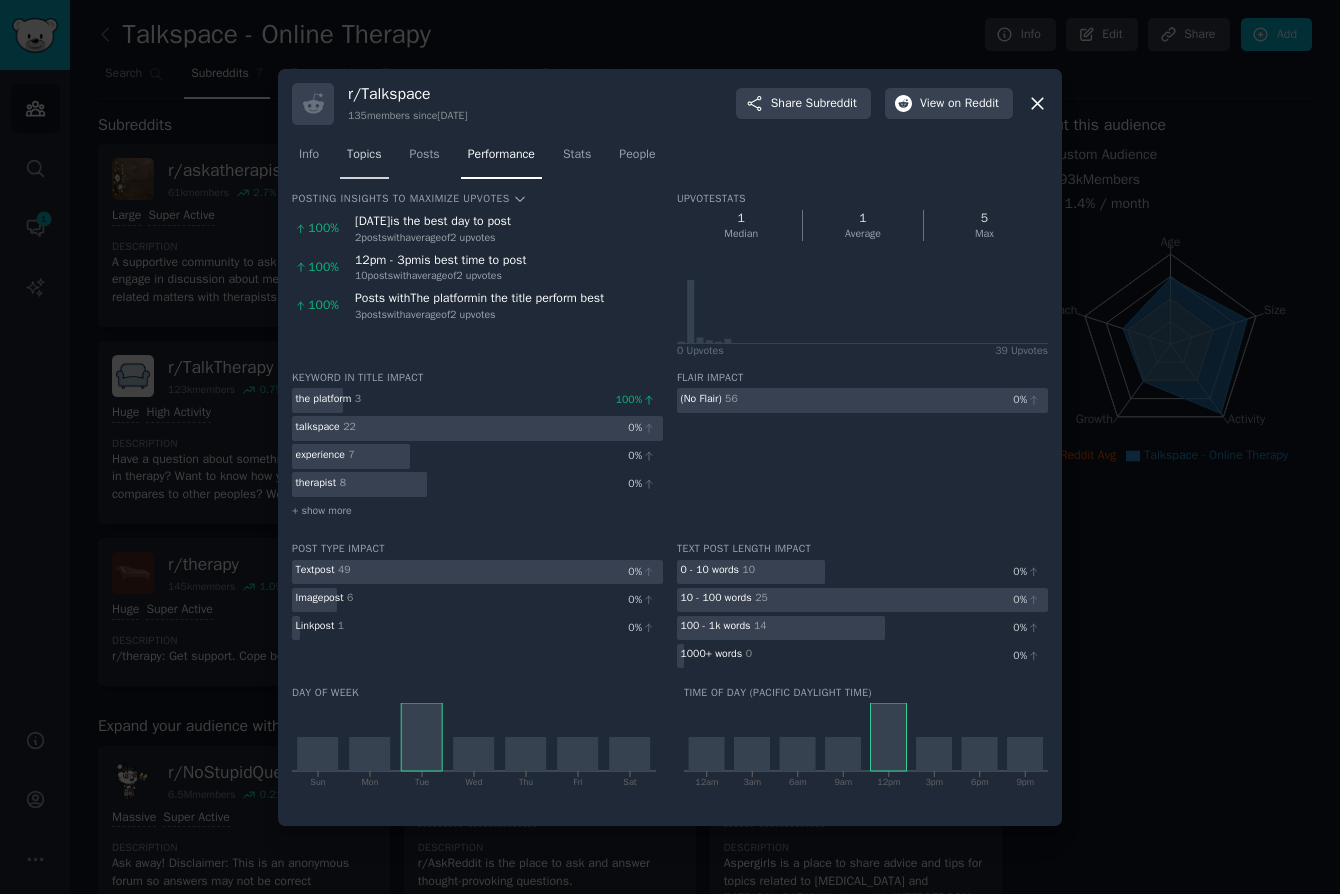 click on "Topics" at bounding box center [364, 155] 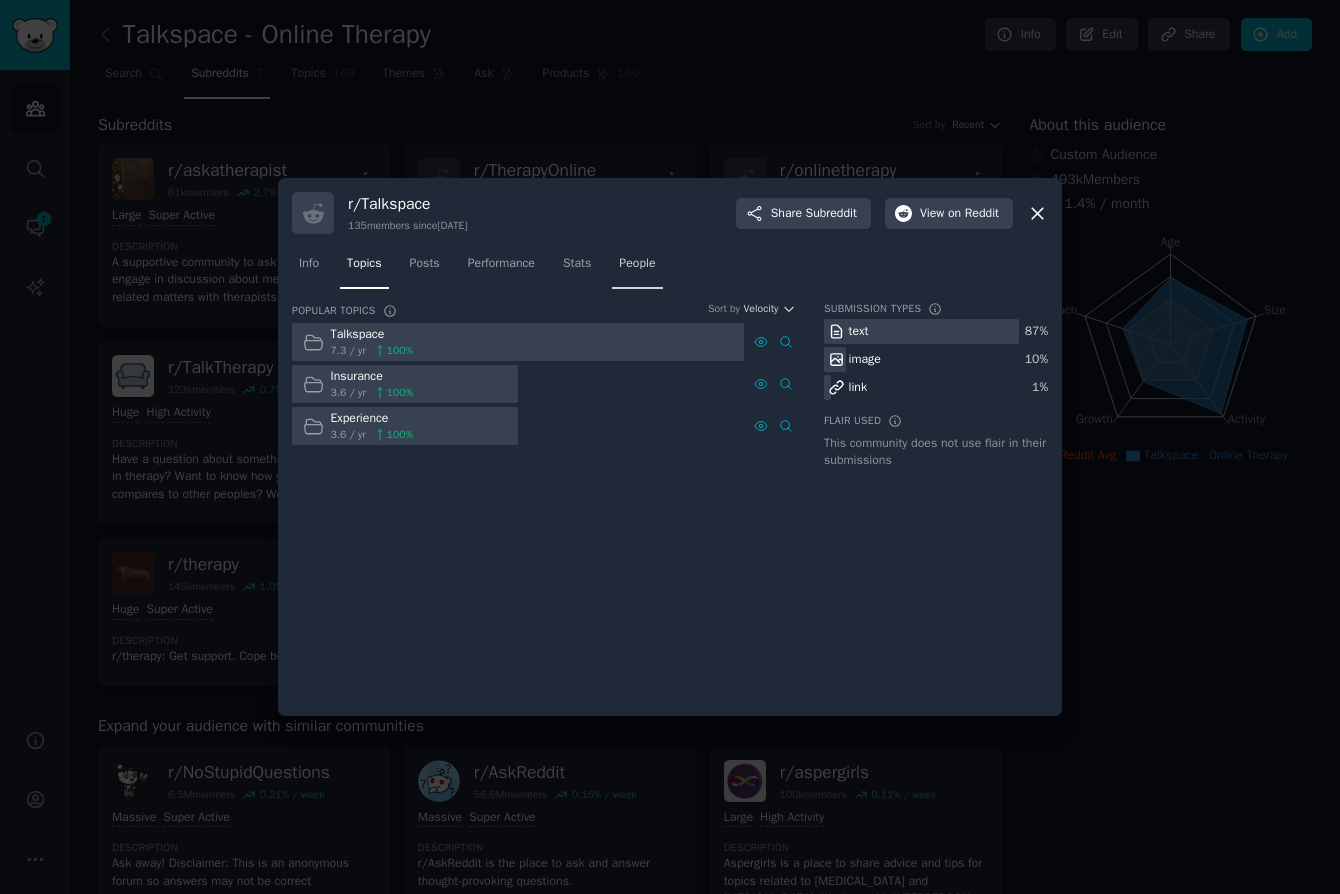 click on "People" at bounding box center (637, 264) 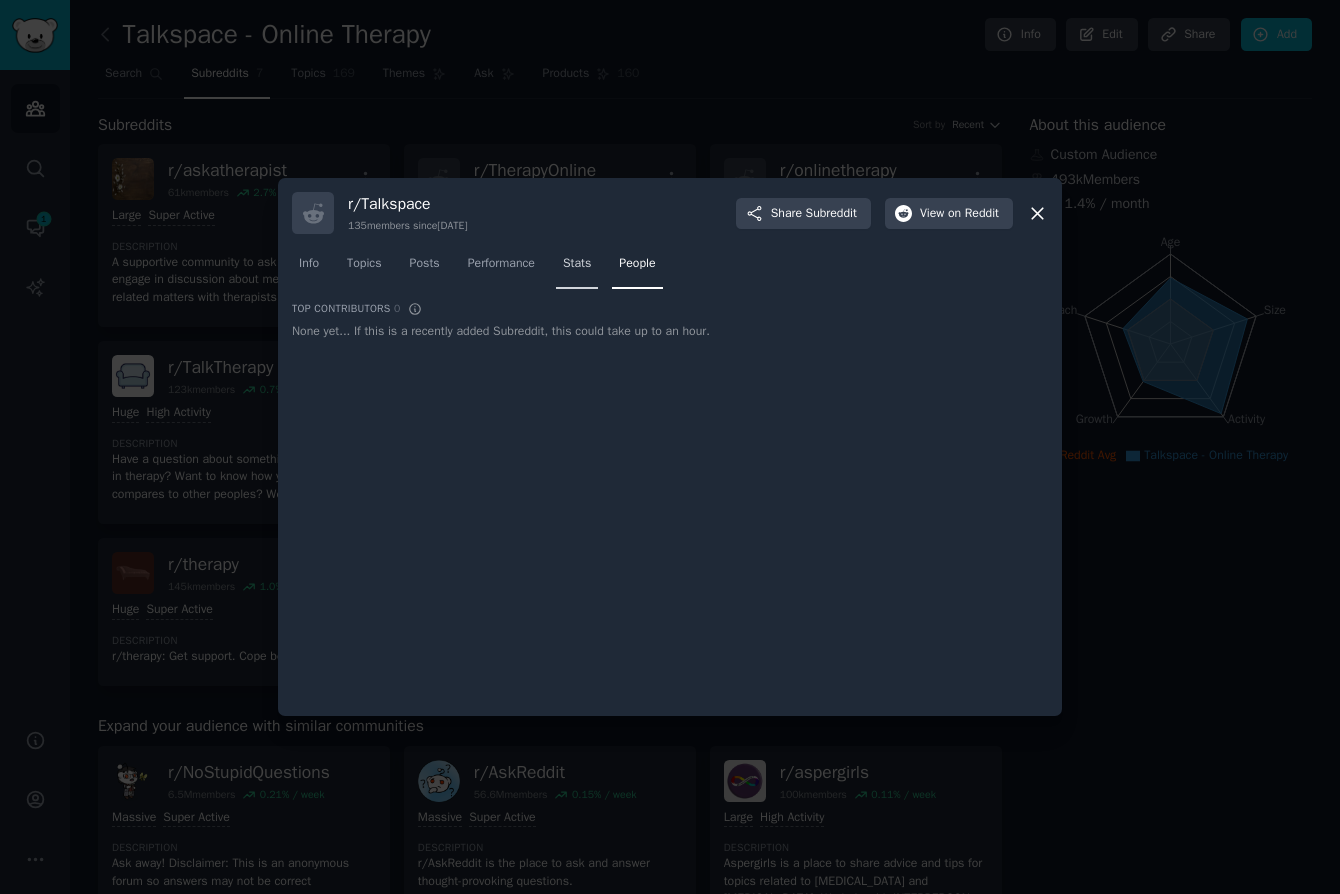 click on "Stats" at bounding box center [577, 264] 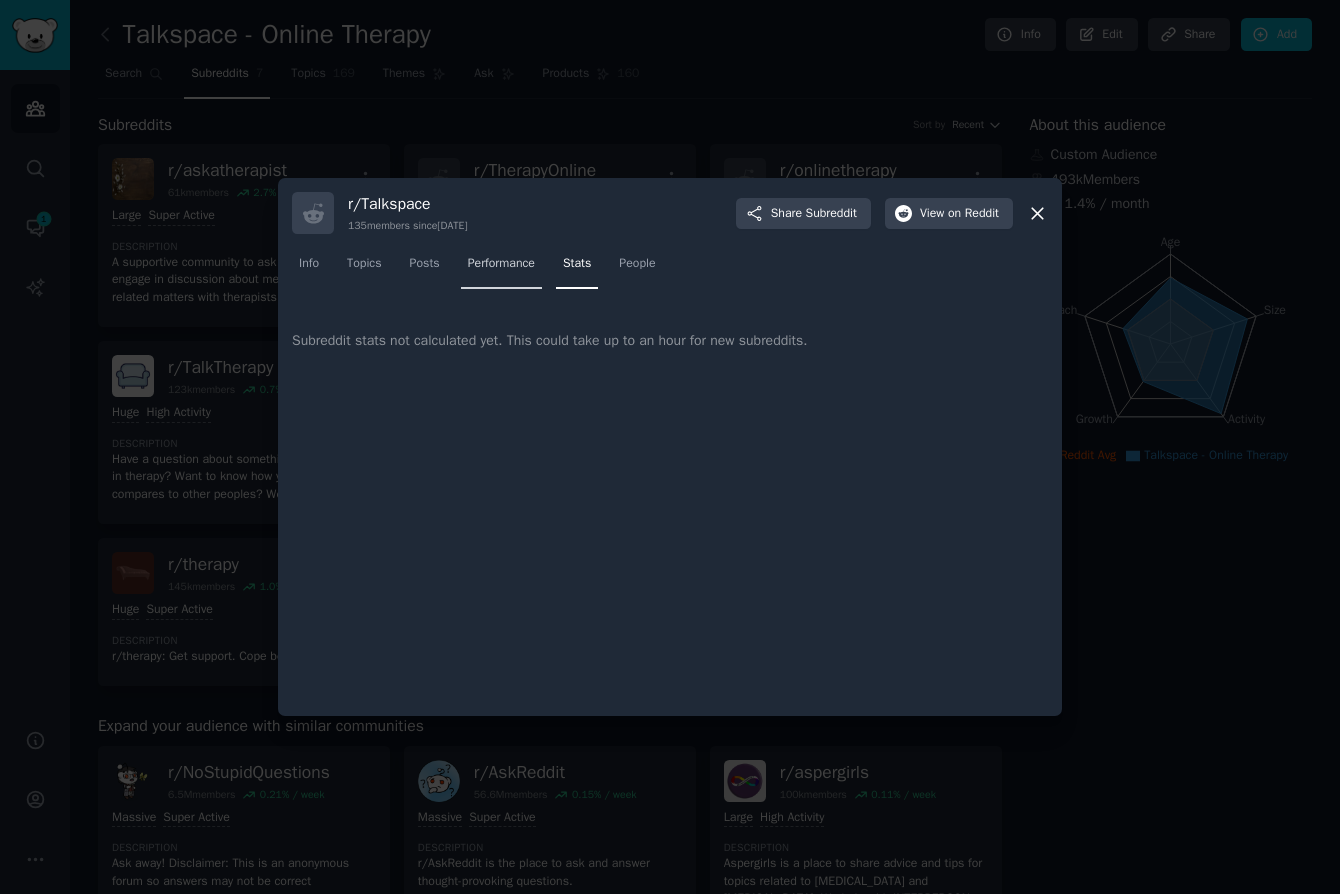 click on "Performance" at bounding box center (501, 264) 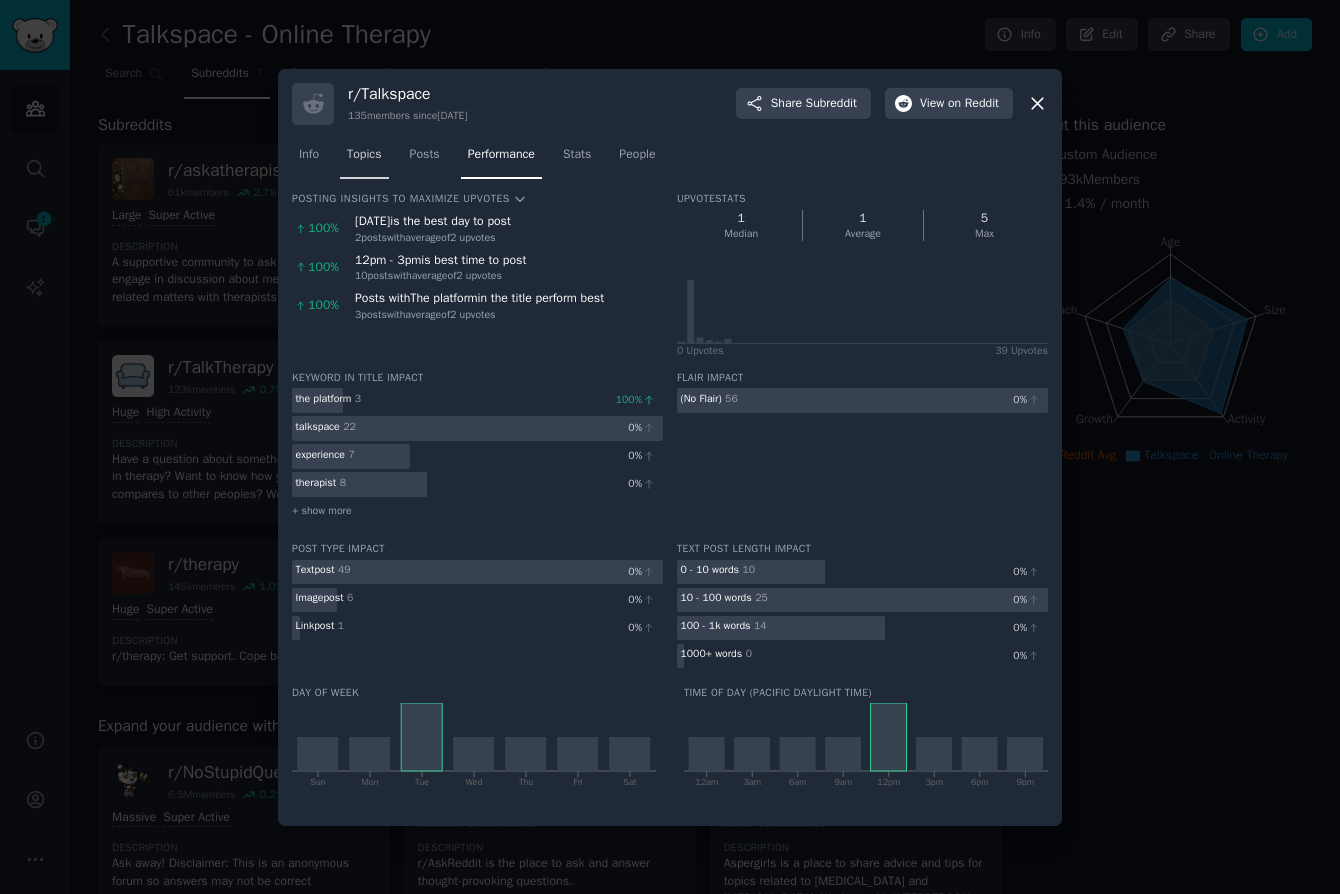 click on "Topics" at bounding box center [364, 159] 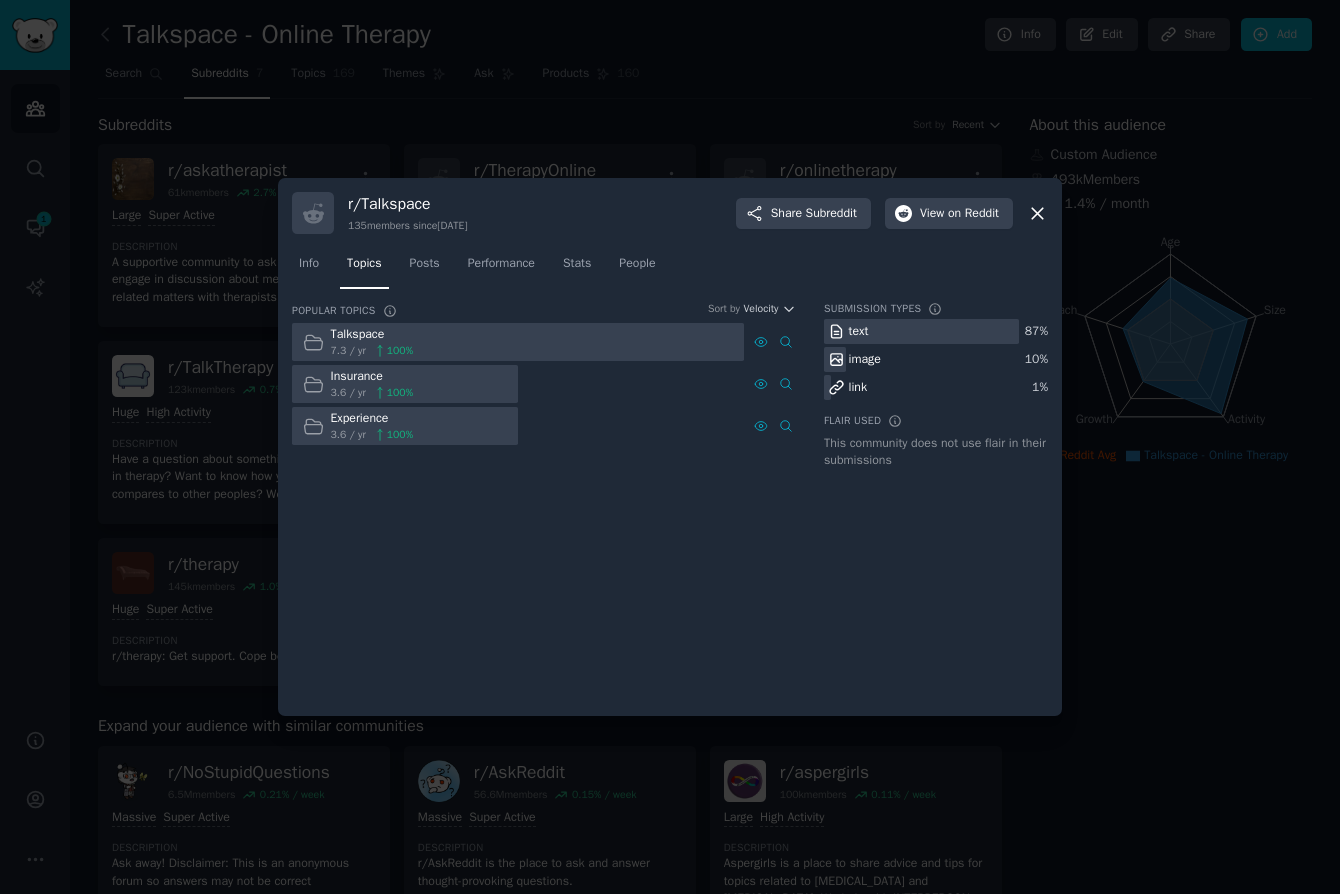click at bounding box center (670, 447) 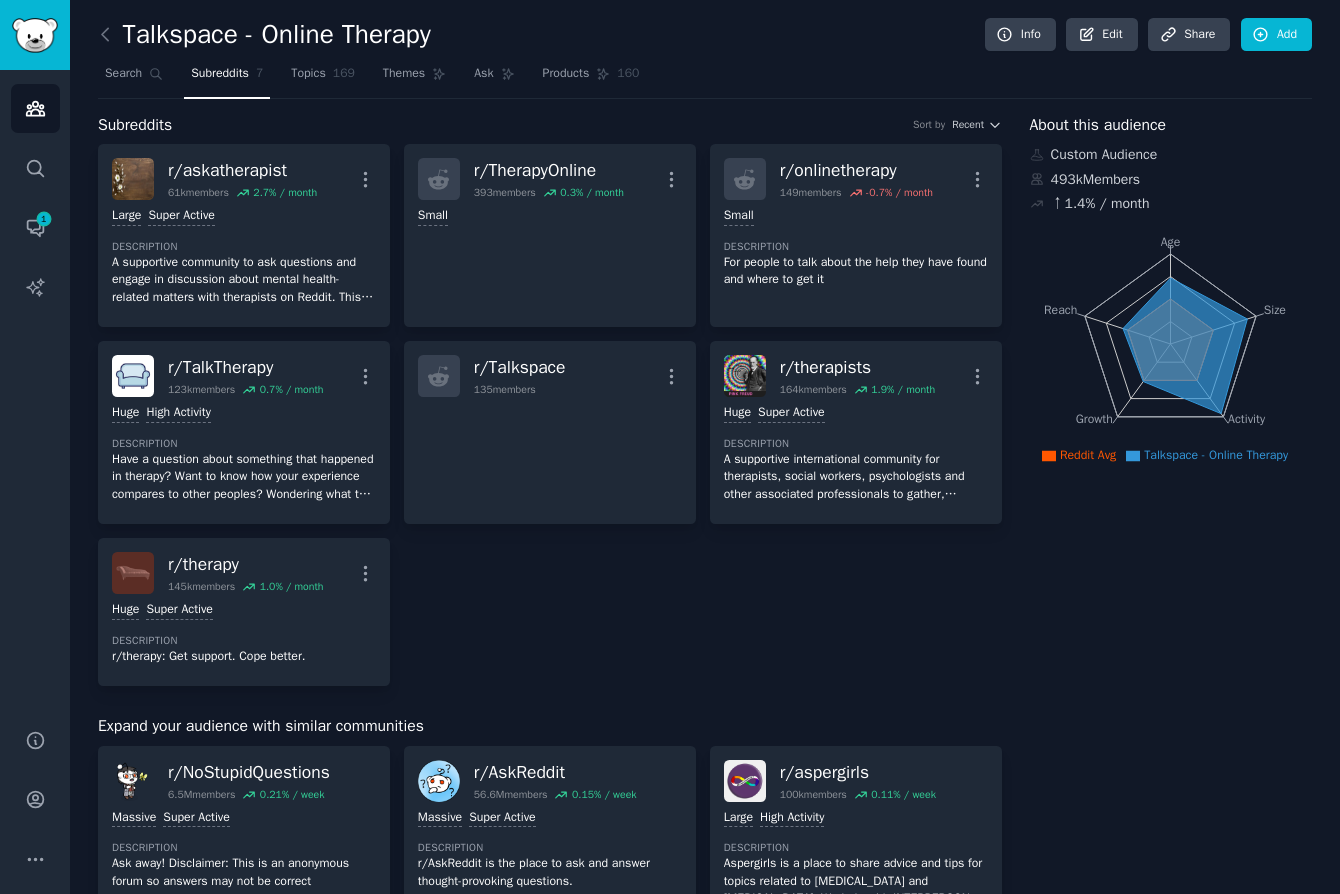 click on "Subreddits Sort by Recent" at bounding box center [550, 125] 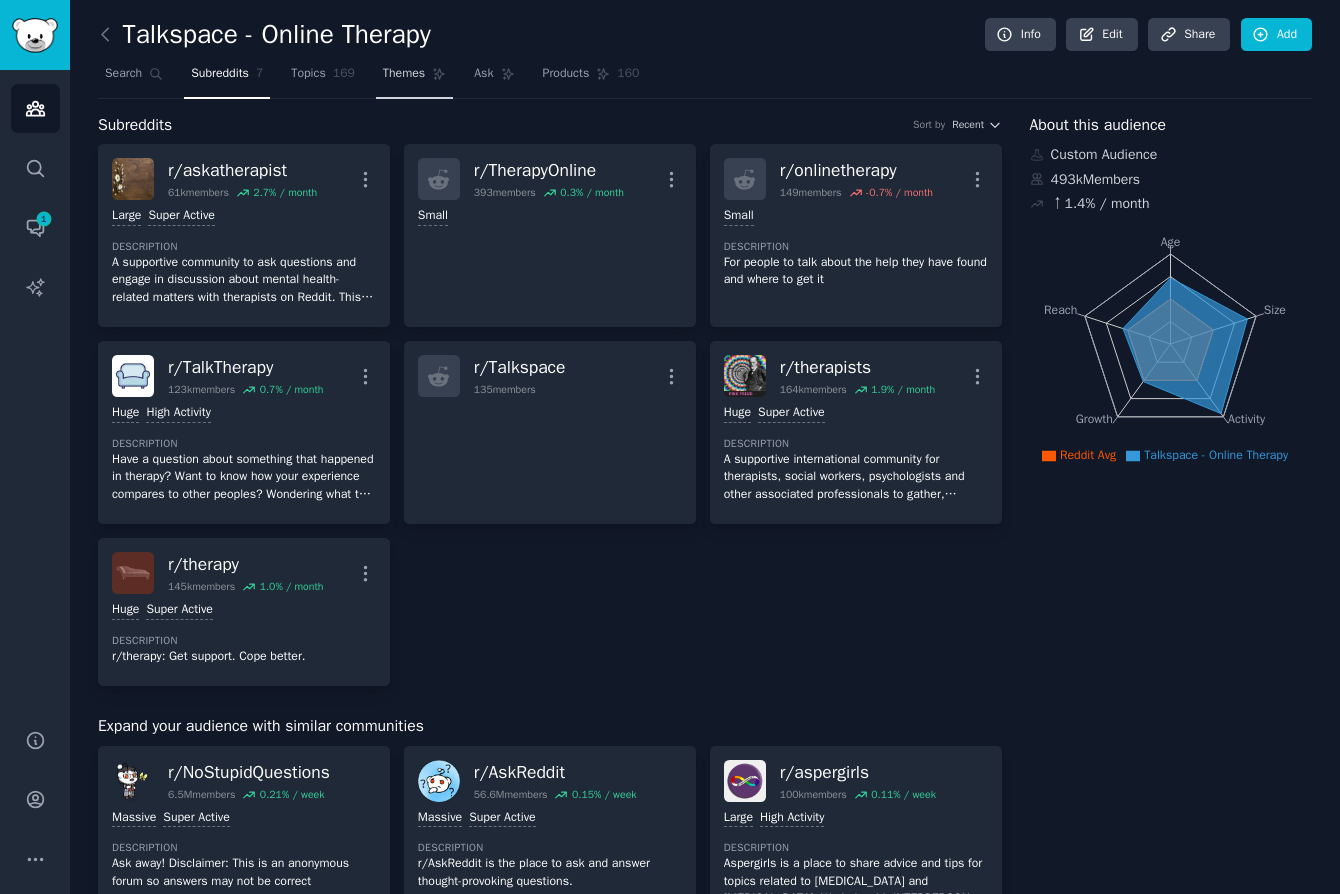 click on "Themes" at bounding box center [404, 74] 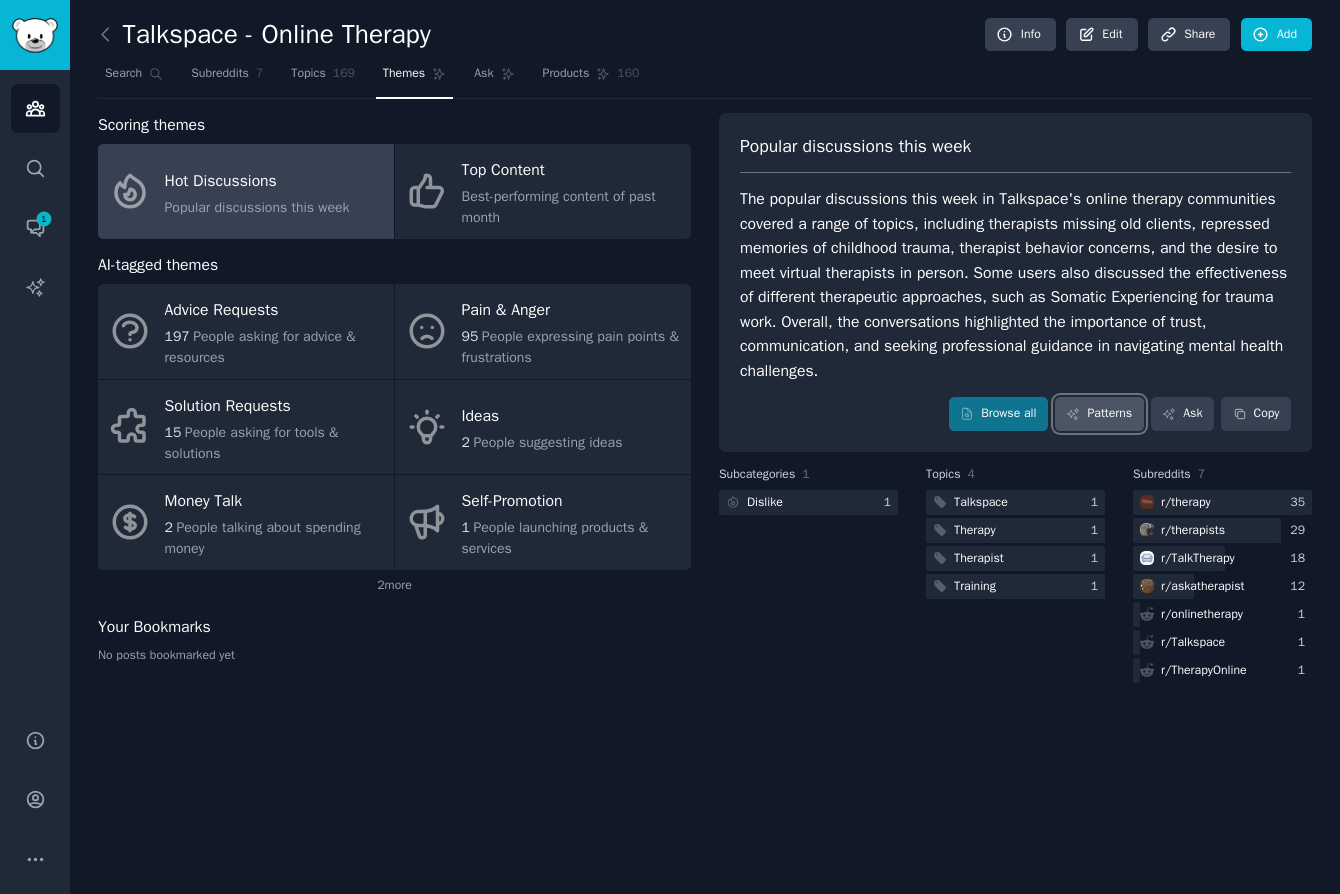 click on "Patterns" at bounding box center (1099, 414) 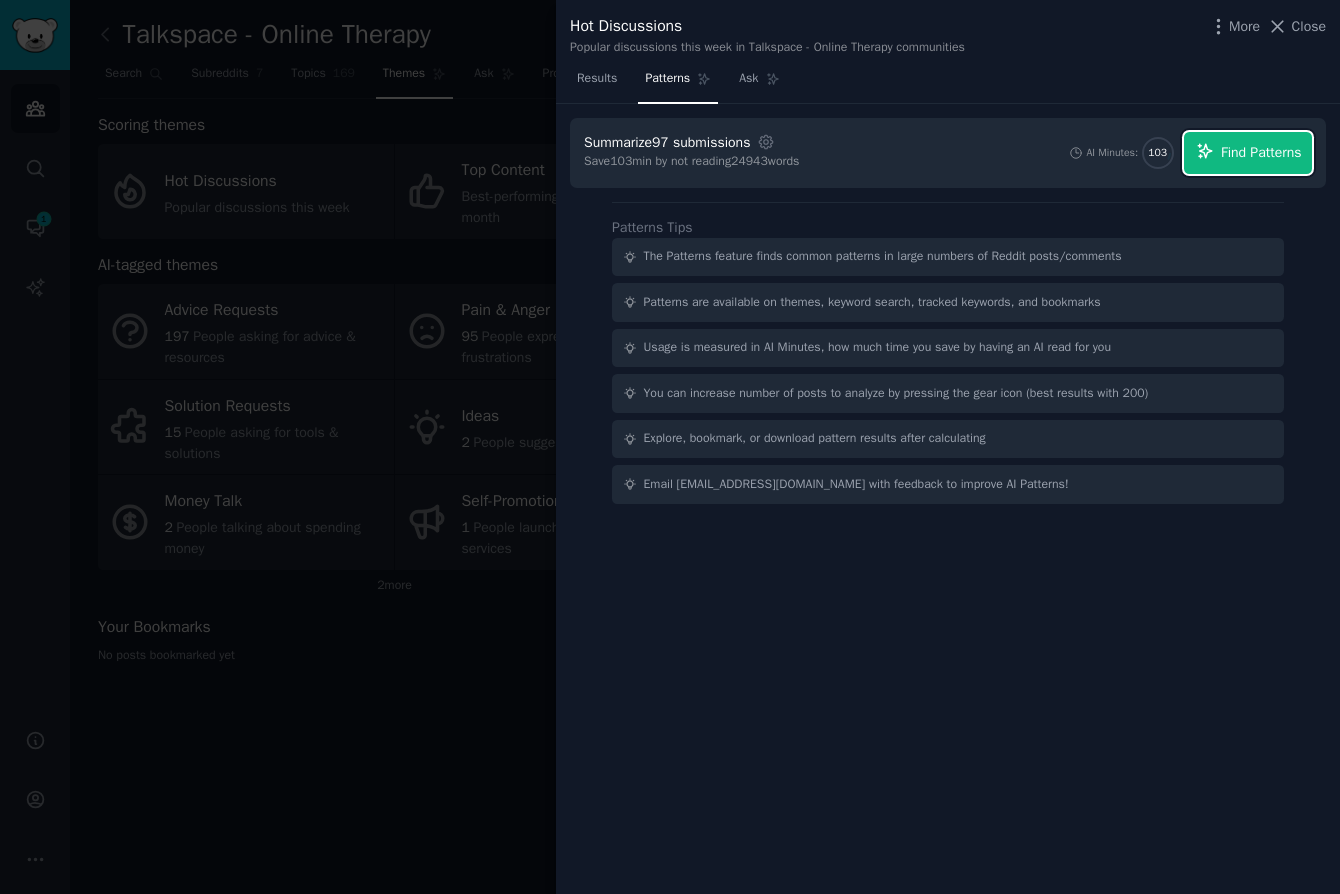 click on "Find Patterns" at bounding box center [1248, 153] 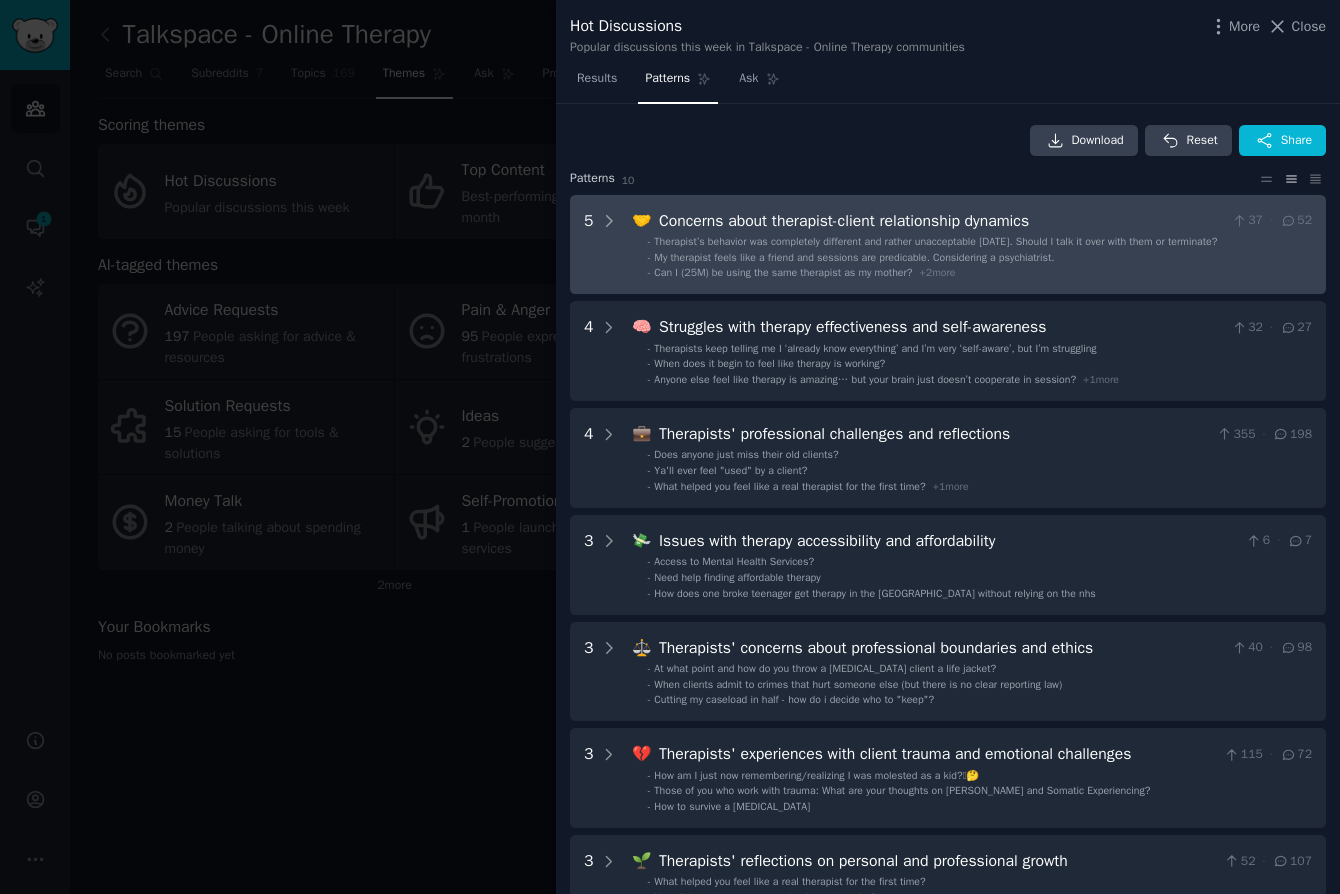 click on "Therapist’s behavior was completely different and rather unacceptable [DATE]. Should I talk it over with them or terminate?" at bounding box center [935, 241] 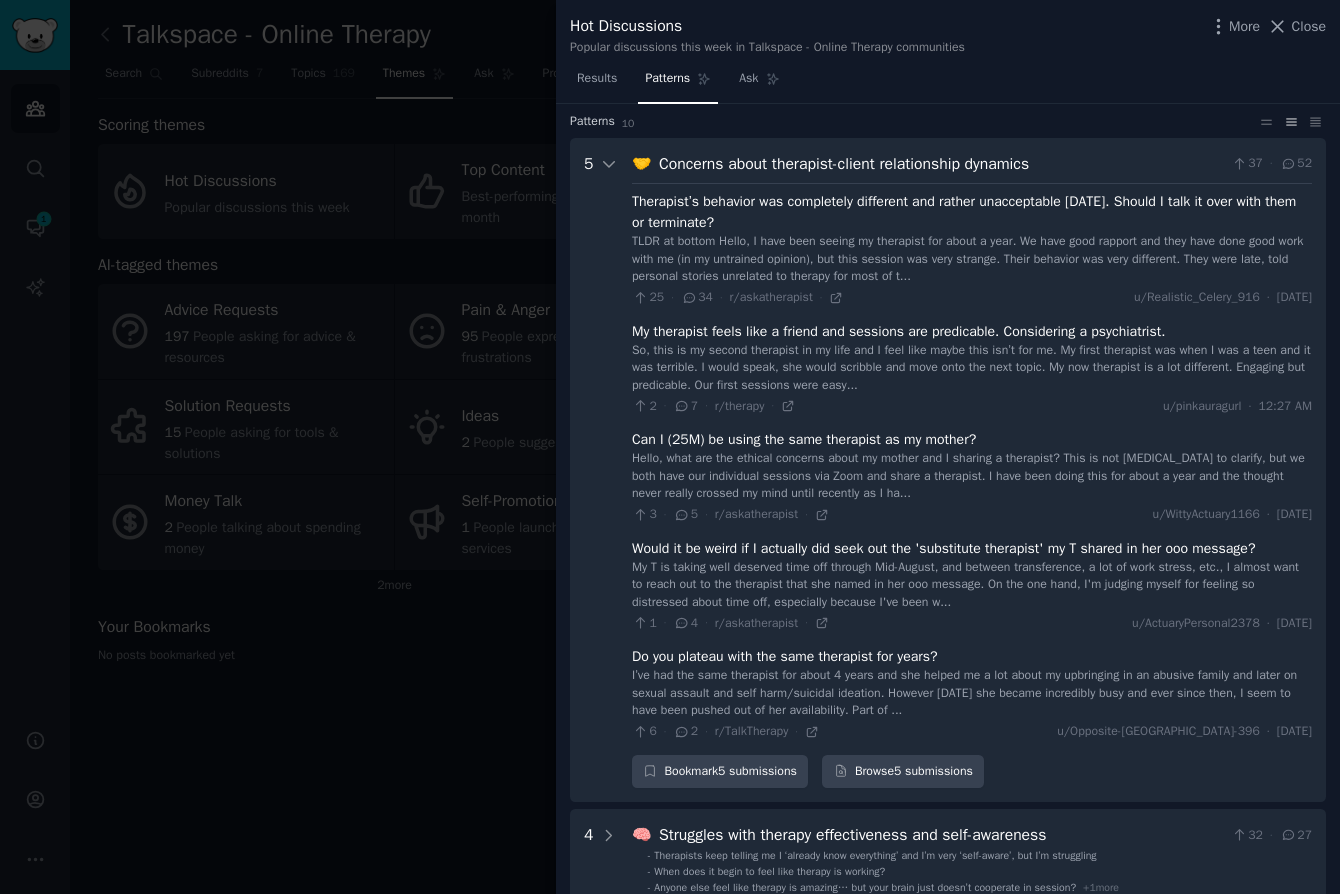 scroll, scrollTop: 0, scrollLeft: 0, axis: both 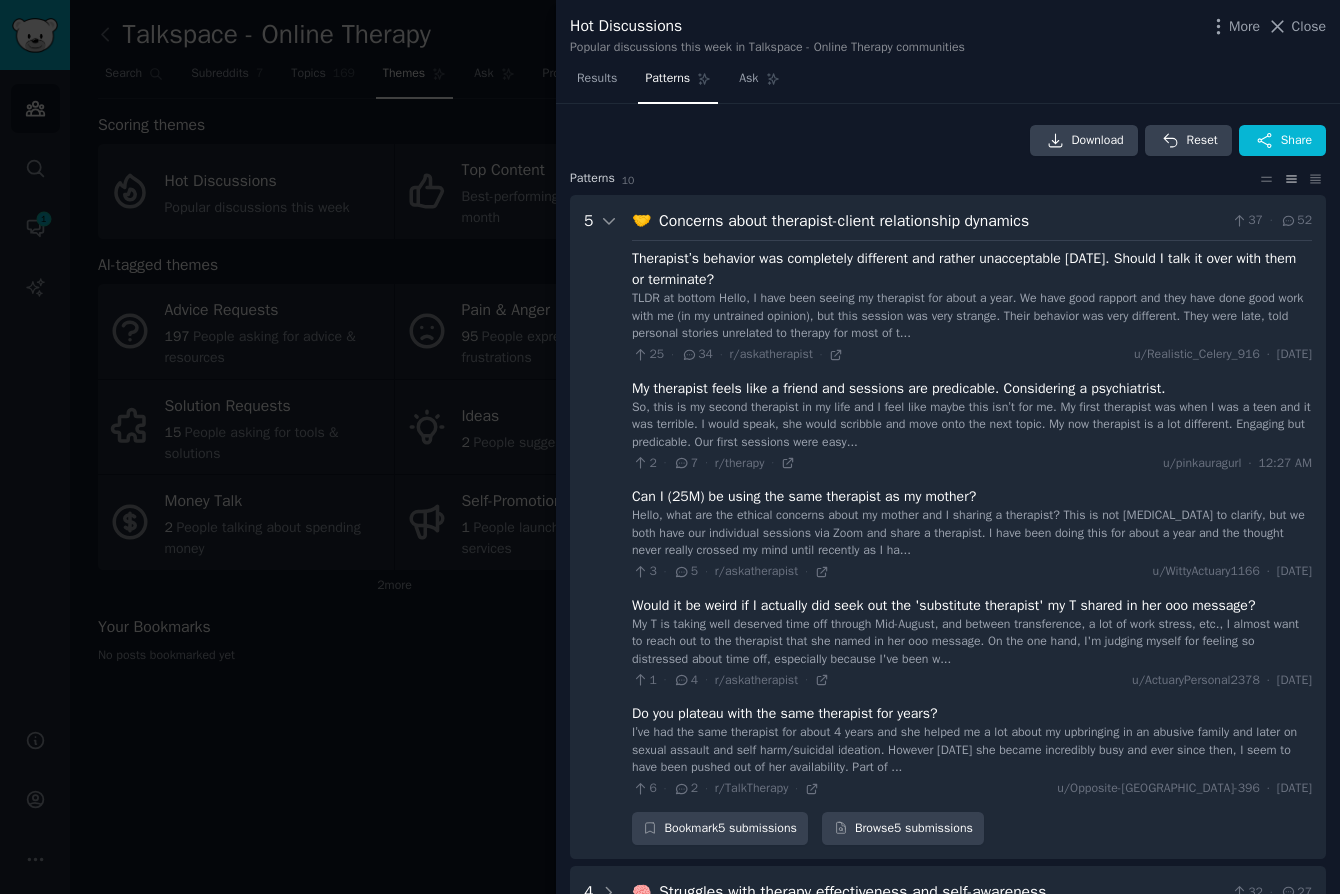 click on "Concerns about therapist-client relationship dynamics" at bounding box center (941, 221) 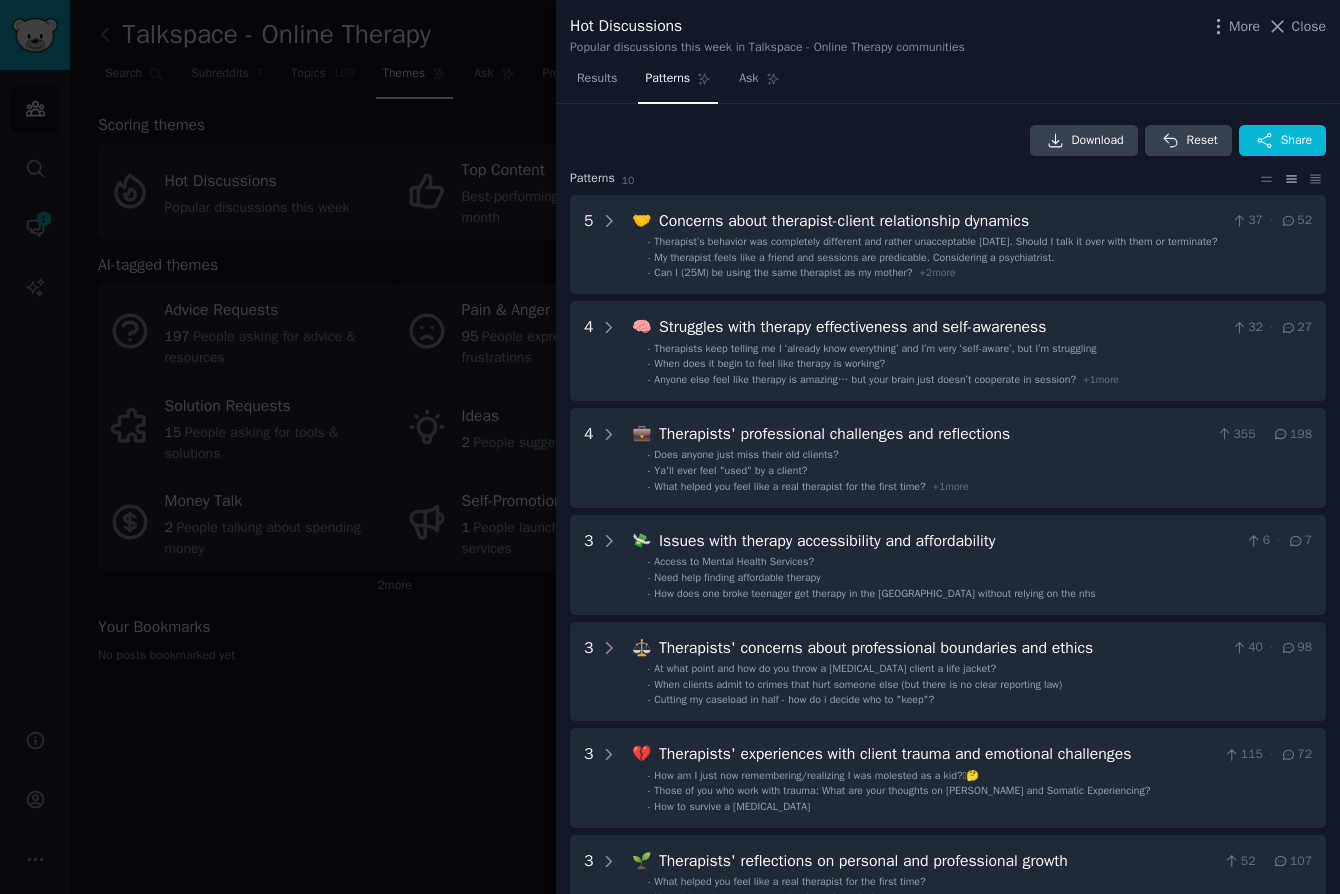 click at bounding box center (670, 447) 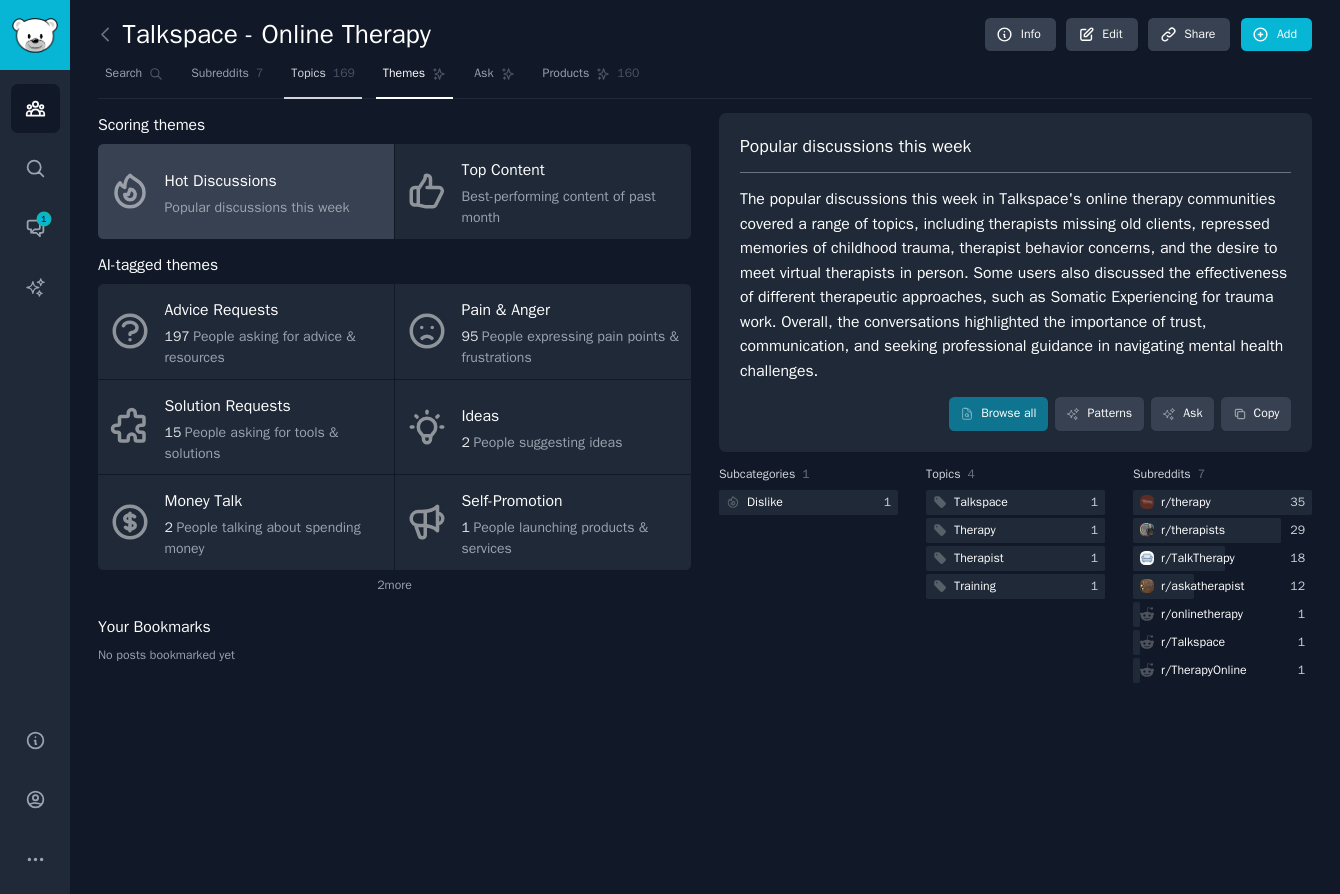 click on "Topics" at bounding box center (308, 74) 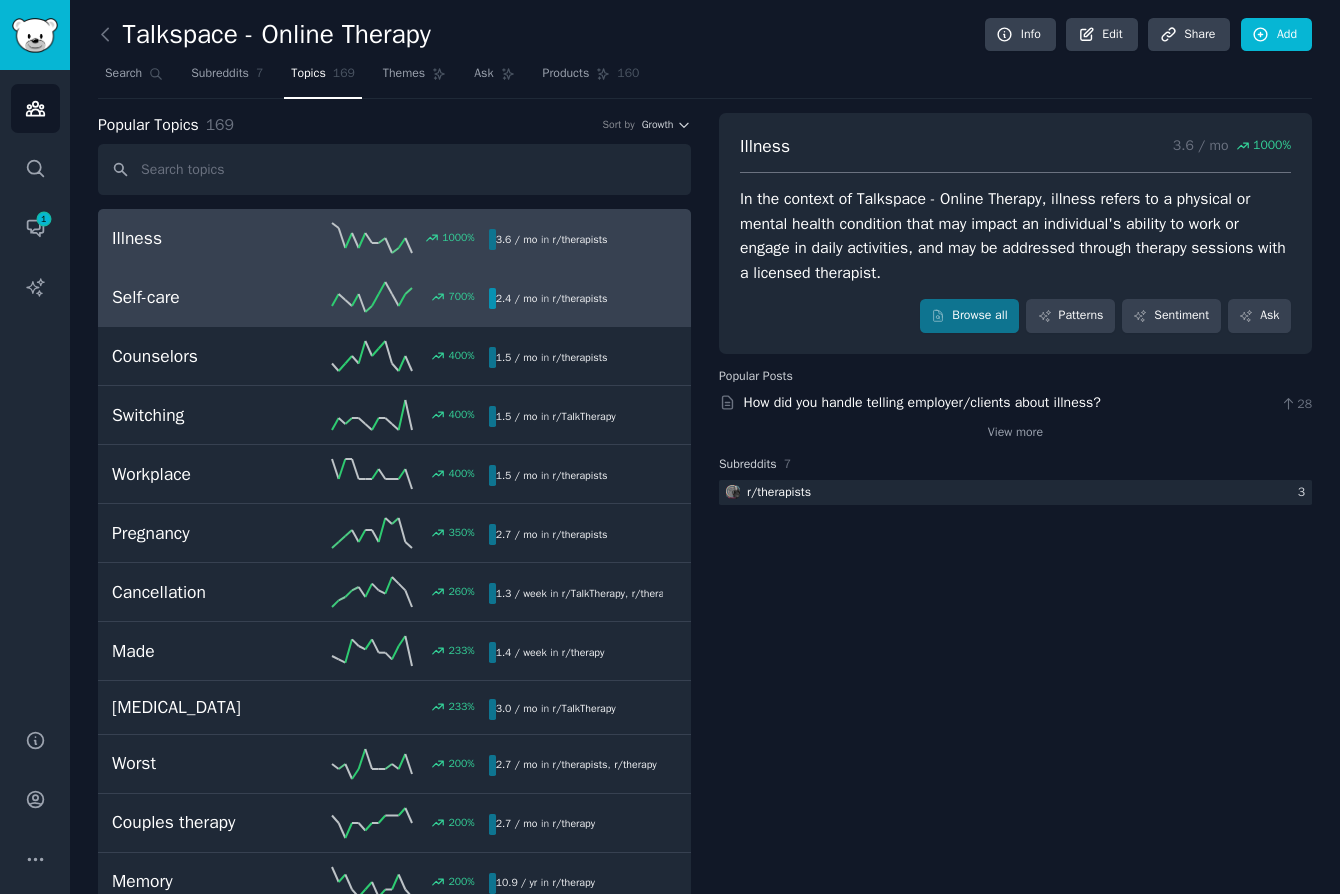 scroll, scrollTop: 0, scrollLeft: 0, axis: both 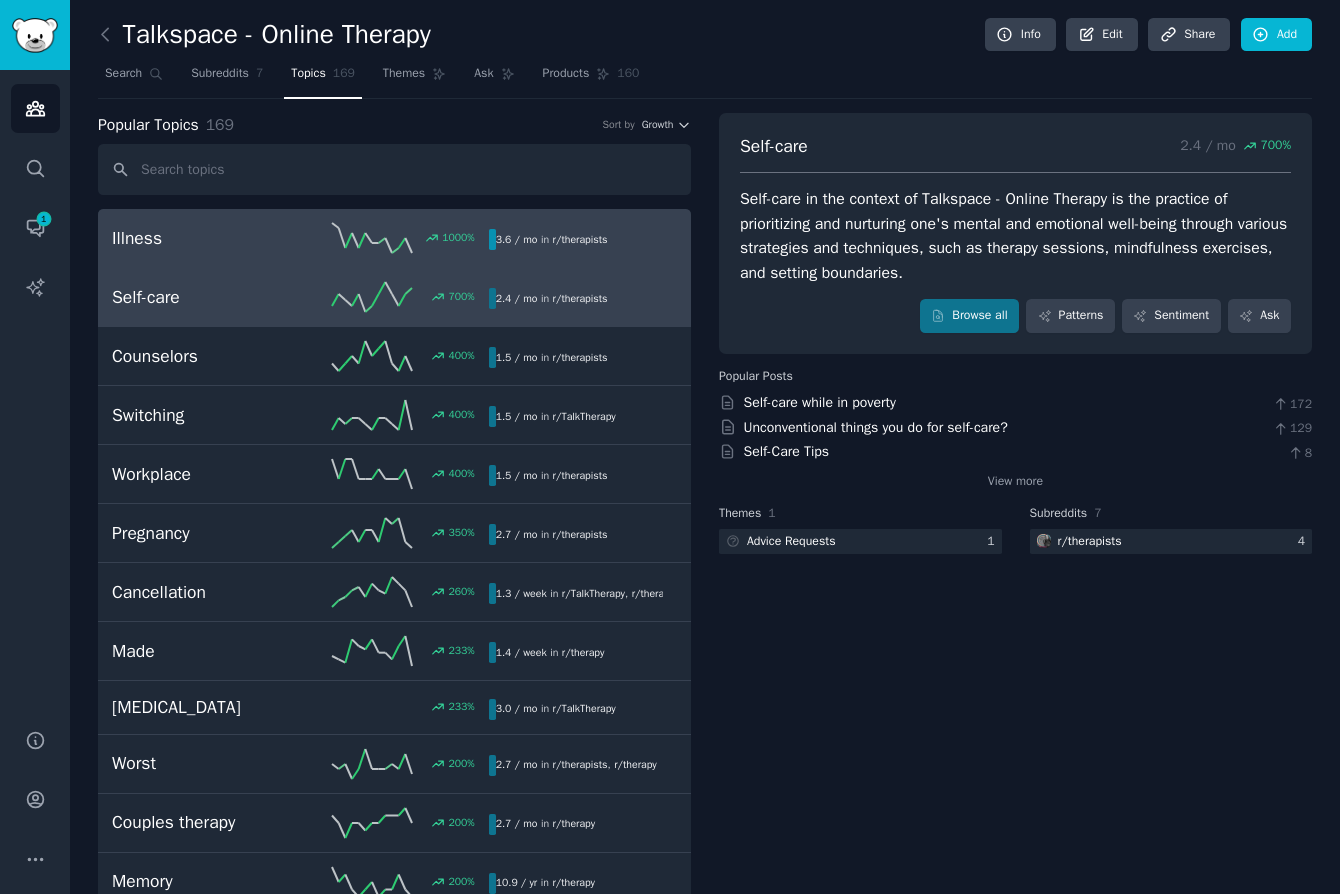 click 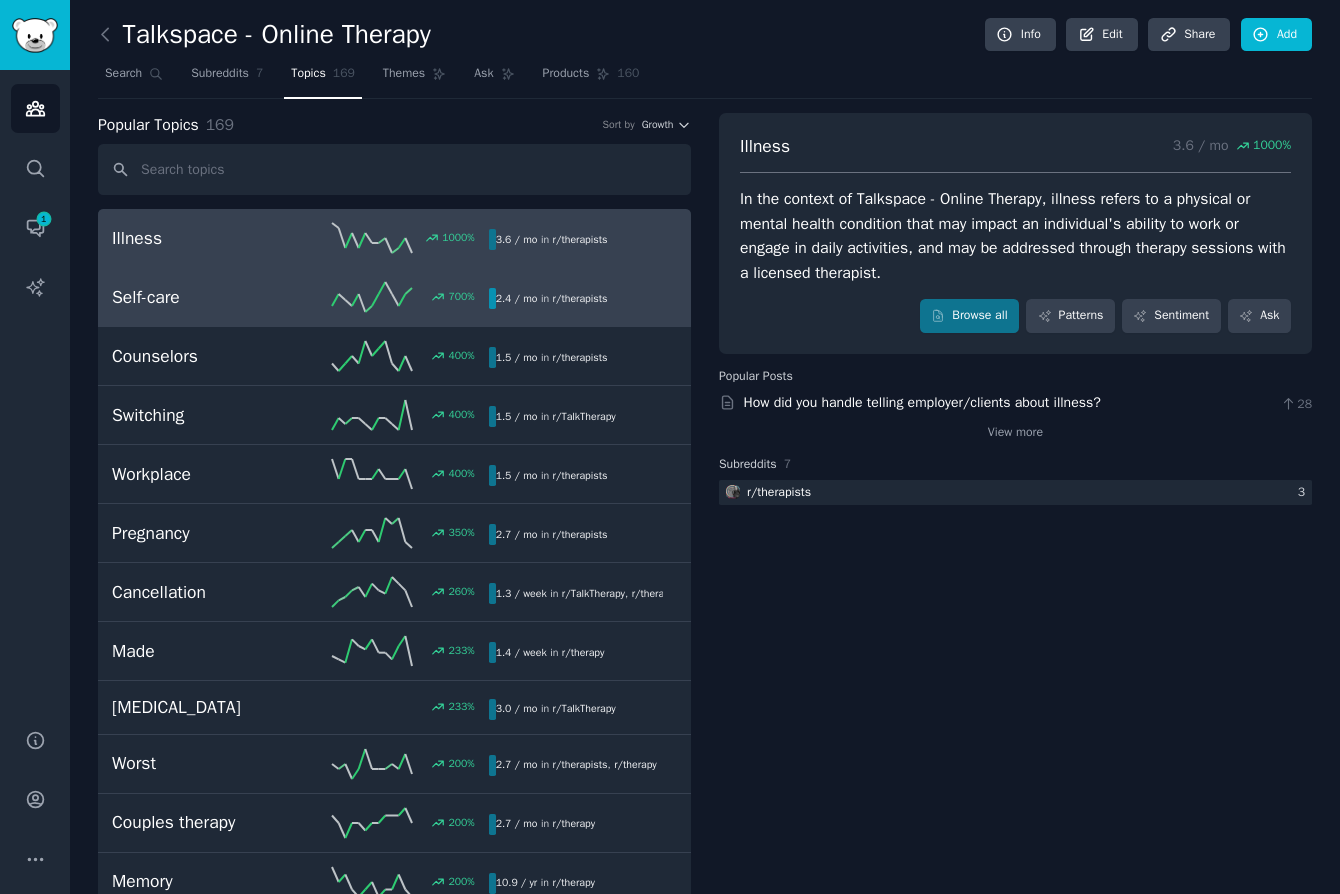 click on "r/ therapists" at bounding box center (580, 298) 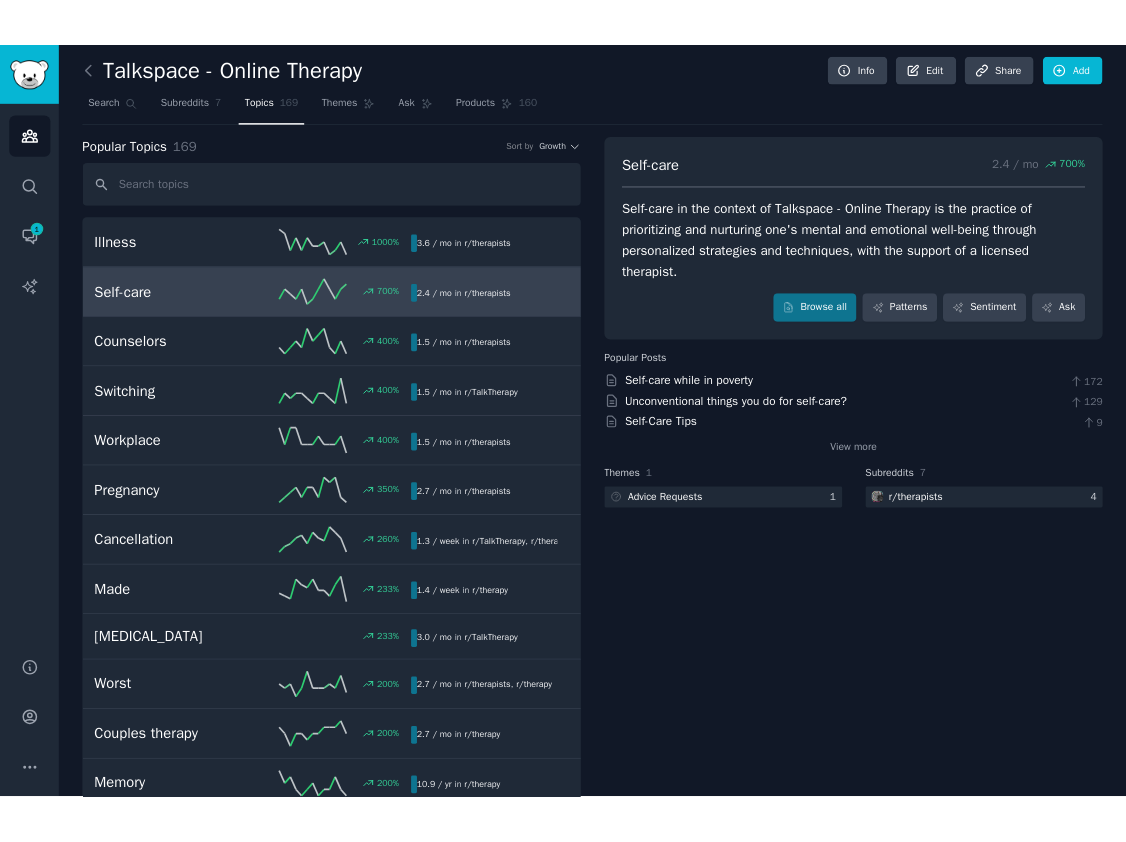 scroll, scrollTop: 0, scrollLeft: 0, axis: both 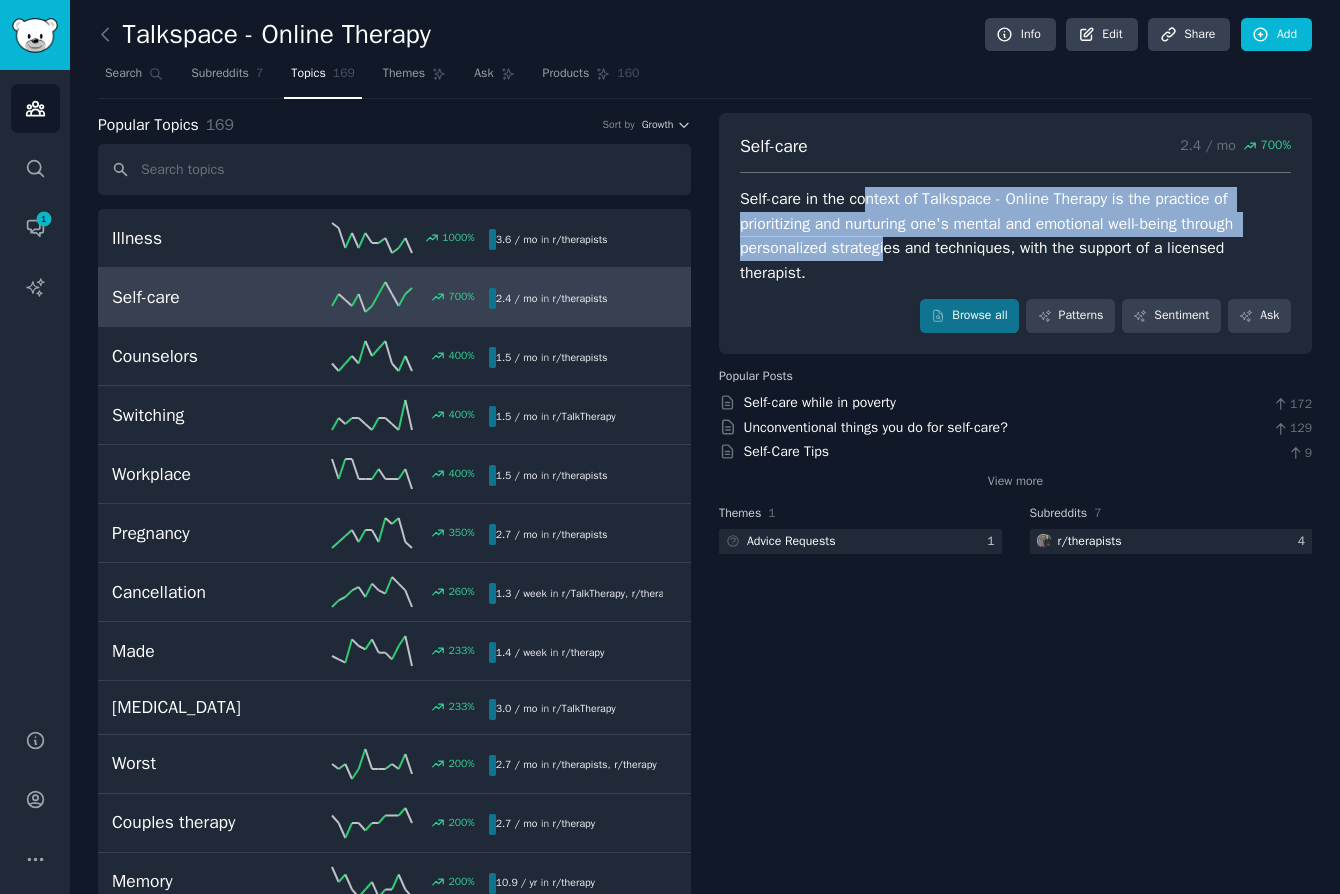 drag, startPoint x: 889, startPoint y: 248, endPoint x: 862, endPoint y: 179, distance: 74.094536 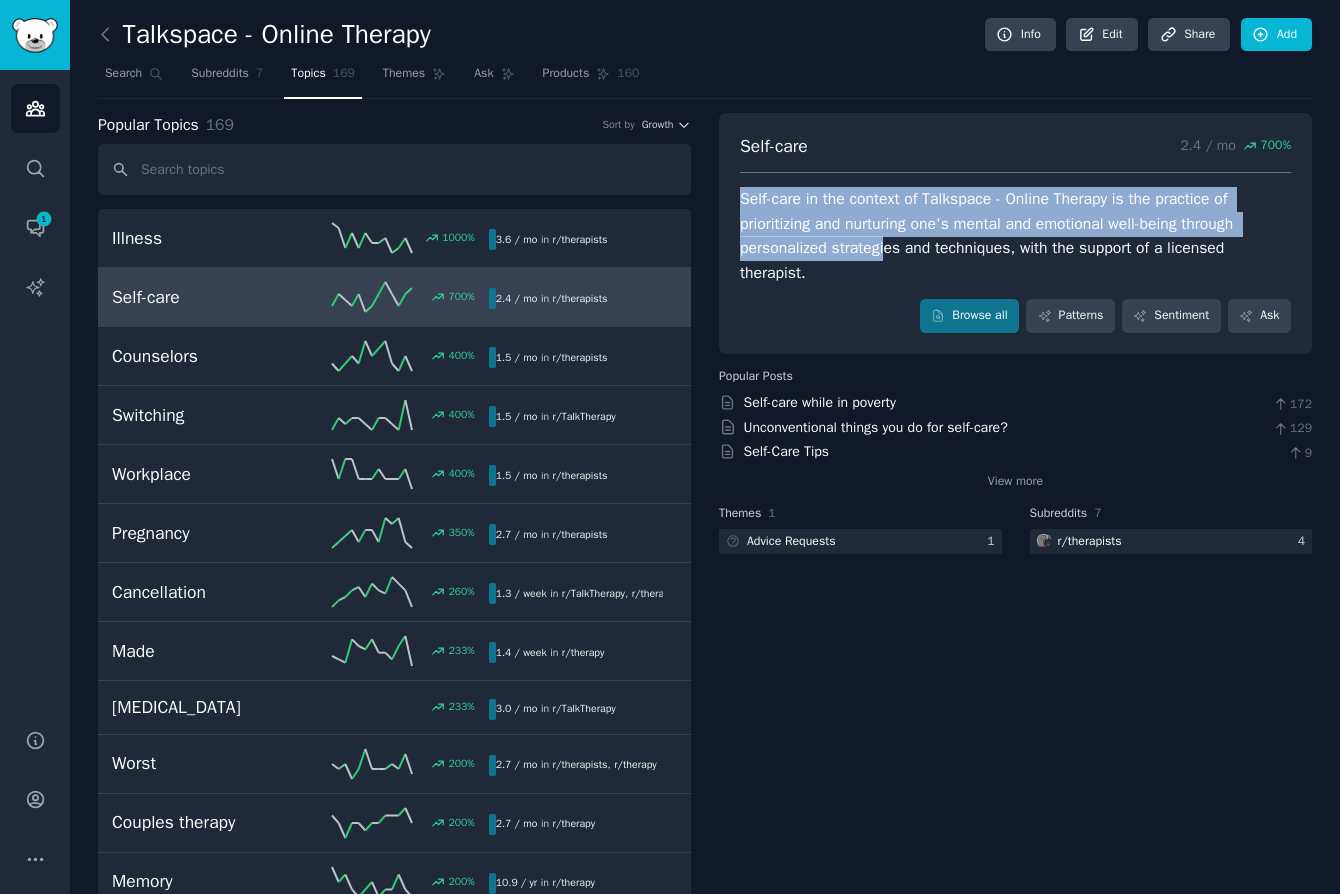 click on "Self-care 2.4 / mo 700 % Self-care in the context of Talkspace - Online Therapy is the practice of prioritizing and nurturing one's mental and emotional well-being through personalized strategies and techniques, with the support of a licensed therapist. Browse all Patterns Sentiment Ask" at bounding box center (1015, 233) 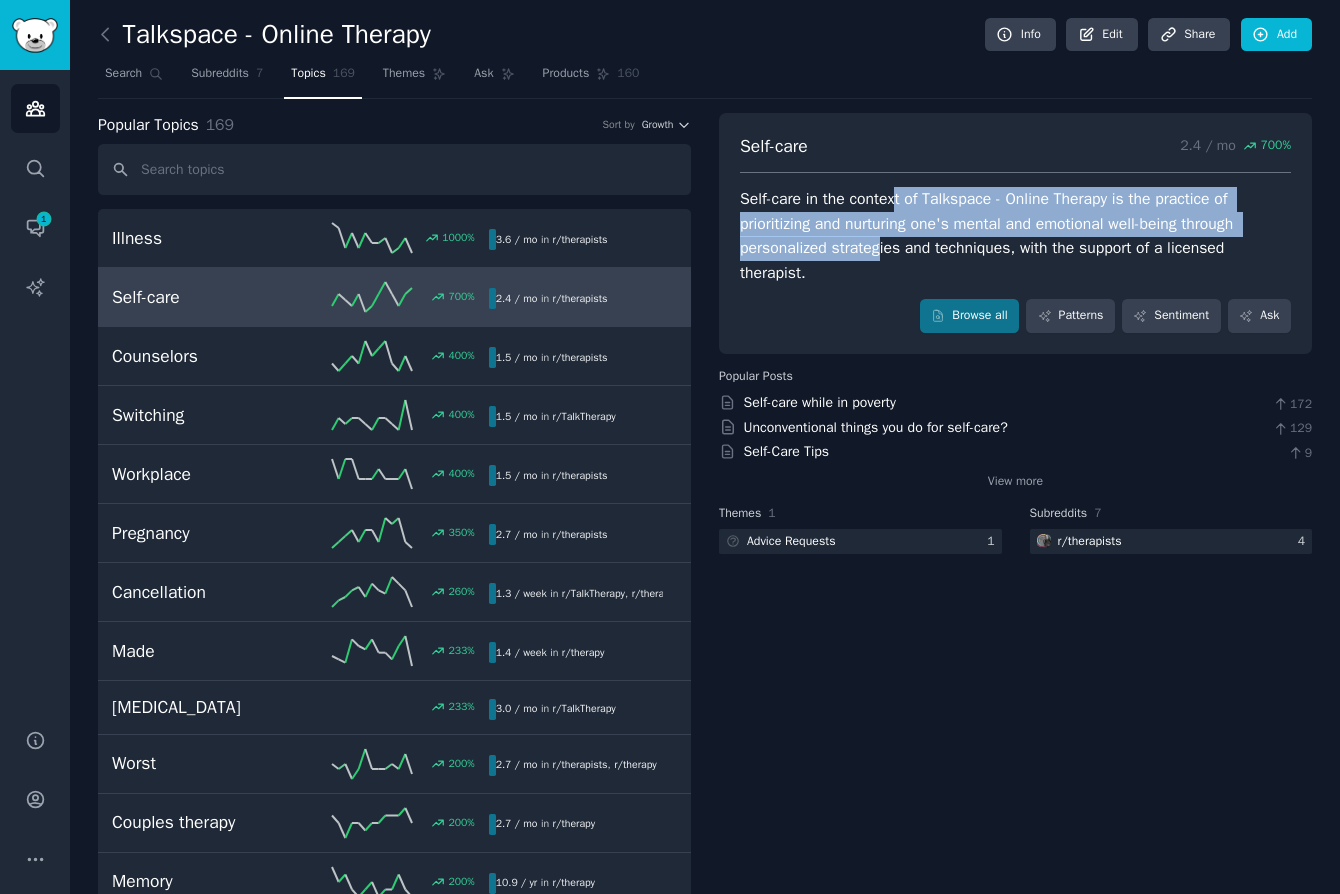 drag, startPoint x: 890, startPoint y: 238, endPoint x: 881, endPoint y: 253, distance: 17.492855 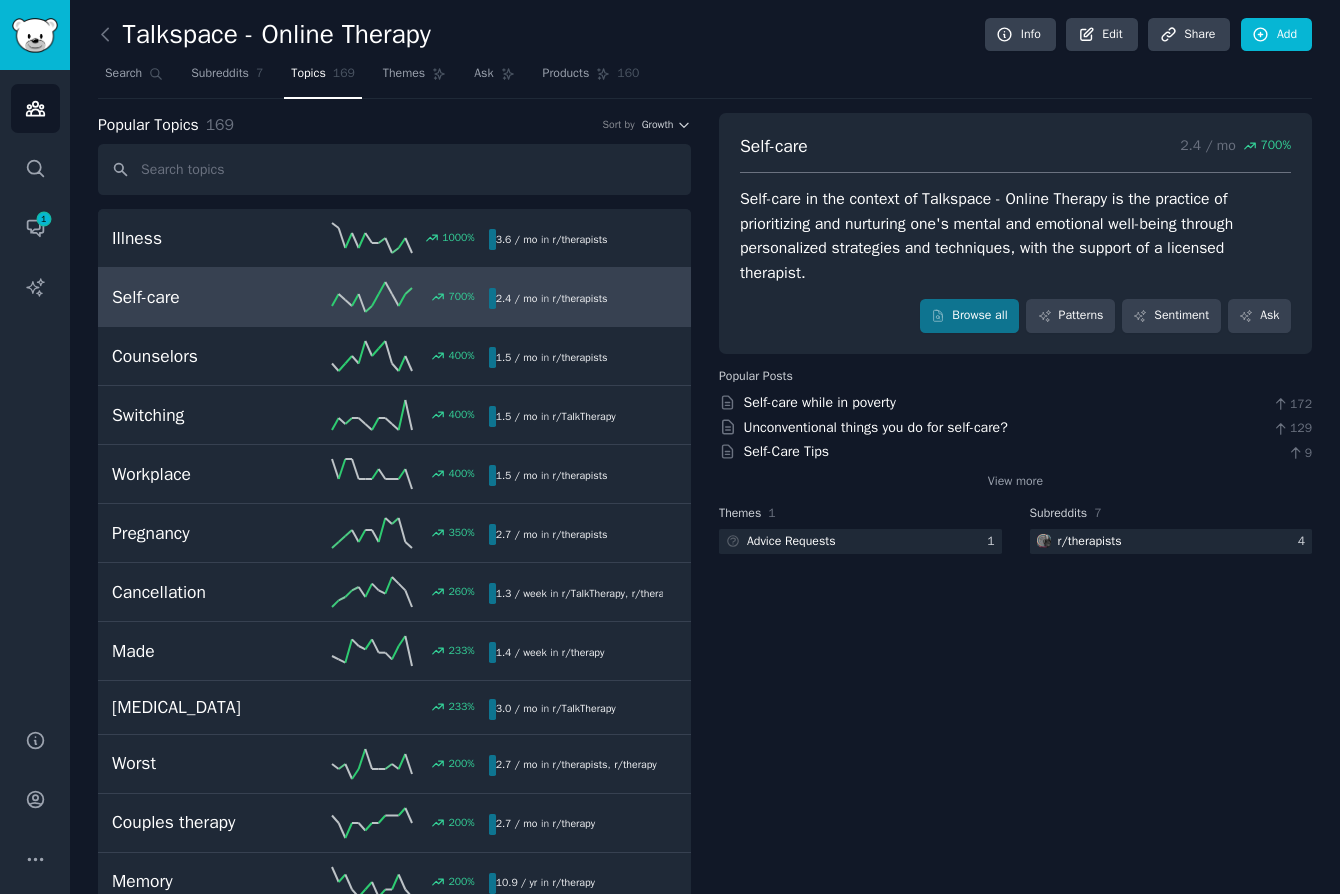 click on "Popular Topics 169 Sort by Growth Illness 1000 % 3.6 / mo  in    r/ therapists Self-care 700 % 2.4 / mo  in    r/ therapists 700% increase in mentions recently Counselors 400 % 1.5 / mo  in    r/ therapists Switching 400 % 1.5 / mo  in    r/ TalkTherapy Workplace 400 % 1.5 / mo  in    r/ therapists Pregnancy 350 % 2.7 / mo  in    r/ therapists Cancellation 260 % 1.3 / week  in    r/ TalkTherapy ,  r/ therapists Made 233 % 1.4 / week  in    r/ therapy Rupture 233 % 3.0 / mo  in    r/ TalkTherapy Worst 200 % 2.7 / mo  in    r/ therapists ,  r/ therapy Couples therapy 200 % 2.7 / mo  in    r/ therapy Memory 200 % 10.9 / yr  in    r/ therapy Breakup 200 % 10.9 / yr  in    r/ therapy Psychology 175 % 3.3 / mo  in    r/ askatherapist Ncmhce 156 % 2.9 / week  in    r/ therapists Mental illness 150 % 1.5 / mo  in    r/ askatherapist Group therapy 125 % 2.7 / mo  in    r/ TalkTherapy Documentation 100 % 1.3 / week  in    r/ therapists Anger 100 % 1.1 / week  in    r/ TalkTherapy ,  r/ therapy Intake 100 % 3.6 / mo   %" at bounding box center (394, 5122) 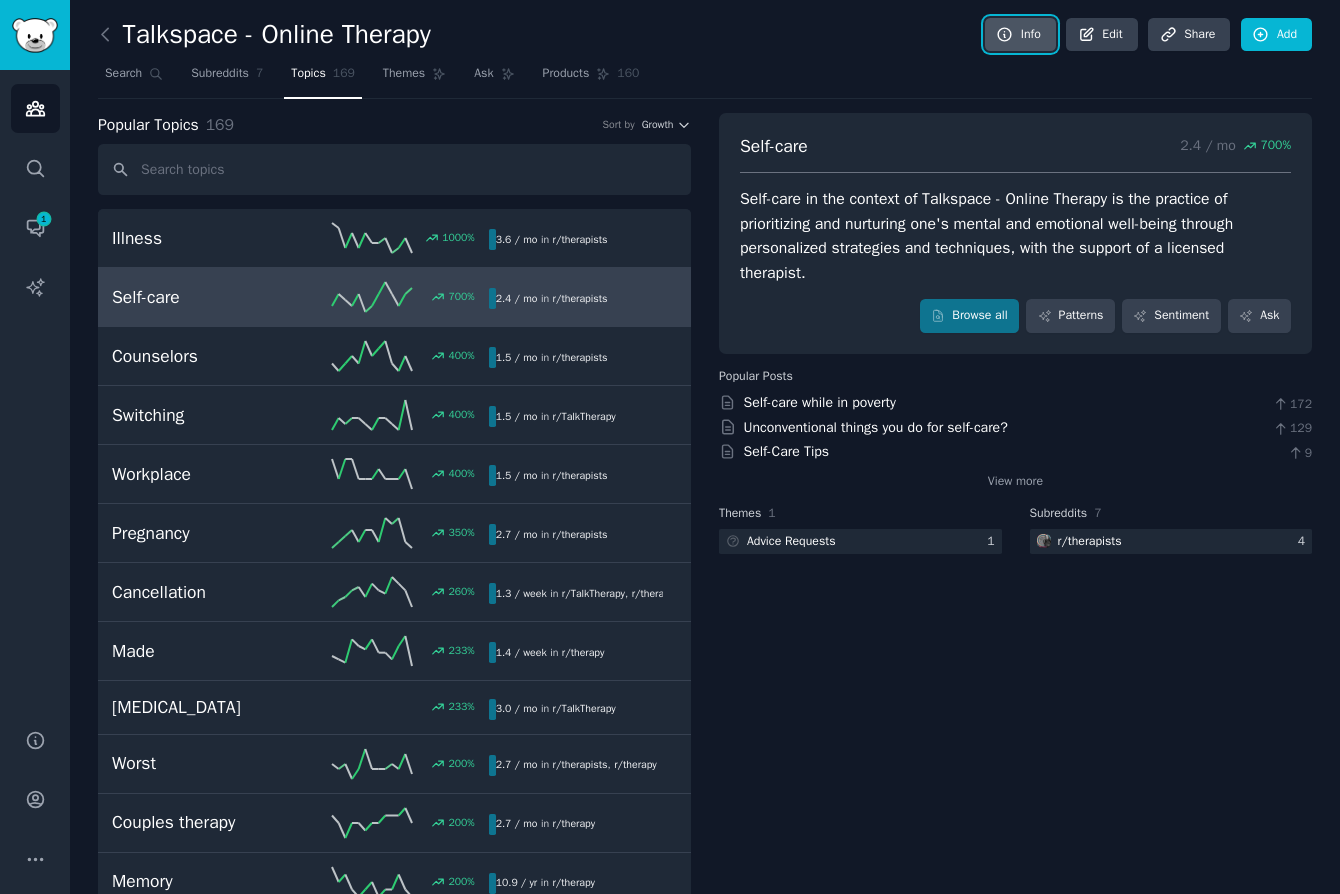 click 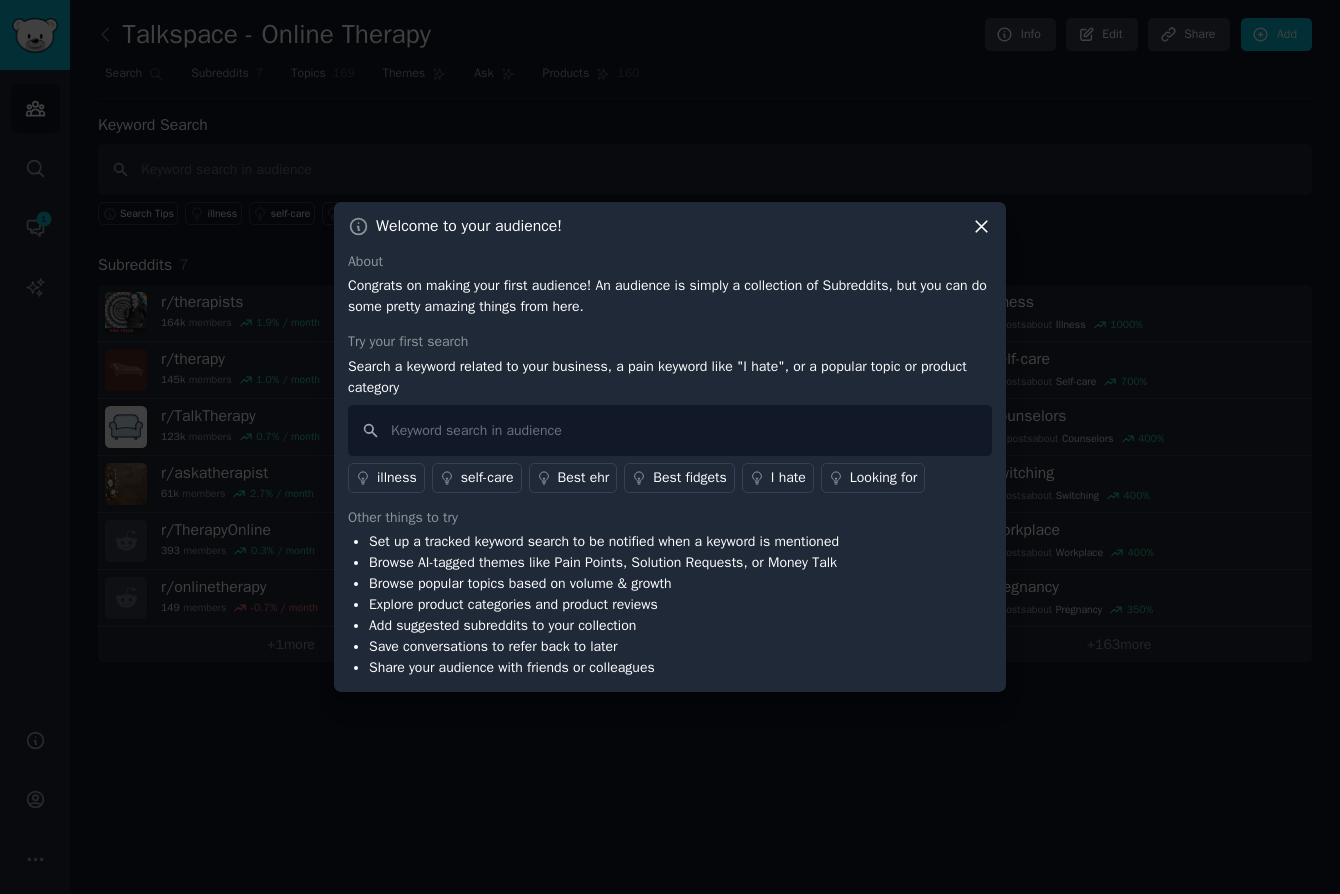 click 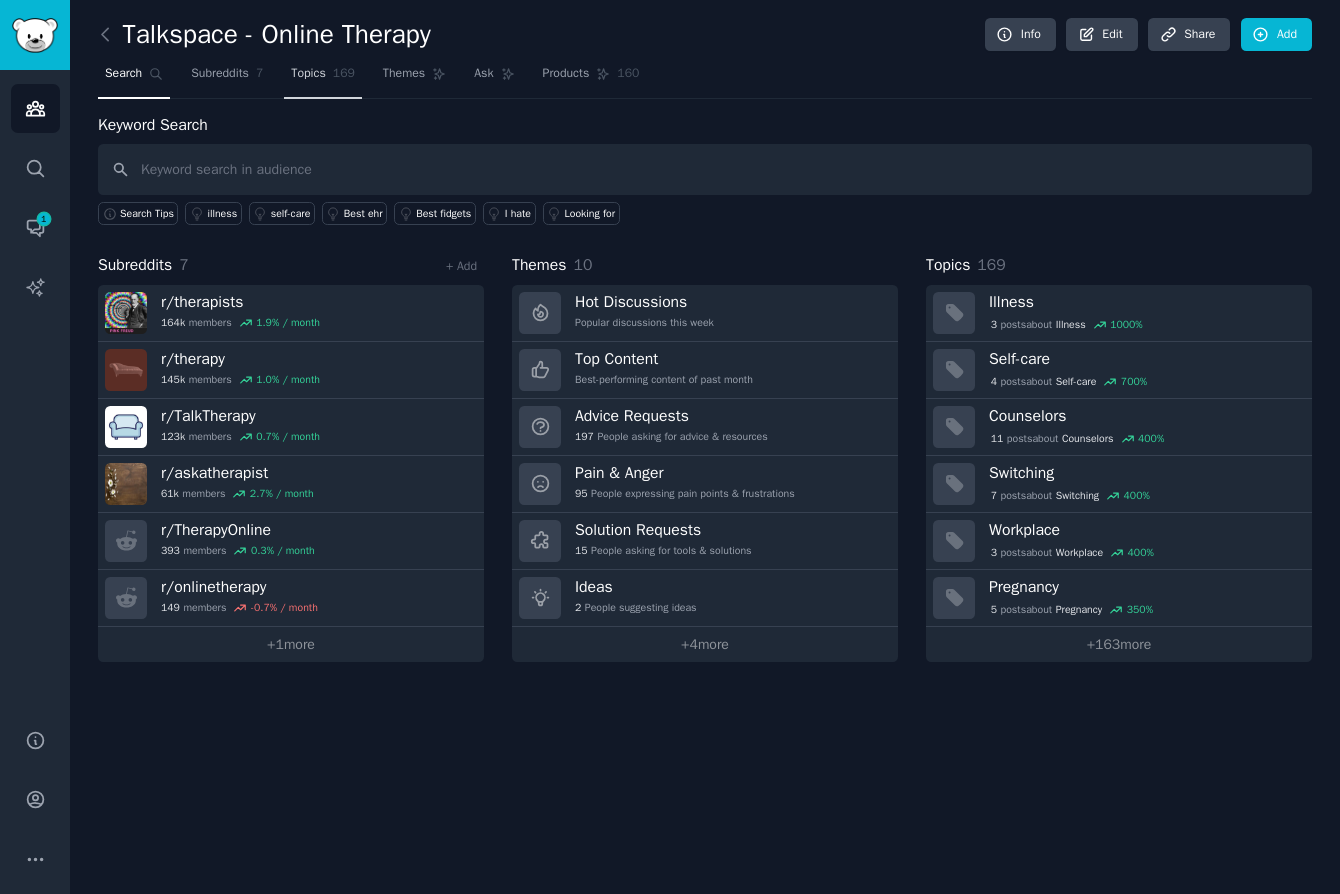 click on "Topics" at bounding box center [308, 74] 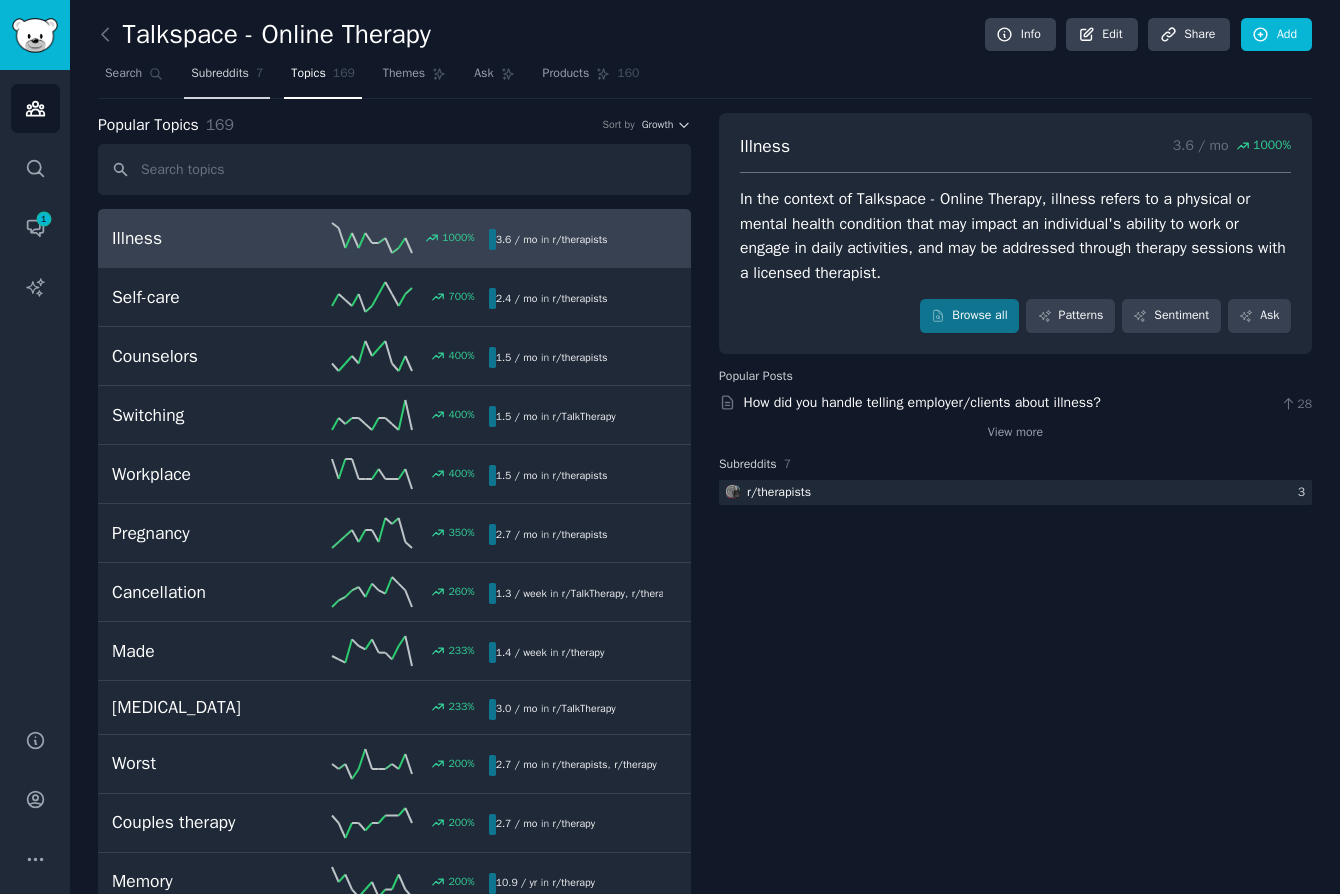 click on "7" 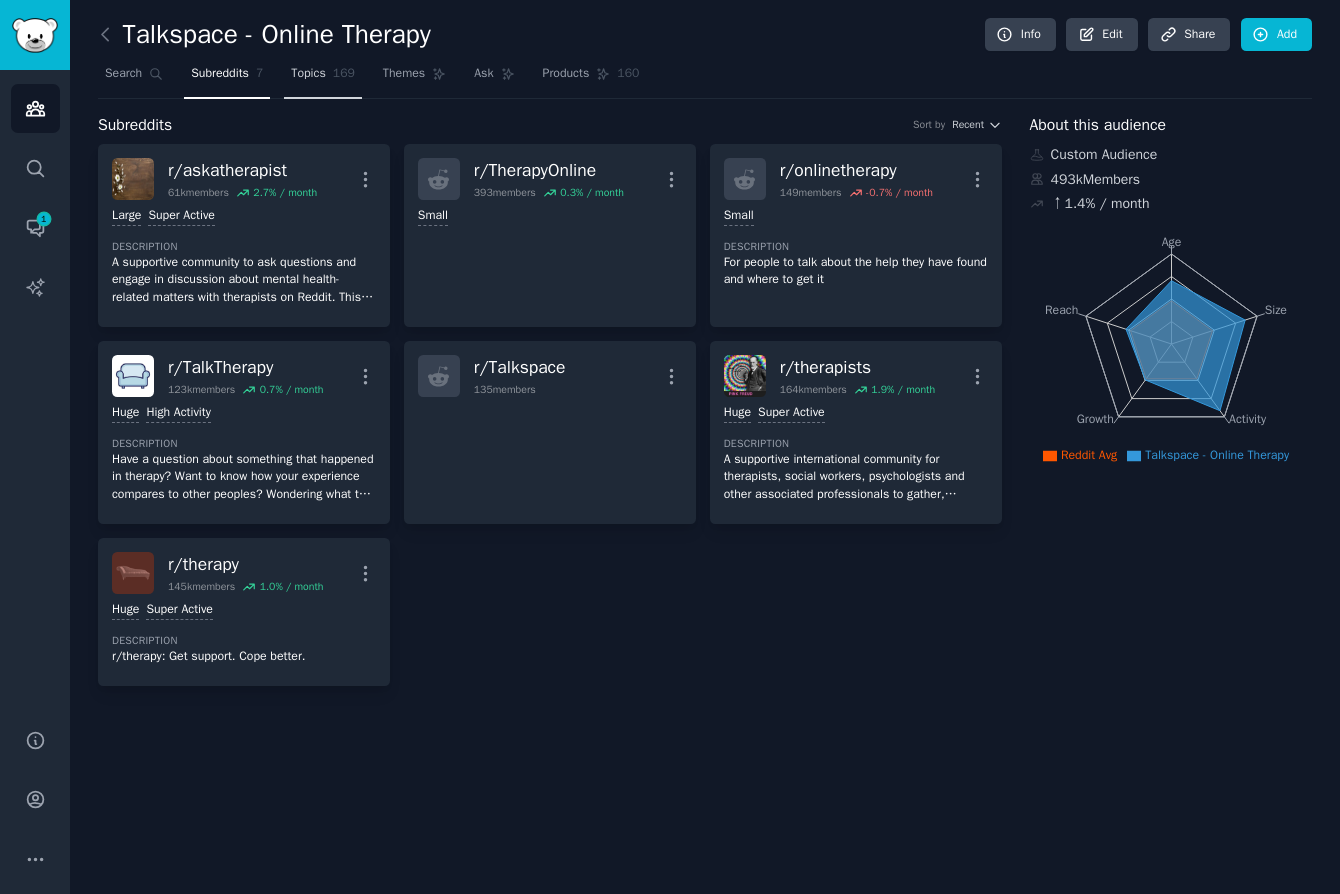 click on "Topics 169" at bounding box center (323, 78) 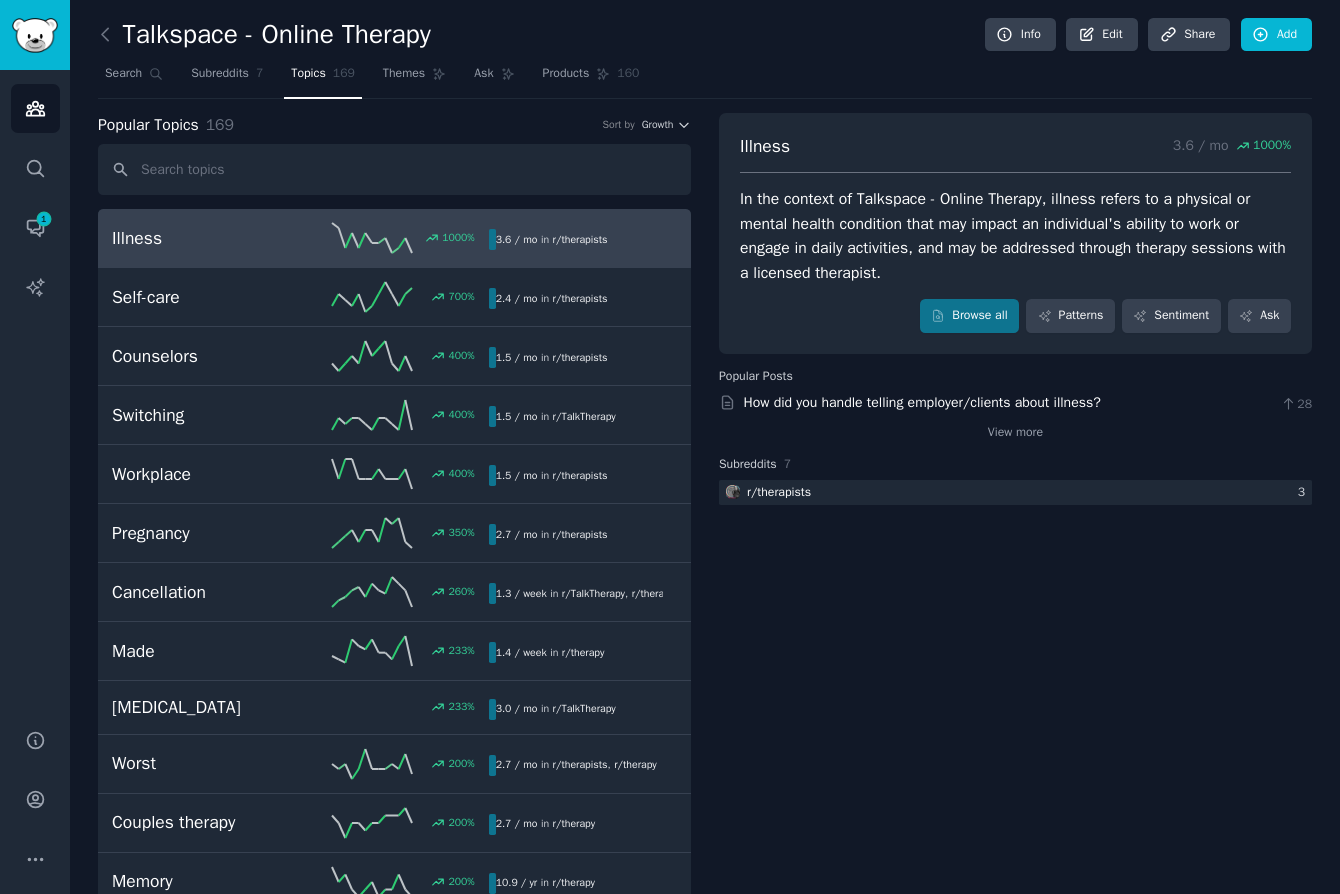 click on "Illness 3.6 / mo 1000 % In the context of Talkspace - Online Therapy, illness refers to a physical or mental health condition that may impact an individual's ability to work or engage in daily activities, and may be addressed through therapy sessions with a licensed therapist. Browse all Patterns Sentiment Ask Popular Posts How did you handle telling employer/clients about illness? 28 View more Subreddits 7  r/ therapists 3" at bounding box center [1015, 5122] 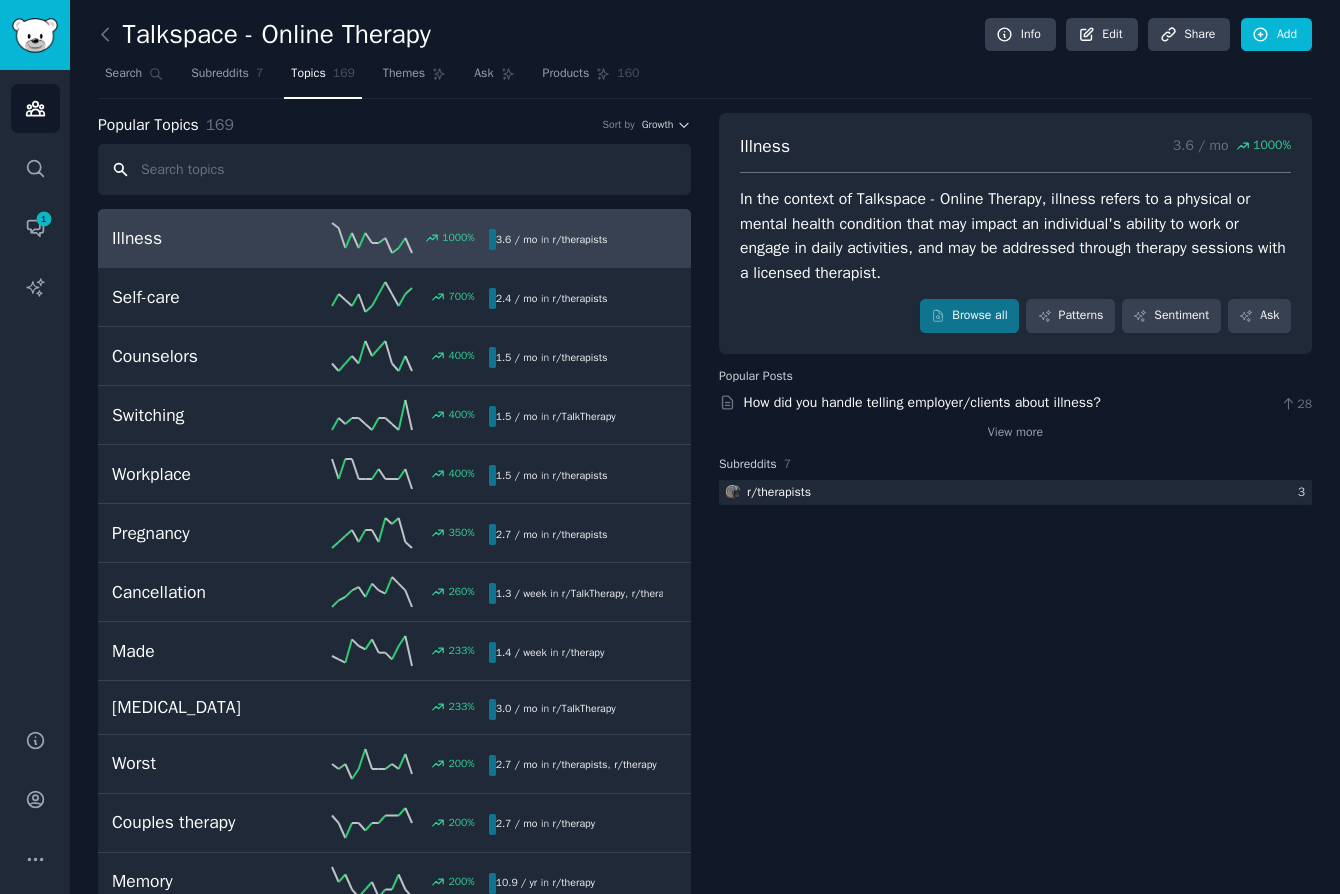 click at bounding box center (394, 169) 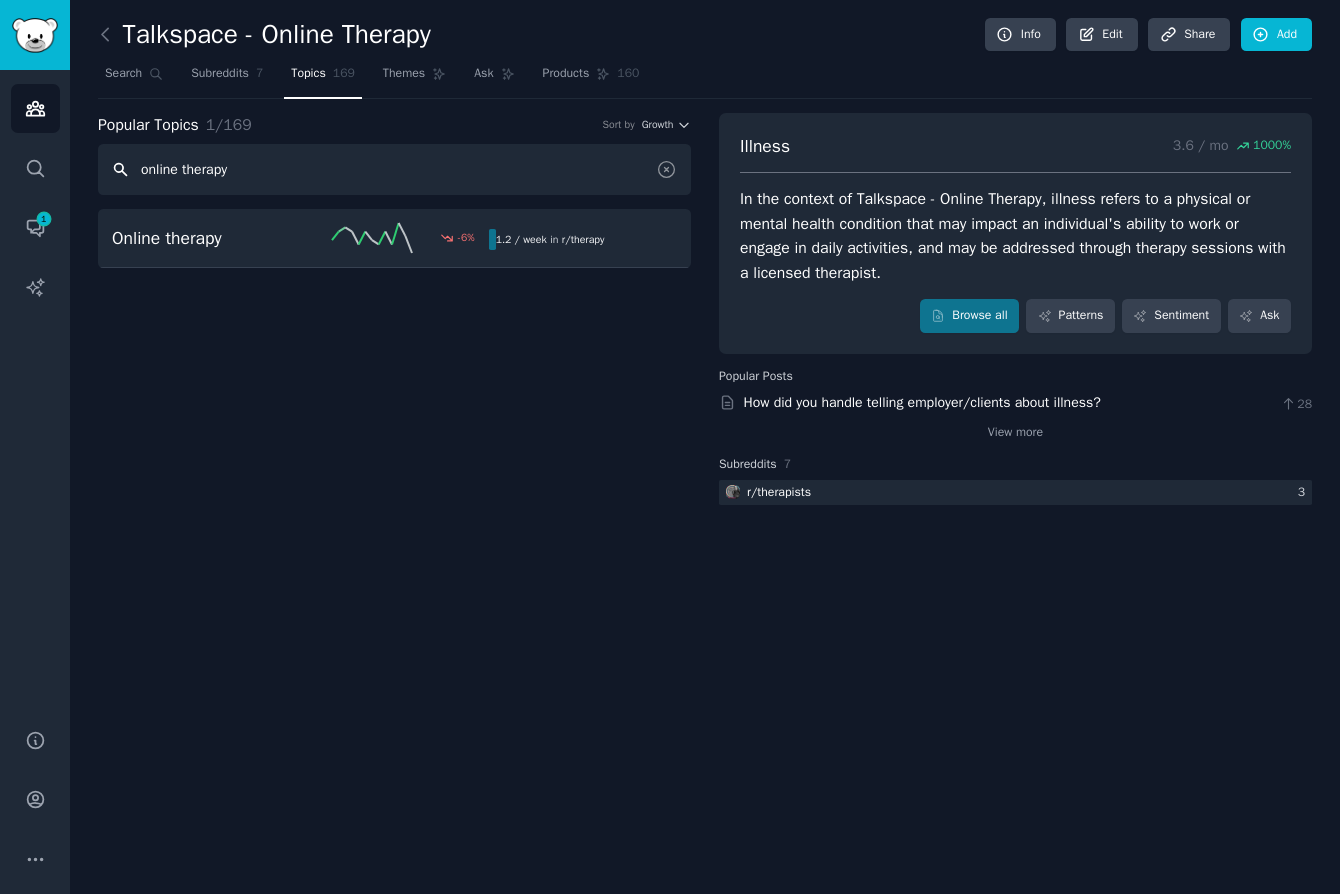 type on "online therapy" 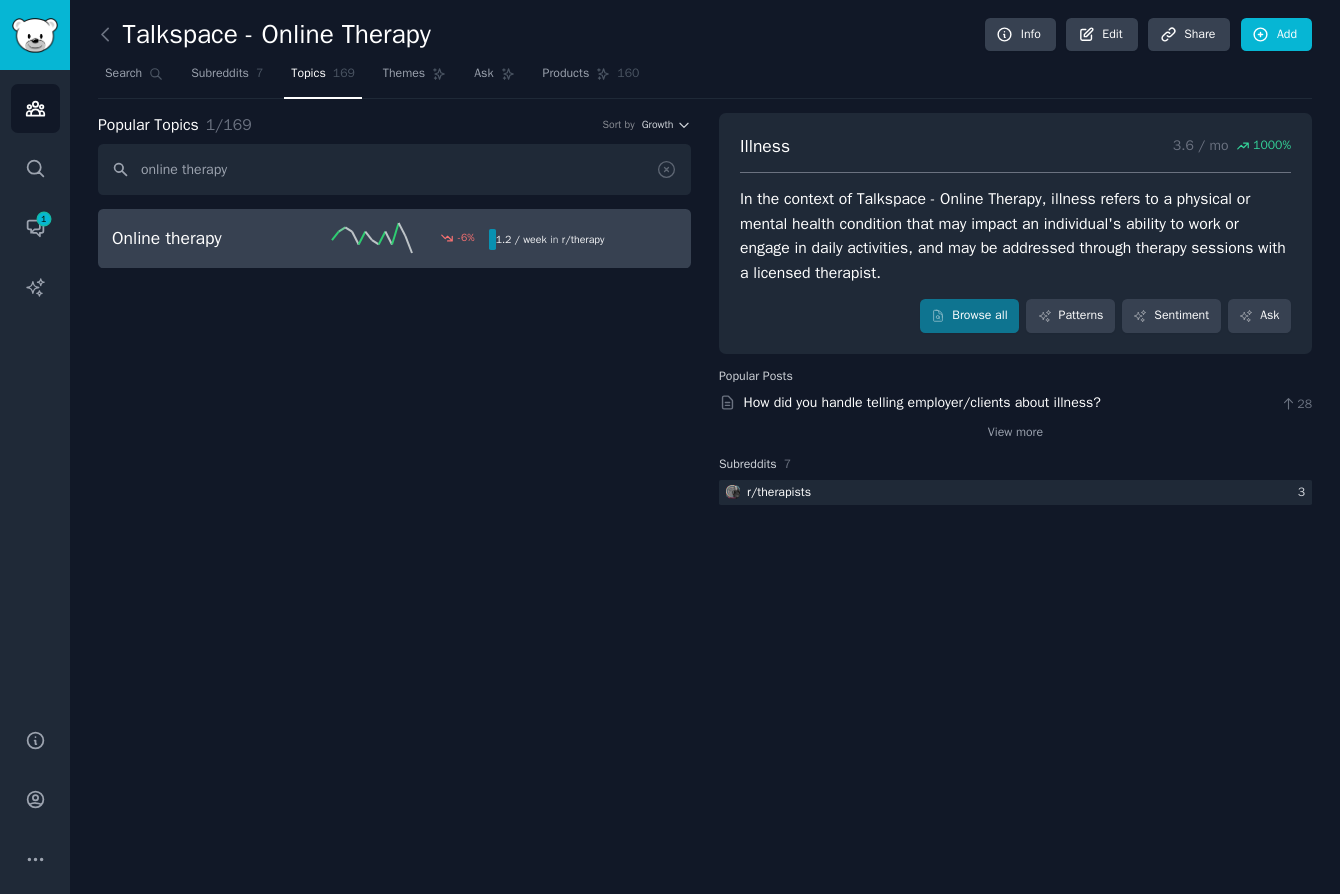 click on "-6 %" at bounding box center [394, 238] 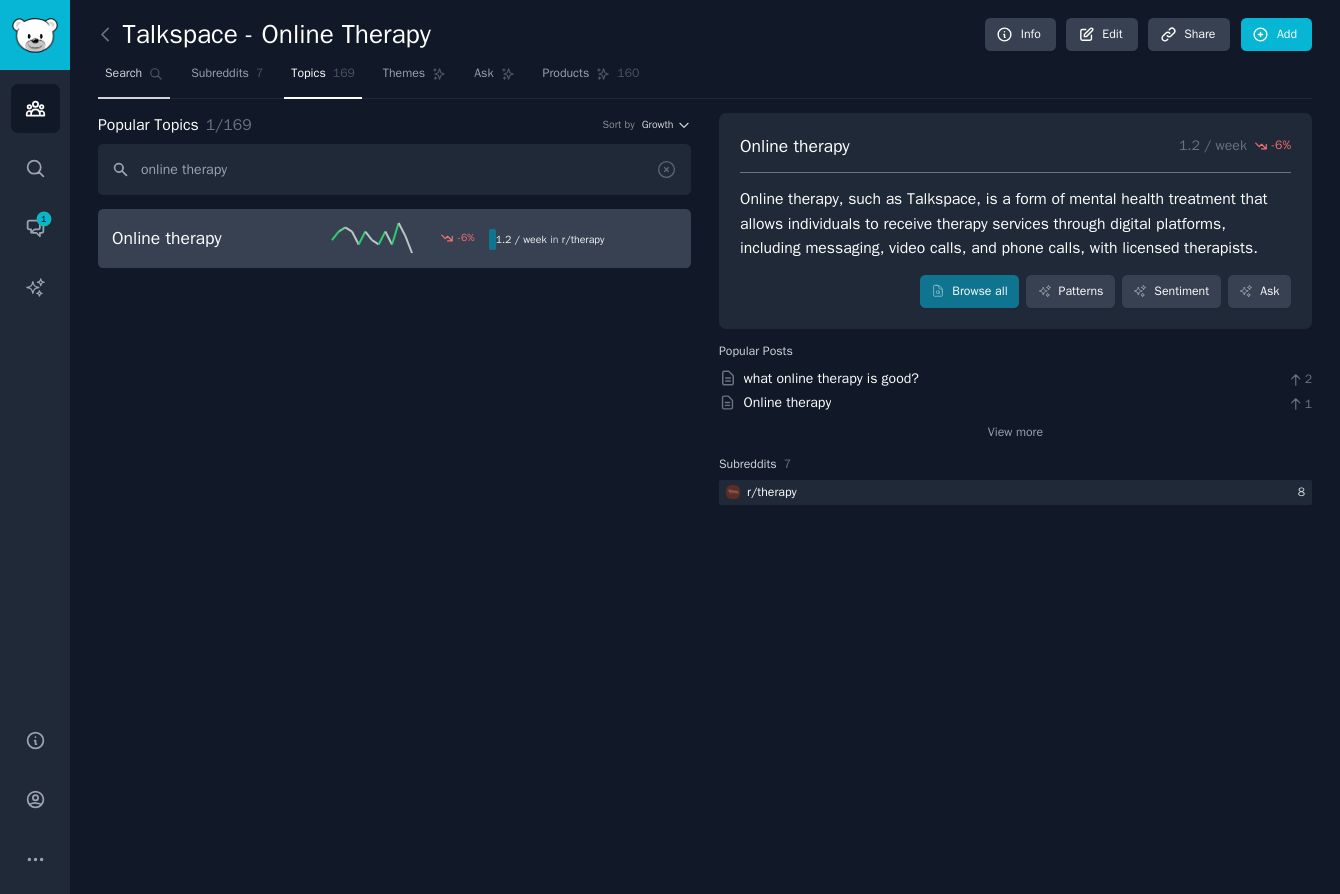 click on "Search" at bounding box center [134, 78] 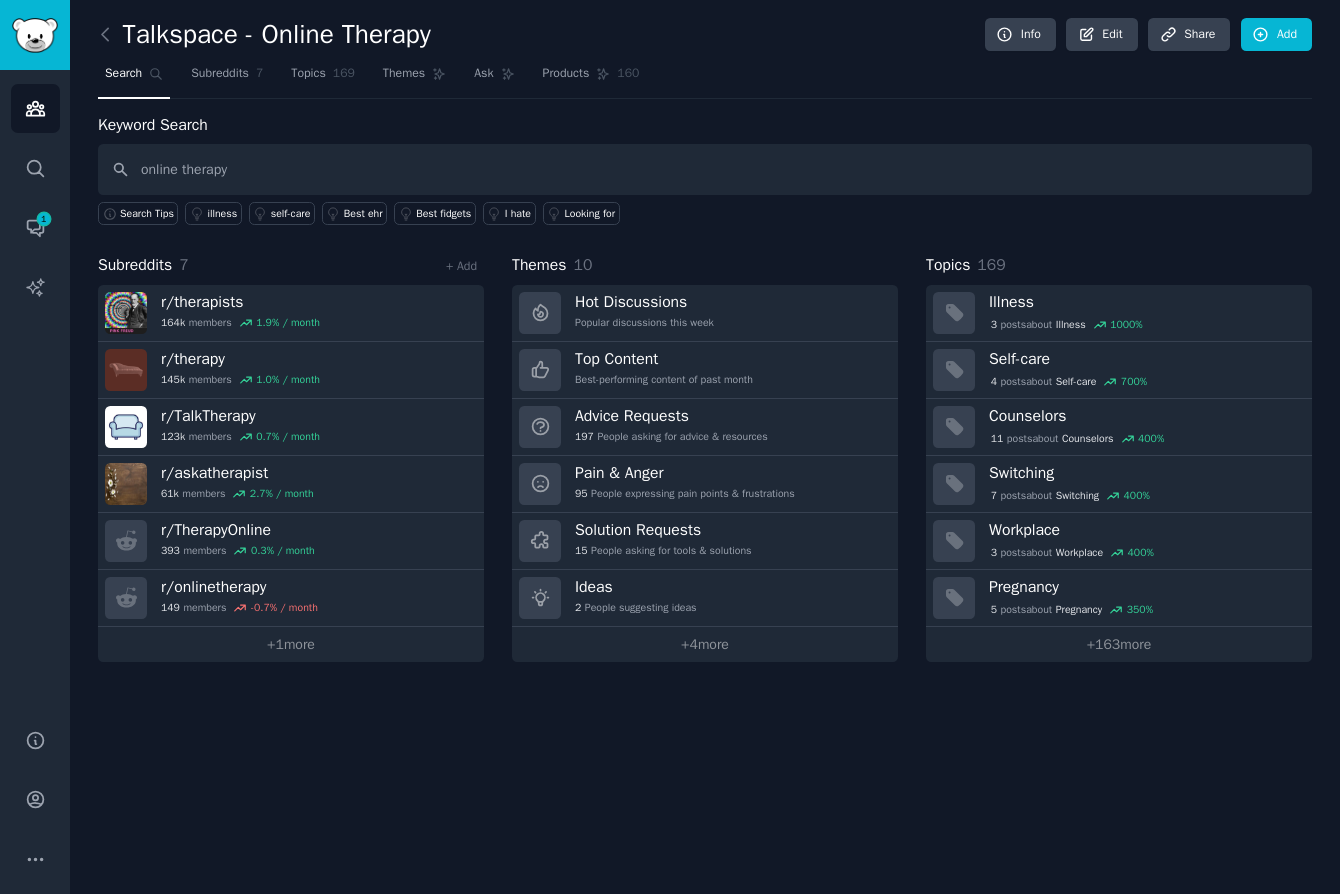 type on "online therapy" 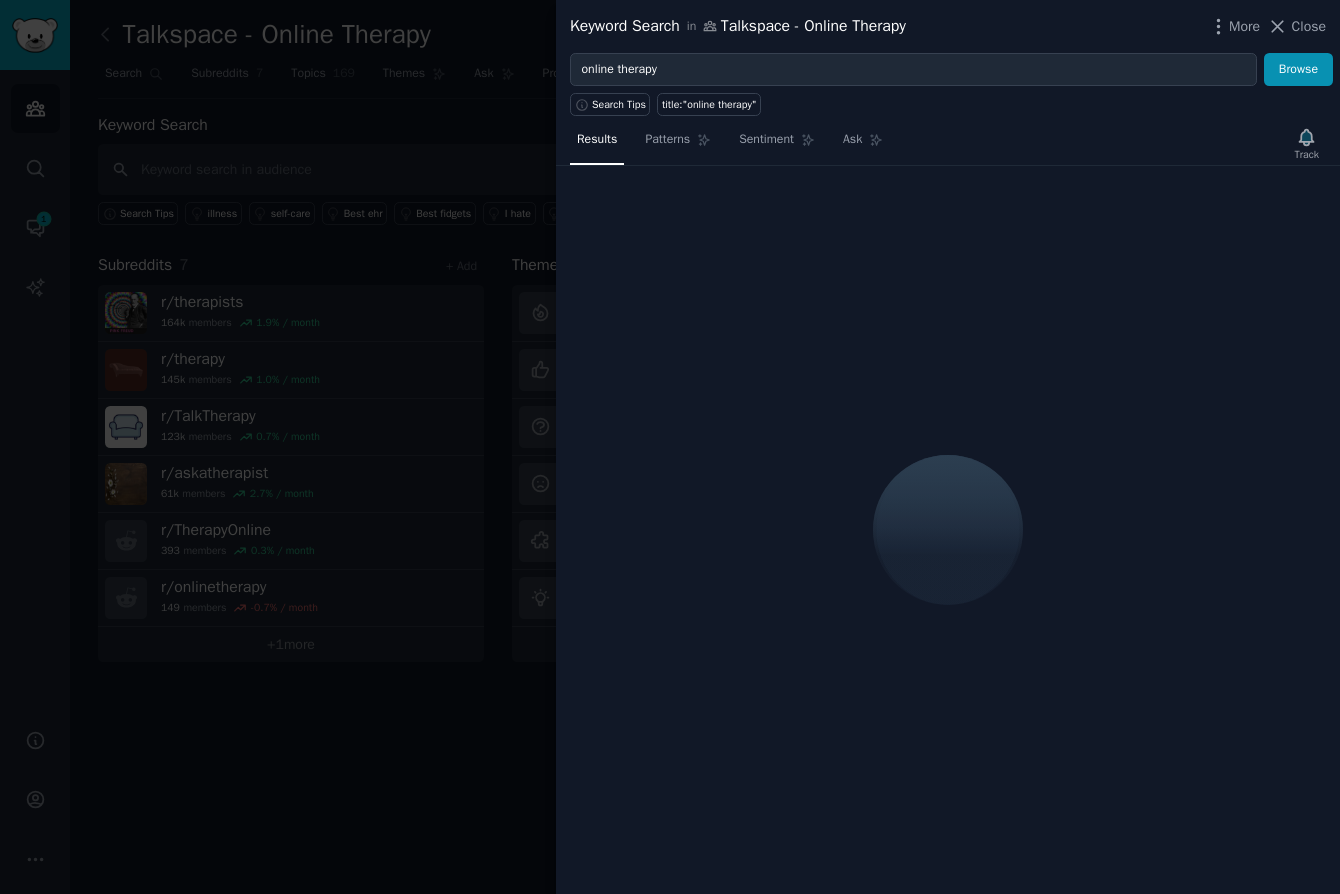 click at bounding box center [670, 447] 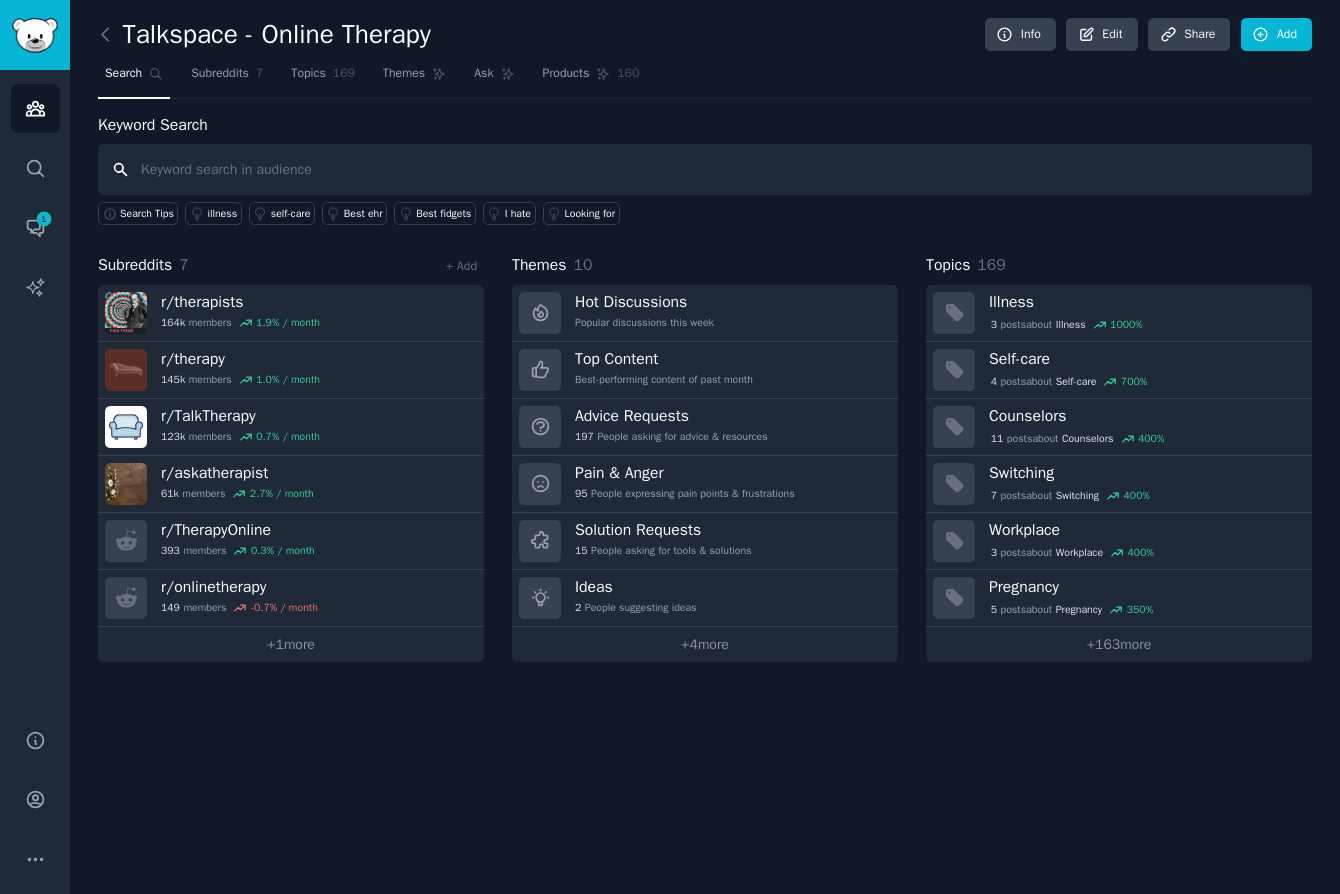 click at bounding box center (705, 169) 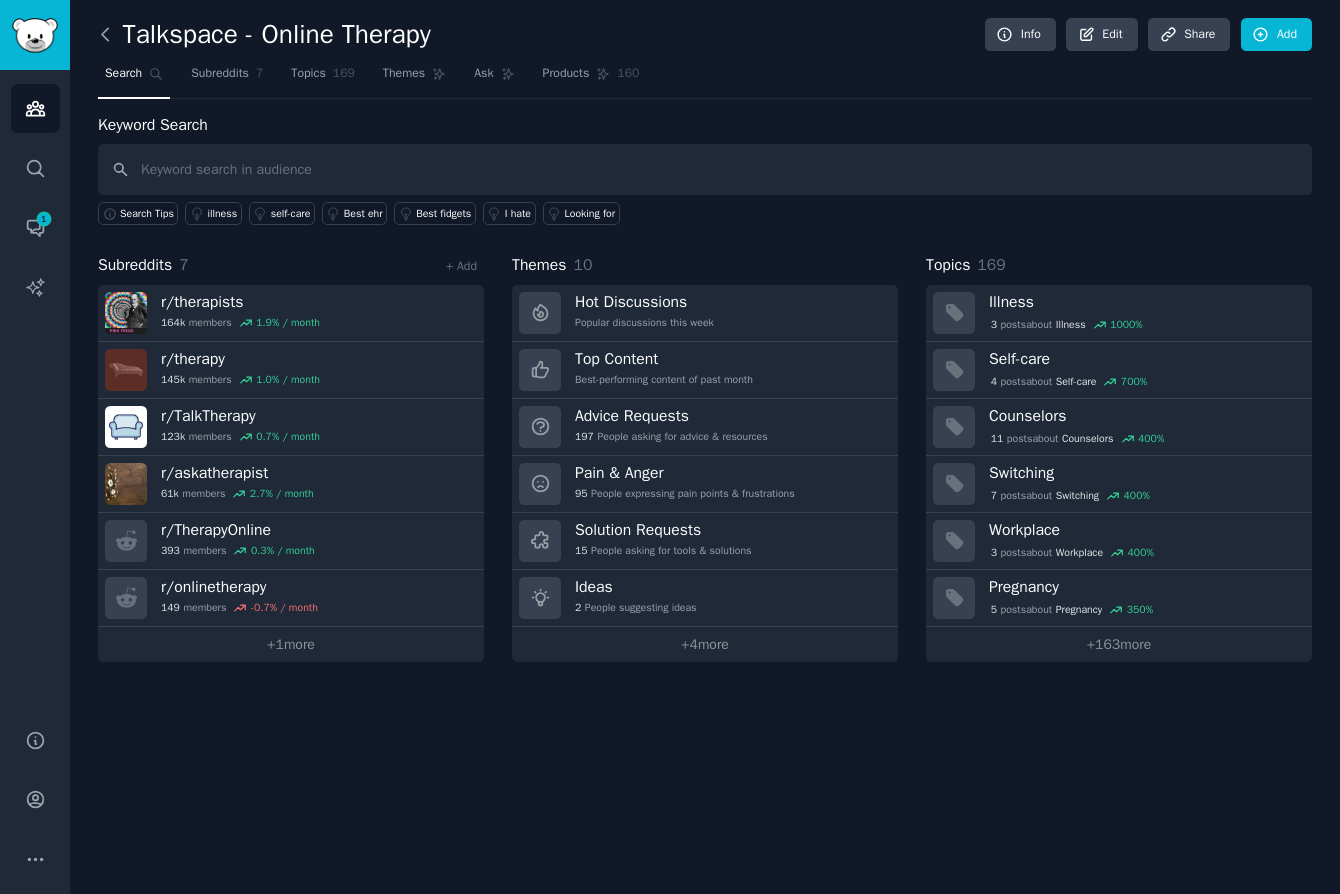 click 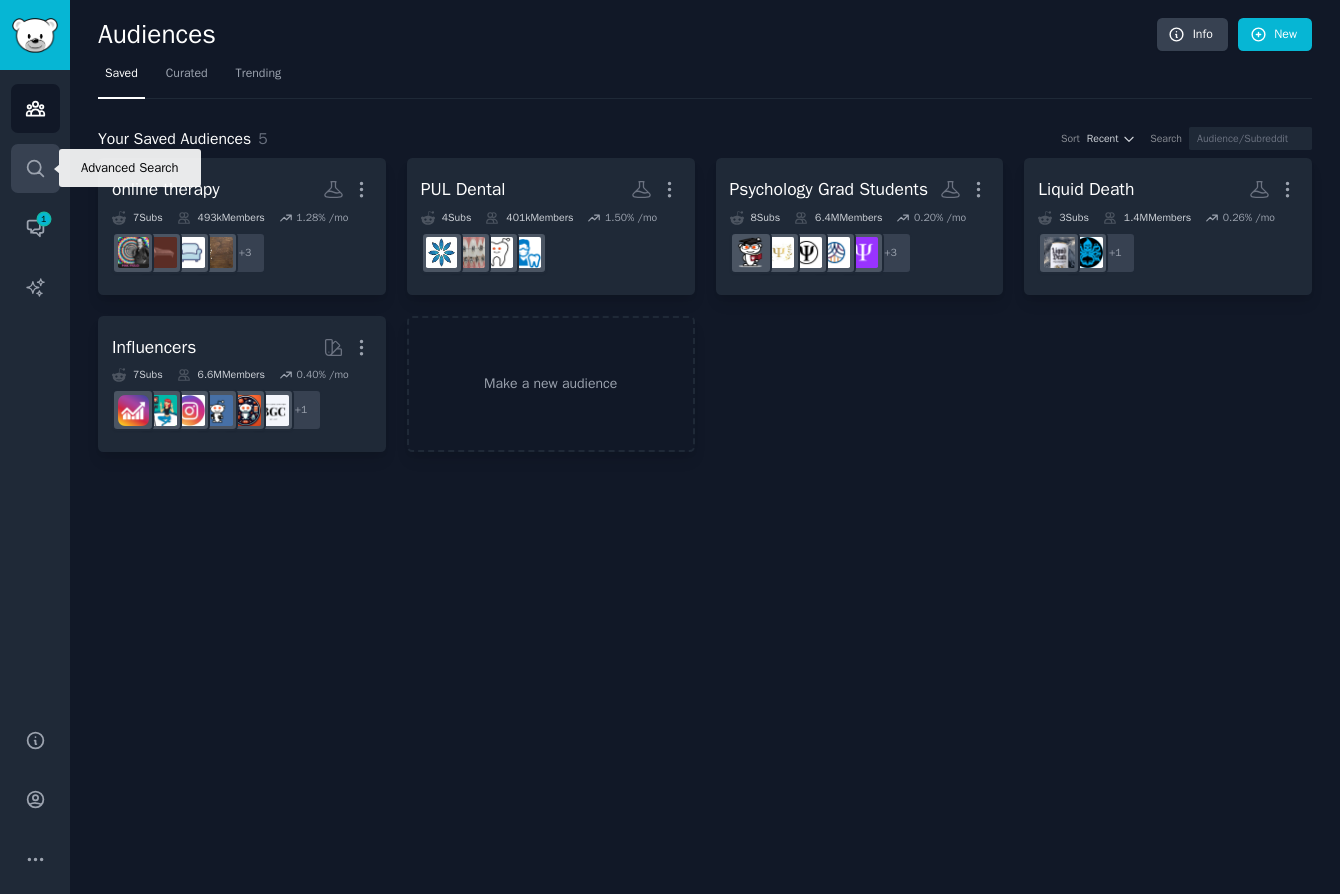 click 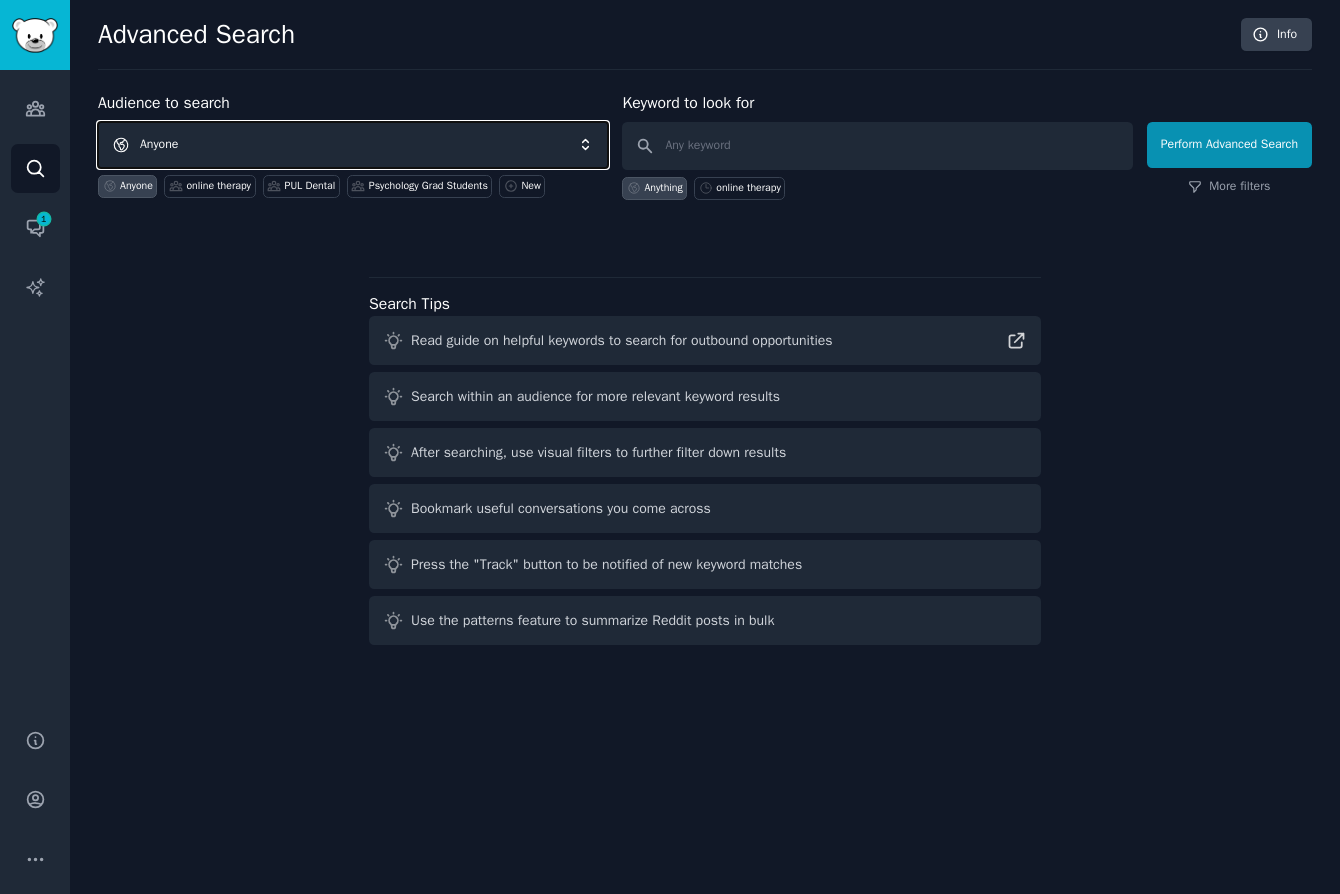 click on "Anyone" at bounding box center (353, 145) 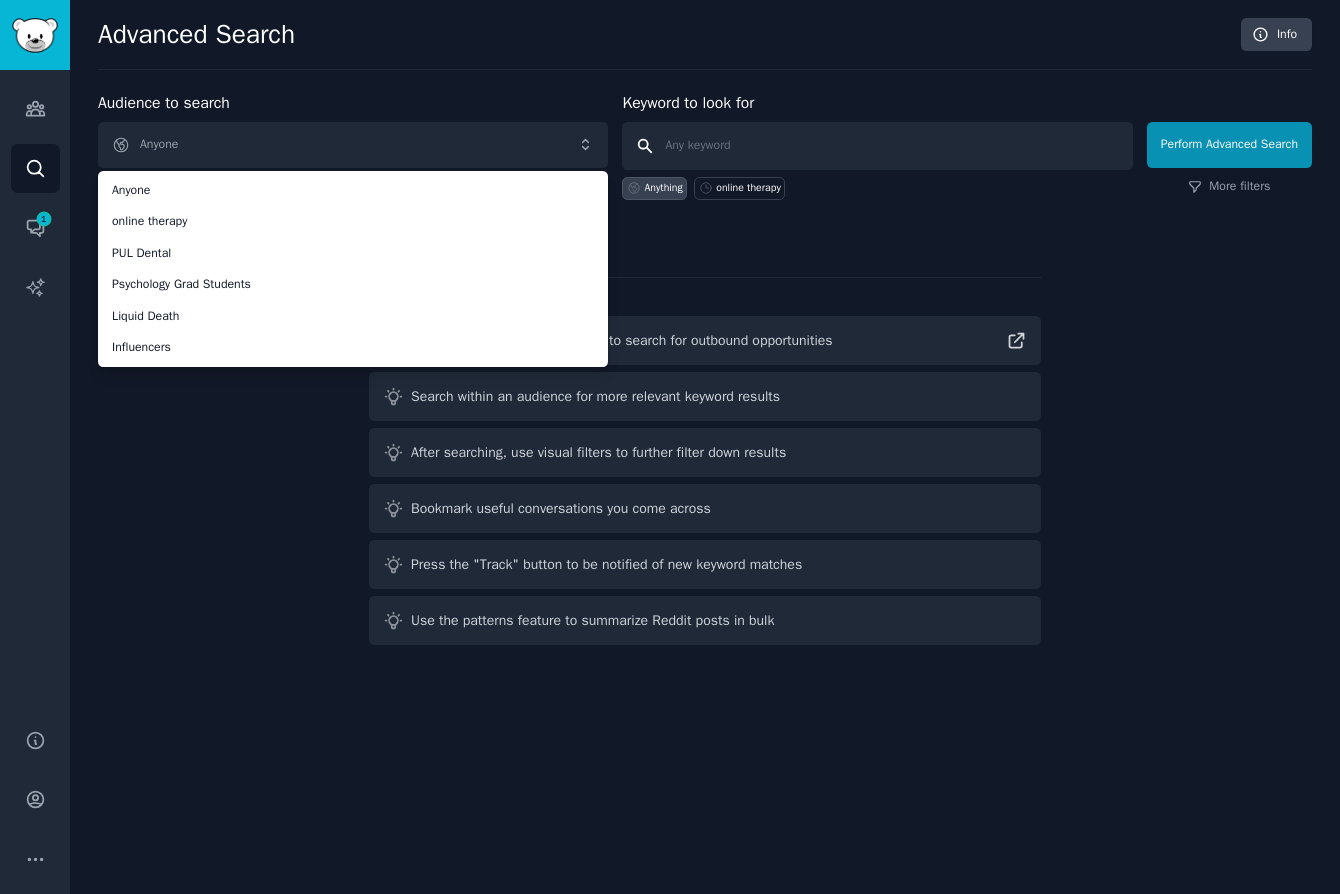 click at bounding box center (877, 146) 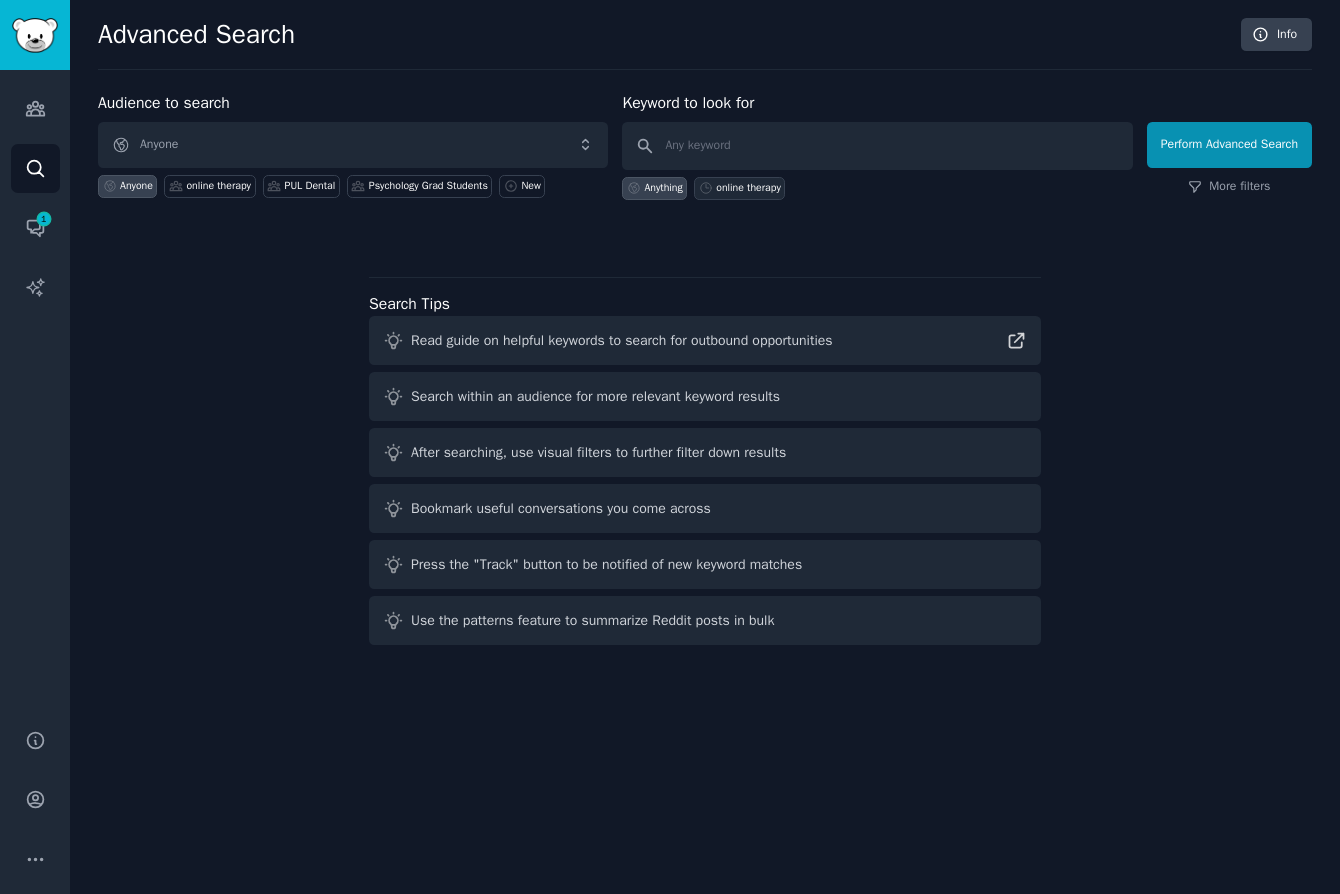 click on "online therapy" at bounding box center (748, 188) 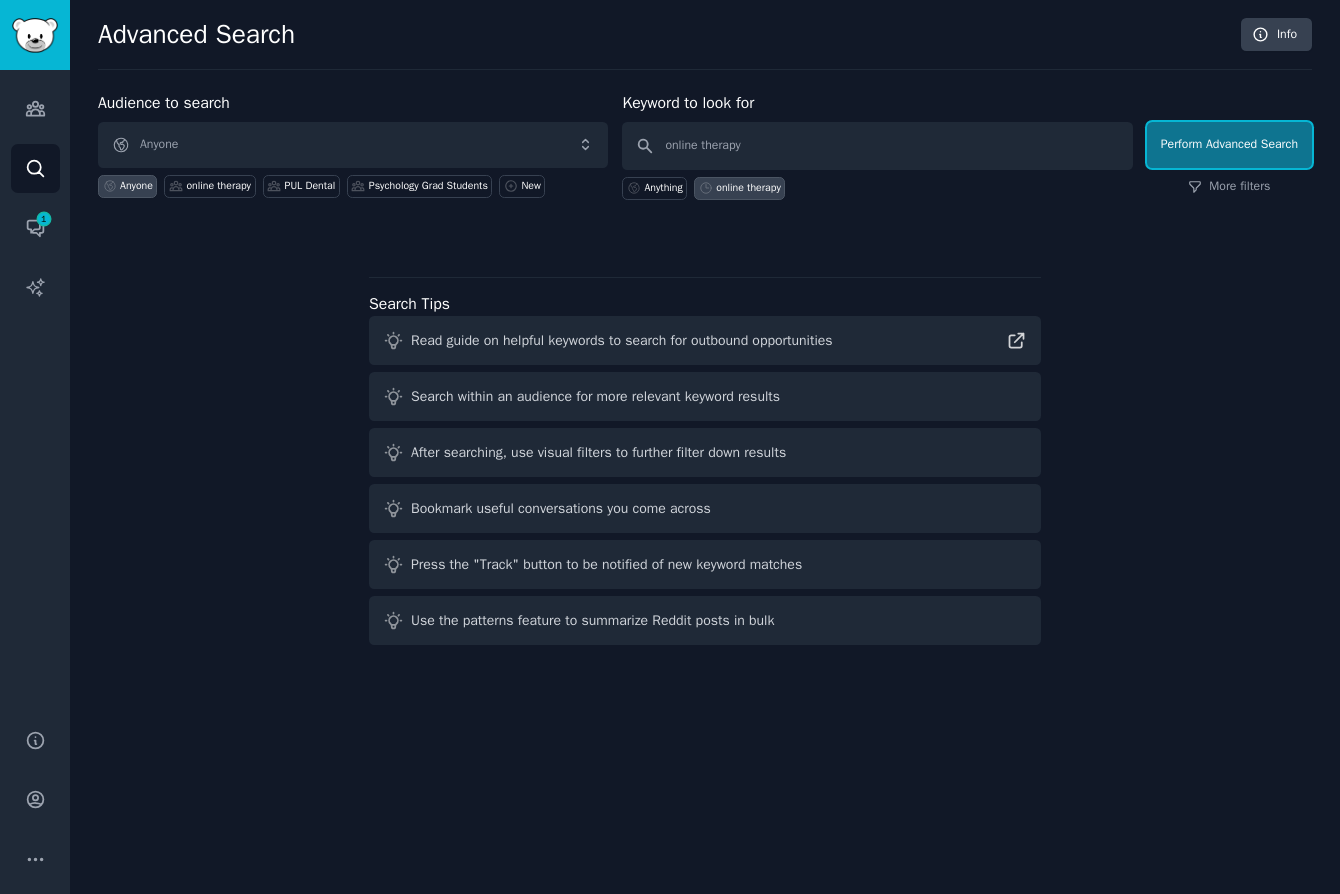 click on "Perform Advanced Search" at bounding box center [1229, 145] 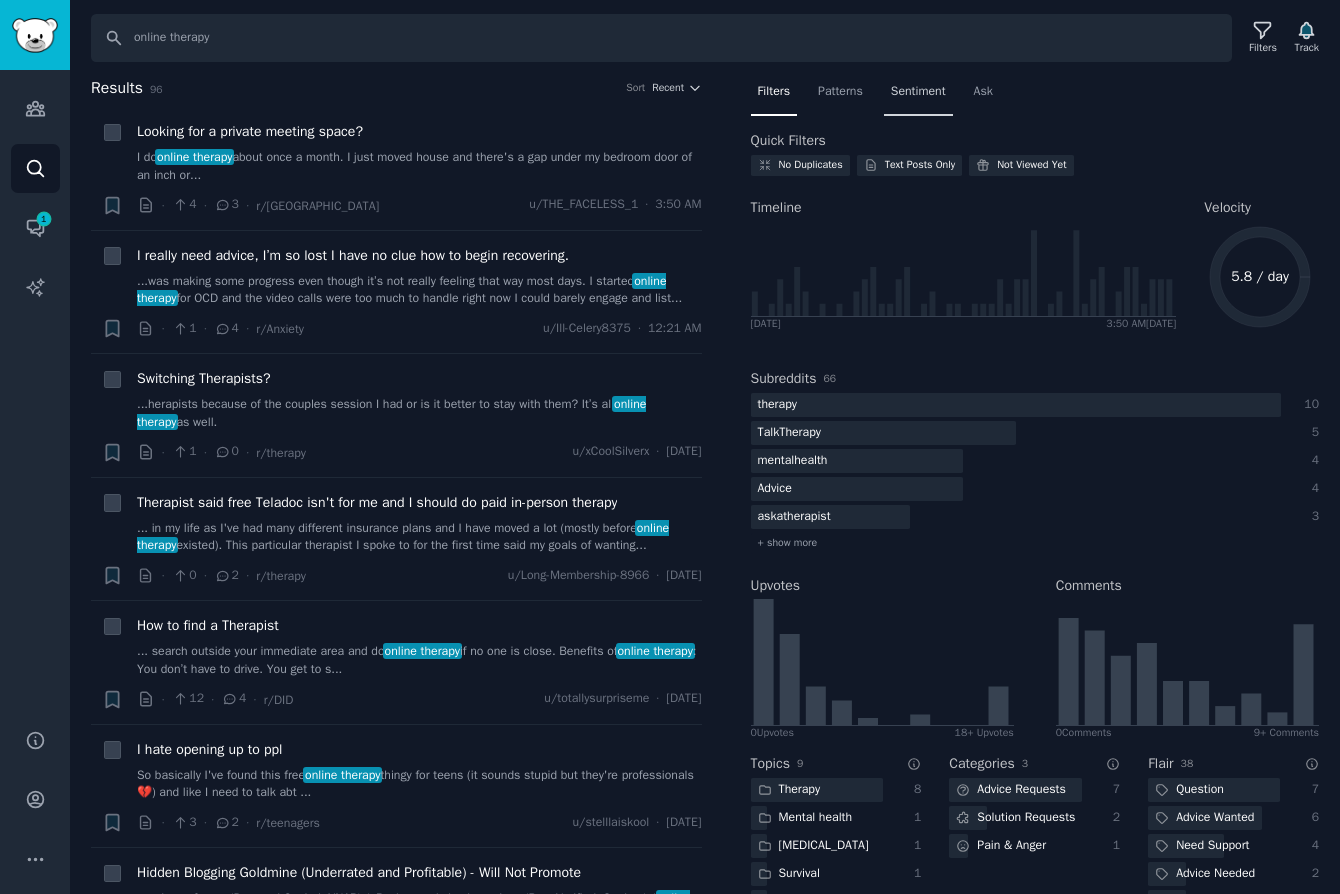 click on "Sentiment" at bounding box center (918, 92) 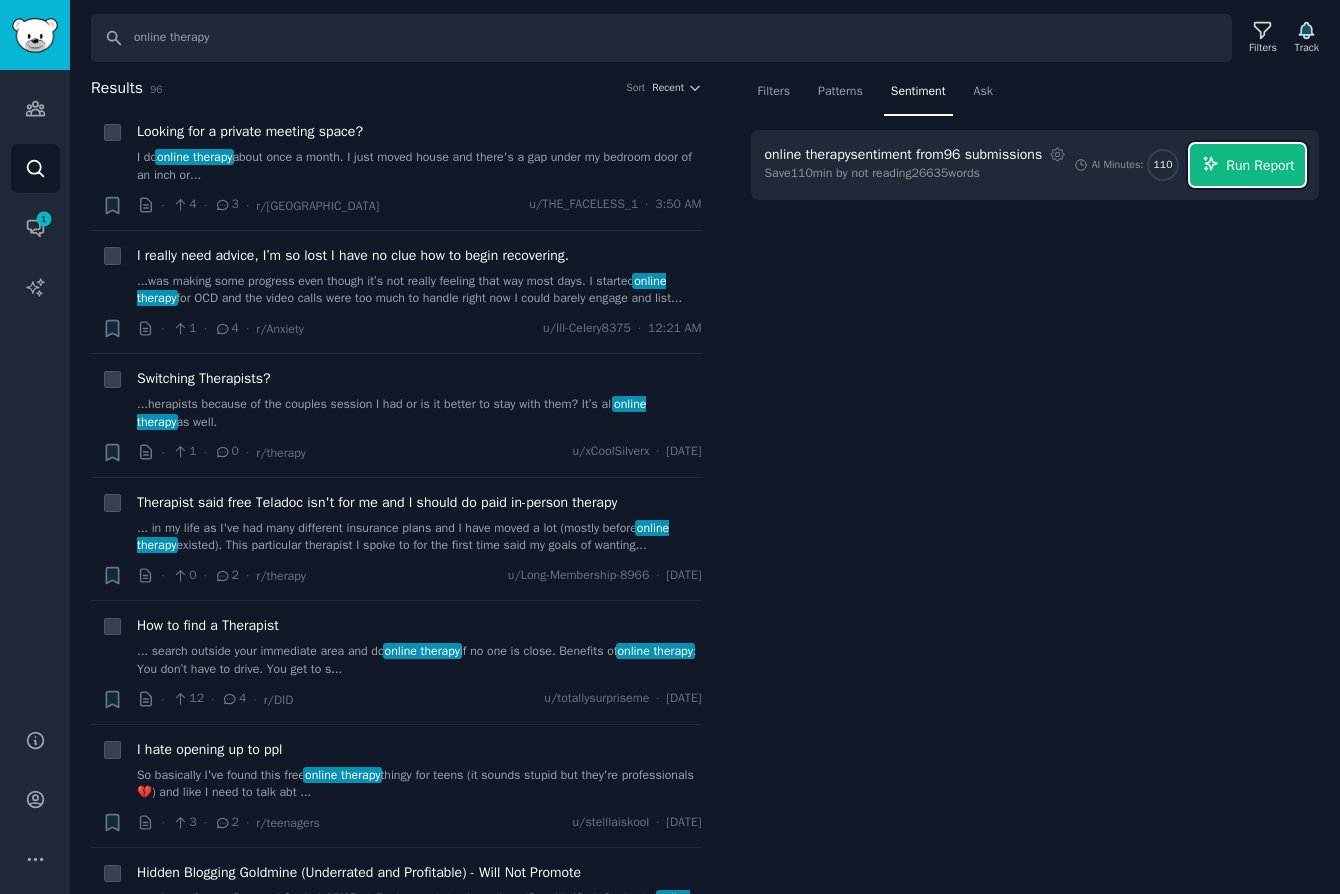 click on "Run Report" at bounding box center (1260, 165) 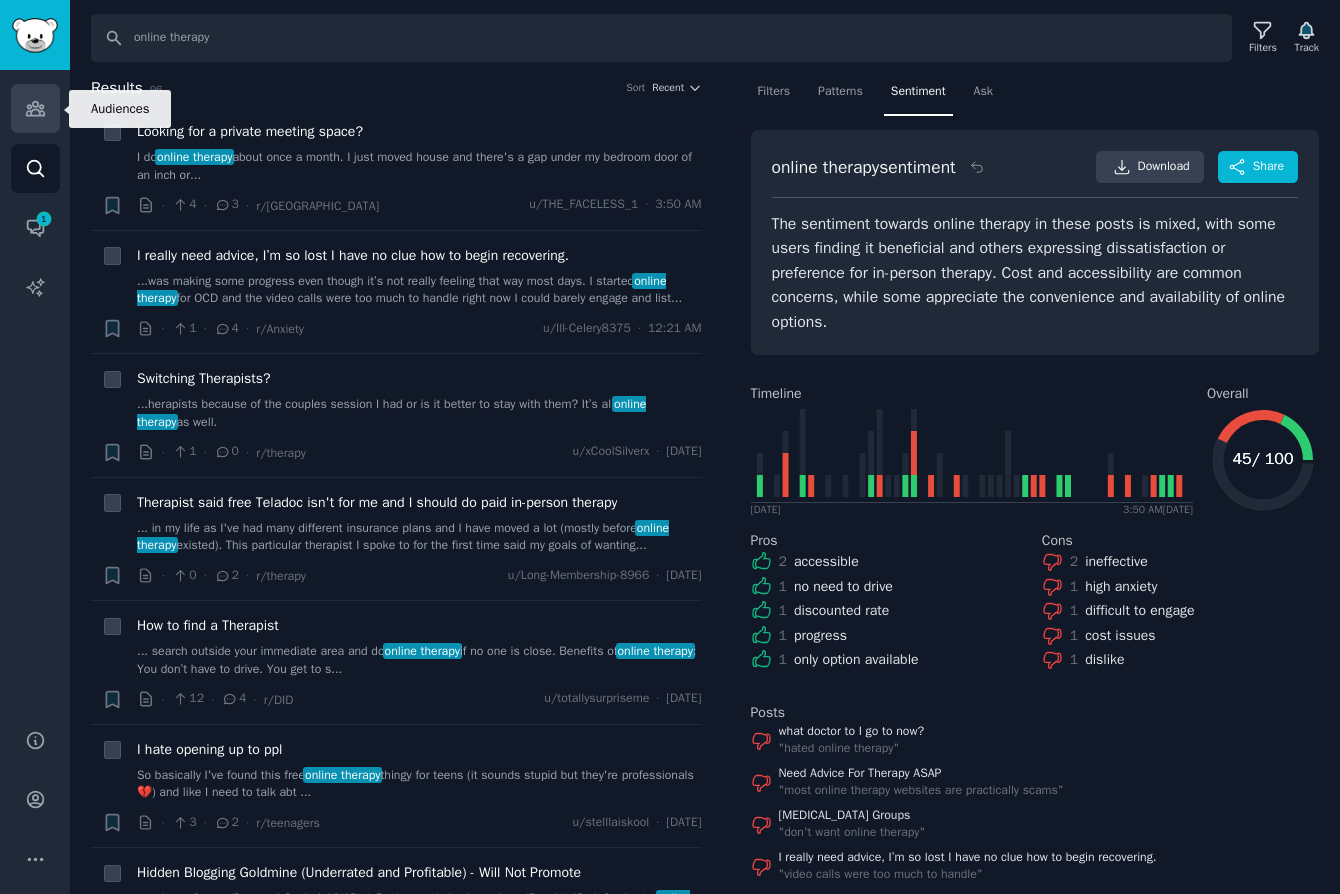 click 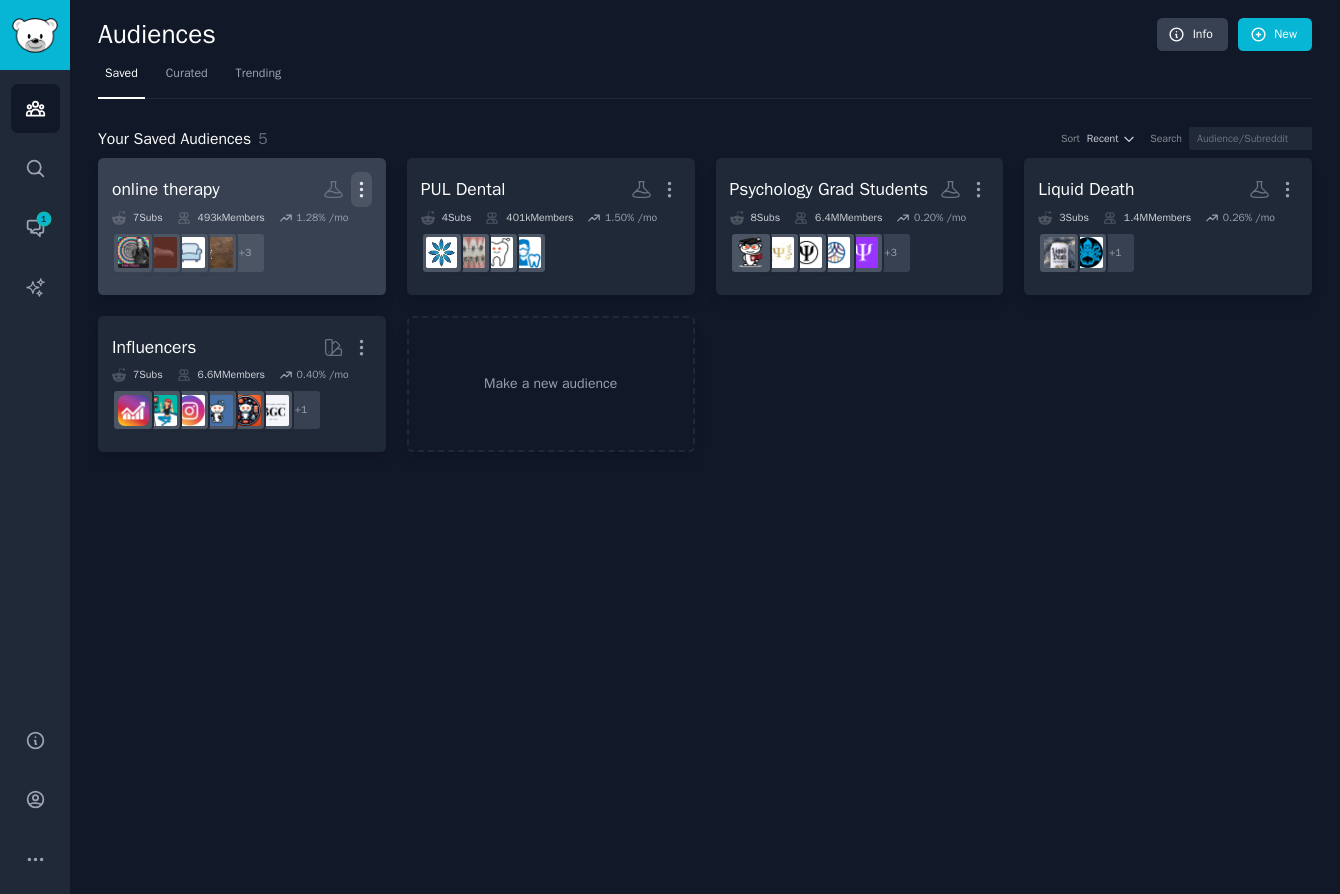 click 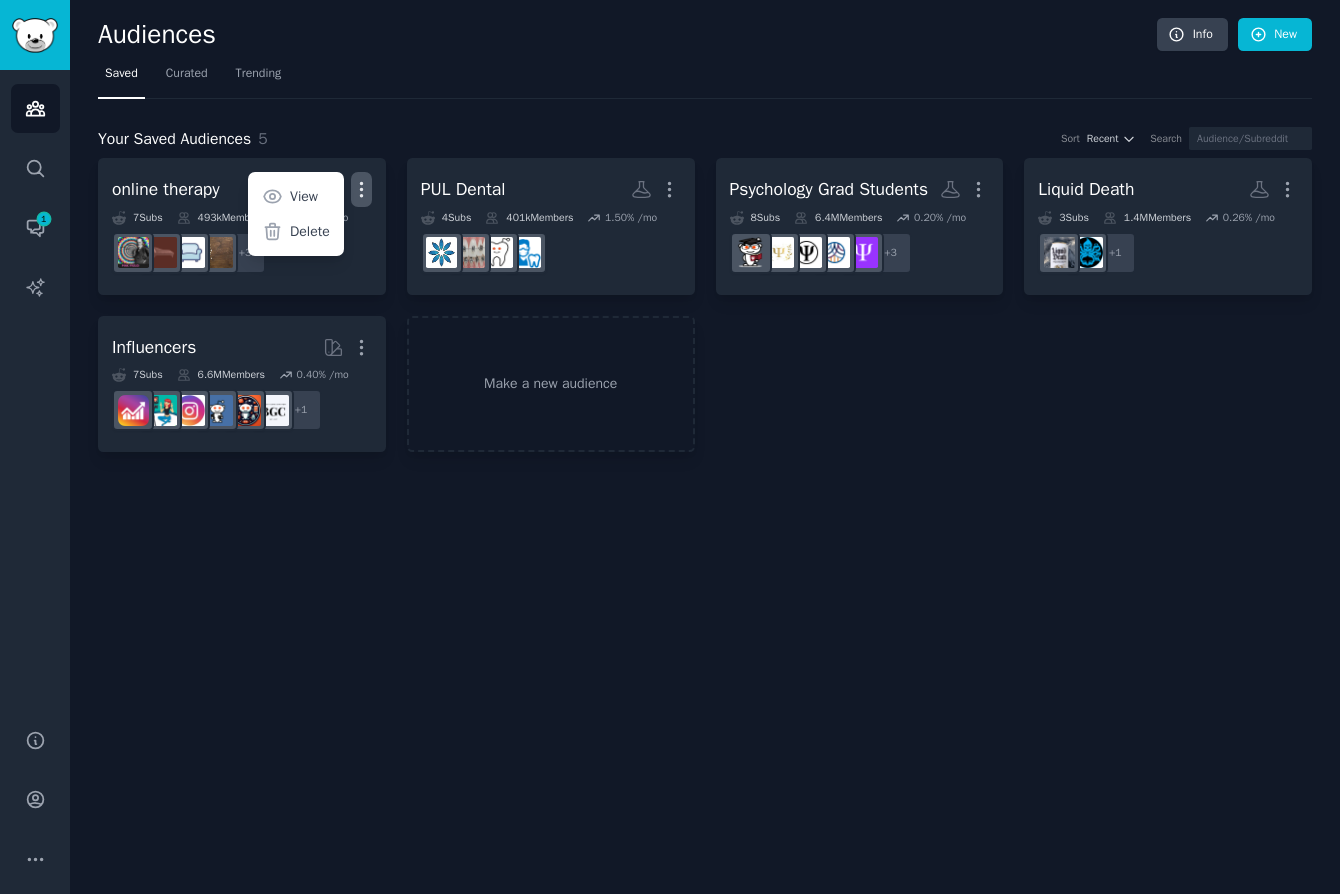 click on "Your Saved Audiences 5 Sort Recent Search online therapy Custom Audience More View Delete 7  Sub s 493k  Members 1.28 % /mo r/therapists + 3 PUL Dental More 4  Sub s 401k  Members 1.50 % /mo Psychology Grad Students More 8  Sub s 6.4M  Members 0.20 % /mo + 3 Liquid Death More 3  Sub s 1.4M  Members 0.26 % /mo + 1 Influencers More 7  Sub s 6.6M  Members 0.40 % /mo + 1 Make a new audience" at bounding box center (705, 276) 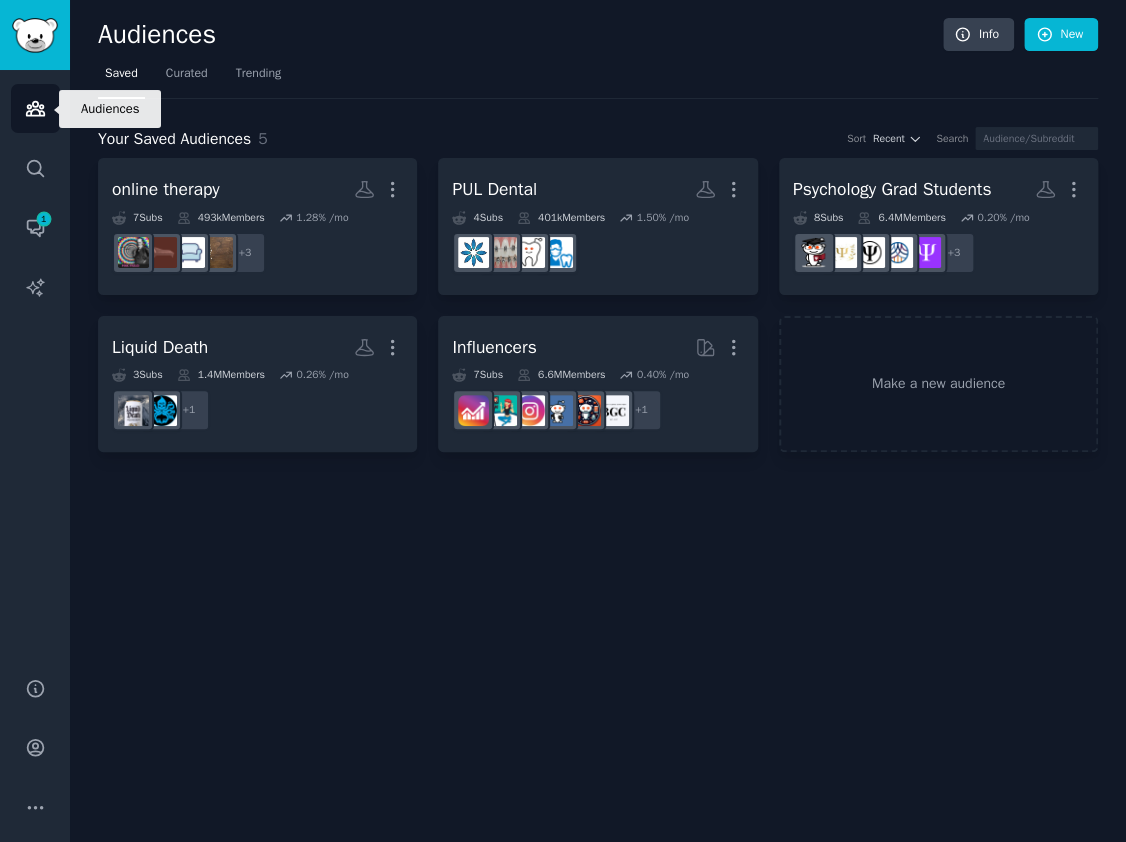 click on "Audiences" at bounding box center [35, 108] 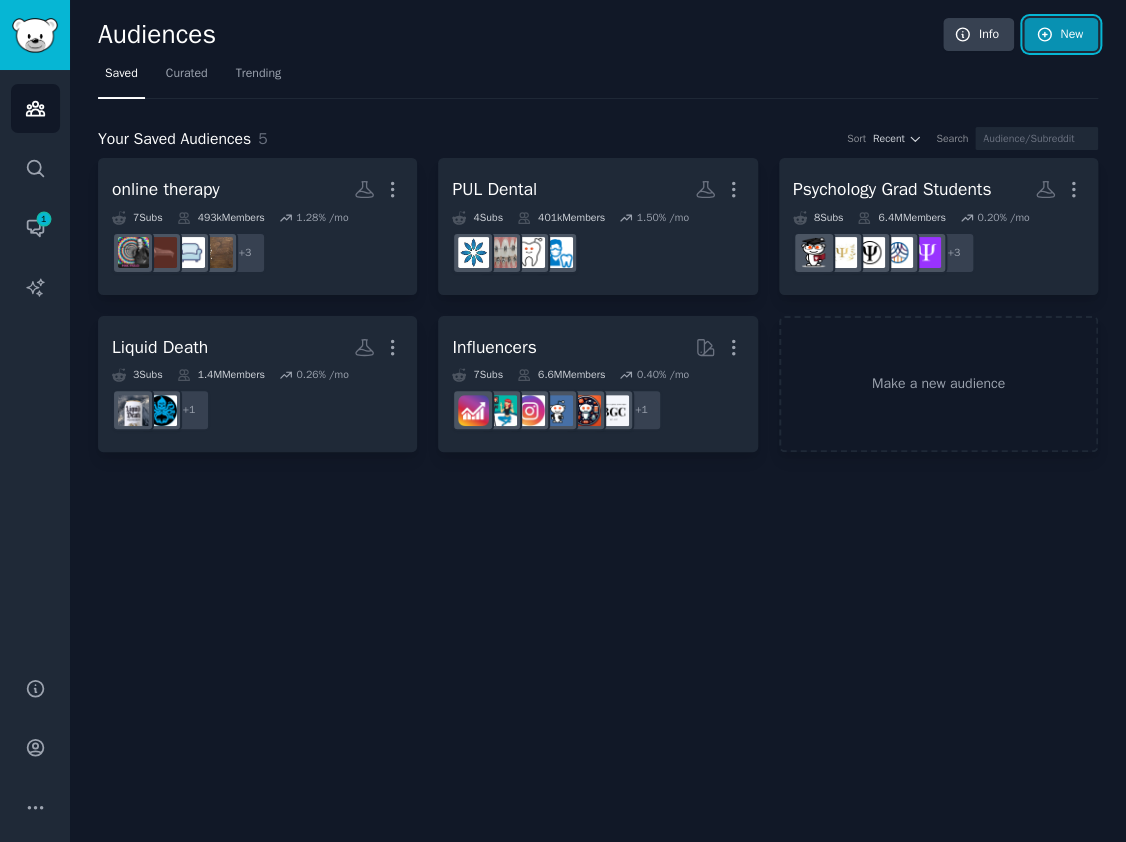 click on "New" at bounding box center (1061, 35) 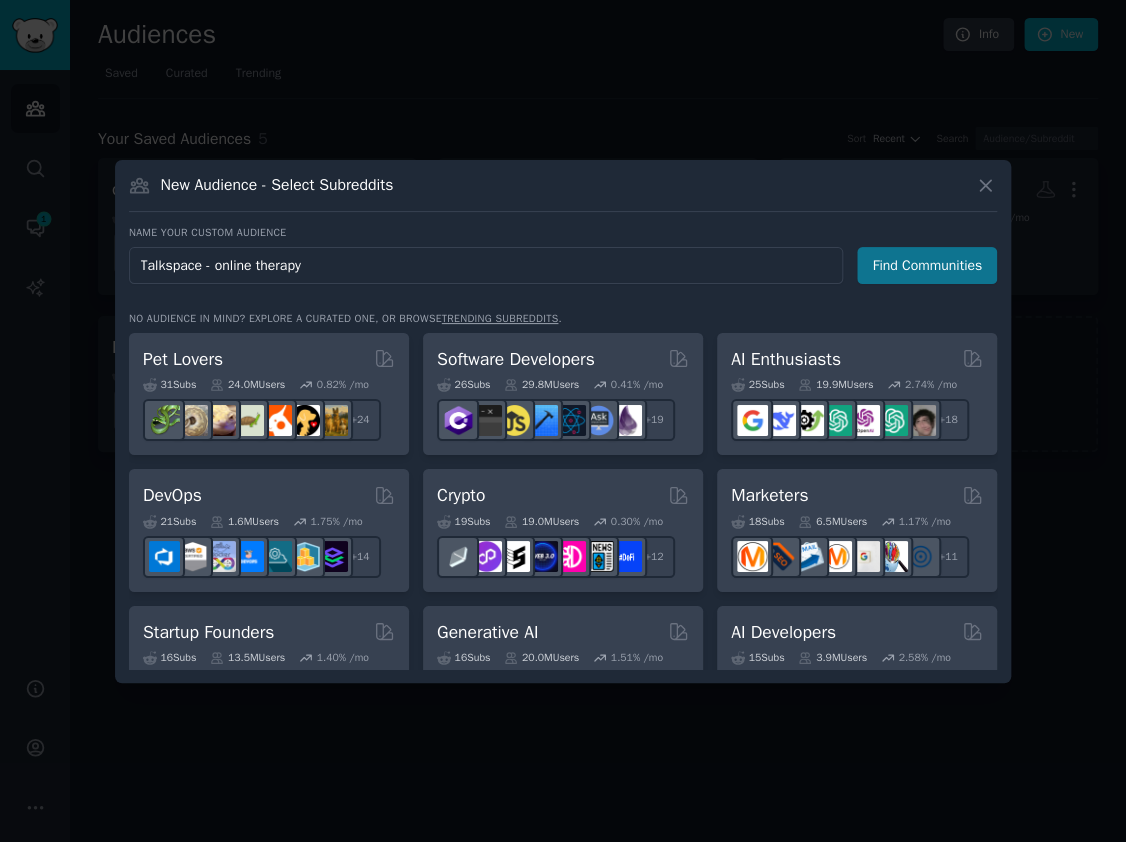 type on "Talkspace - online therapy" 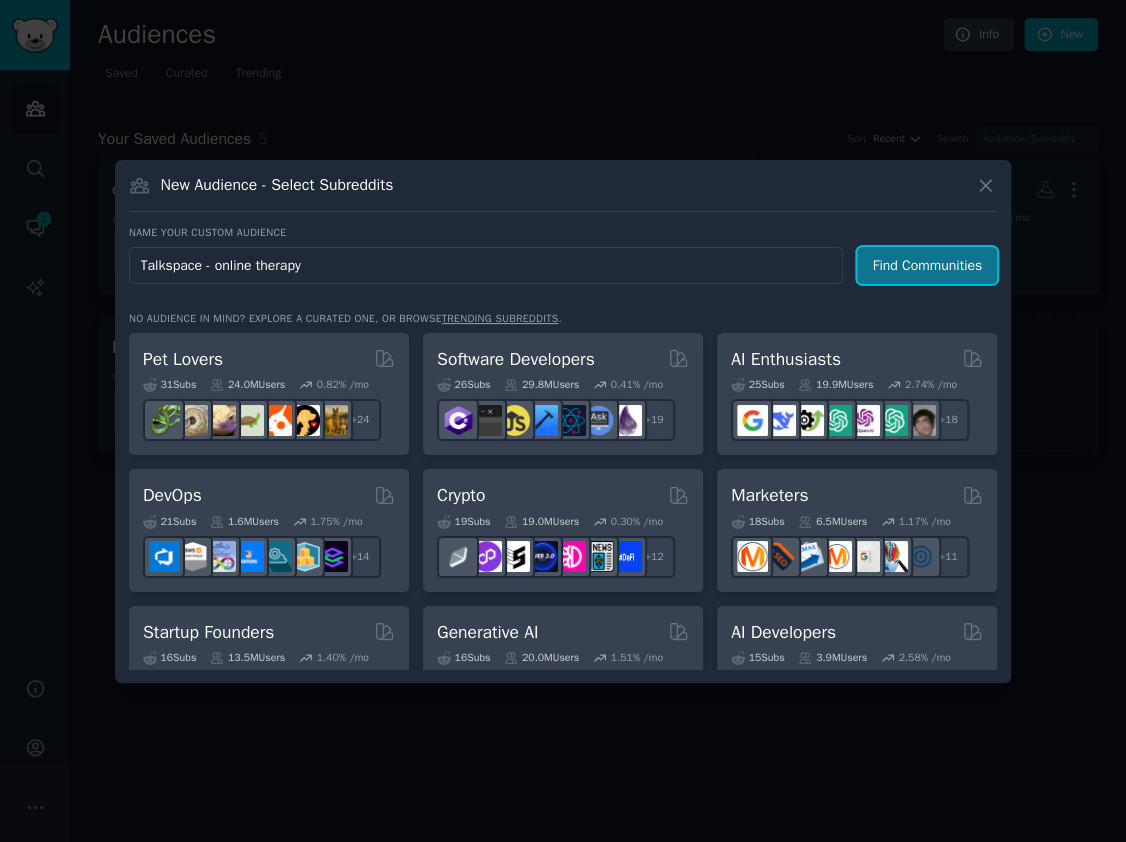 click on "Find Communities" at bounding box center [927, 265] 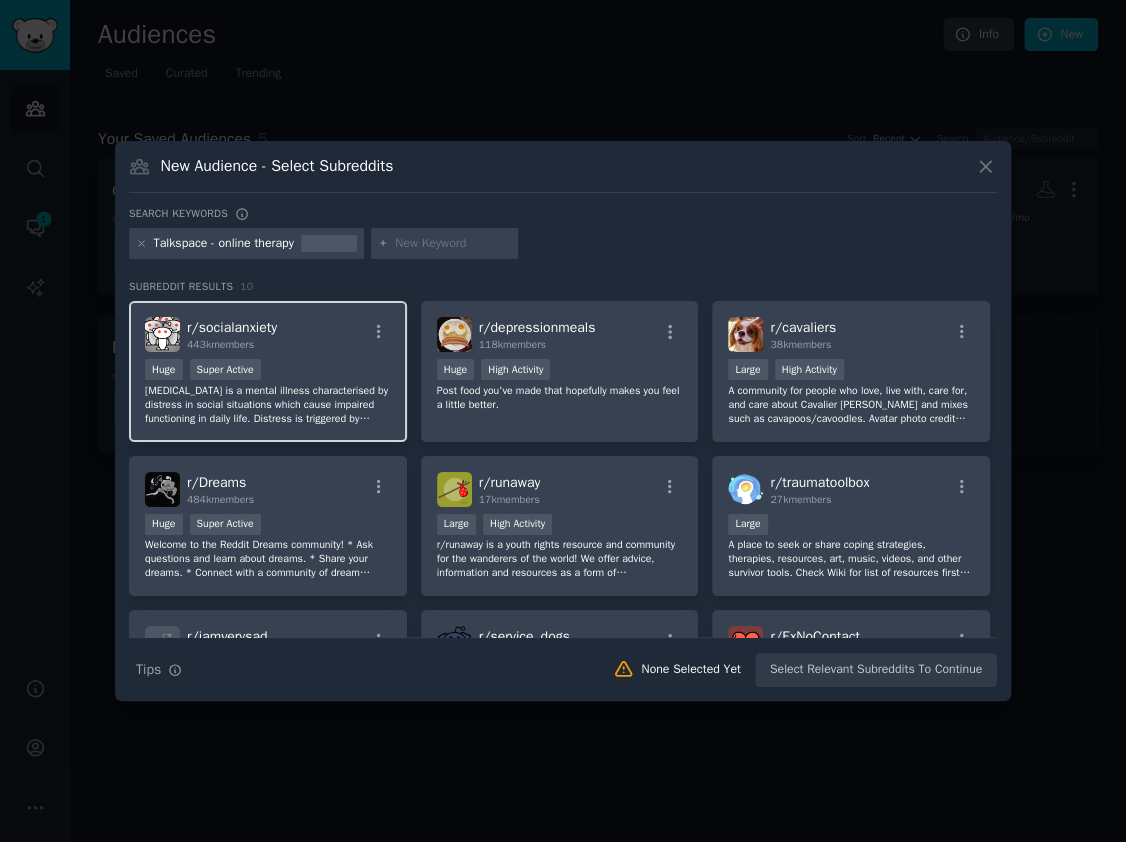 scroll, scrollTop: 0, scrollLeft: 0, axis: both 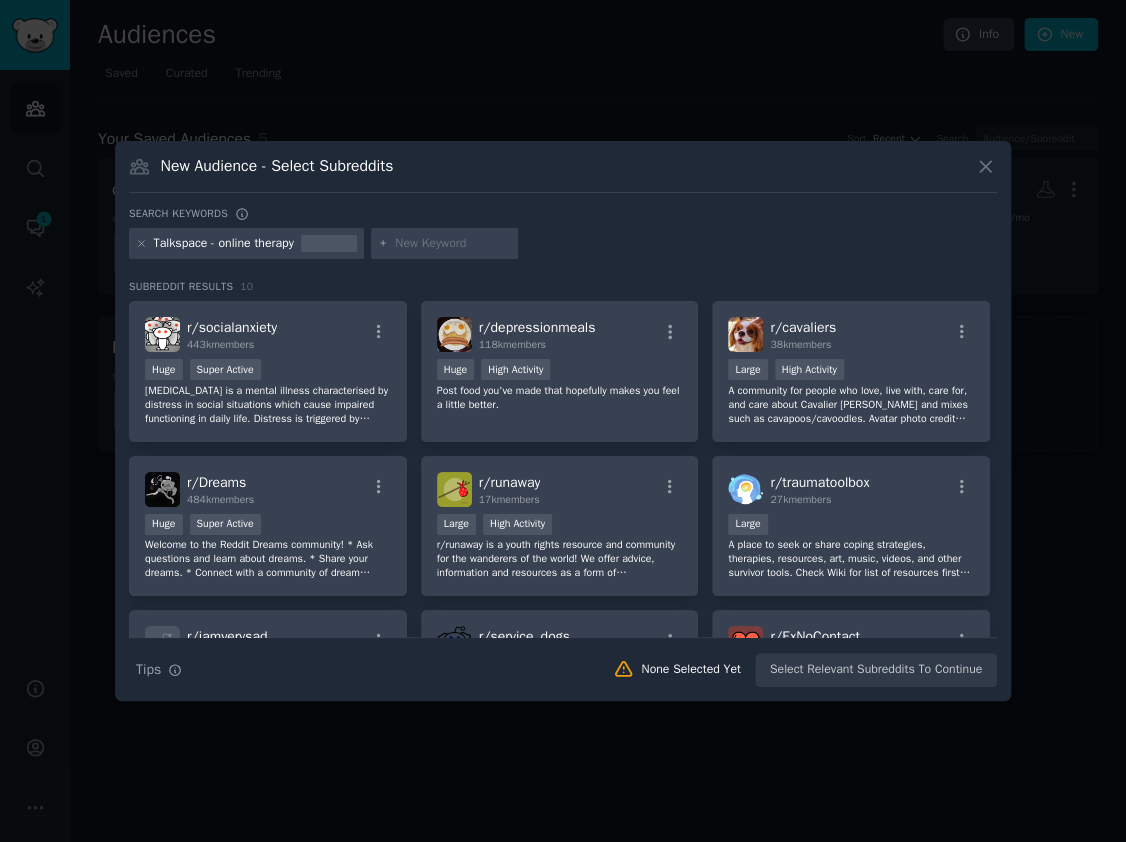 click at bounding box center (453, 244) 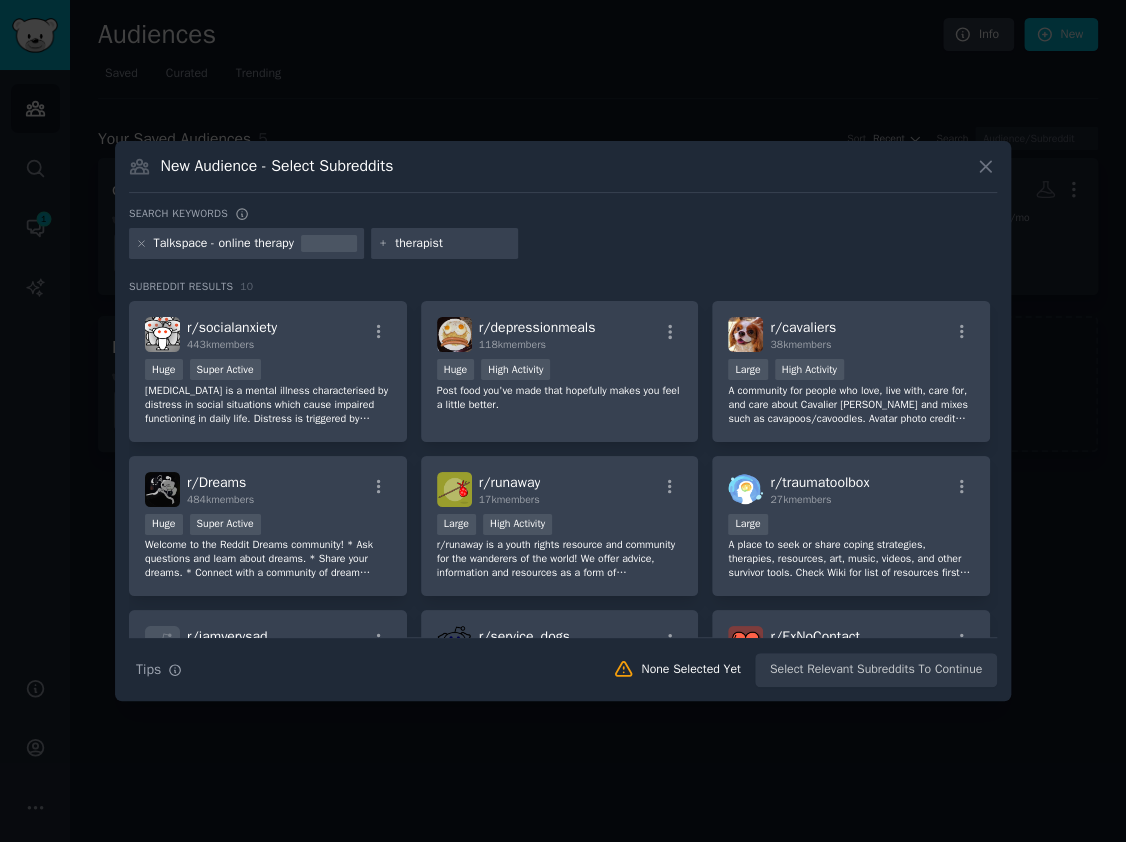 type on "therapist" 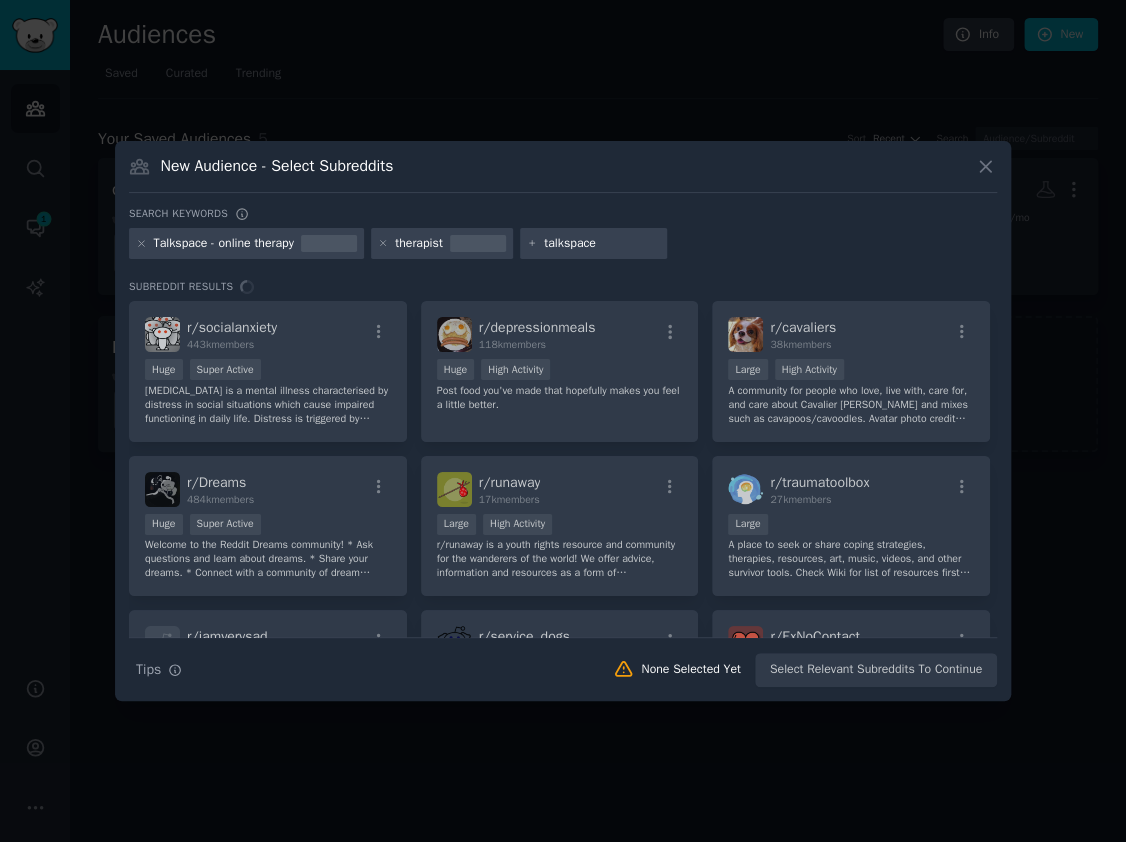 type on "talkspace" 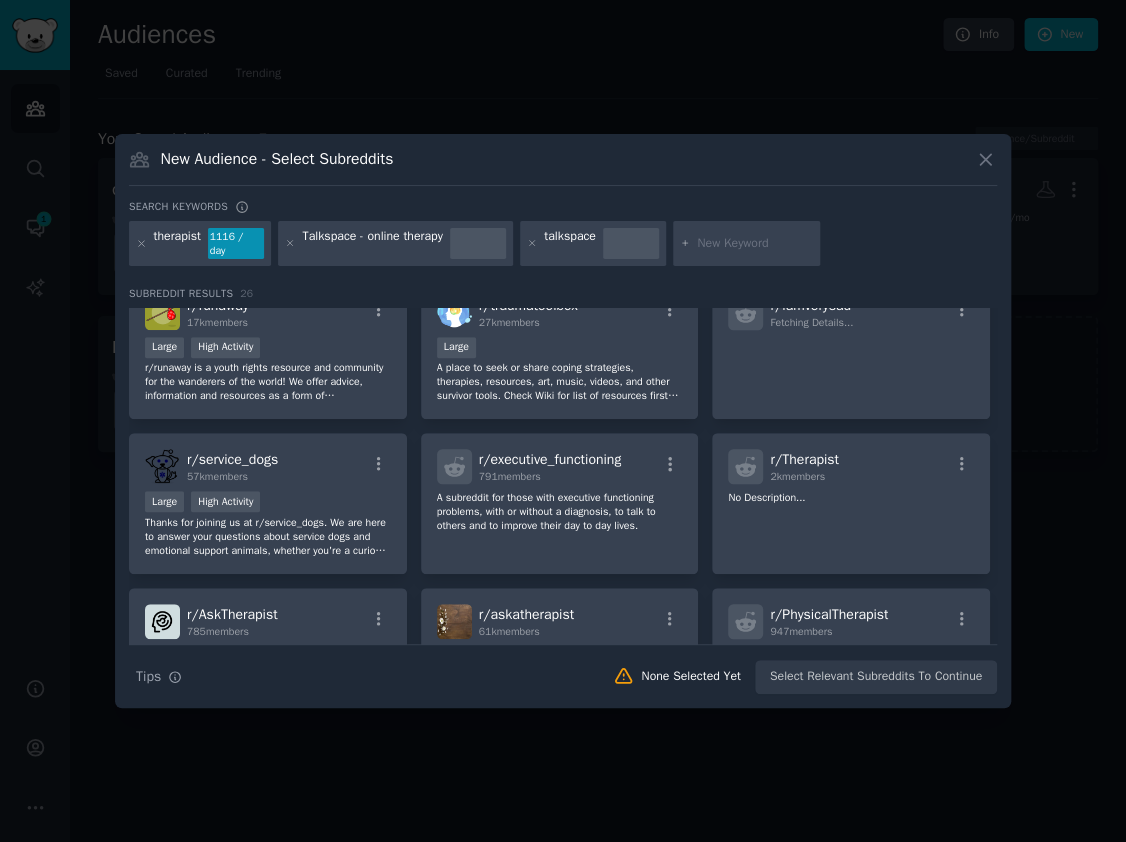 scroll, scrollTop: 0, scrollLeft: 0, axis: both 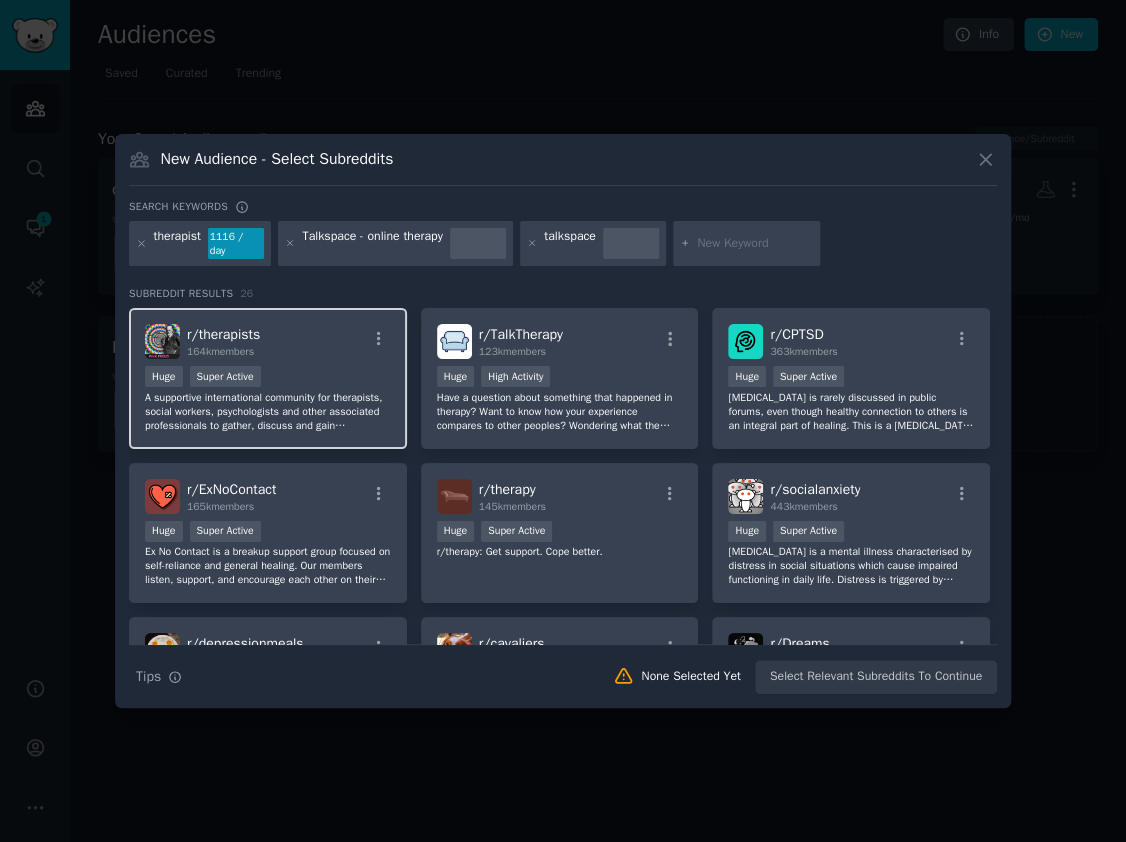 click on ">= 95th percentile for submissions / day Huge Super Active" at bounding box center (268, 378) 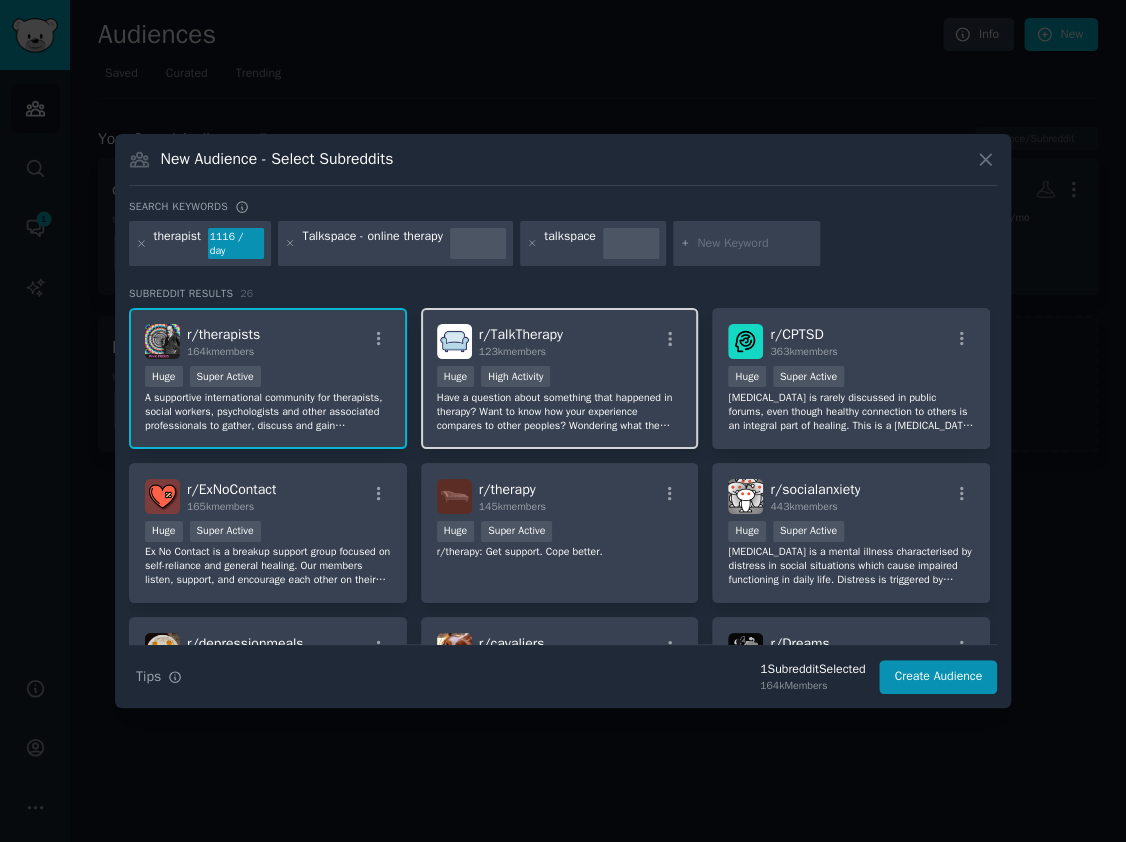 click on "r/ TalkTherapy 123k  members" at bounding box center [521, 341] 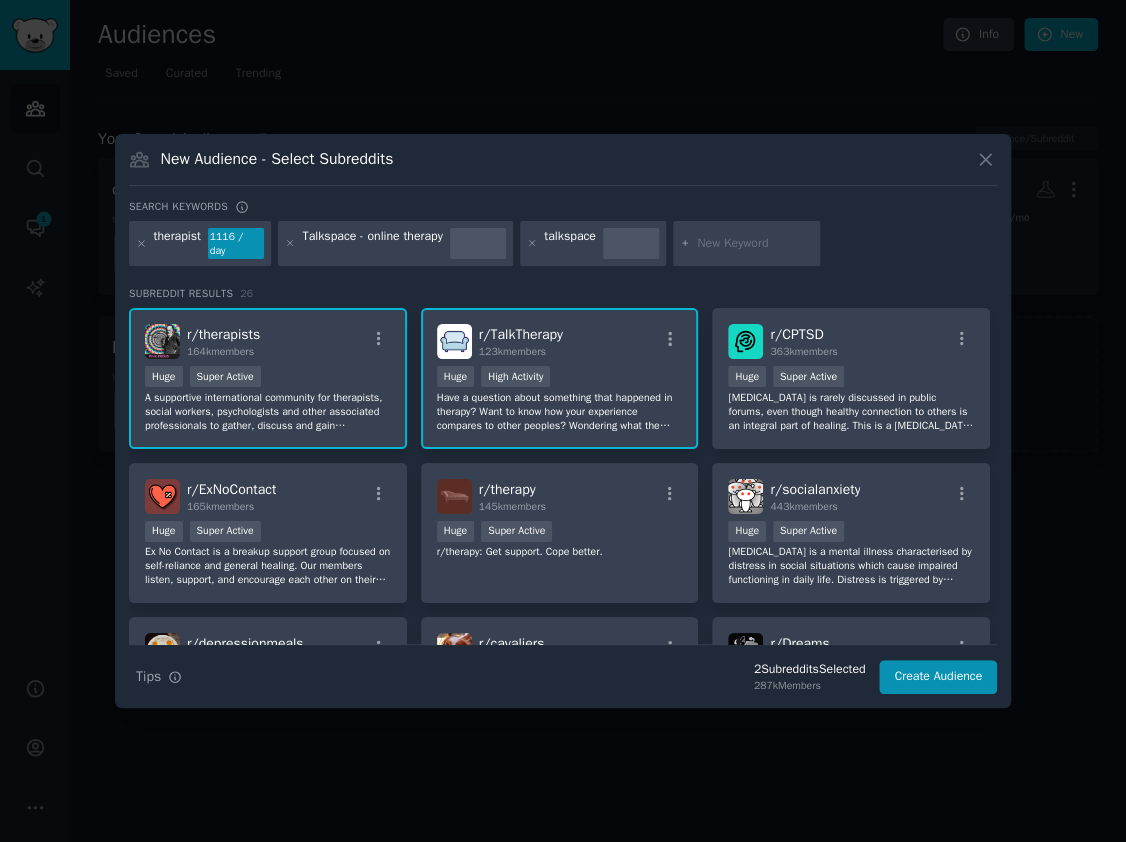 scroll, scrollTop: 4, scrollLeft: 0, axis: vertical 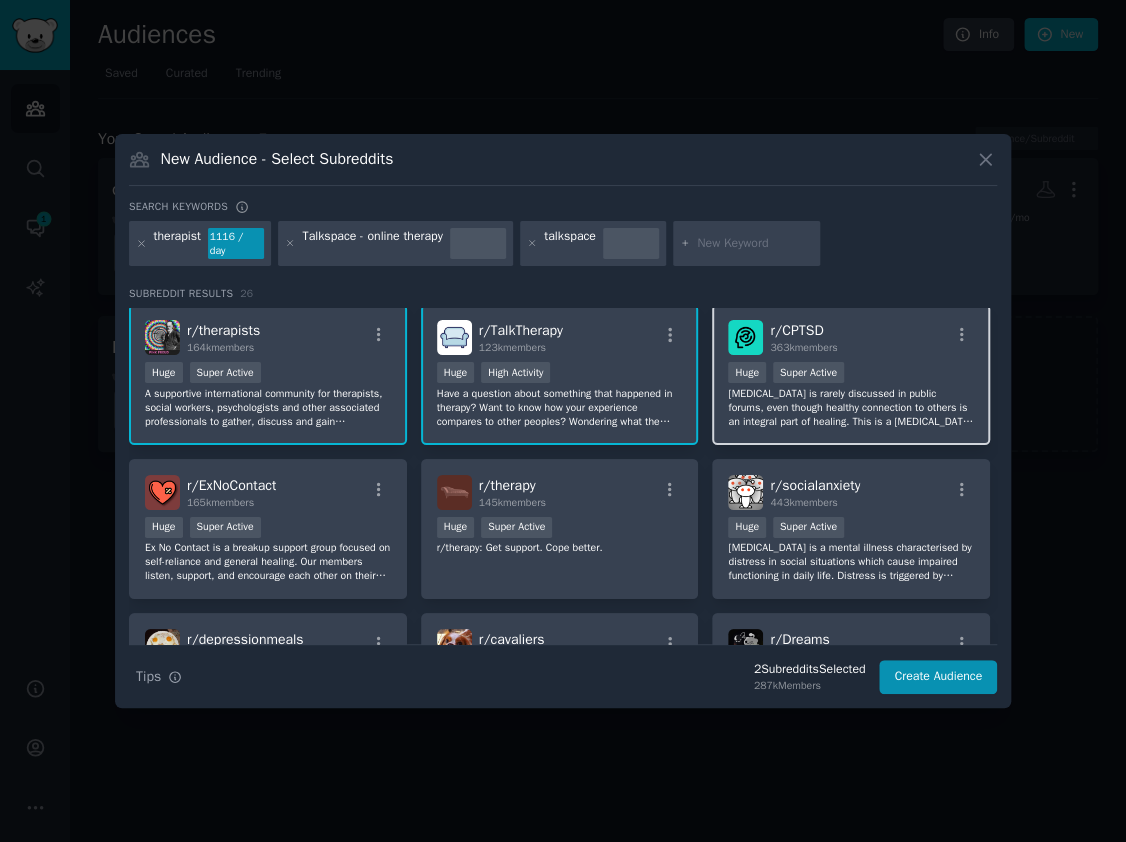 click on "Complex Post Traumatic Stress Disorder is rarely discussed in public forums, even though healthy connection to others is an integral part of healing.
This is a peer support community for those who have undergone prolonged trauma and came out the other side alive and kicking, but with wounds that need tending. This is also a place for friends and family of the victims to come for support." at bounding box center (851, 408) 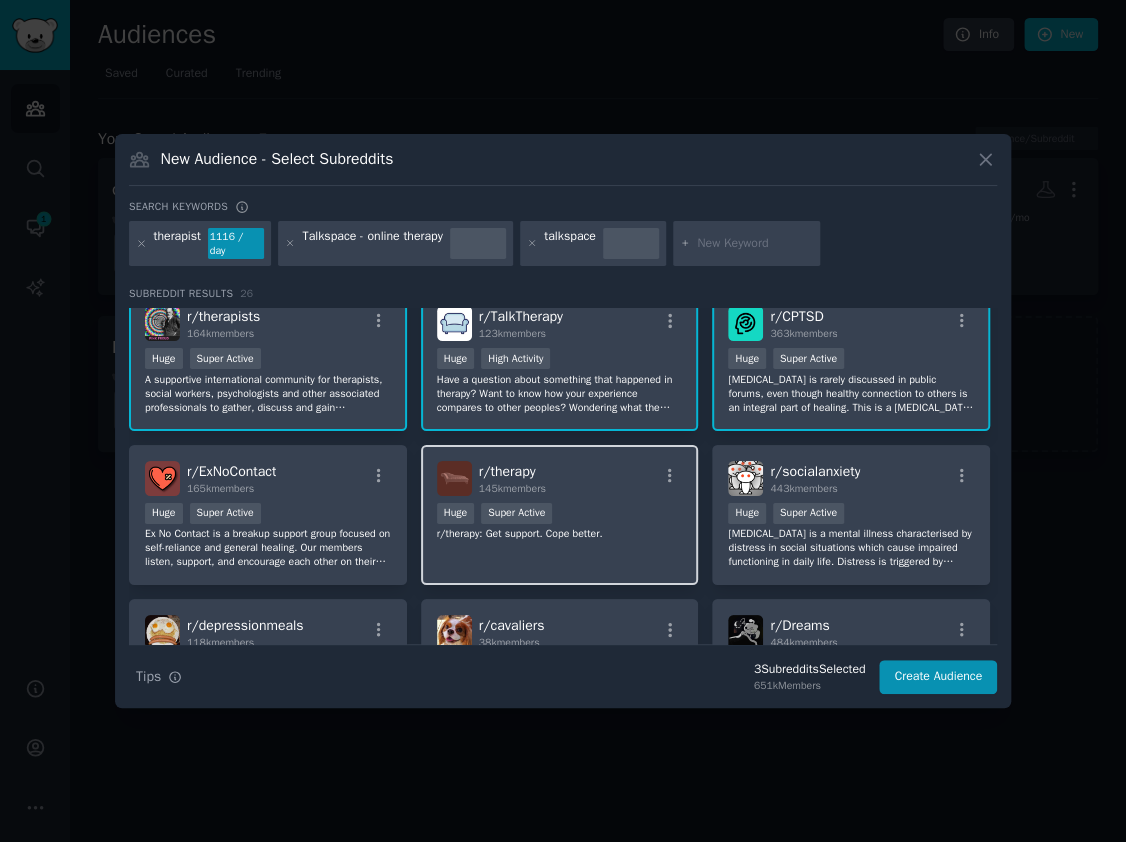 scroll, scrollTop: 34, scrollLeft: 0, axis: vertical 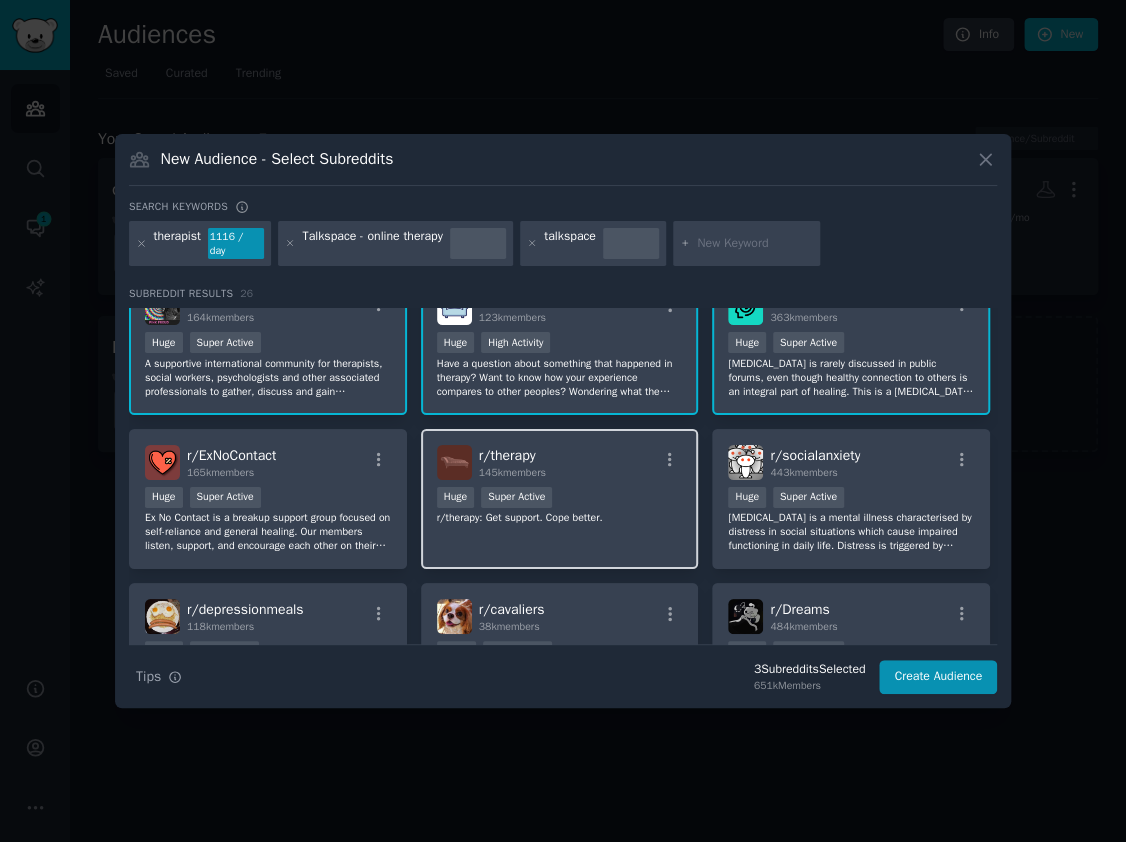 click on "r/ therapy 145k  members >= 95th percentile for submissions / day Huge Super Active r/therapy: Get support. Cope better." at bounding box center [560, 499] 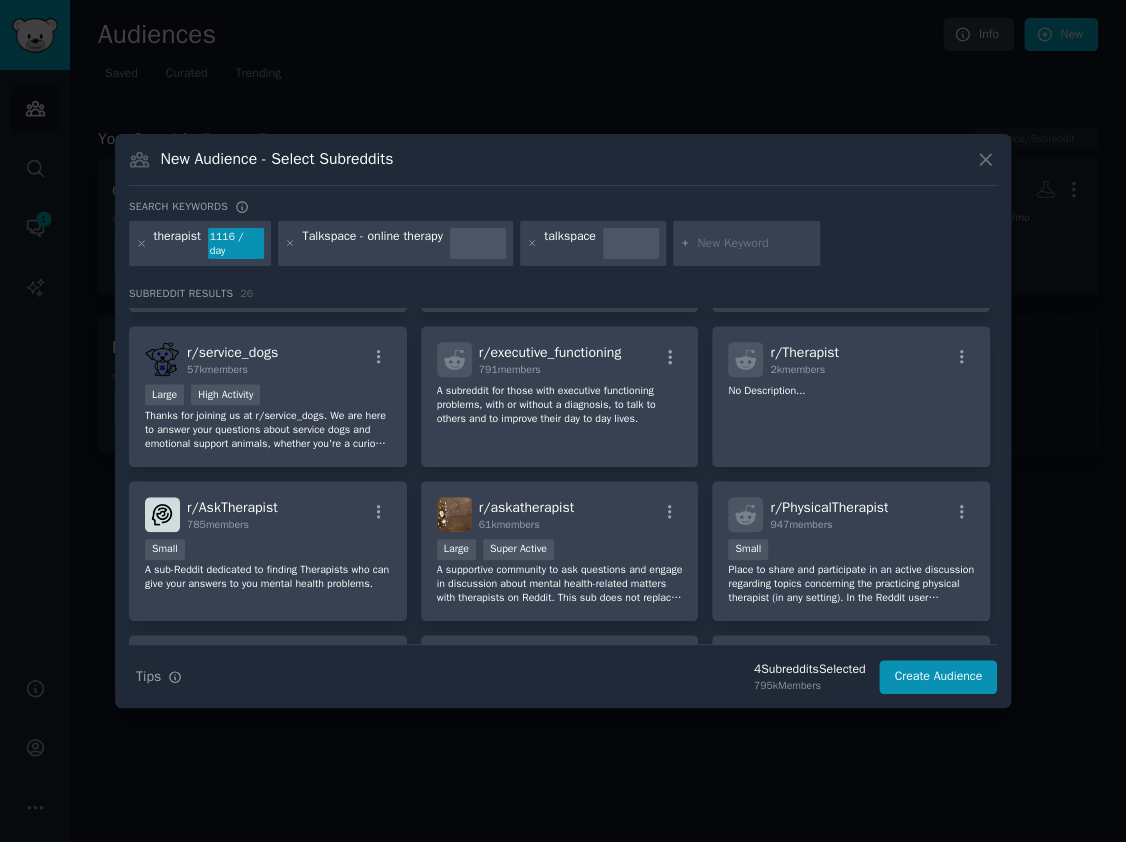 scroll, scrollTop: 618, scrollLeft: 0, axis: vertical 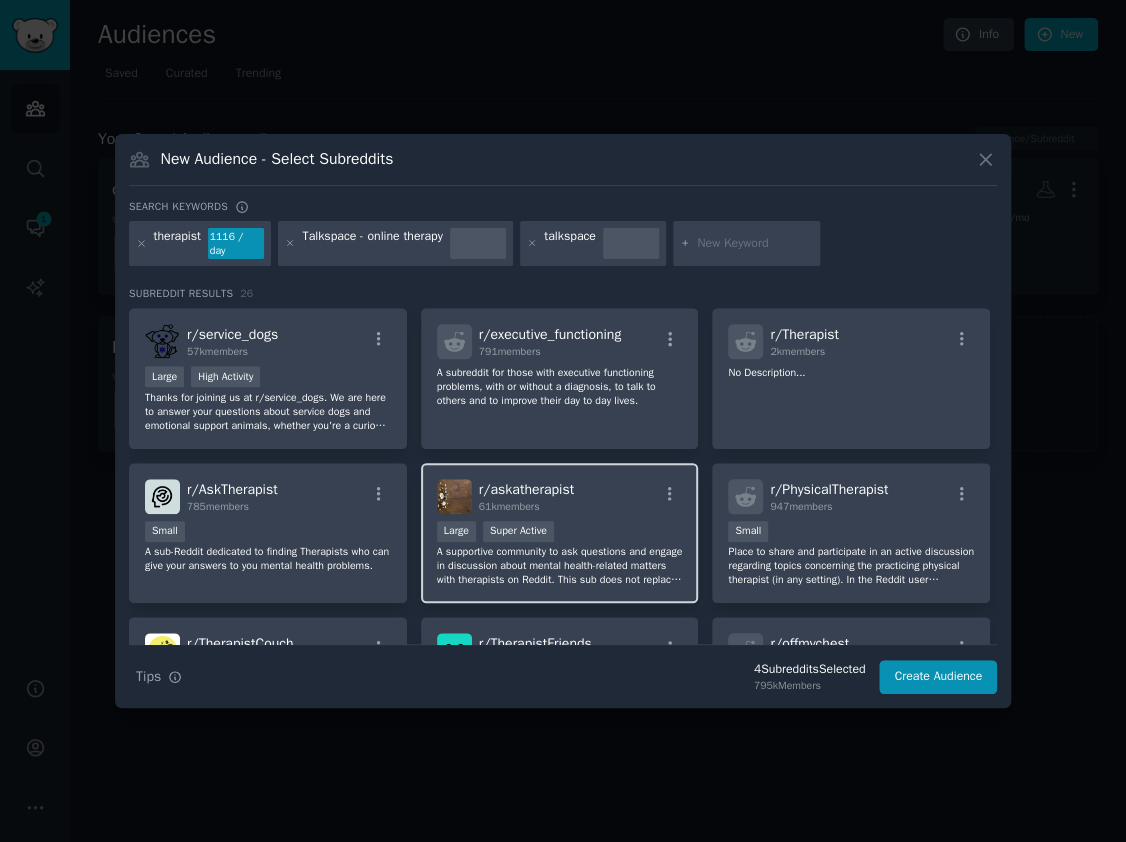 click on "A supportive community to ask questions and engage in discussion about mental health-related matters with therapists on Reddit. This sub does not replace seeing a therapist and the information provided is for resource and entertainment purposes only." at bounding box center [560, 566] 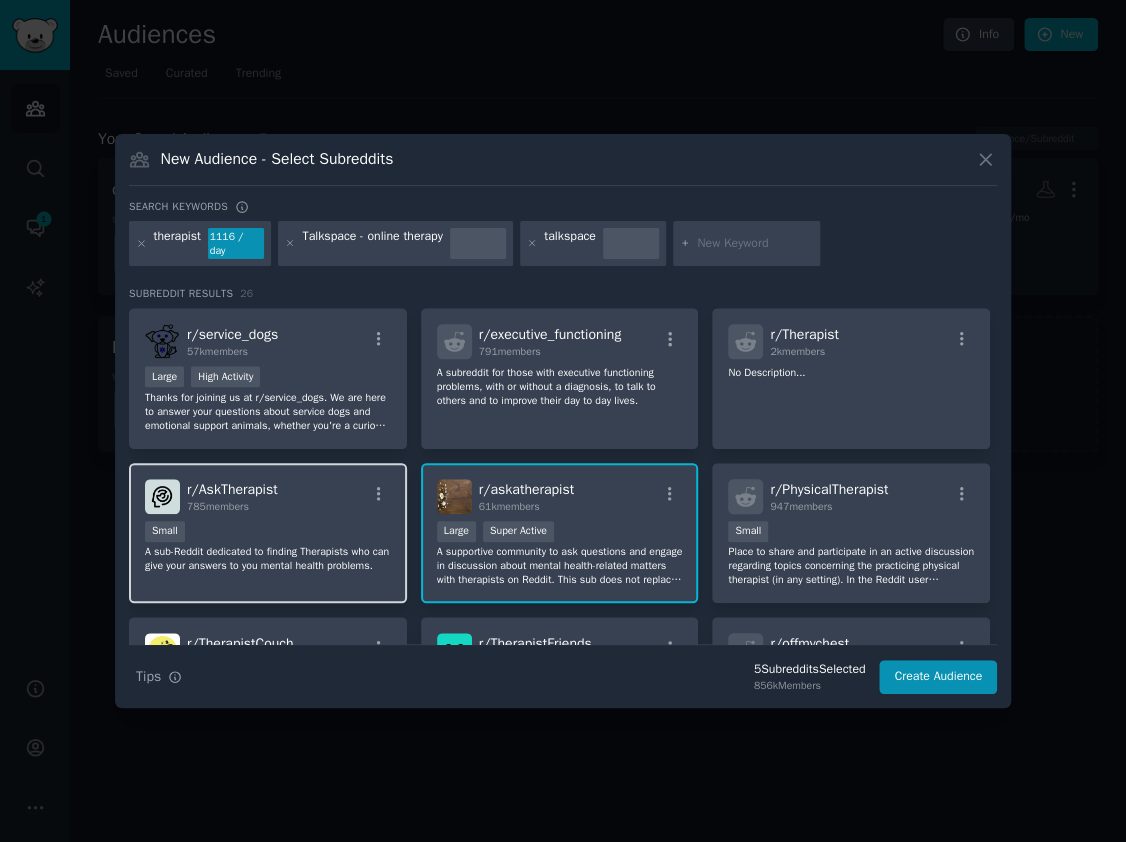 click on "A sub-Reddit dedicated to finding Therapists who can give your answers to you mental health problems." at bounding box center [268, 559] 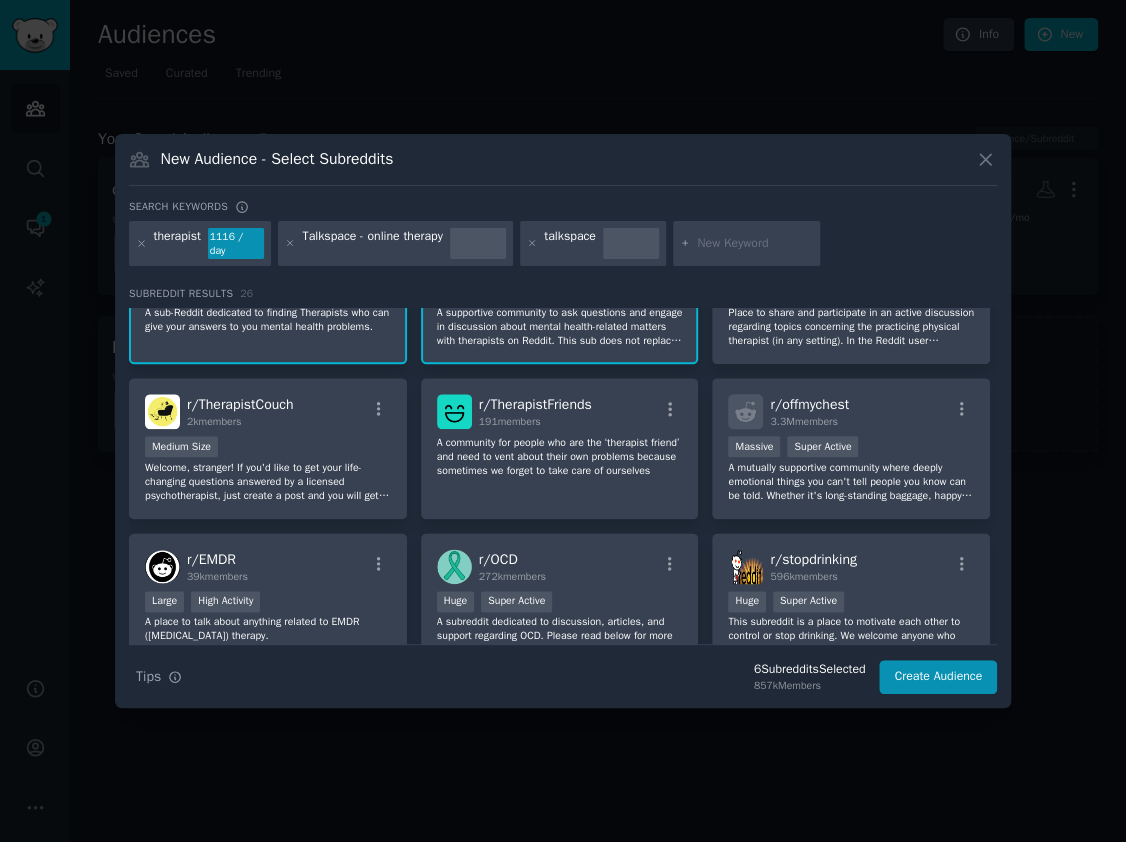scroll, scrollTop: 0, scrollLeft: 0, axis: both 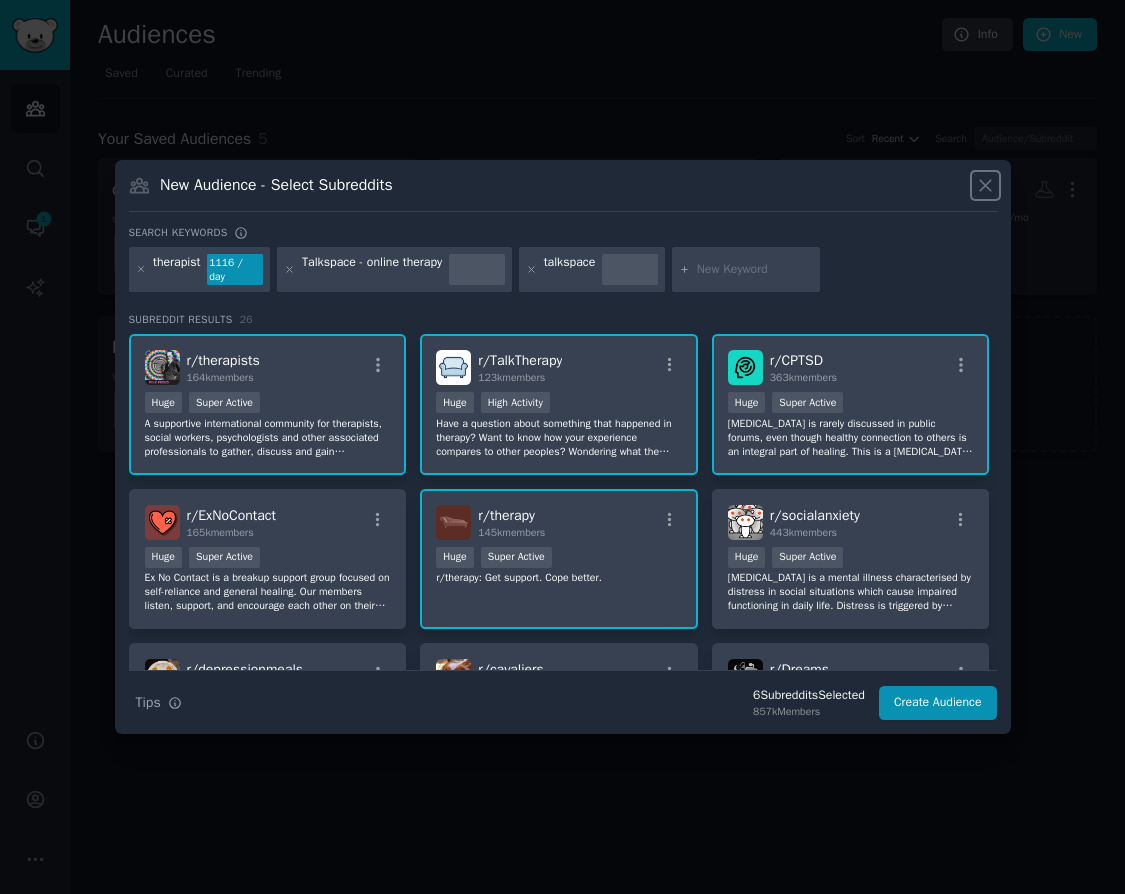 click 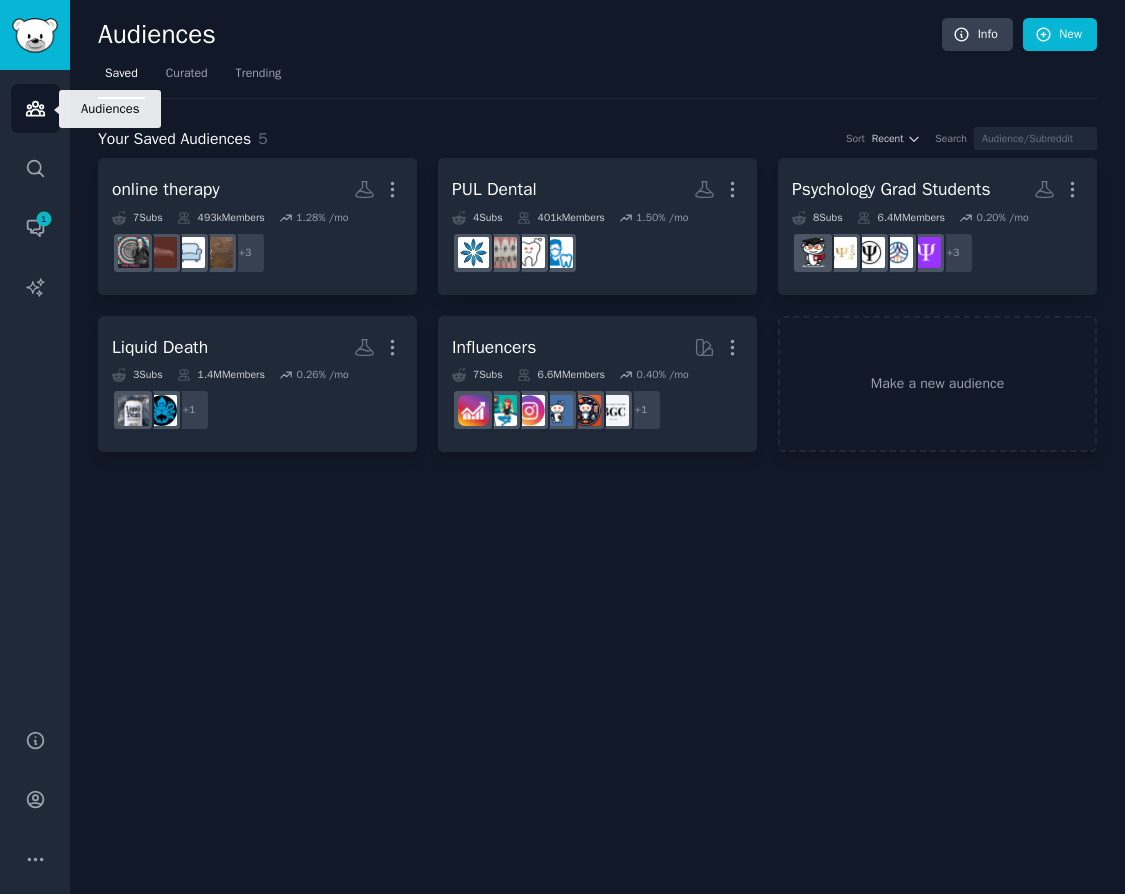 click 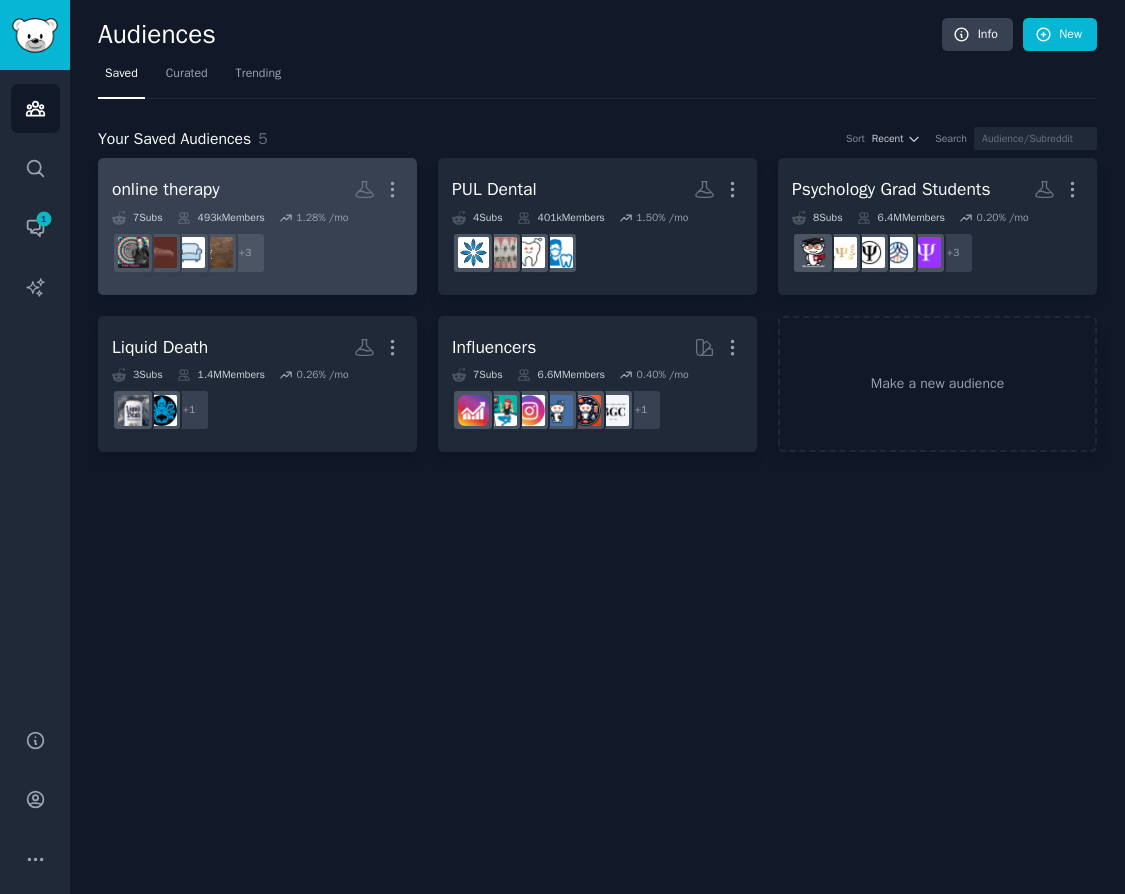 click on "online therapy" at bounding box center (166, 189) 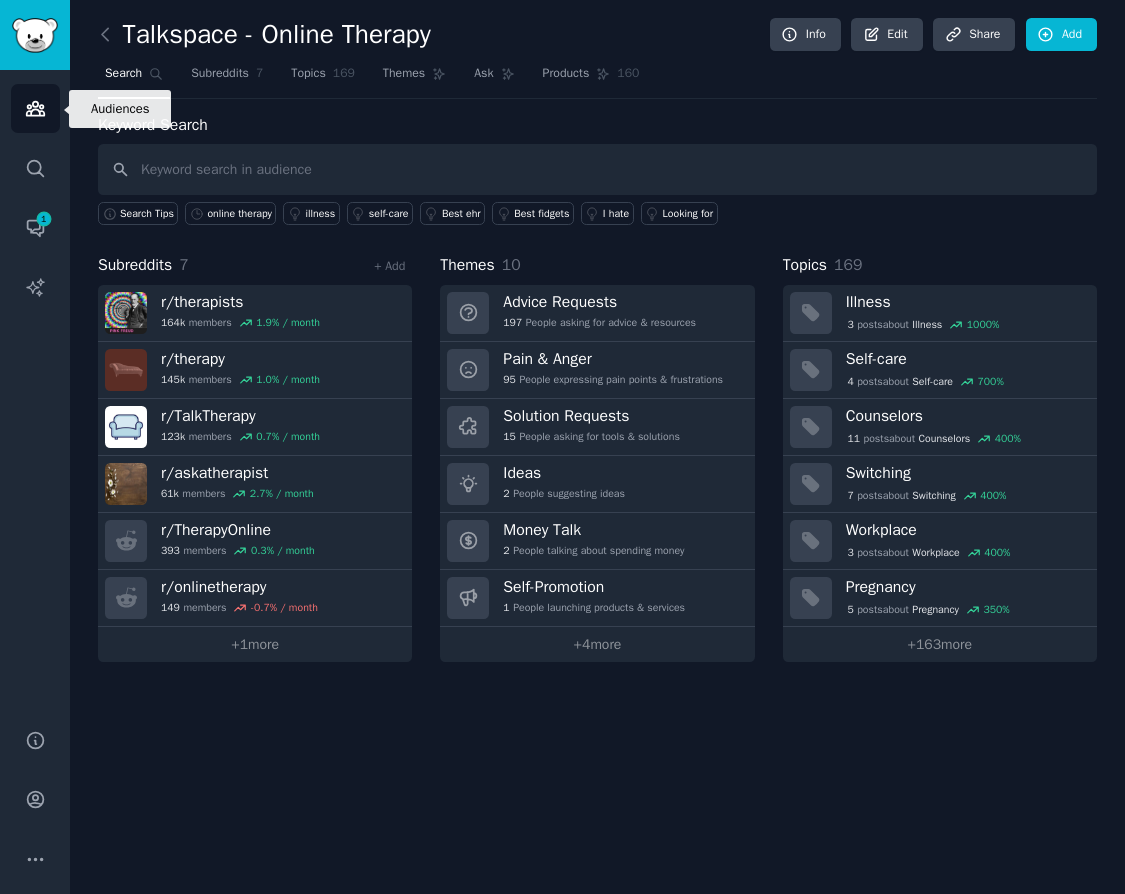 click 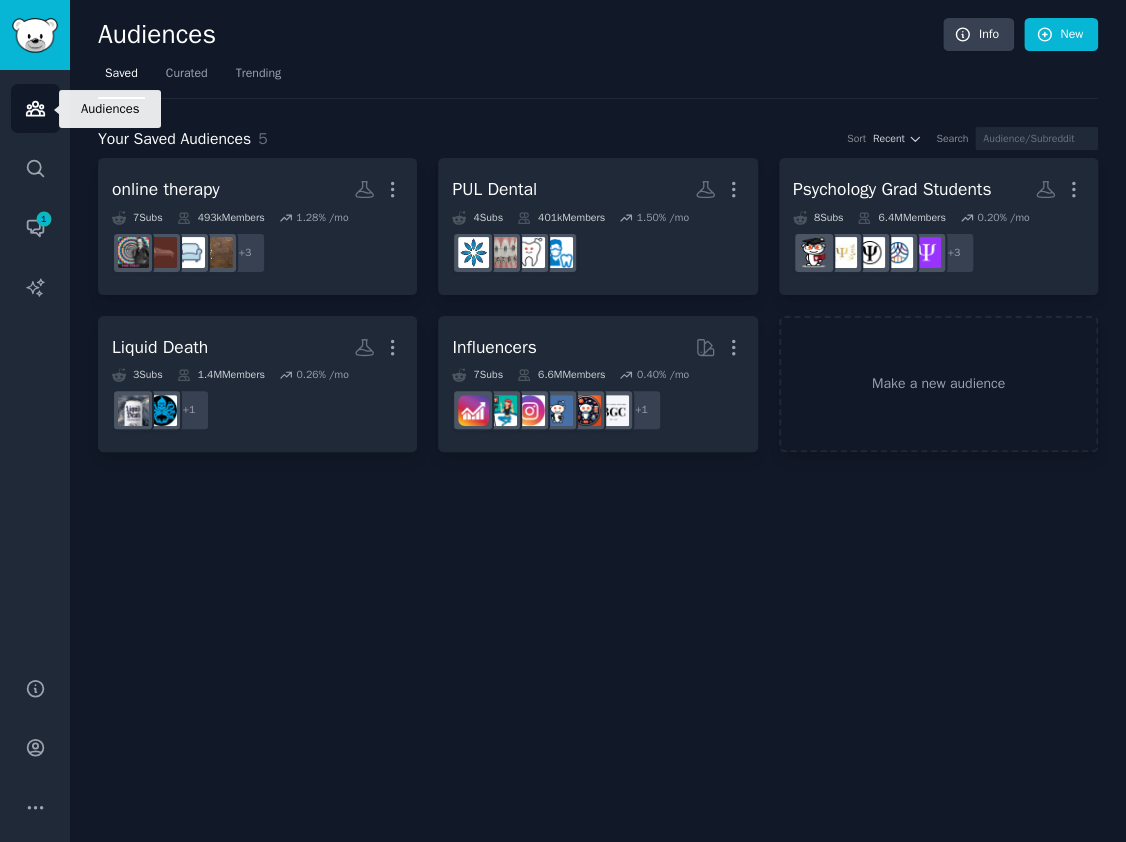 click on "Audiences" at bounding box center [35, 108] 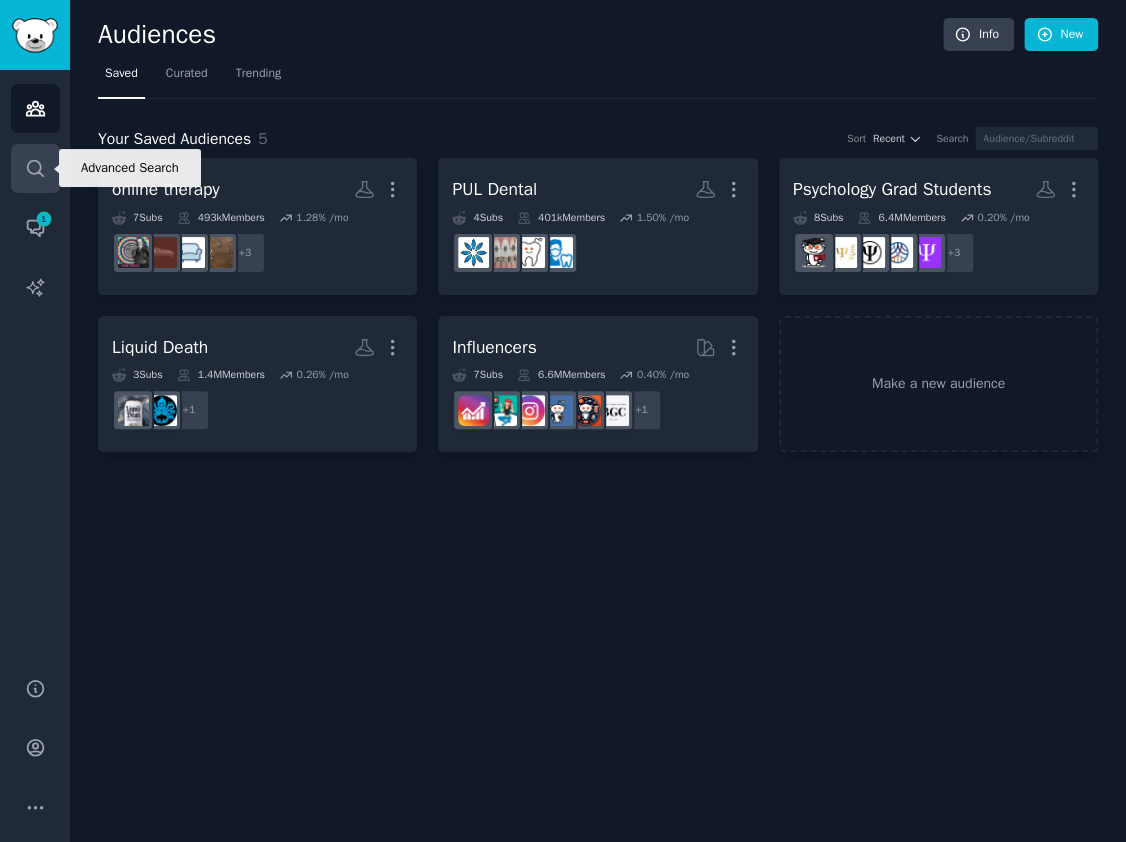 click 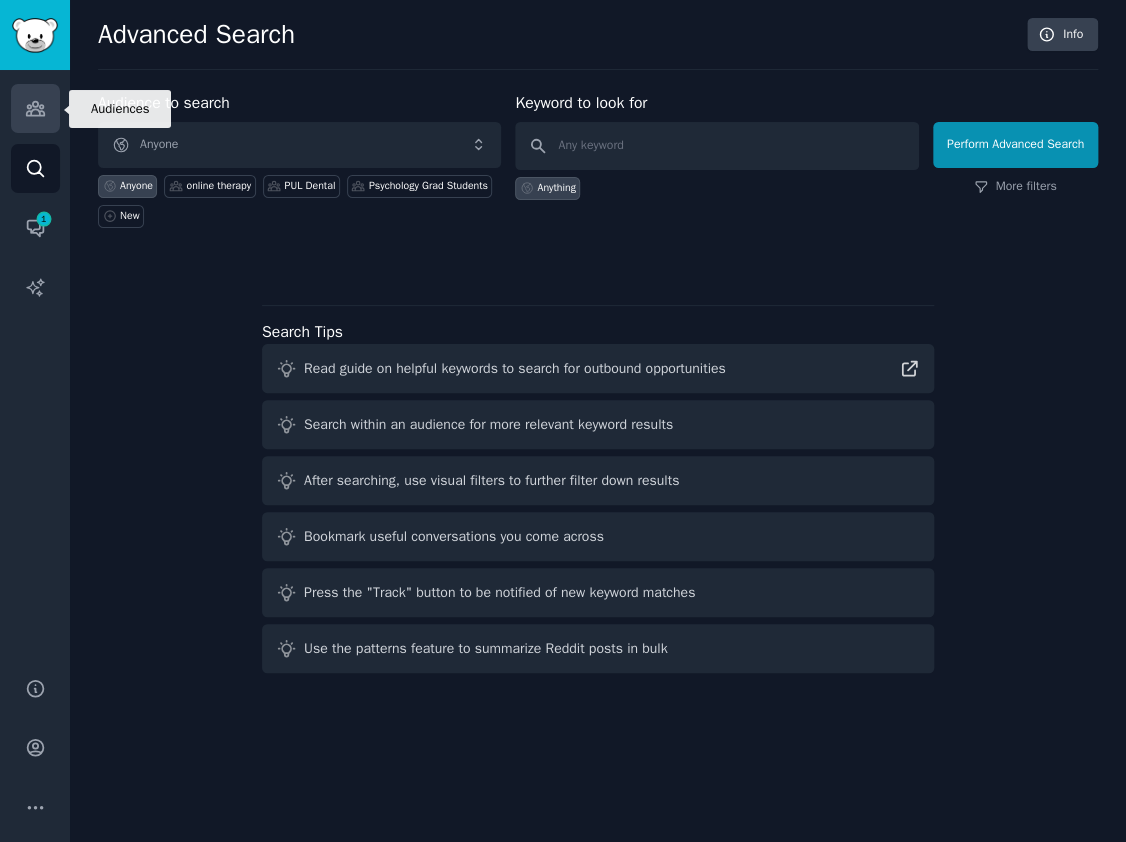 click 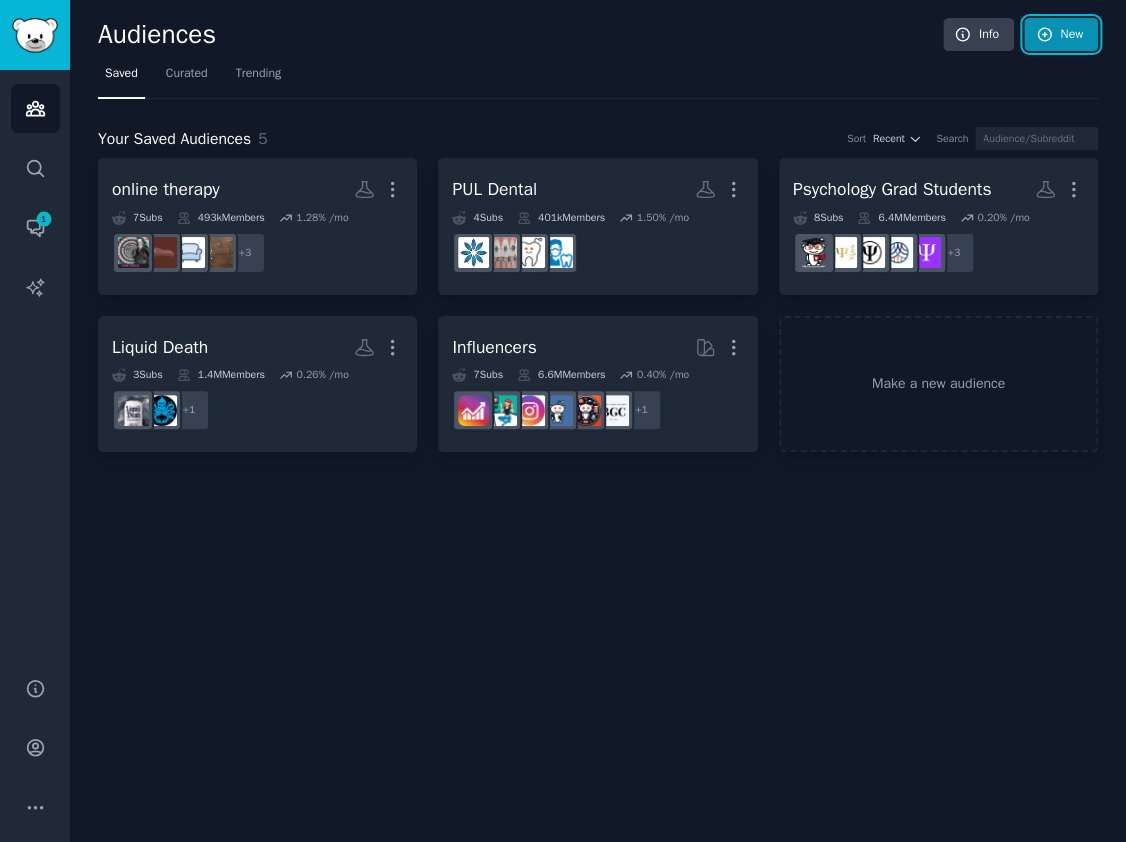 click on "New" at bounding box center [1061, 35] 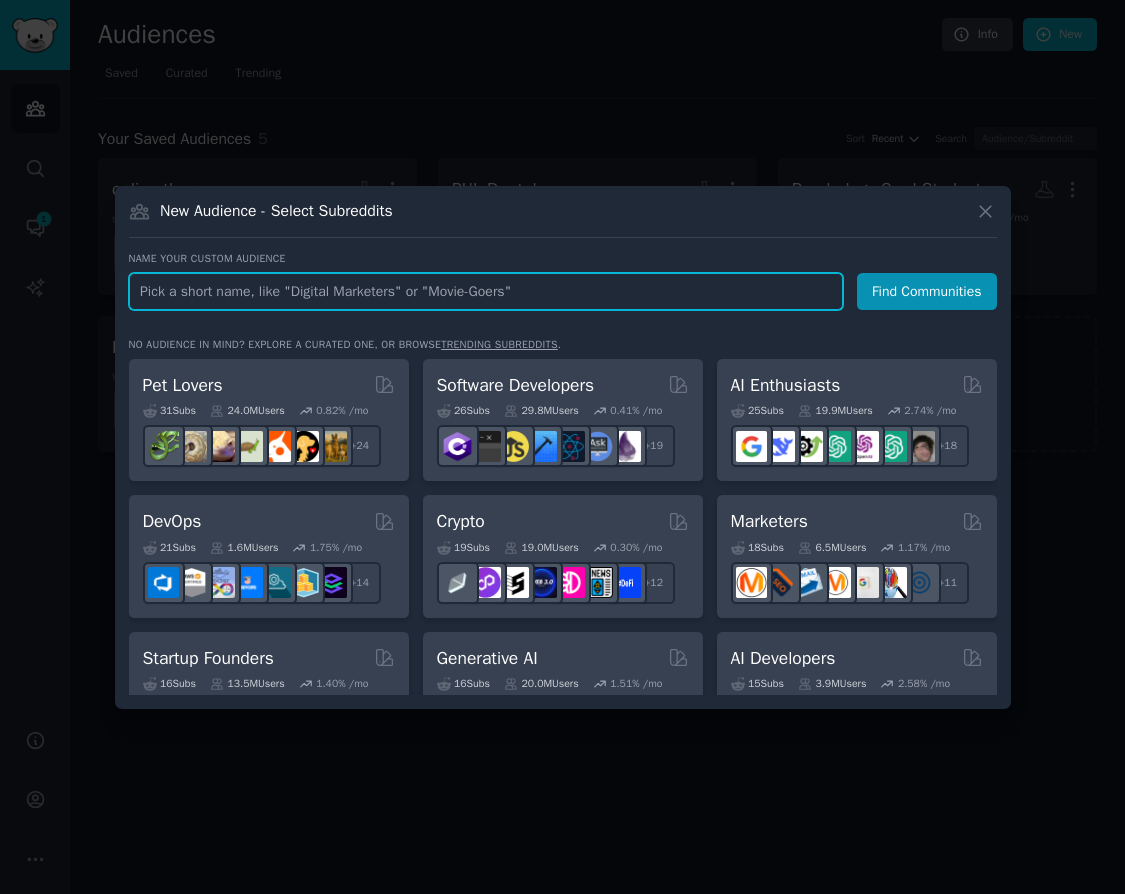 click at bounding box center [486, 291] 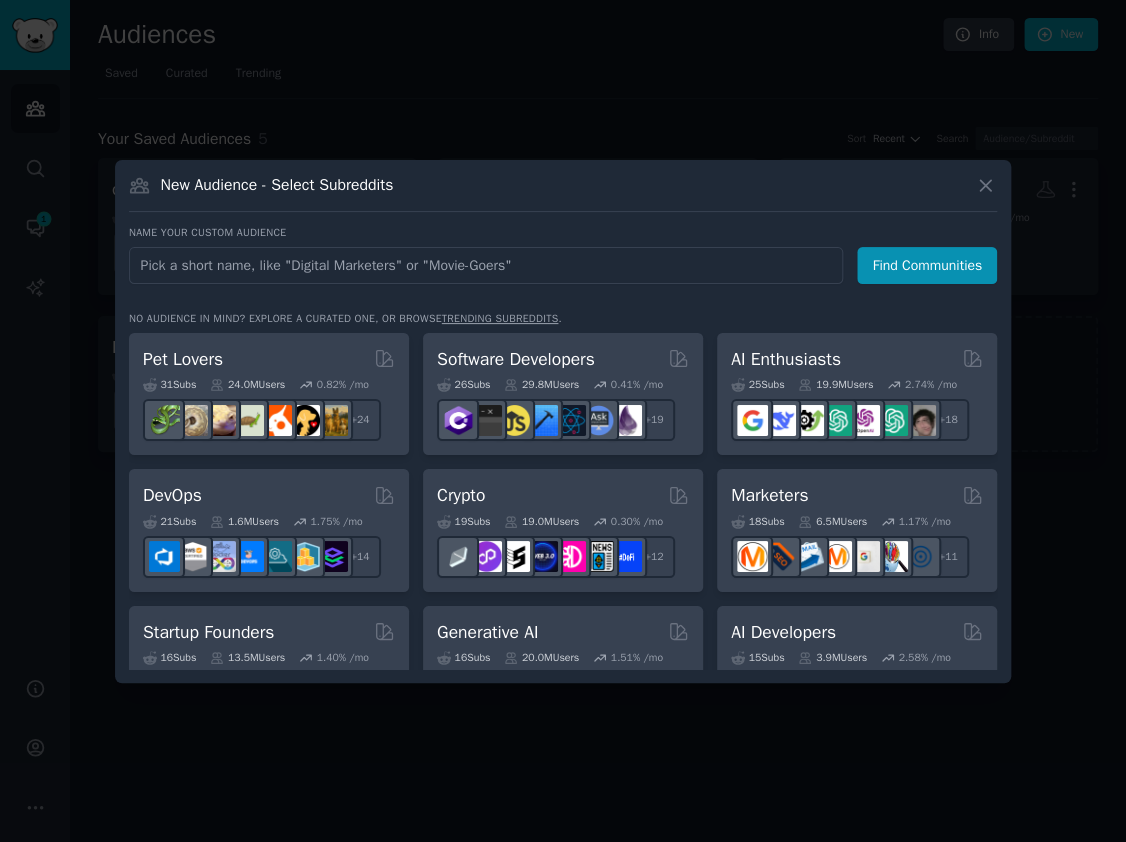 click at bounding box center [563, 421] 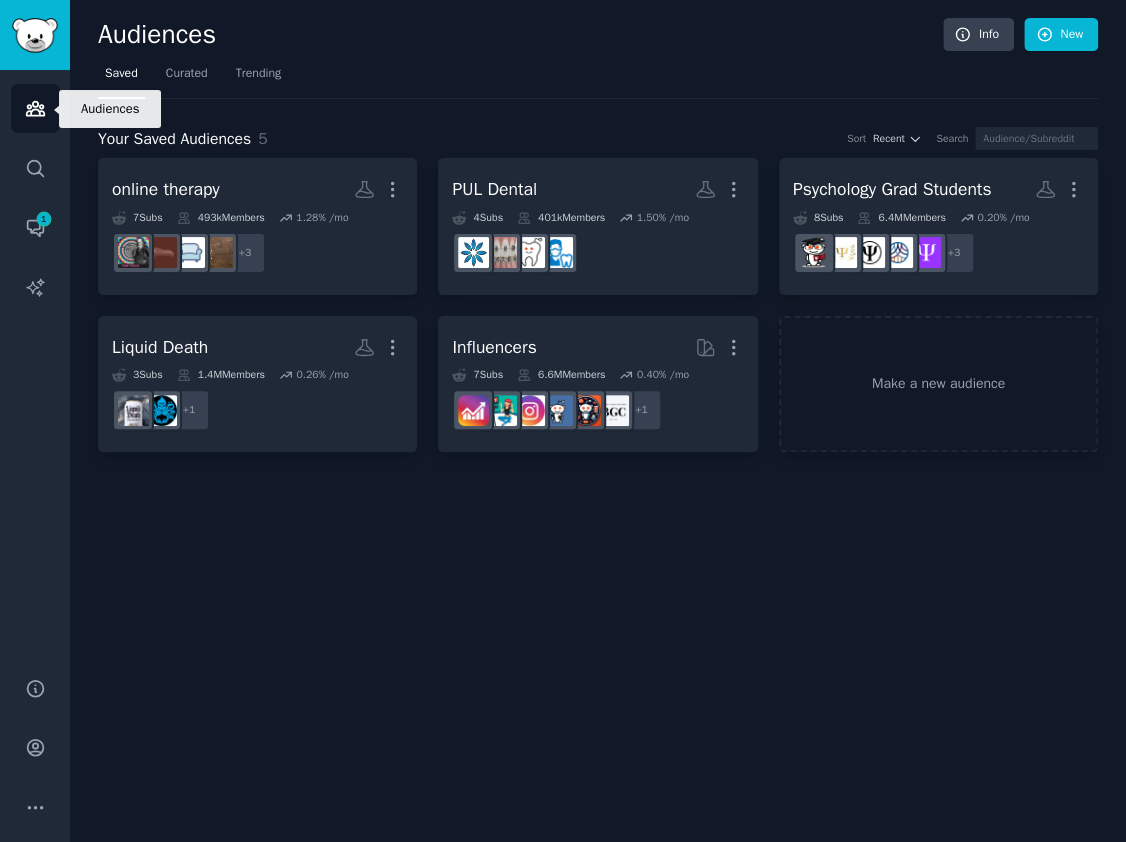 click on "Audiences" at bounding box center [35, 108] 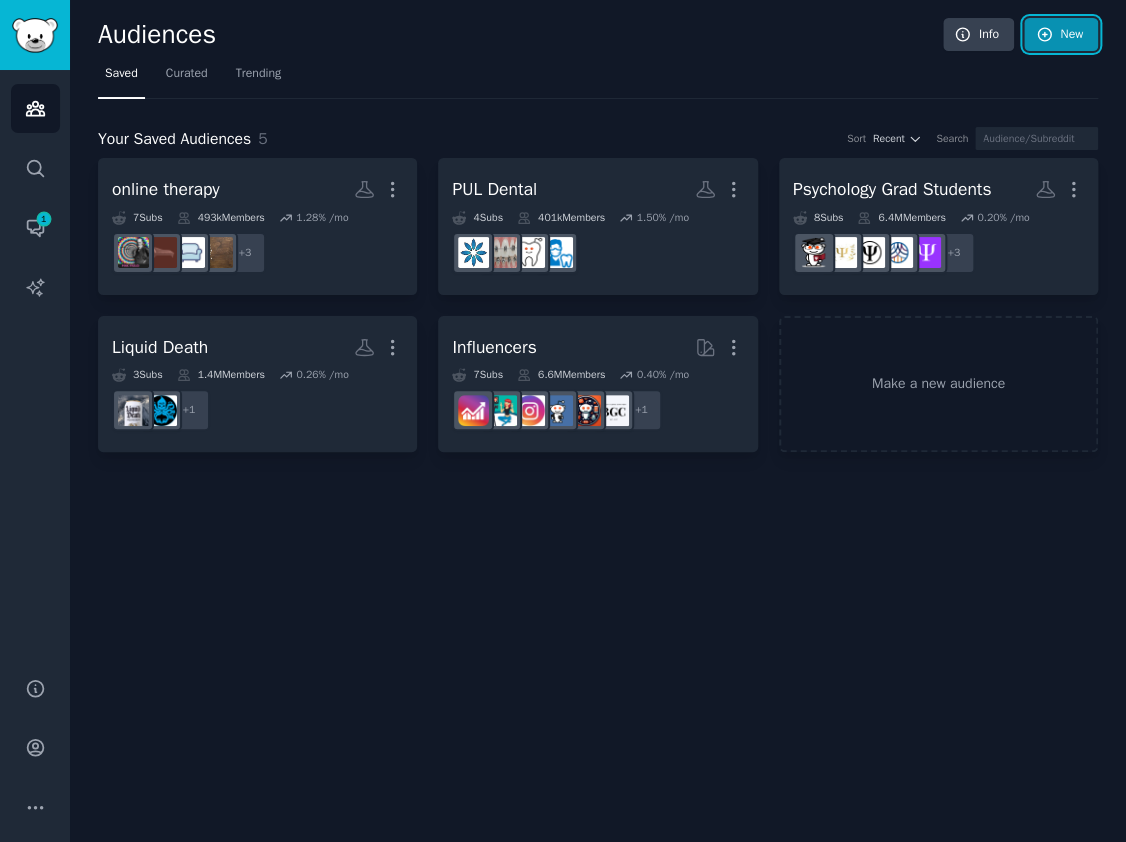 click on "New" at bounding box center [1061, 35] 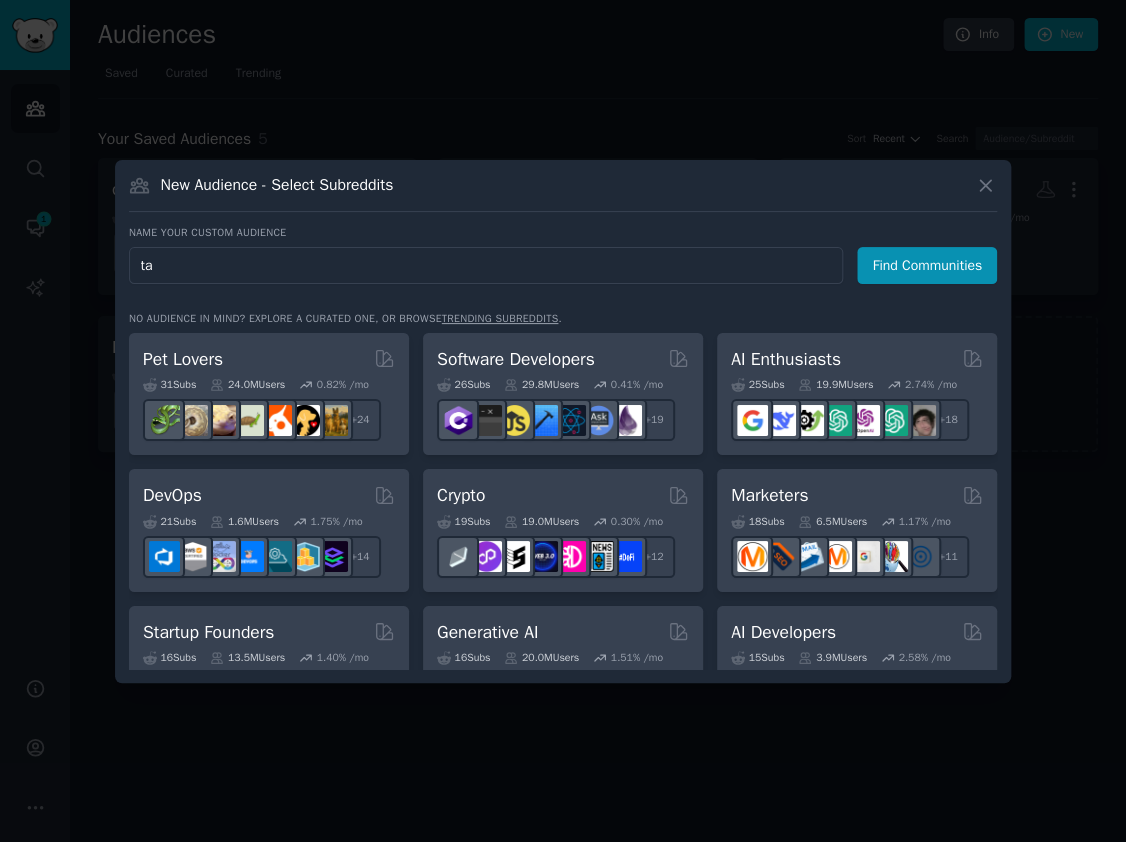 type on "t" 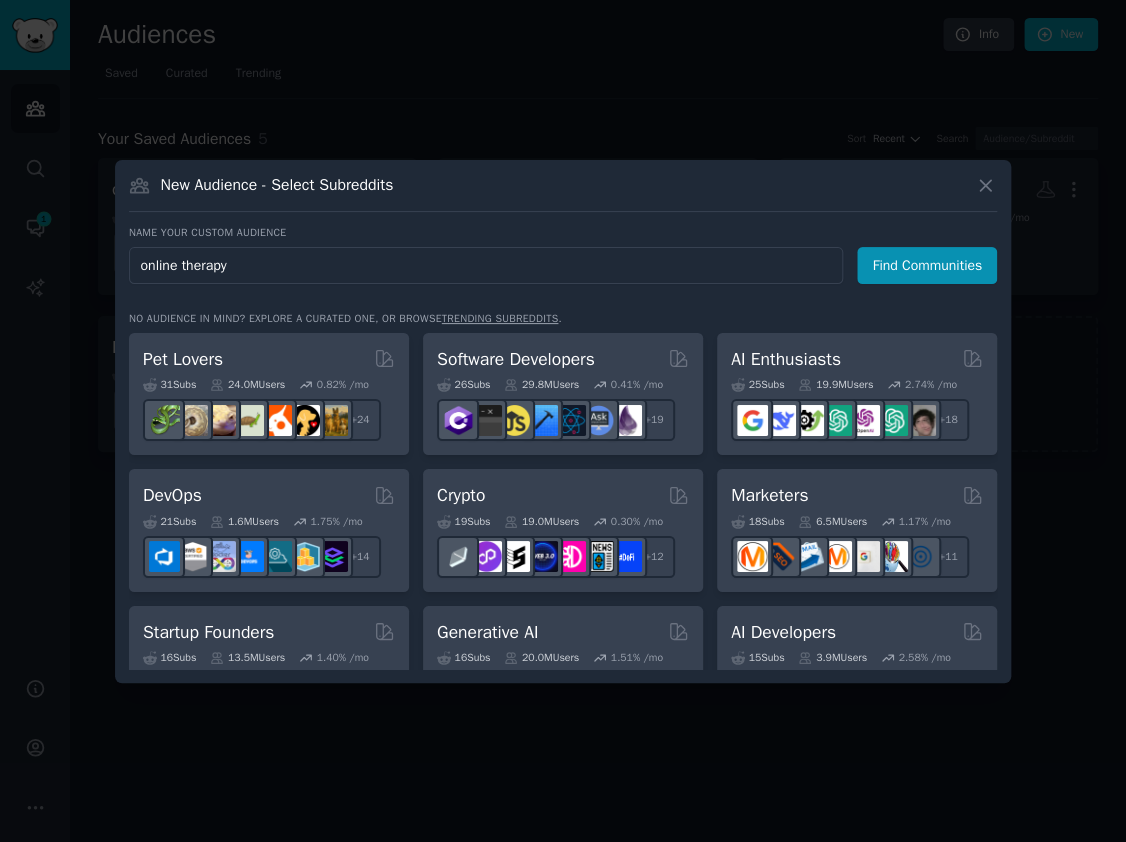 type on "online therapy" 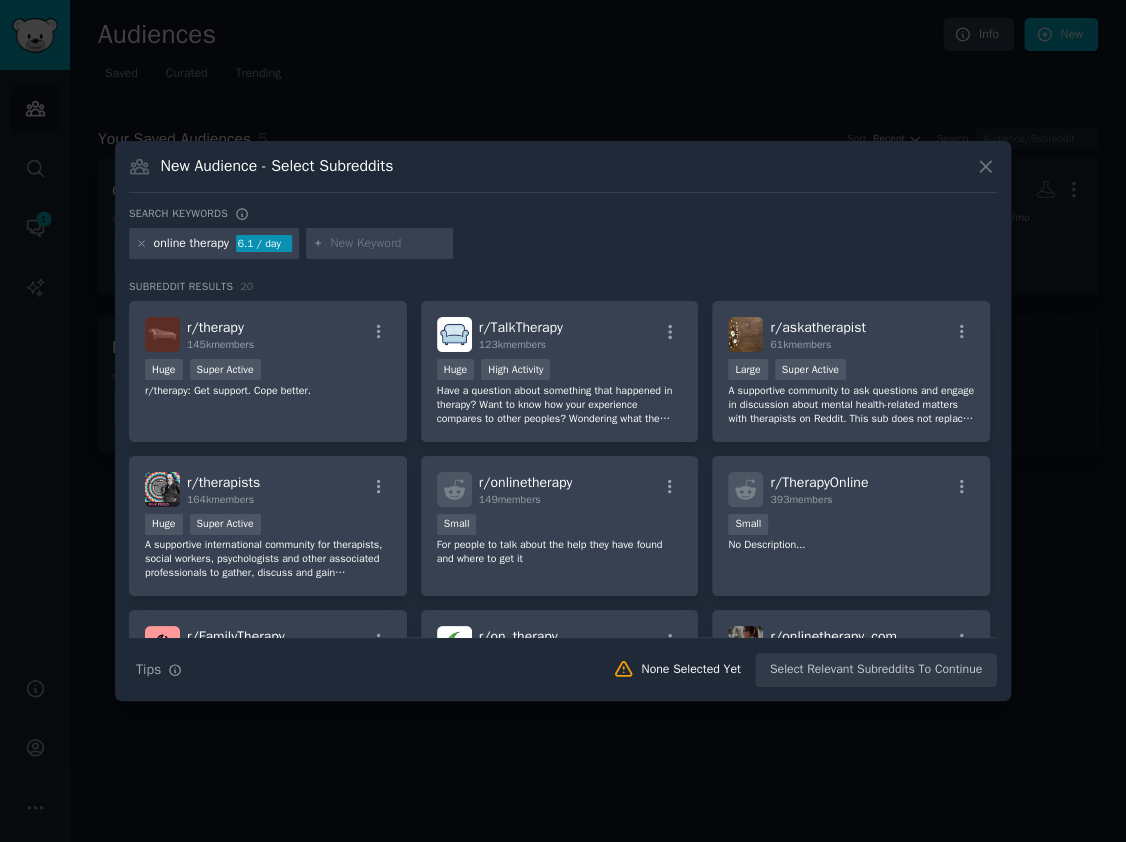 click at bounding box center [388, 244] 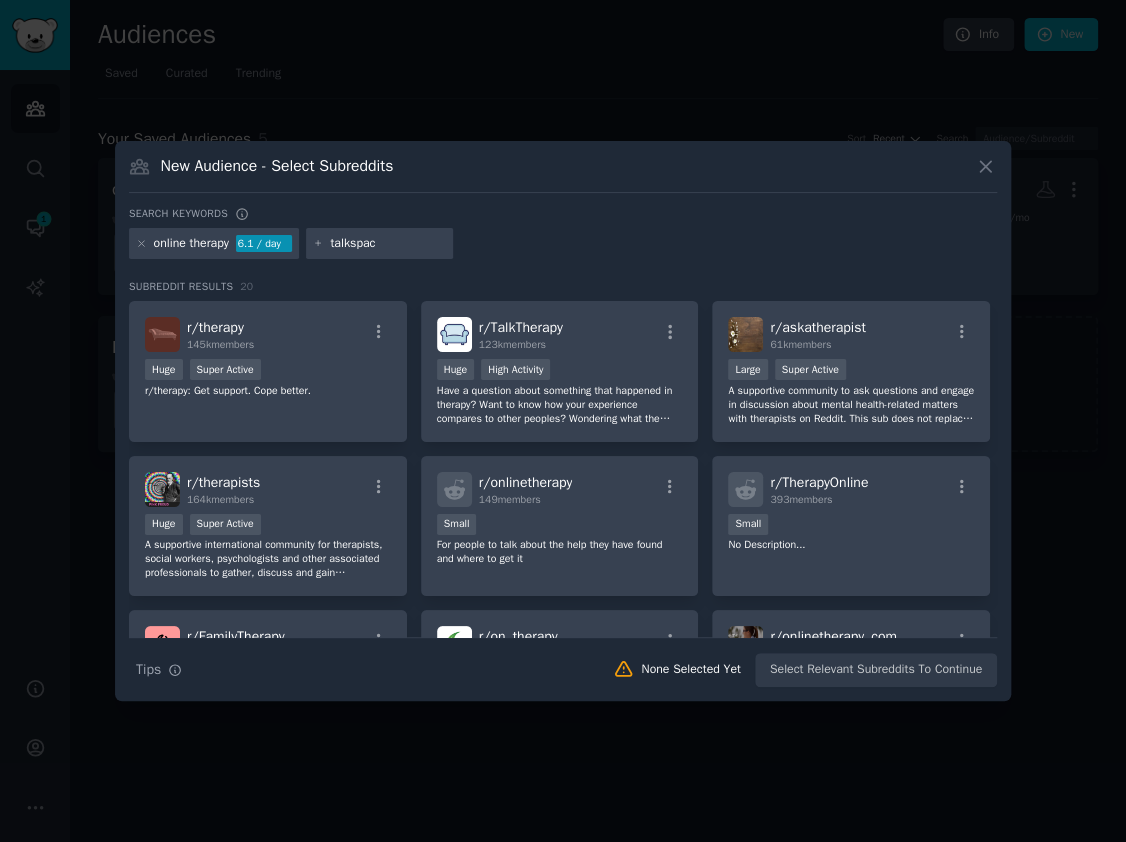 type on "talkspace" 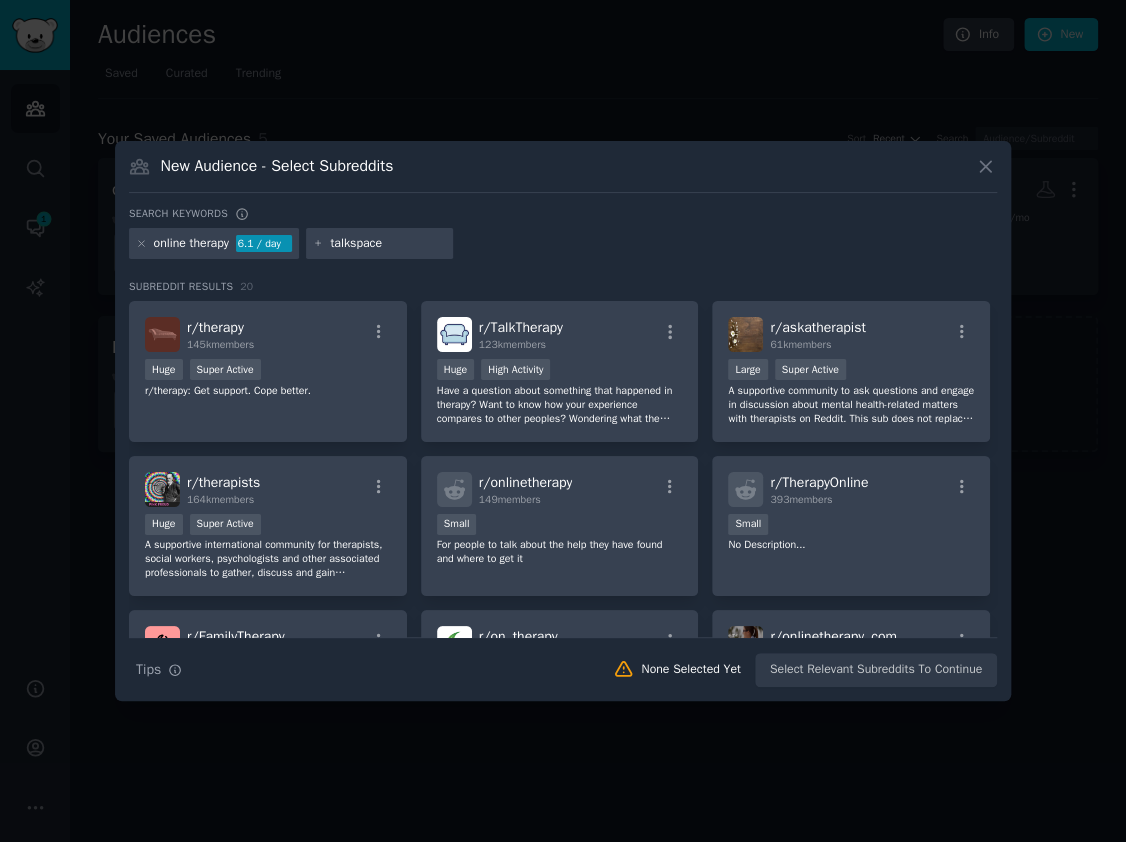 type 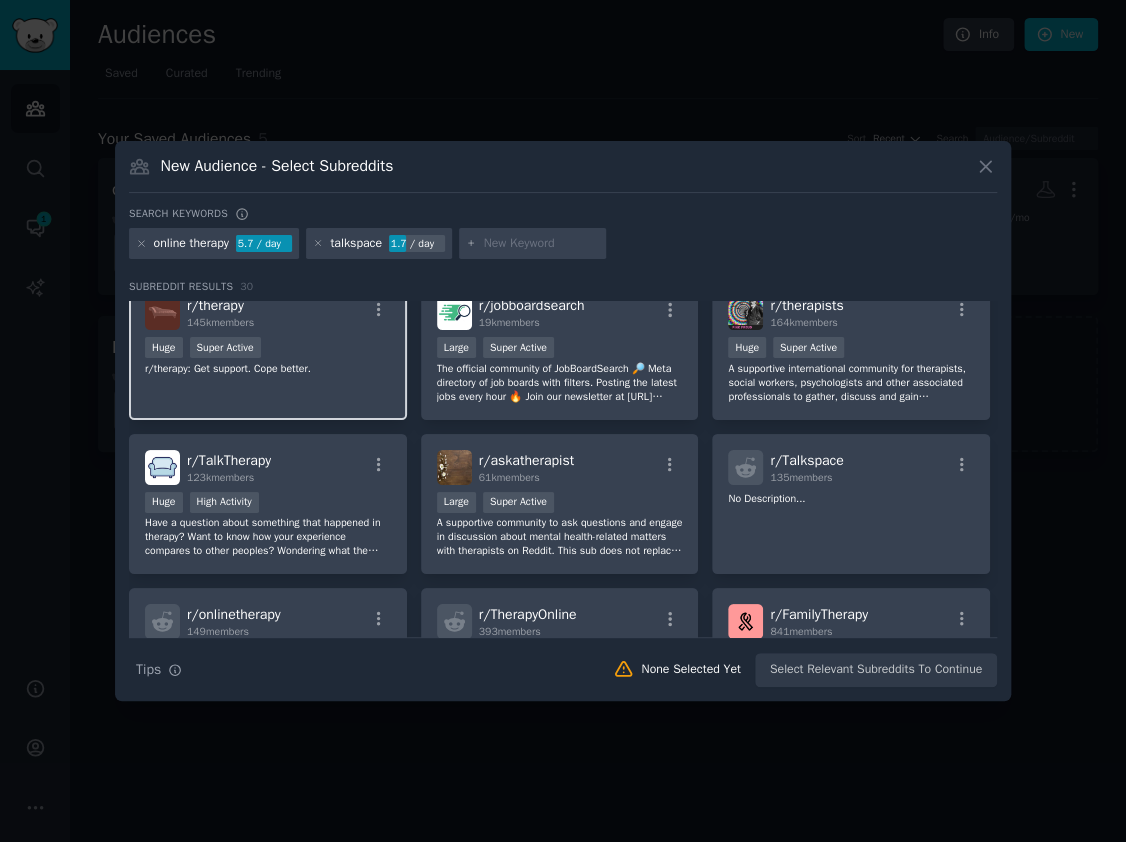 scroll, scrollTop: 0, scrollLeft: 0, axis: both 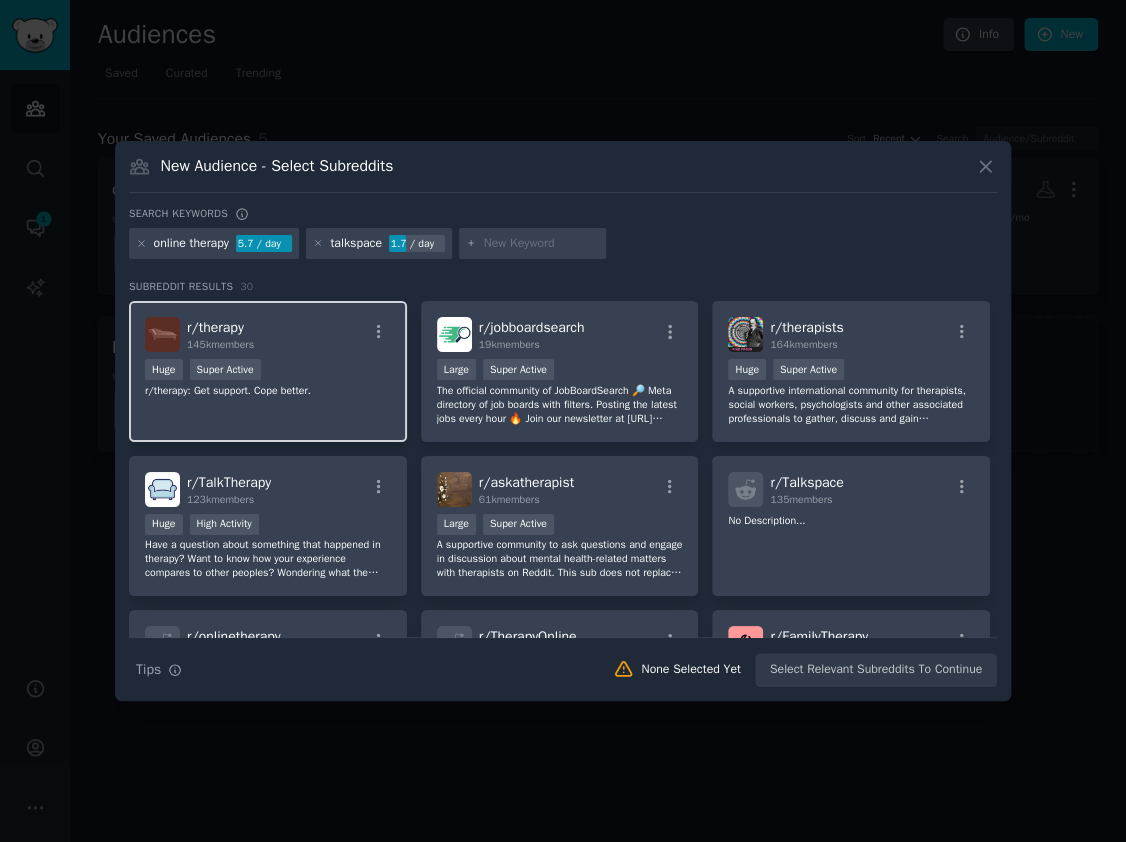 click on ">= 95th percentile for submissions / day Huge Super Active" at bounding box center [268, 371] 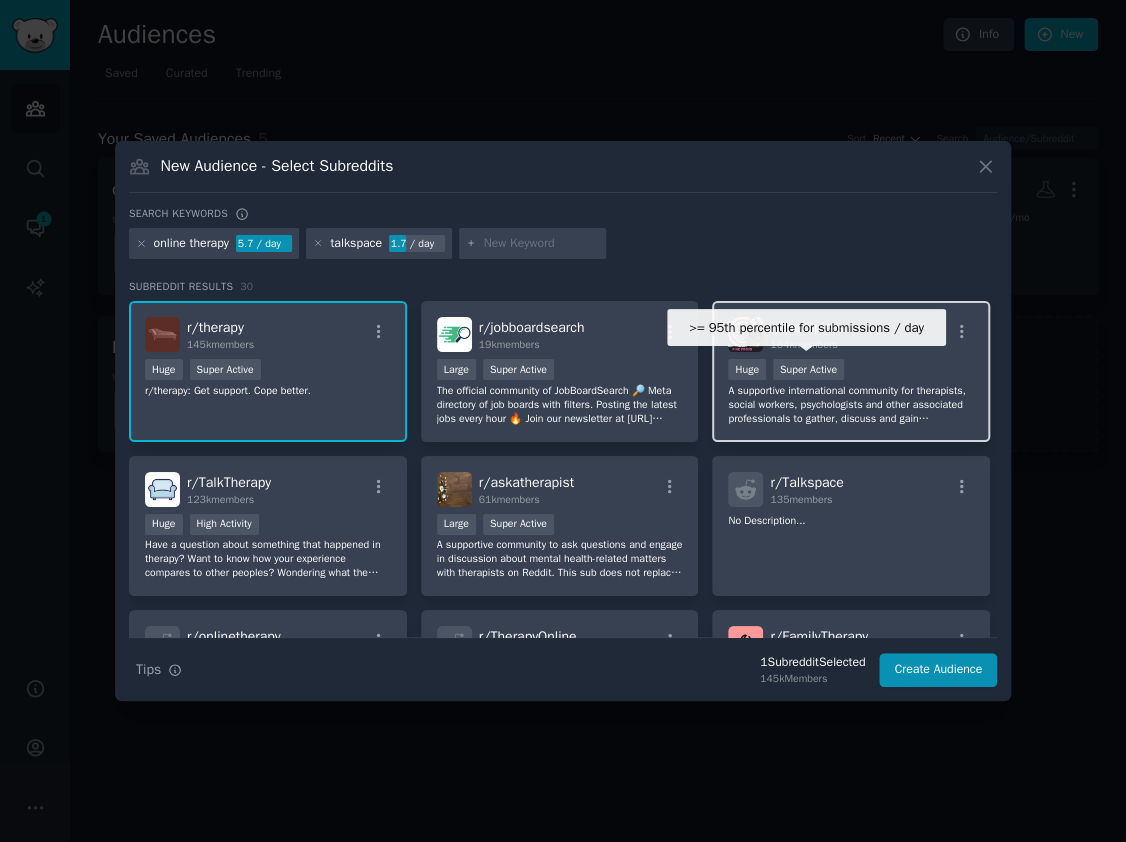 click on "Super Active" at bounding box center [808, 369] 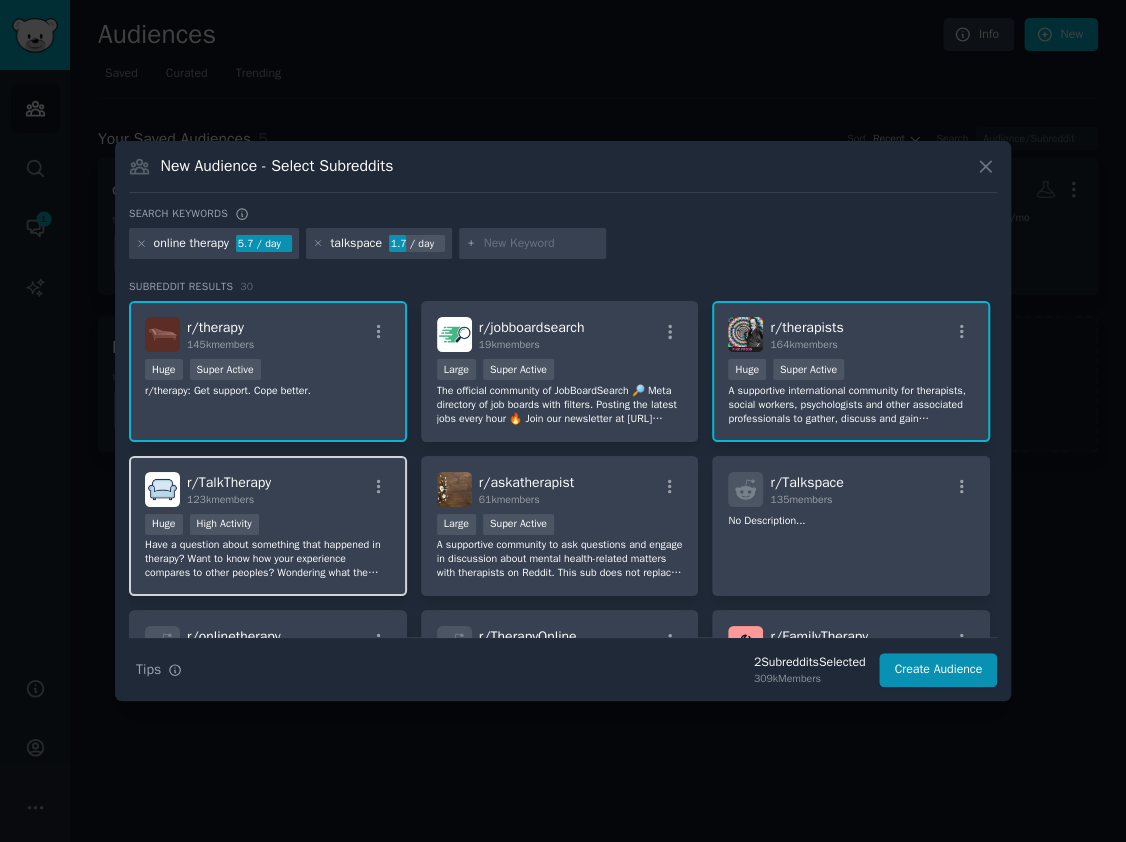 click on "Huge High Activity" at bounding box center [268, 526] 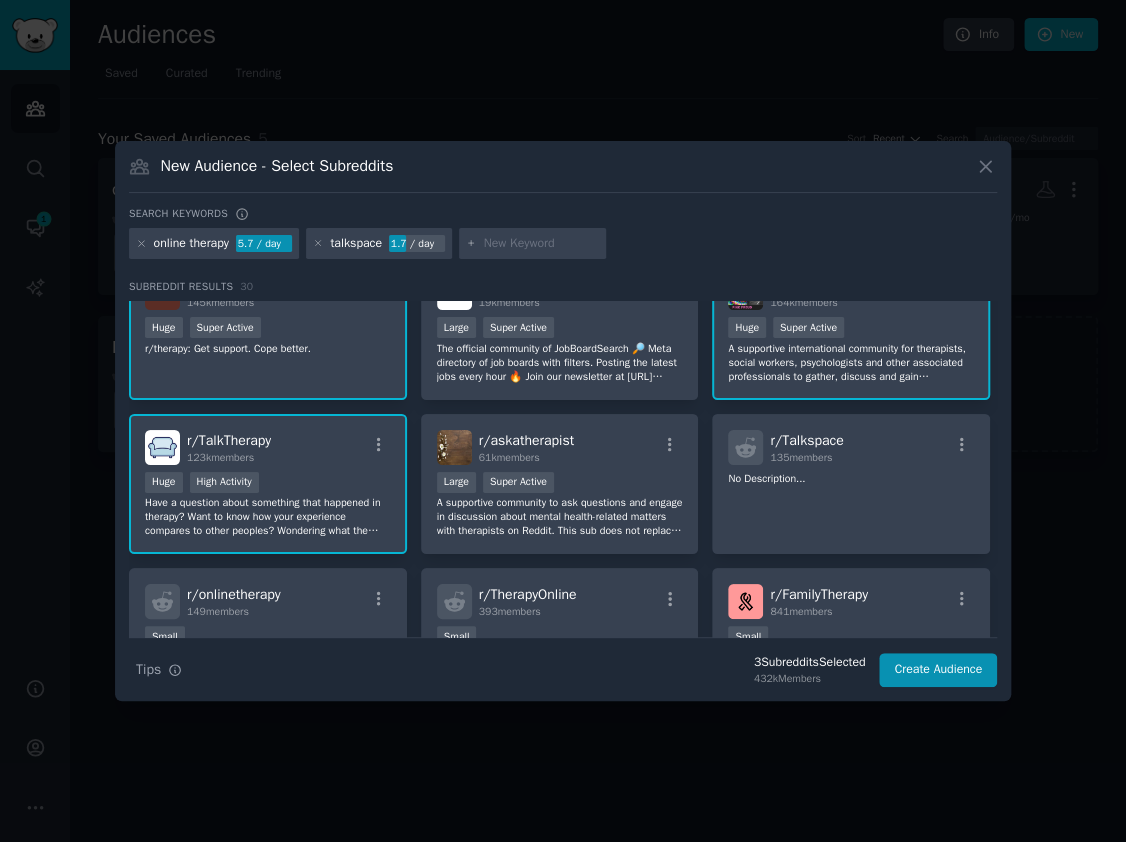 scroll, scrollTop: 44, scrollLeft: 0, axis: vertical 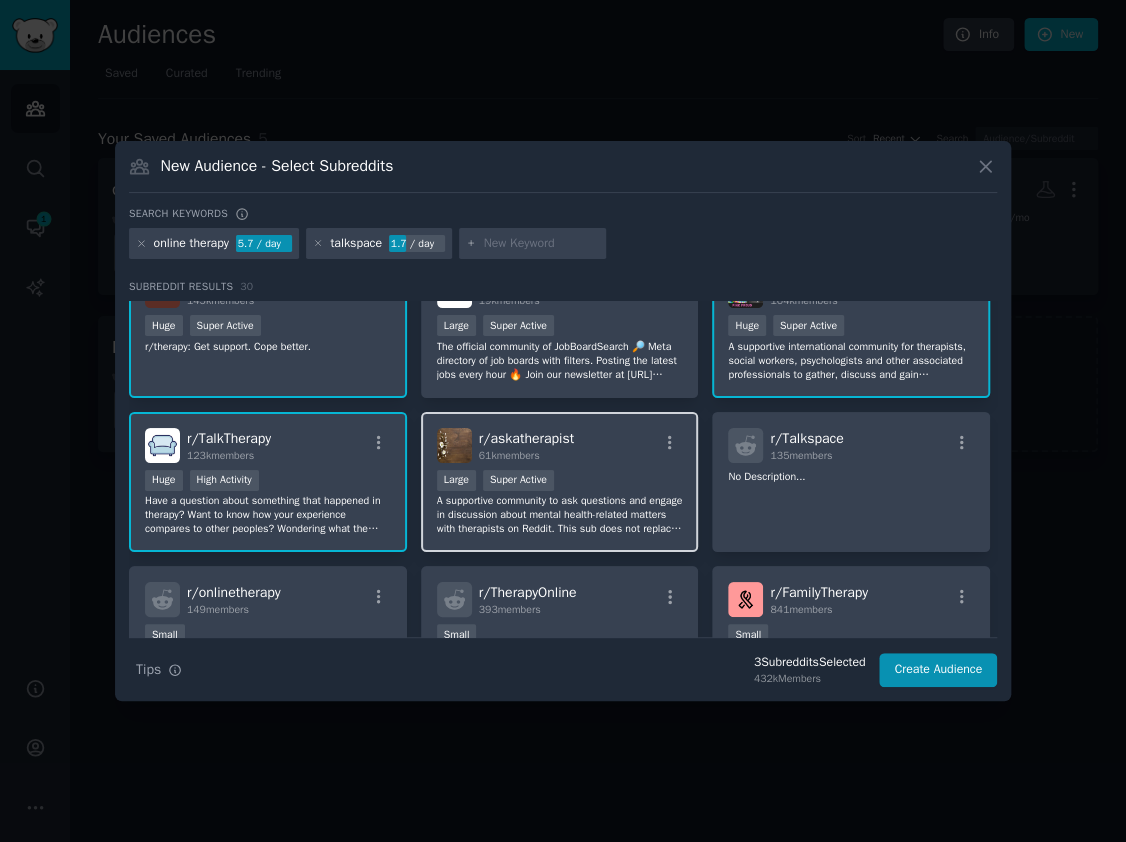 click on "r/ askatherapist 61k  members Large Super Active A supportive community to ask questions and engage in discussion about mental health-related matters with therapists on Reddit. This sub does not replace seeing a therapist and the information provided is for resource and entertainment purposes only." at bounding box center [560, 482] 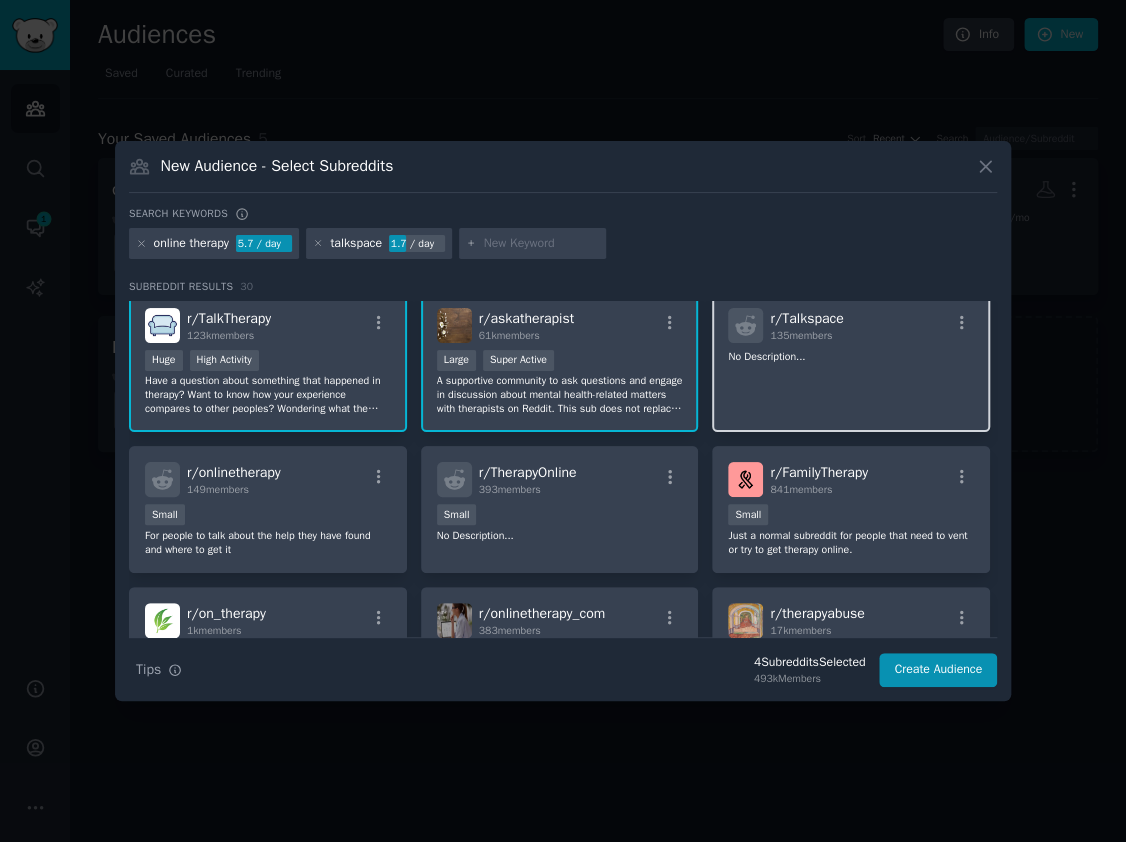 scroll, scrollTop: 151, scrollLeft: 0, axis: vertical 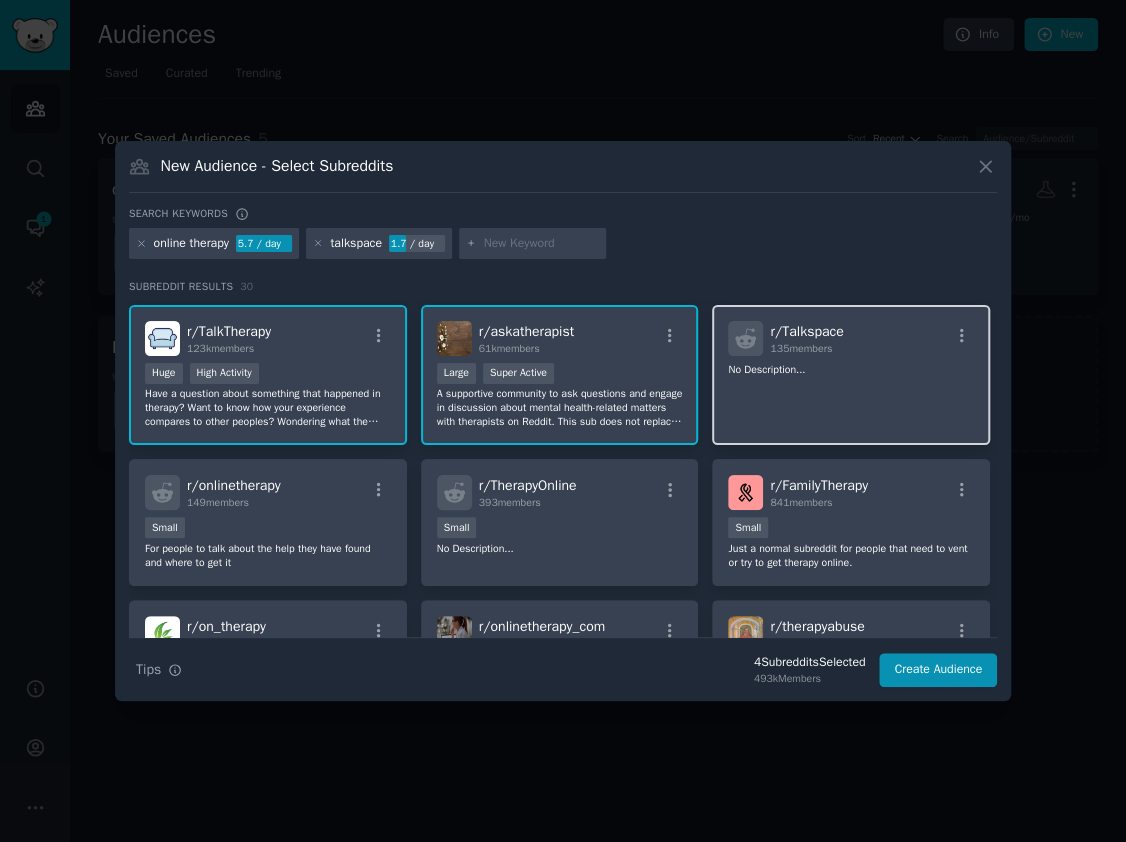 click on "r/ Talkspace 135  members No Description..." at bounding box center (851, 375) 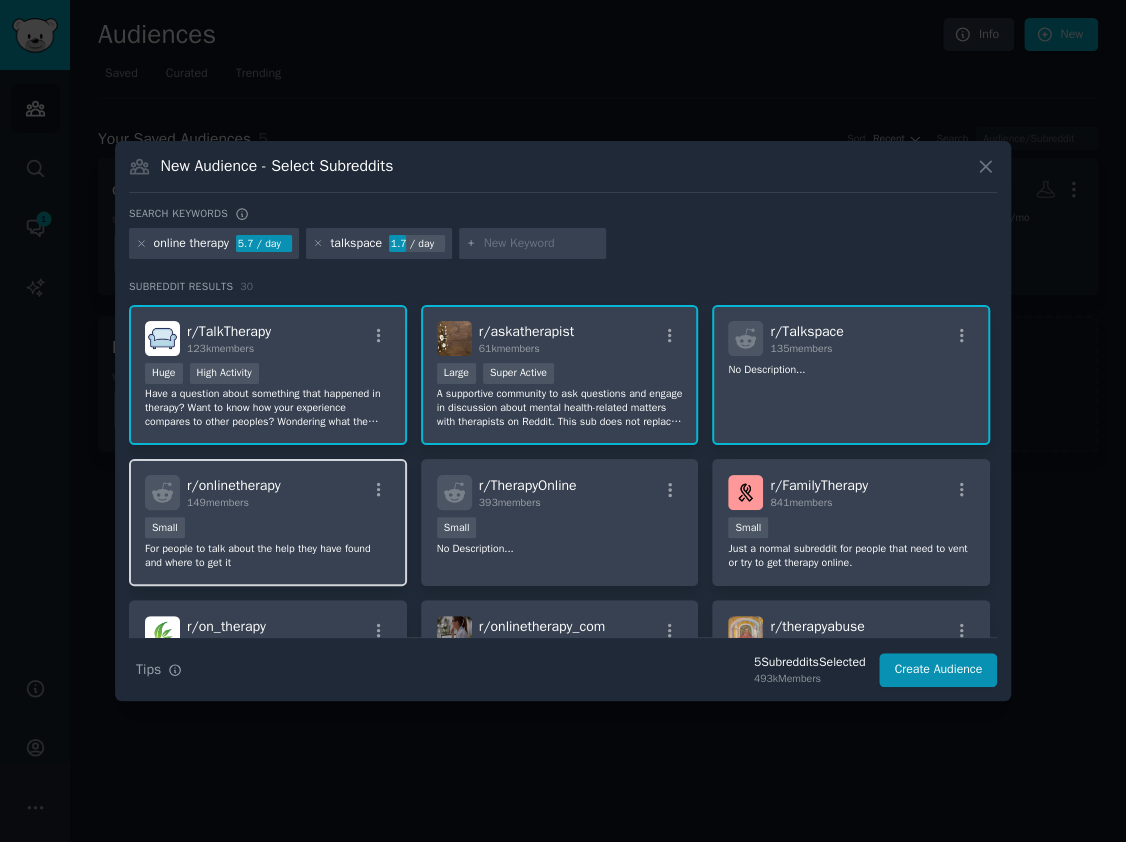 scroll, scrollTop: 196, scrollLeft: 0, axis: vertical 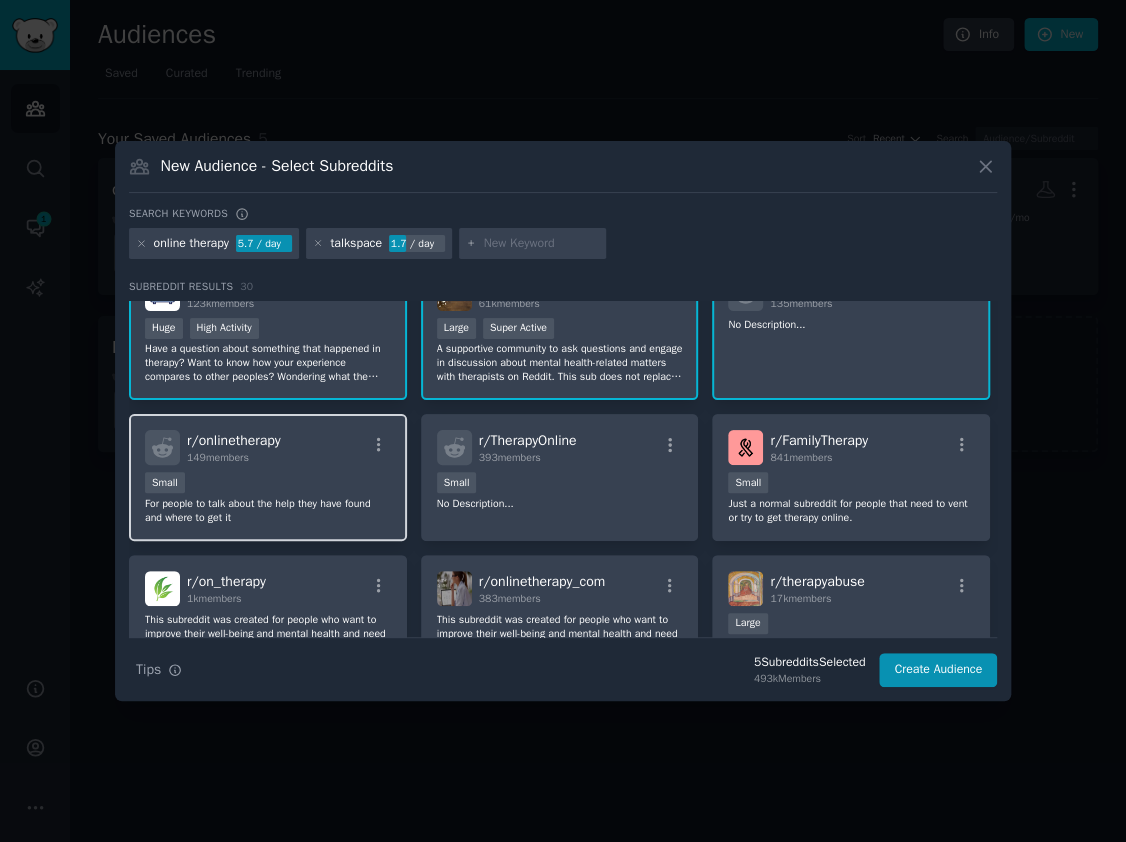 click on "For people to talk about the help they have found and where to get it" at bounding box center [268, 511] 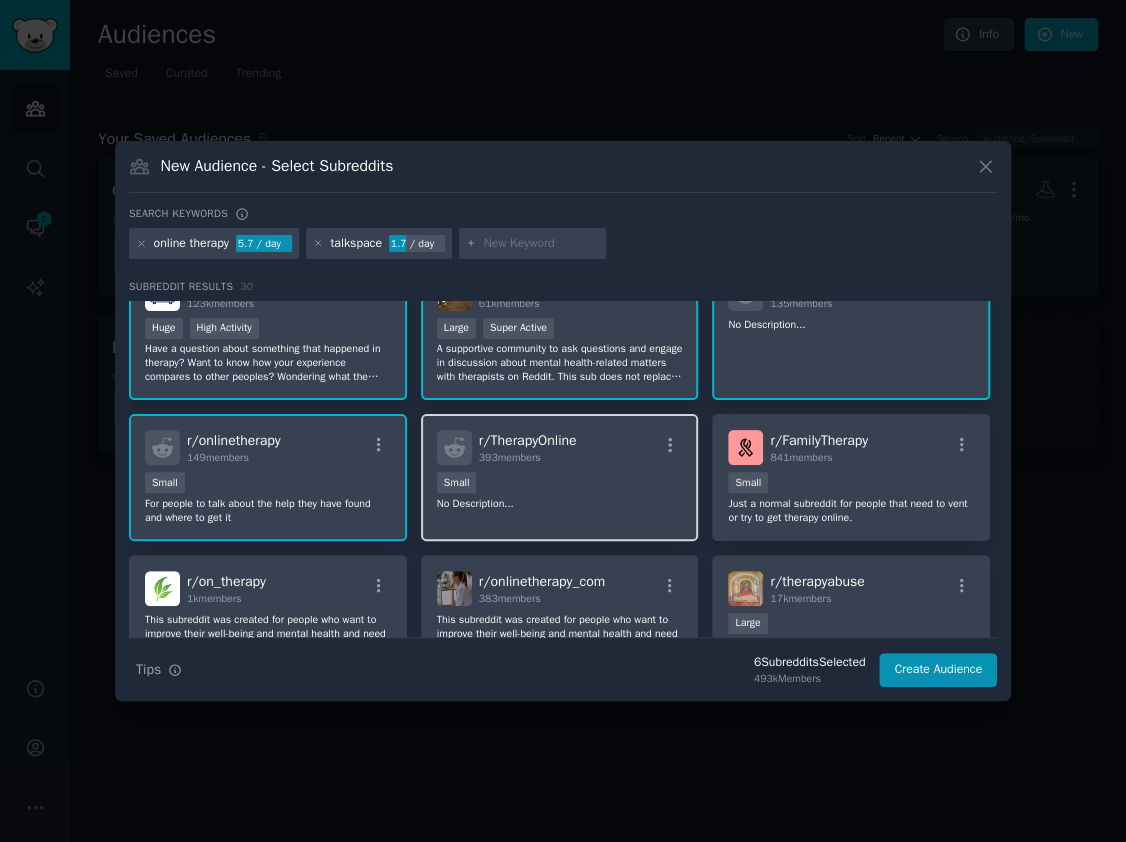 click on "r/ TherapyOnline 393  members 100 - 1000 members Small No Description..." at bounding box center (560, 477) 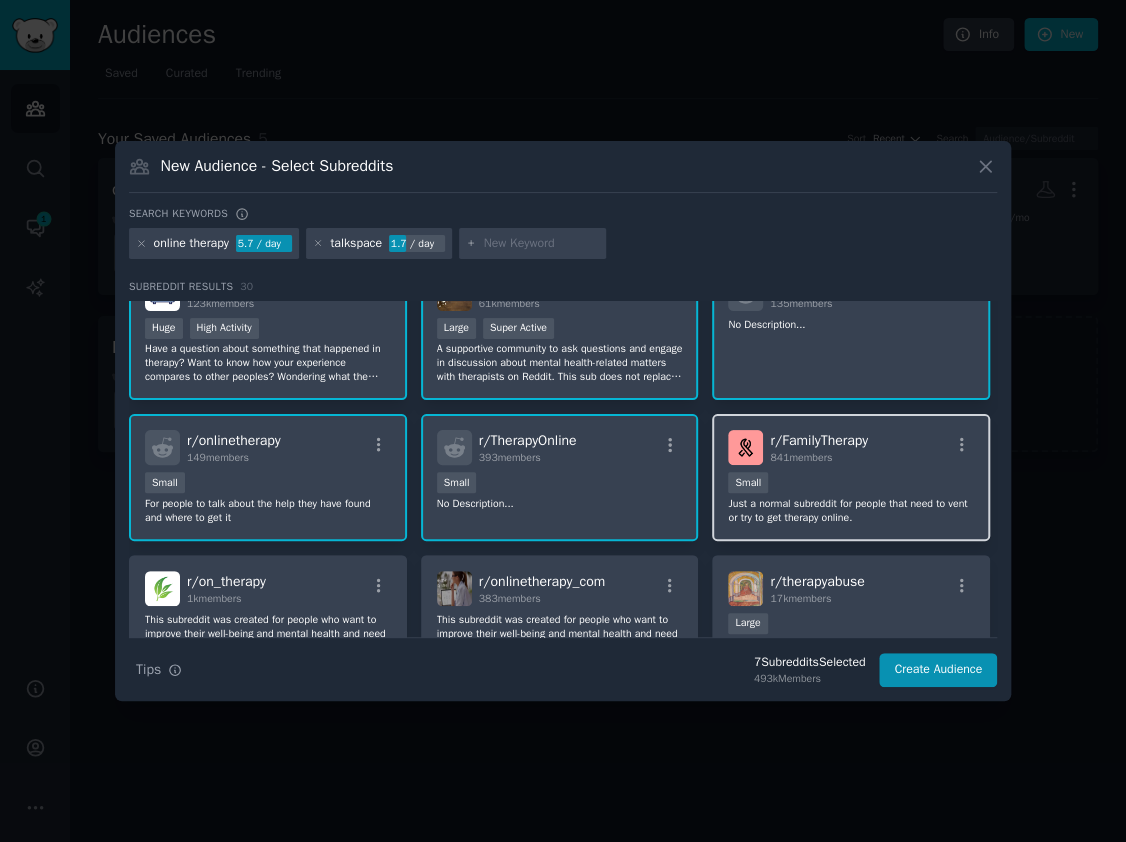 scroll, scrollTop: 248, scrollLeft: 0, axis: vertical 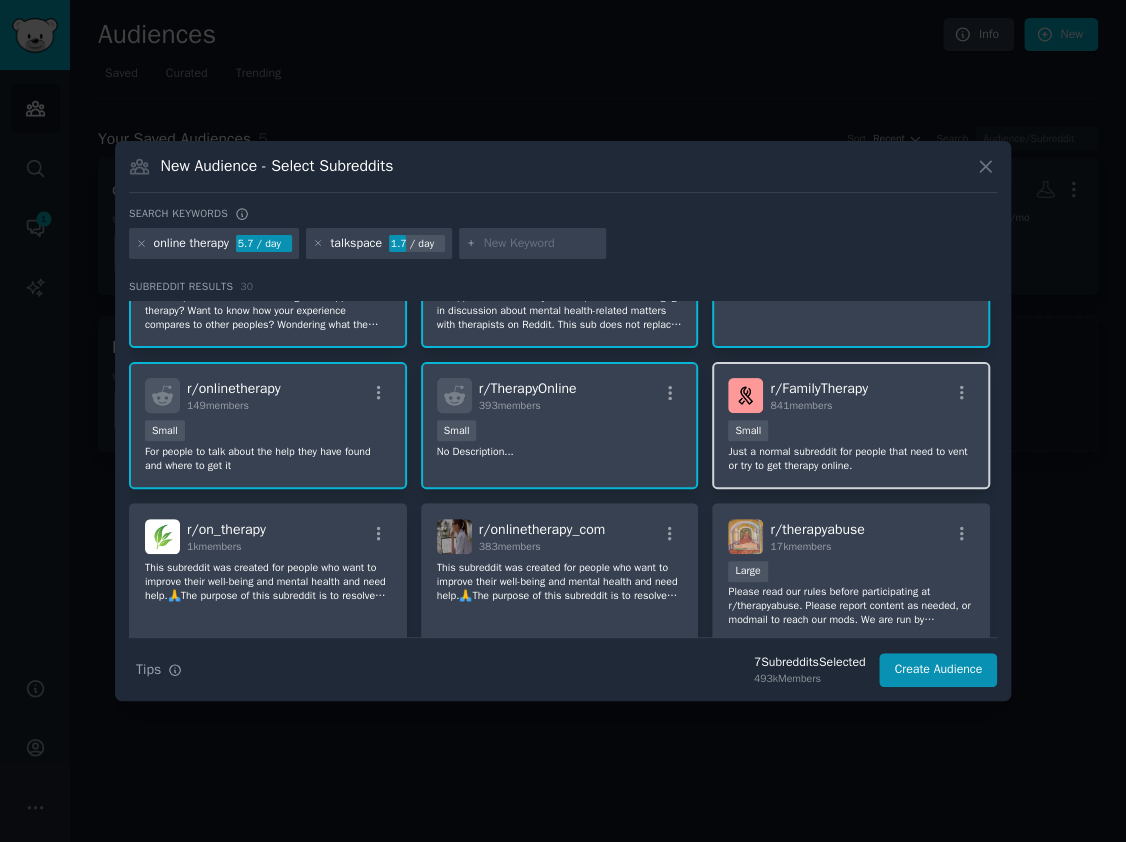 click on "Small" at bounding box center (851, 432) 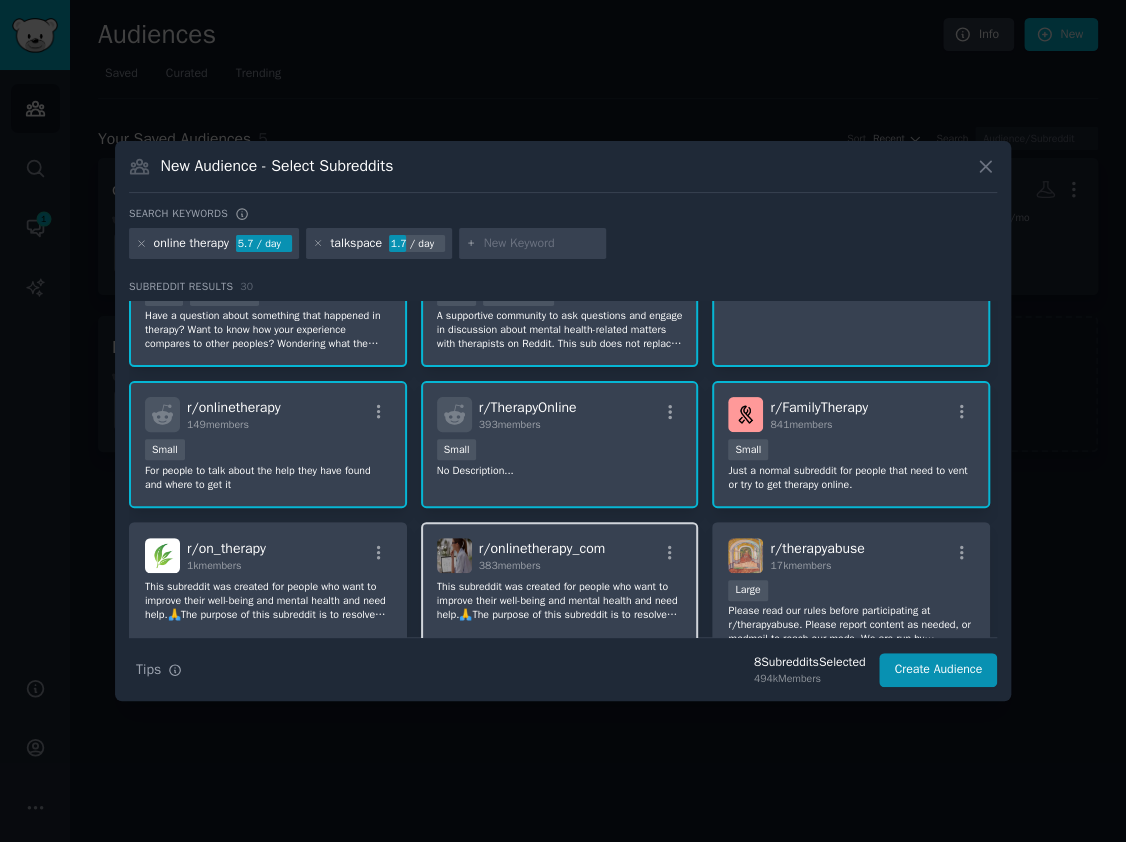 scroll, scrollTop: 160, scrollLeft: 0, axis: vertical 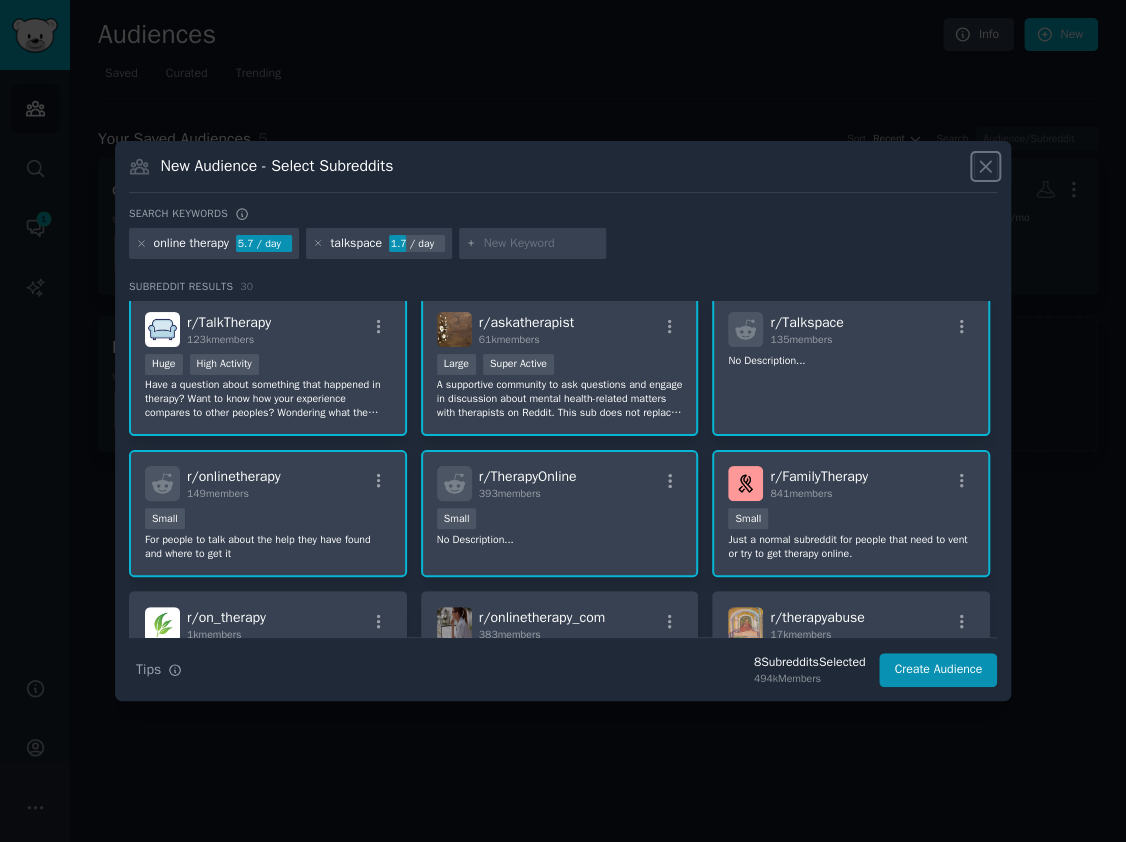 click 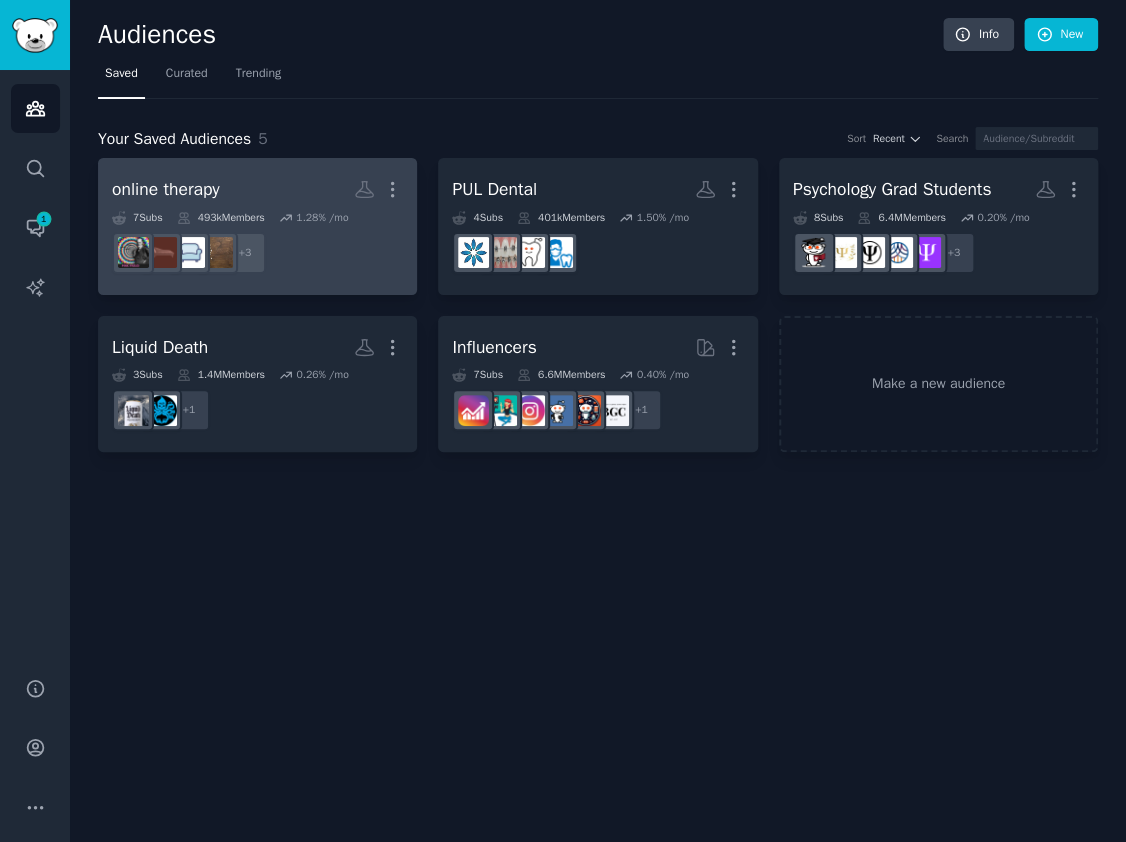 click on "online therapy Custom Audience More" at bounding box center (257, 189) 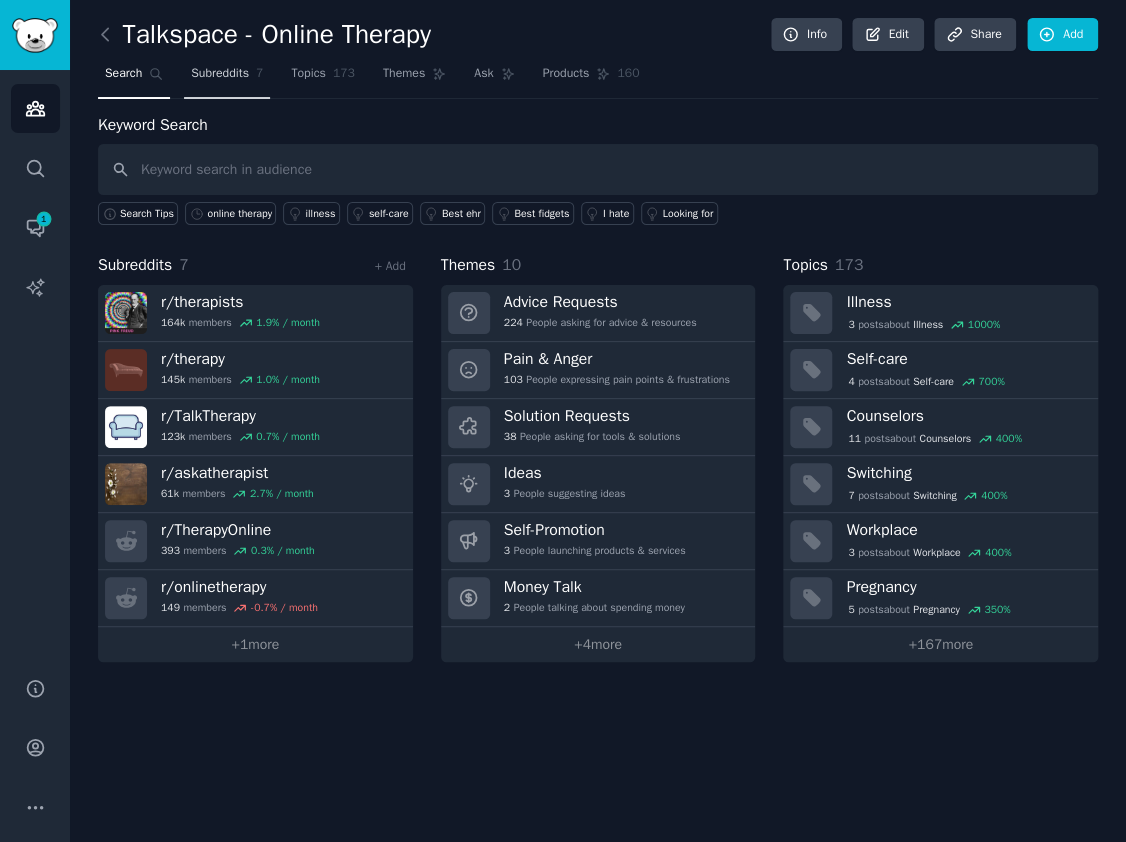 click on "Subreddits 7" at bounding box center (227, 78) 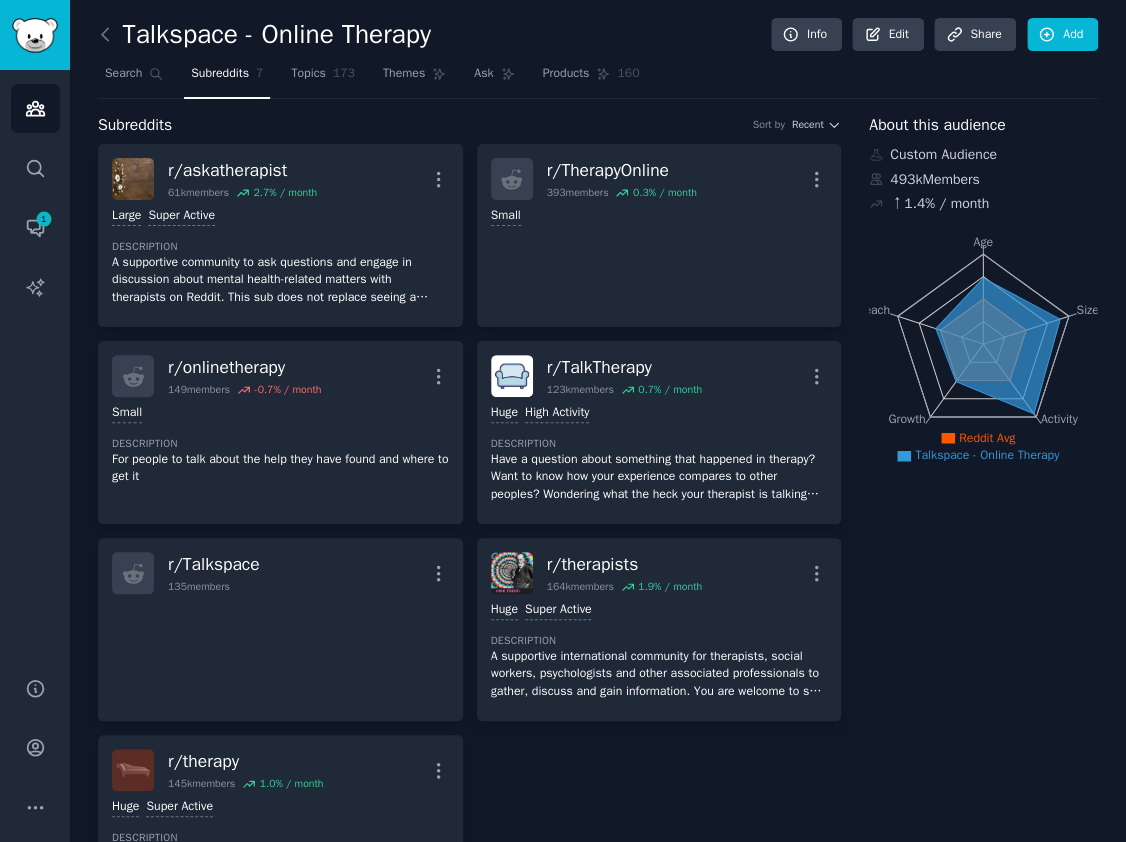 click on "Custom Audience" at bounding box center (983, 154) 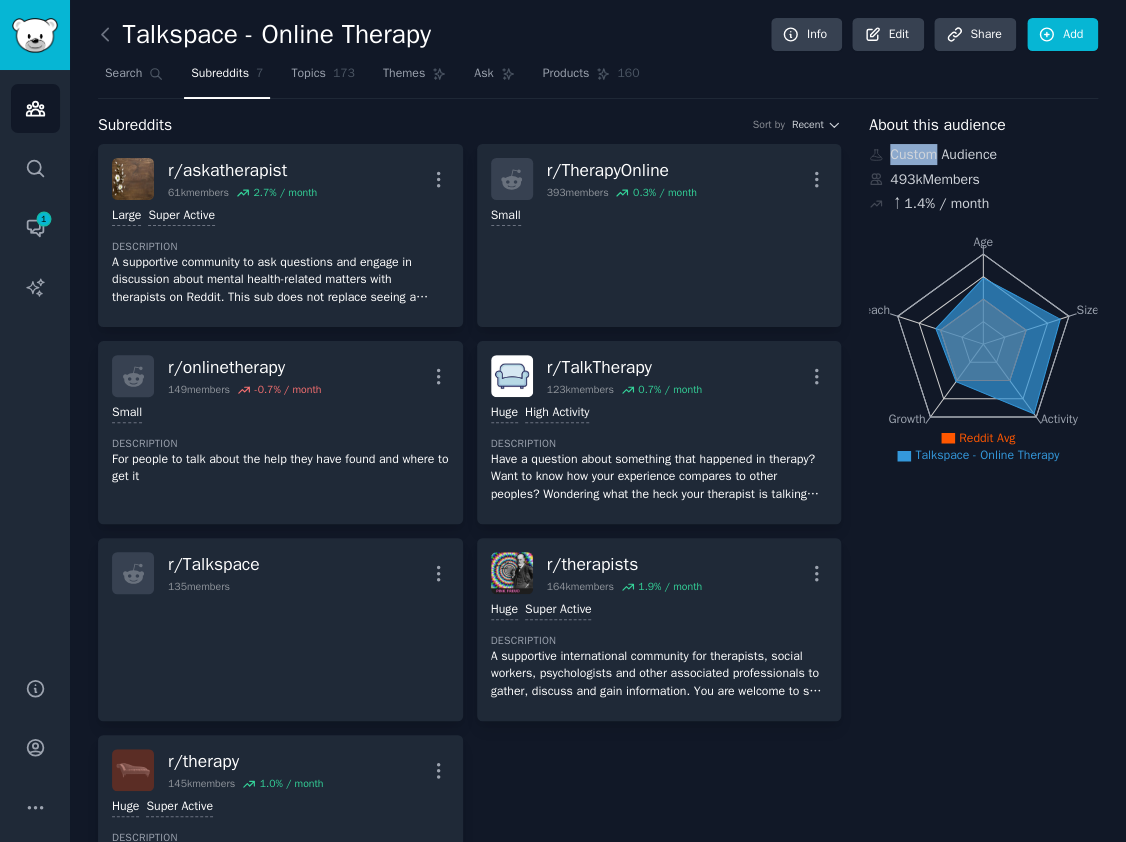 click on "Custom Audience" at bounding box center [983, 154] 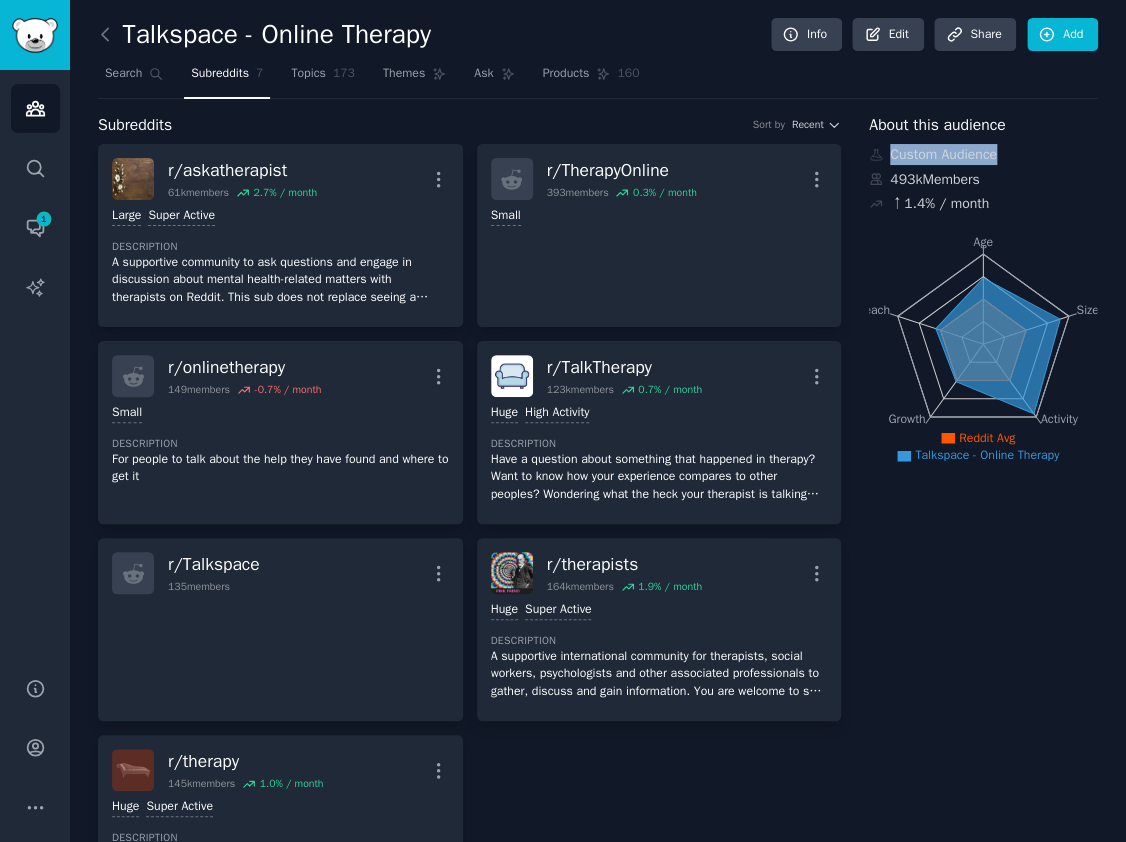 click on "Custom Audience" at bounding box center [983, 154] 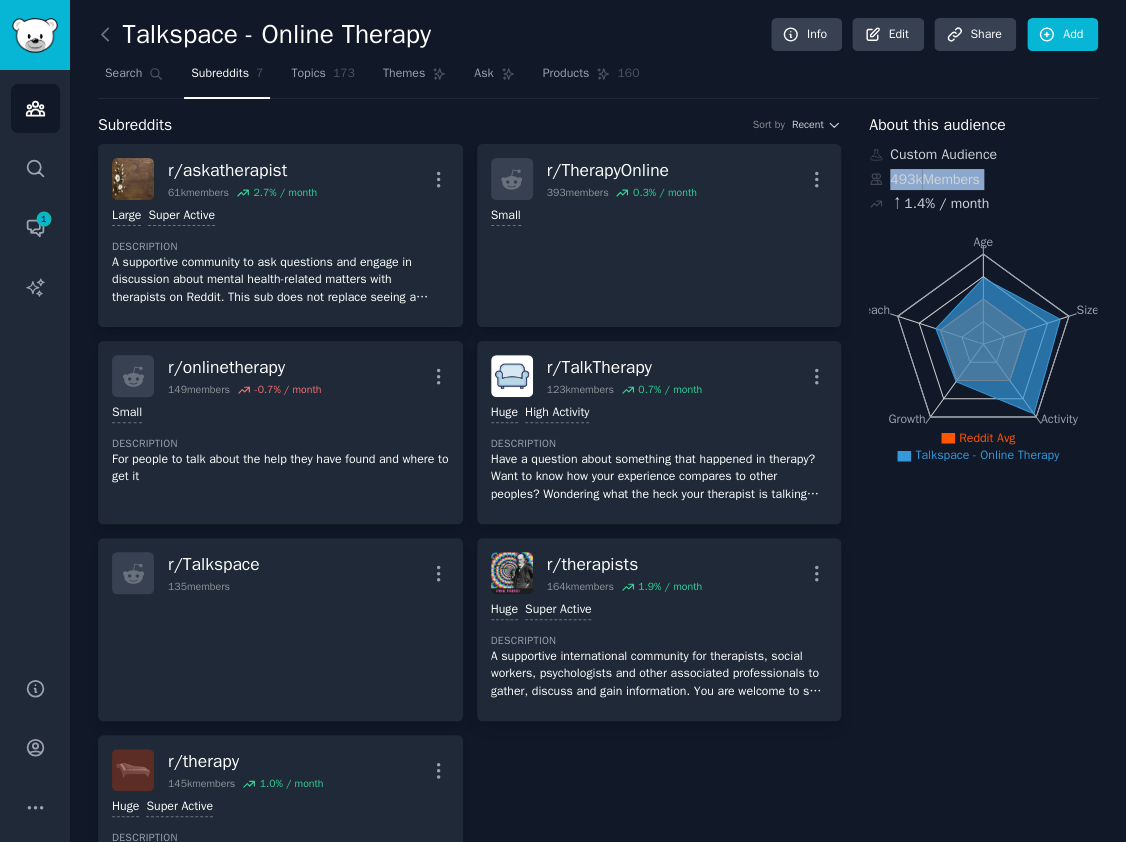 drag, startPoint x: 888, startPoint y: 169, endPoint x: 965, endPoint y: 183, distance: 78.26238 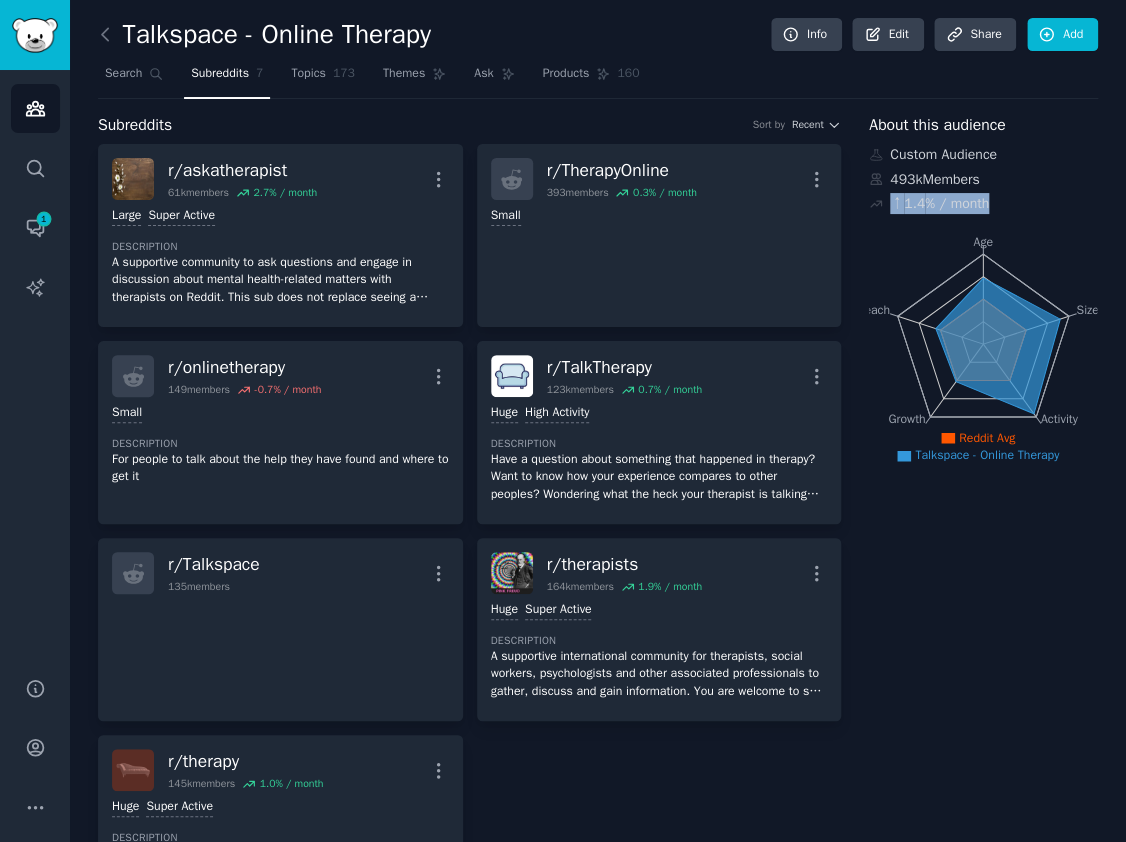 drag, startPoint x: 899, startPoint y: 208, endPoint x: 949, endPoint y: 213, distance: 50.24938 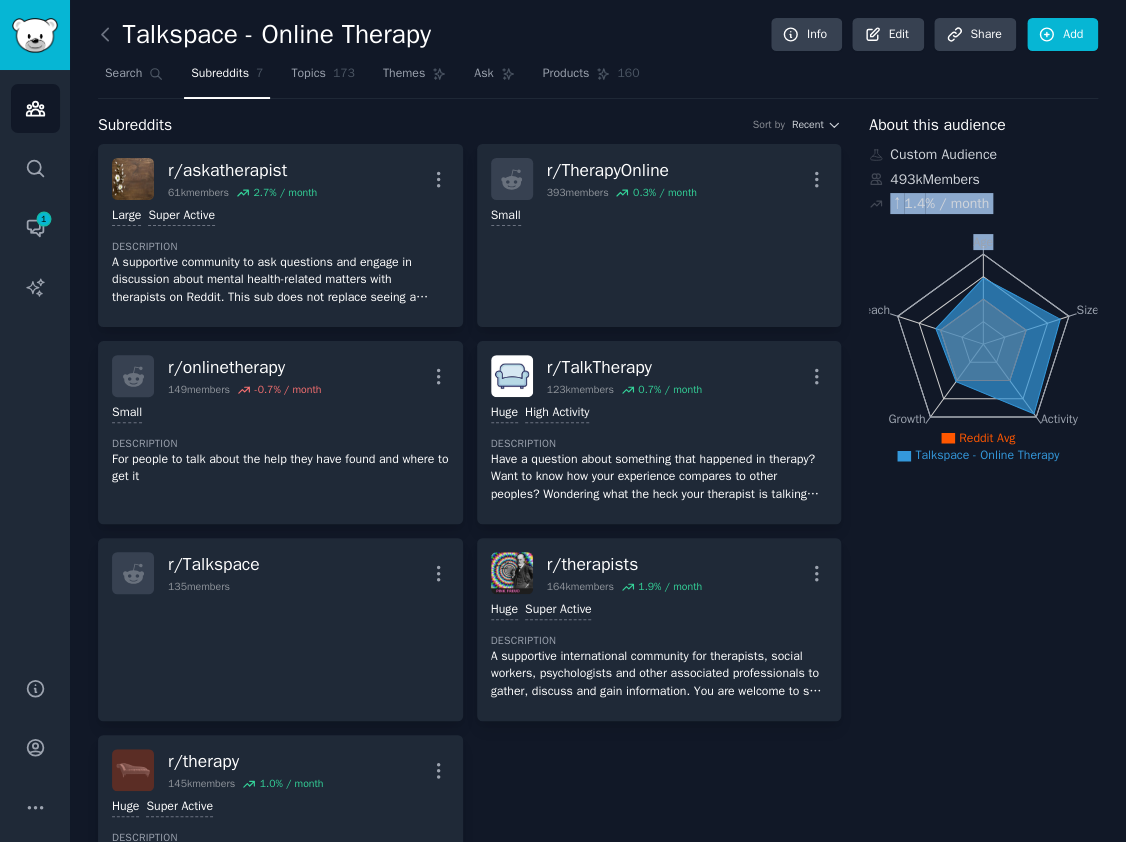 click on "↑ 1.4 % / month" at bounding box center [939, 203] 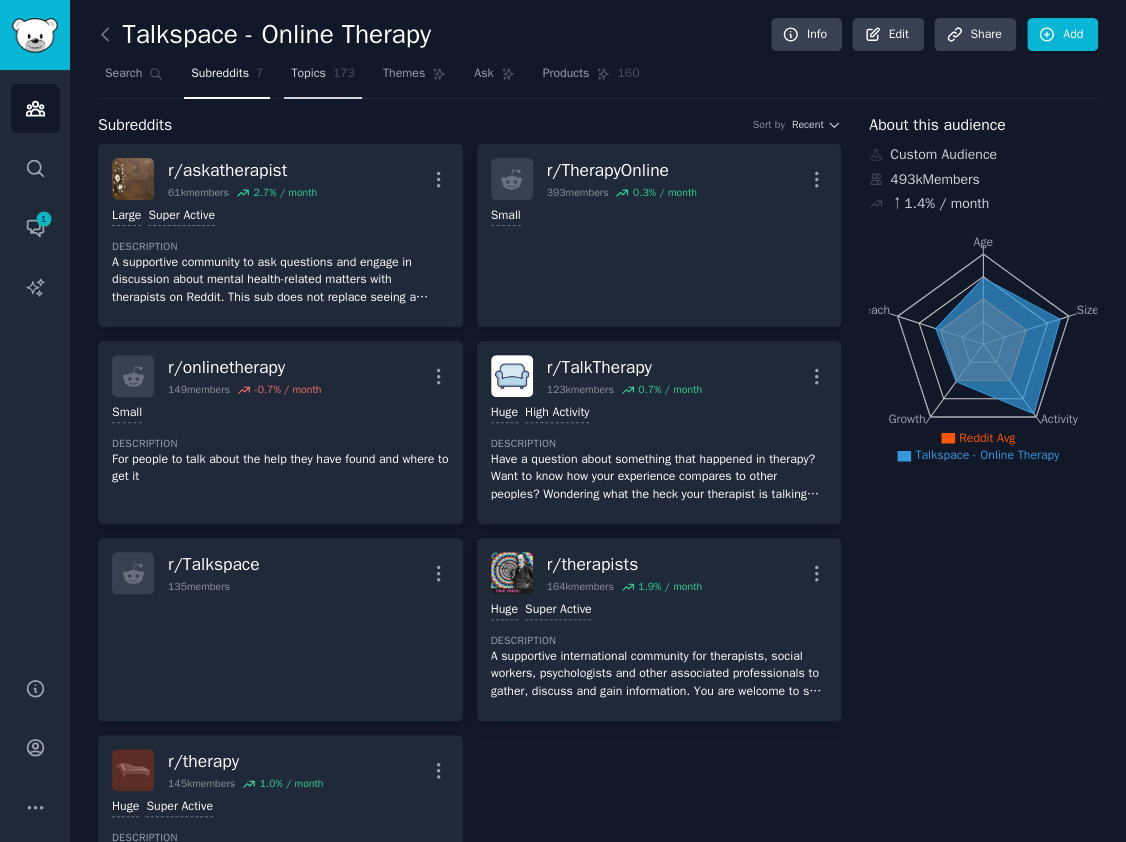 click on "Topics 173" at bounding box center [323, 78] 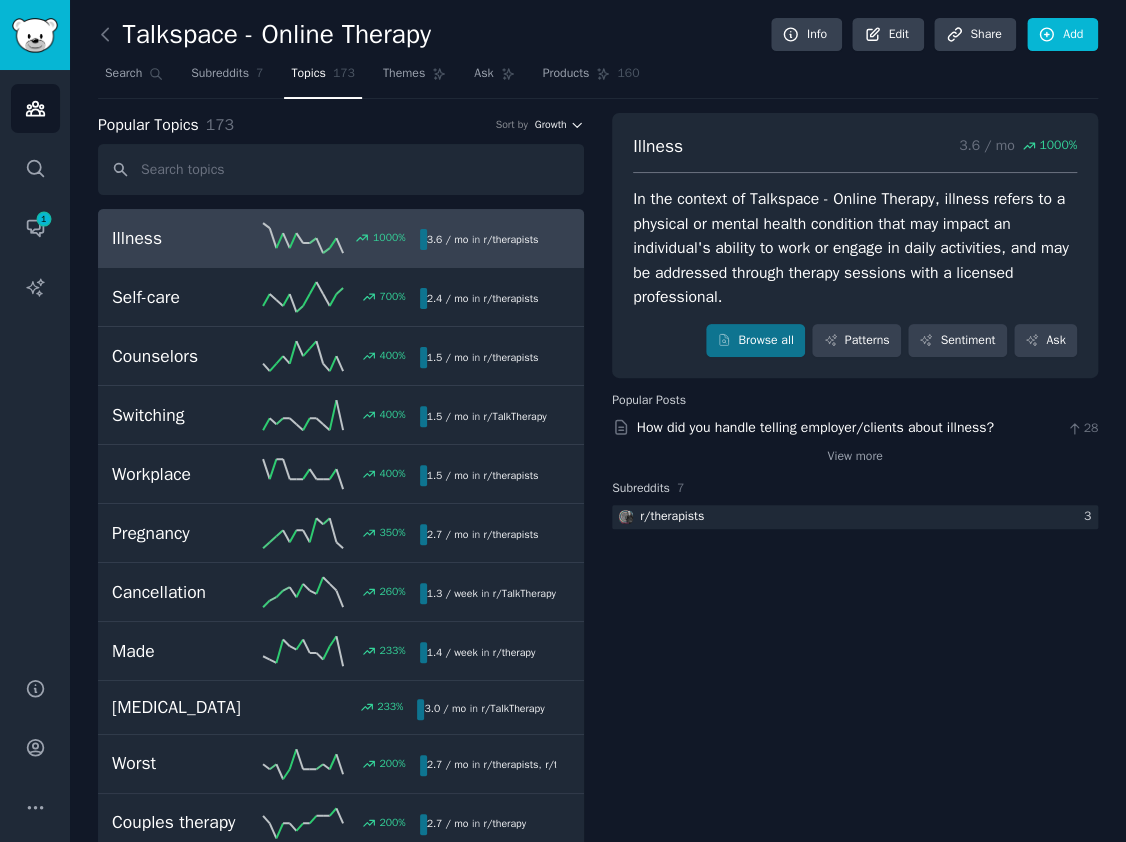 click on "Growth" at bounding box center [551, 125] 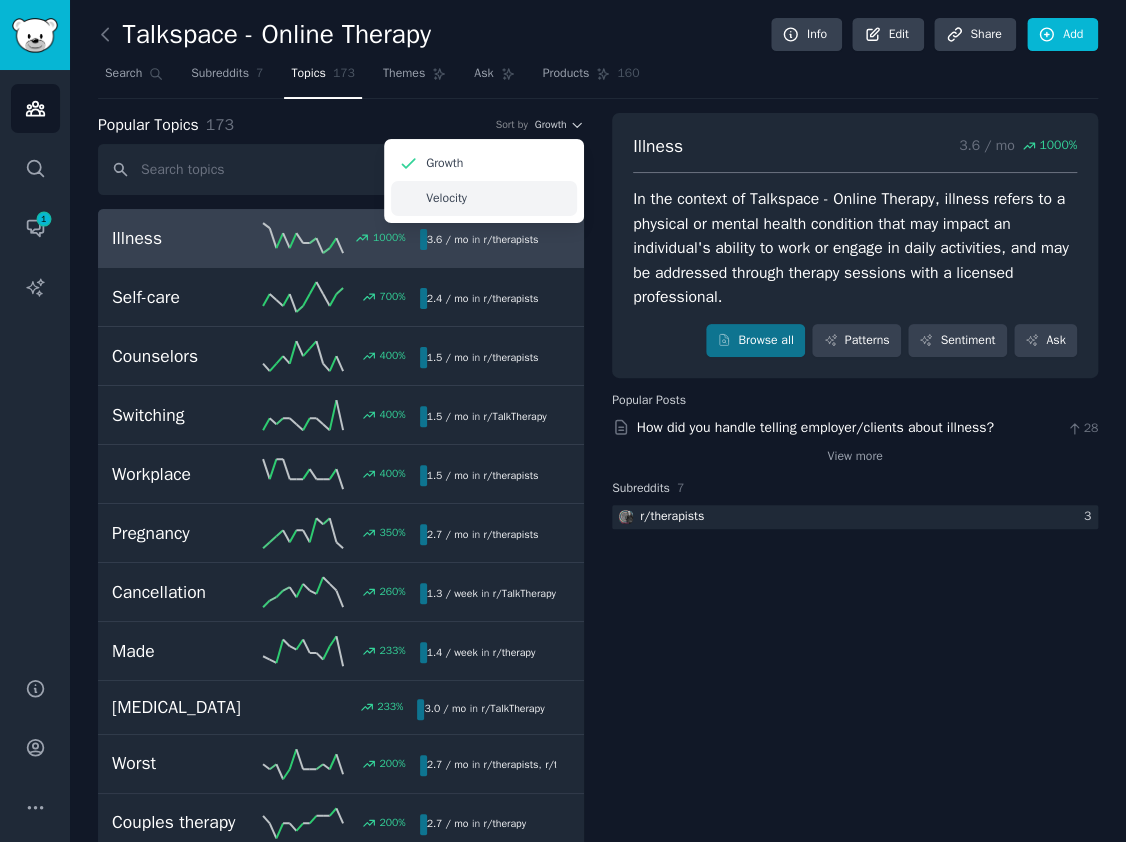 click on "Velocity" at bounding box center [484, 198] 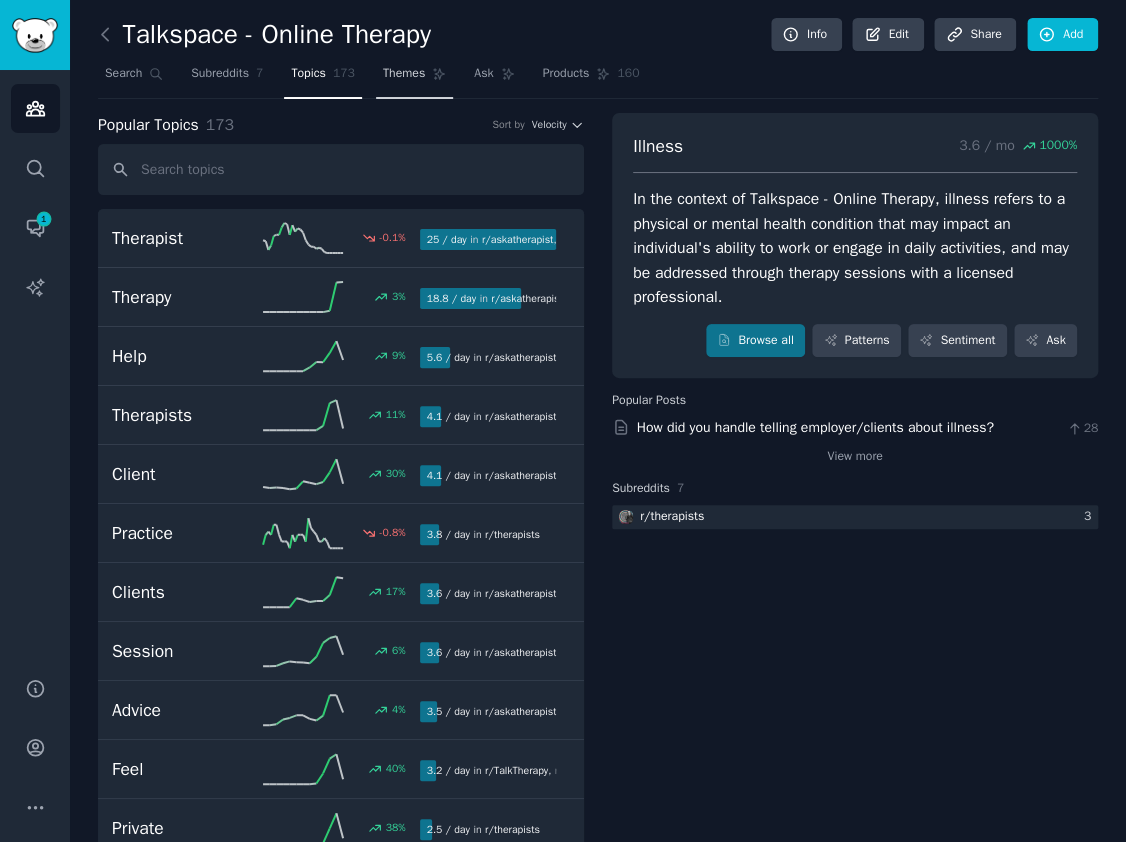 click on "Themes" at bounding box center [404, 74] 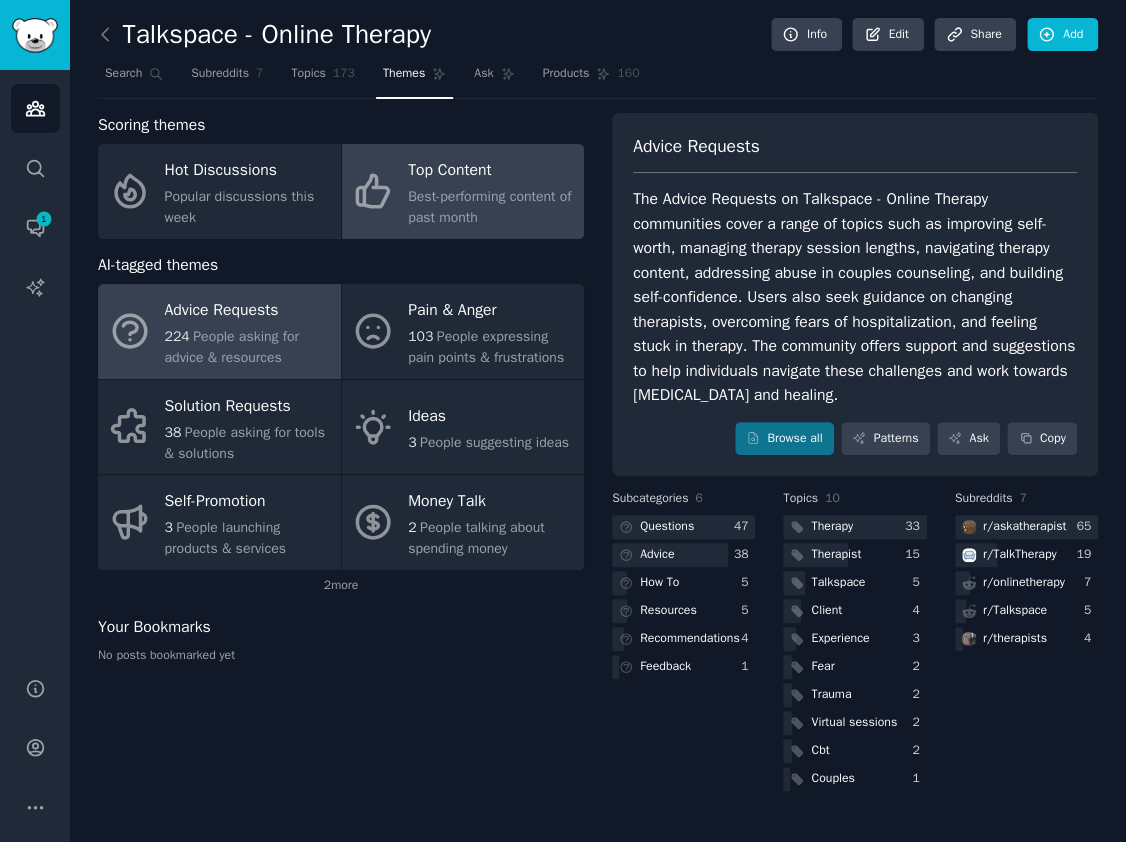 click on "Best-performing content of past month" 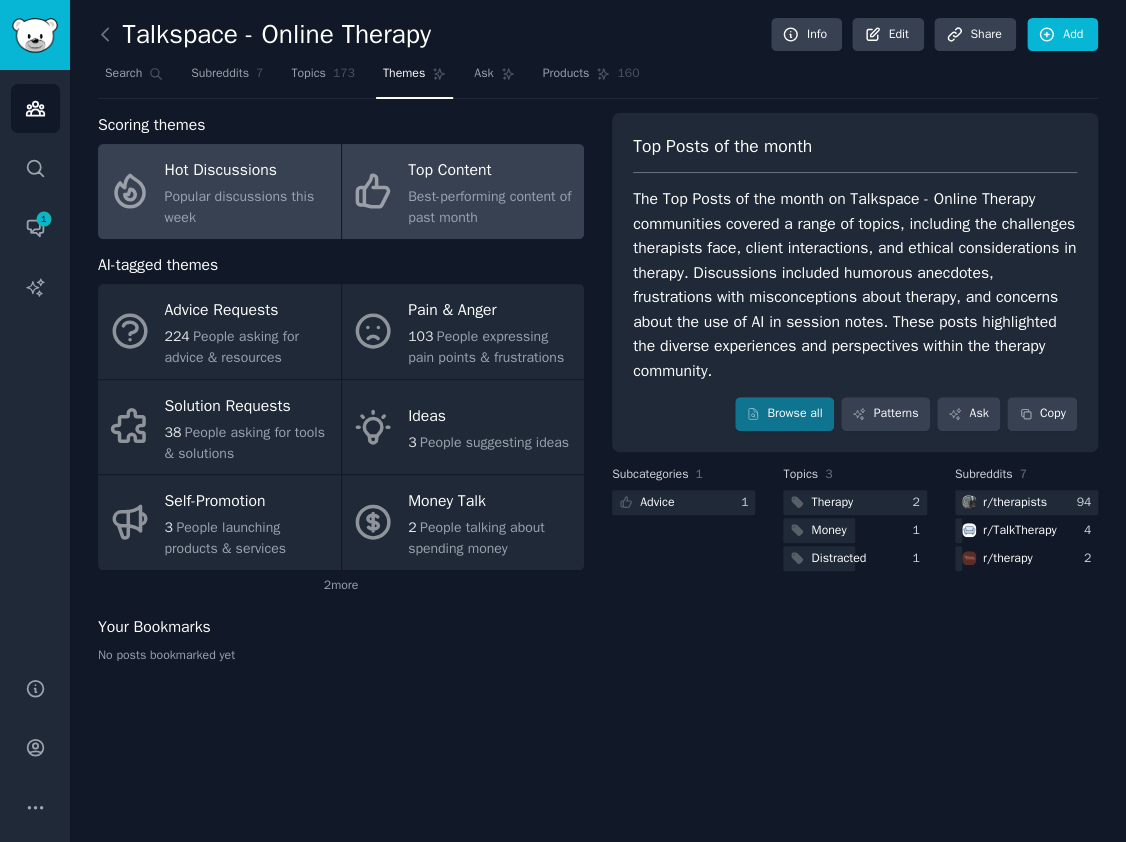 click on "Hot Discussions" at bounding box center (248, 171) 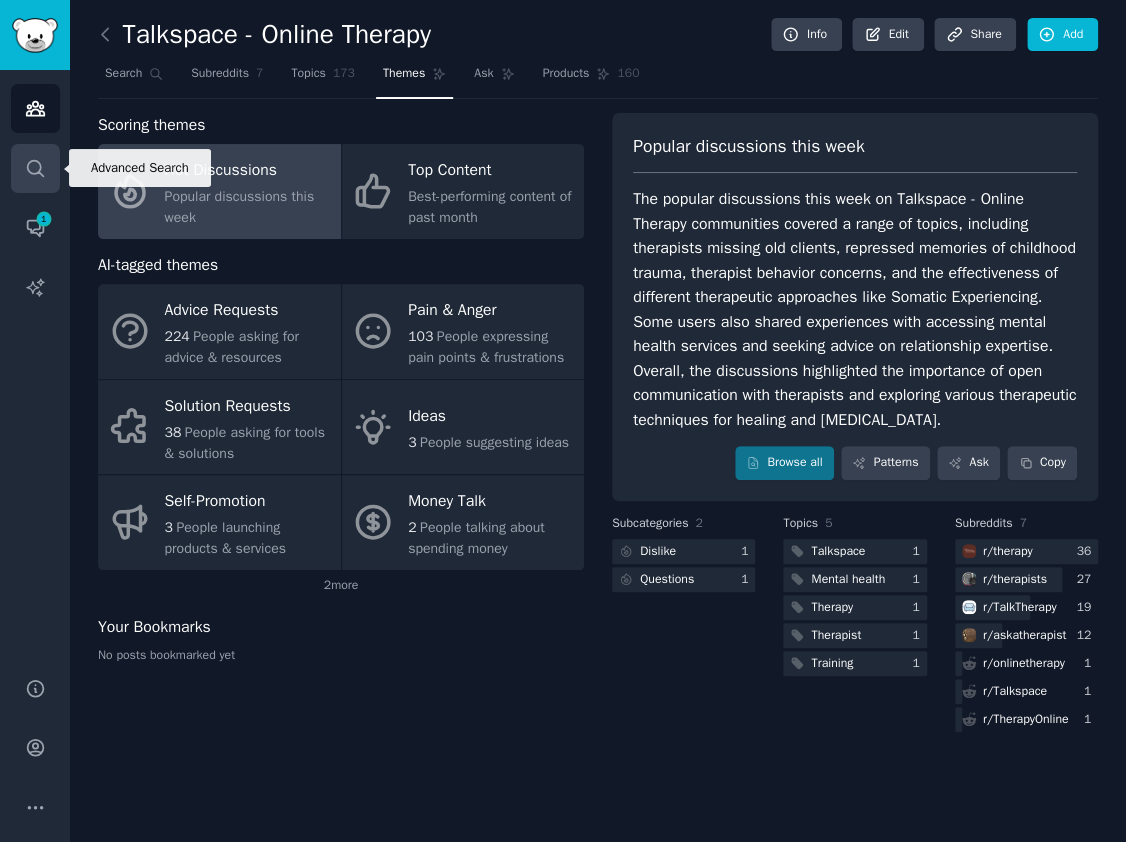click 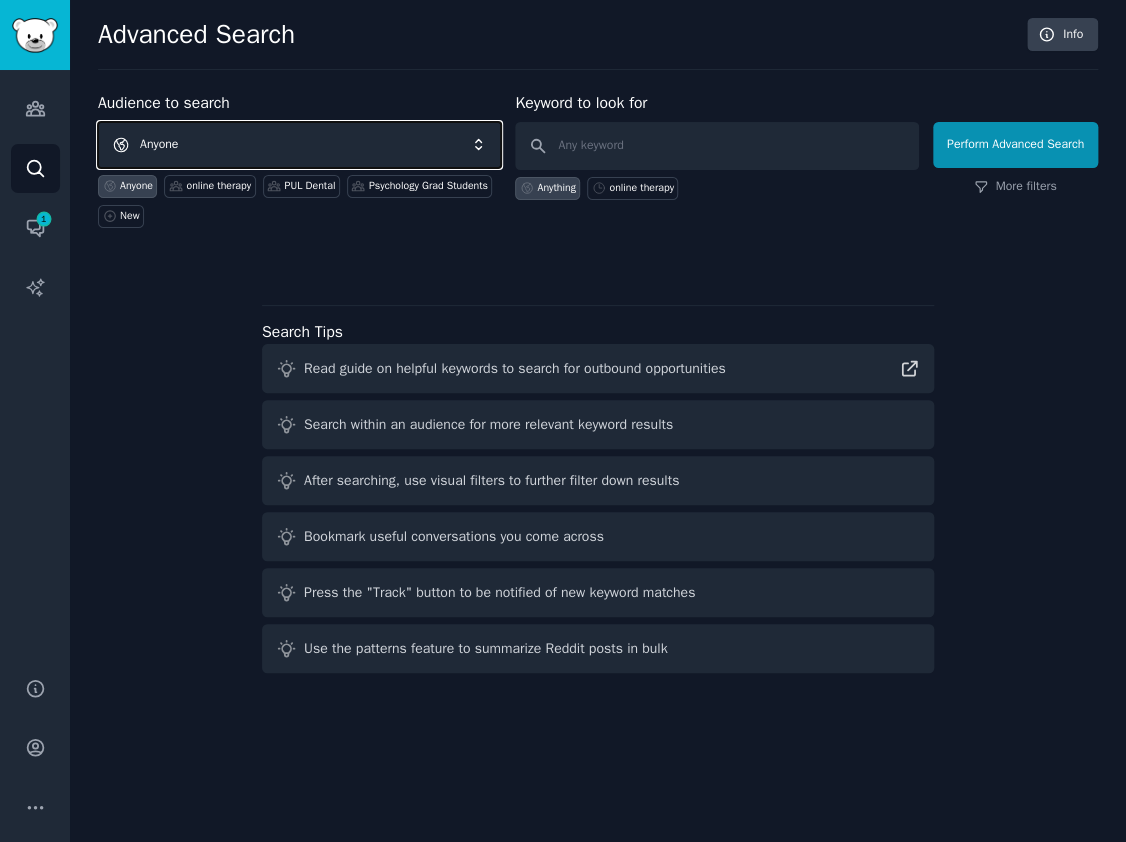 click on "Anyone" at bounding box center (299, 145) 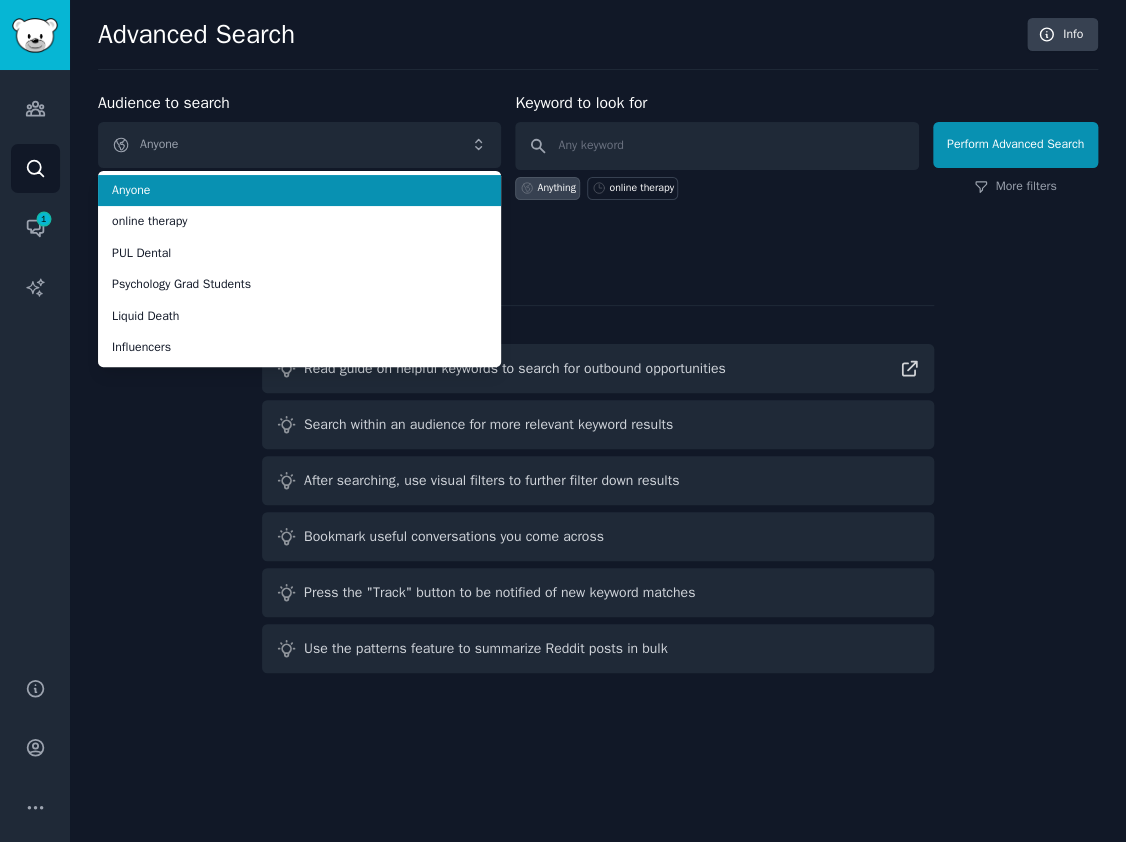 click on "Anyone" at bounding box center [299, 191] 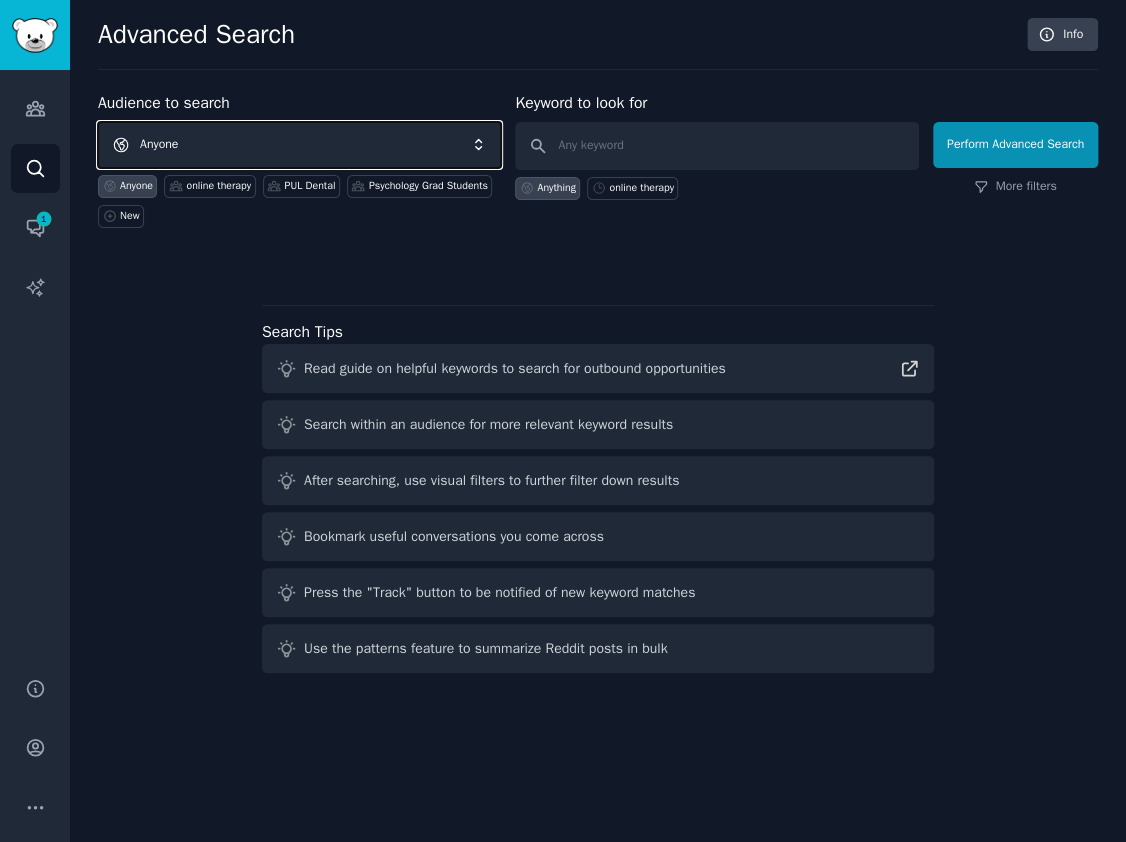 click on "Anyone" at bounding box center [299, 145] 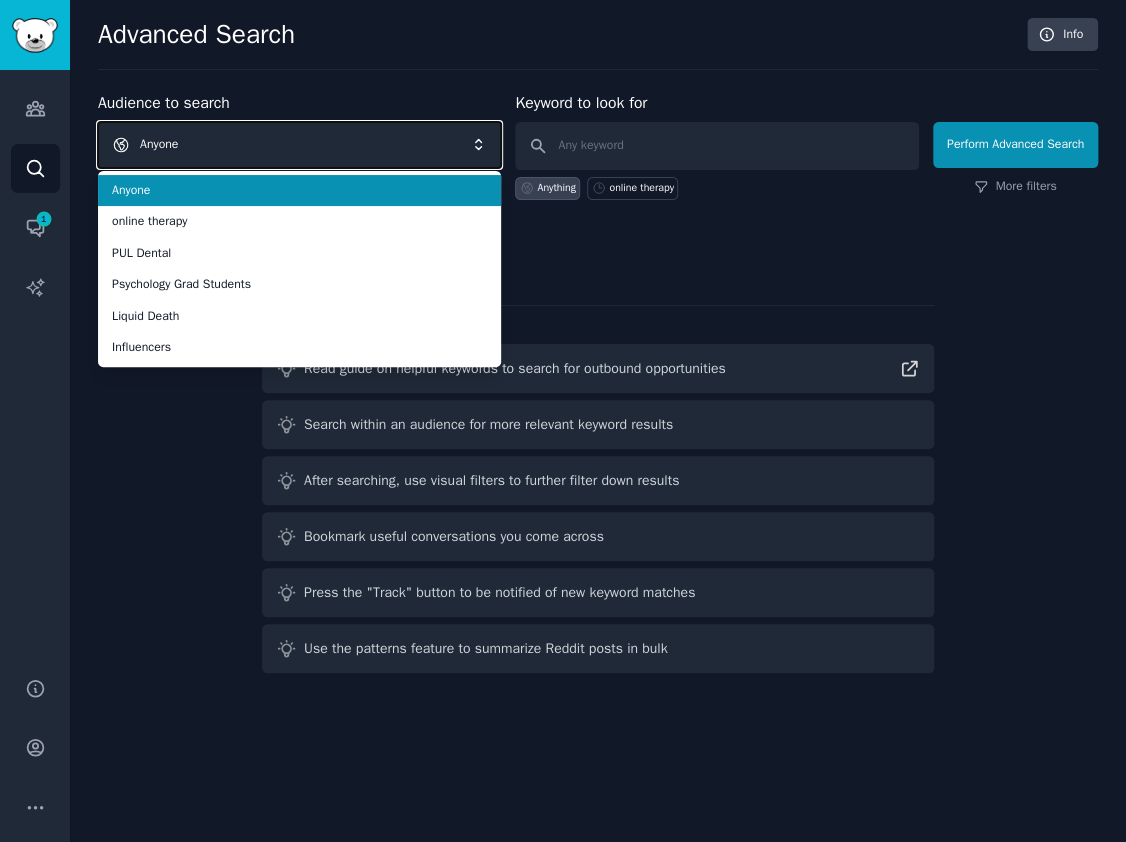 click on "Anyone" at bounding box center (299, 145) 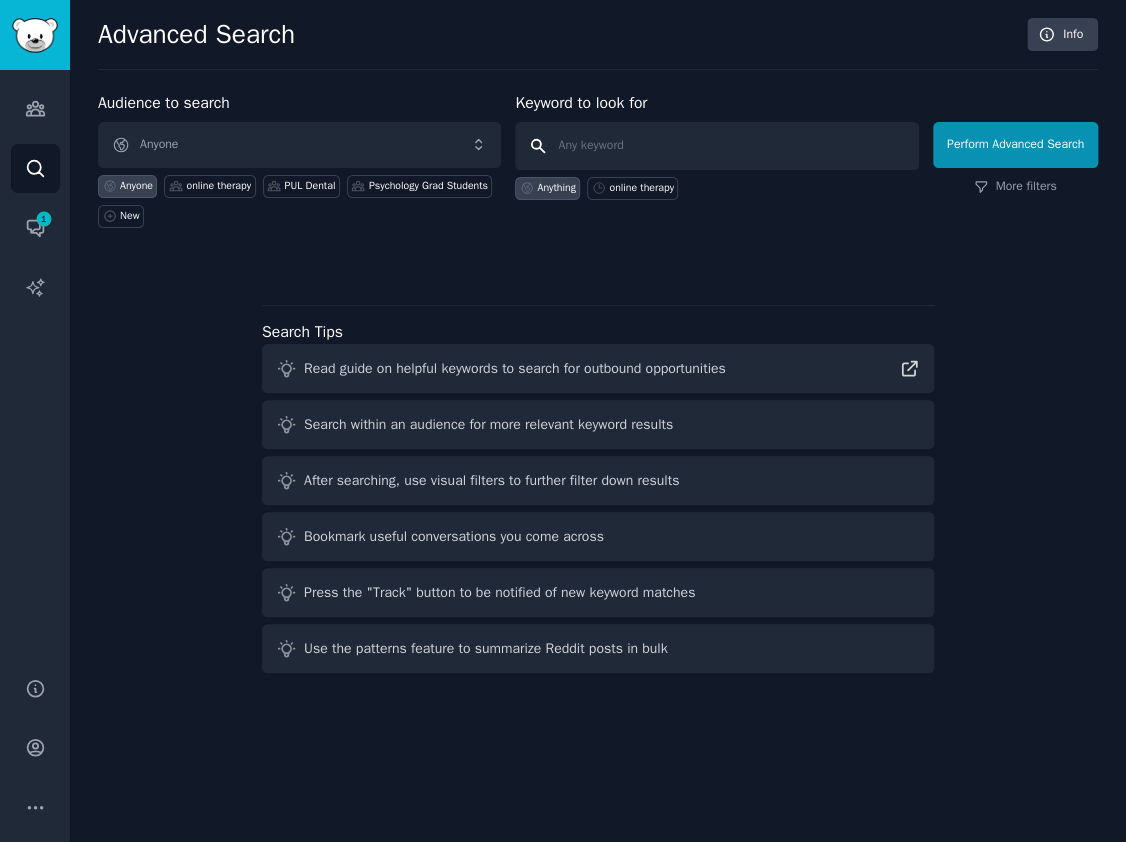 click at bounding box center [716, 146] 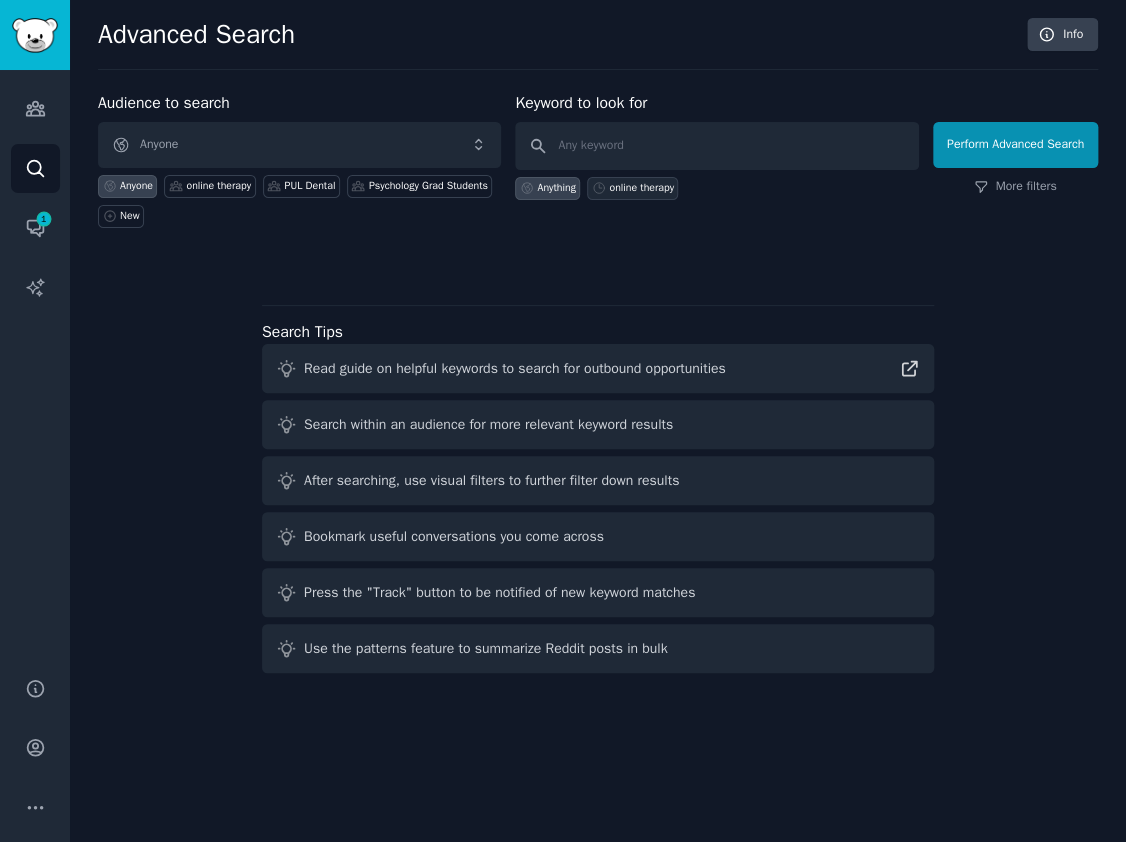click on "online therapy" at bounding box center [632, 188] 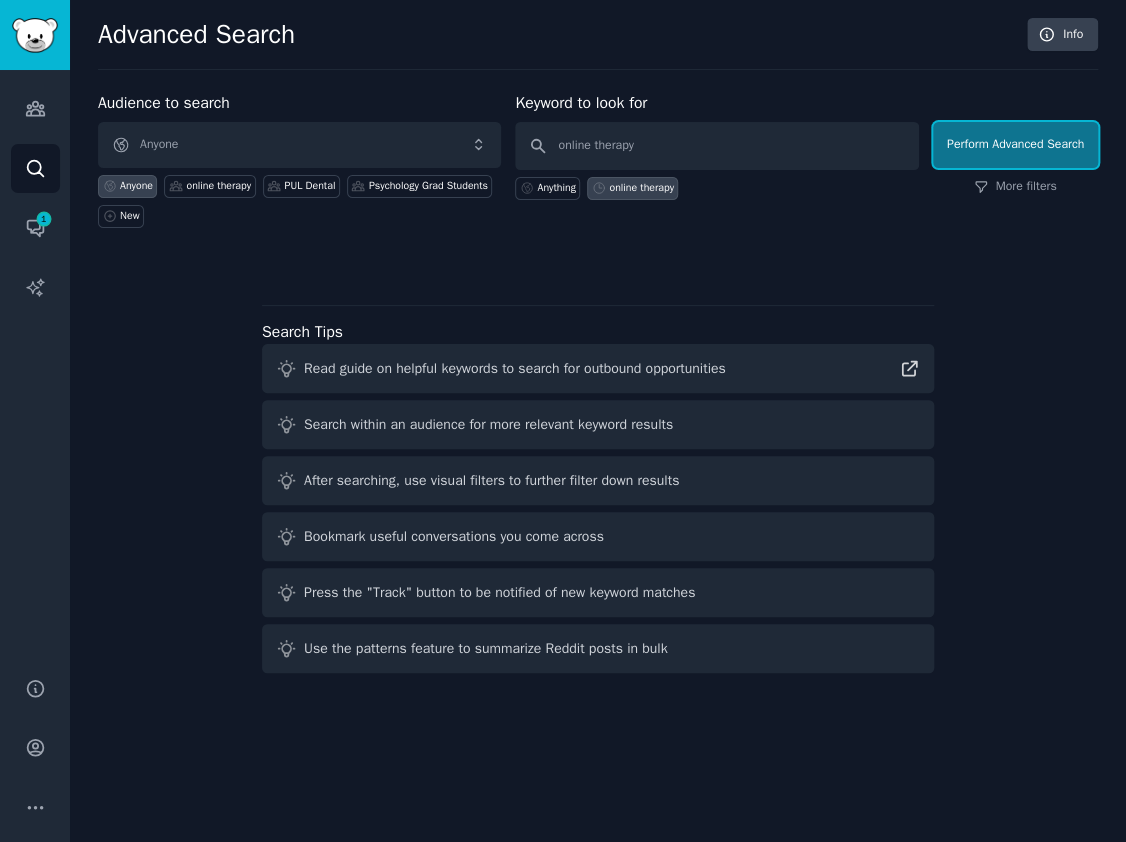 click on "Perform Advanced Search" at bounding box center [1015, 145] 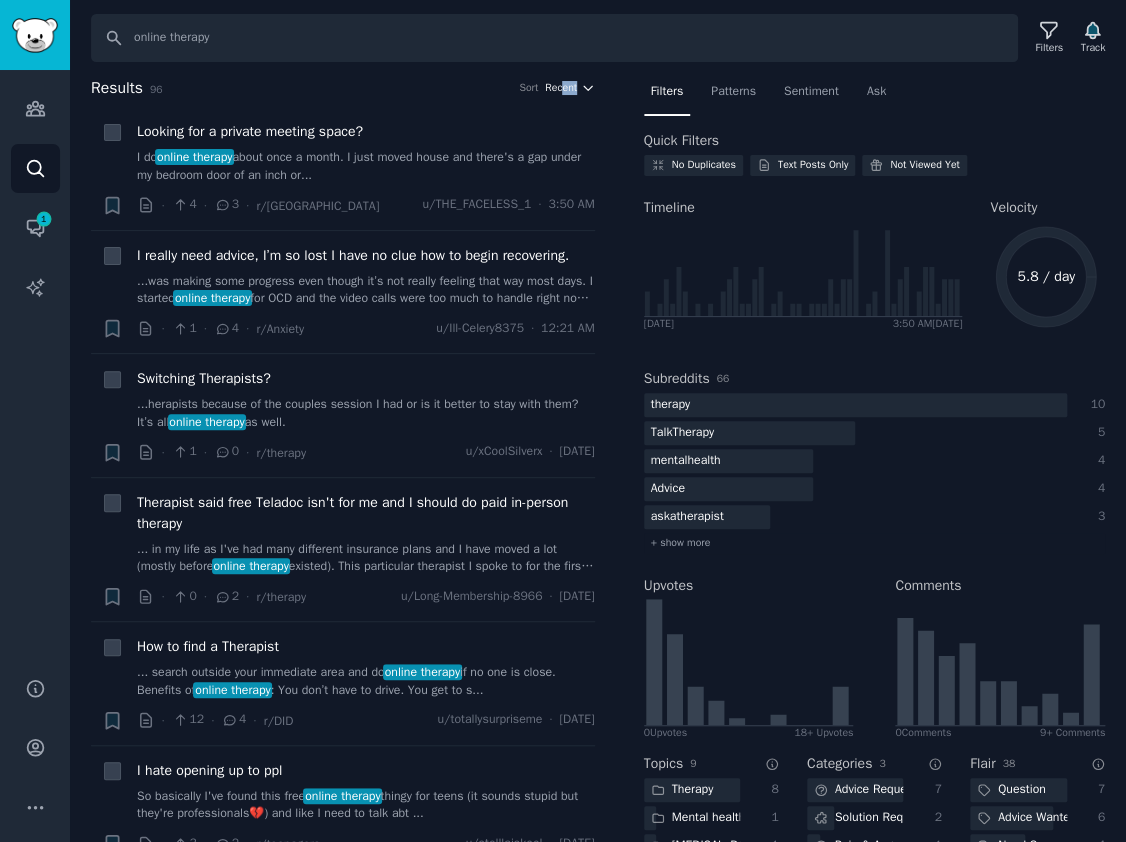 click on "Results 96 Sort Recent" at bounding box center (343, 88) 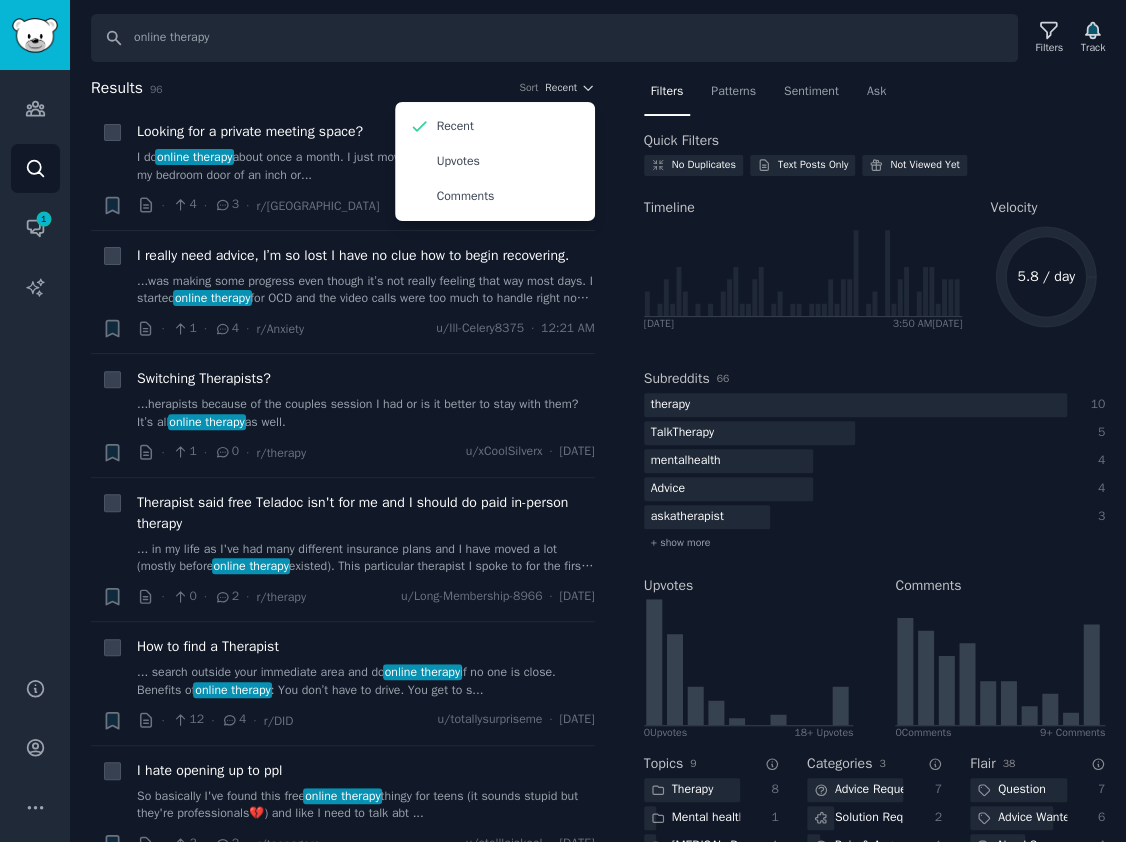 click on "Search online therapy Filters Track Results 96 Sort Recent Recent Upvotes Comments + Looking for a private meeting space? I do  online therapy  about once a month. I just moved house and there's a gap under my bedroom door of an inch or... · 4 · 3 · r/galway u/THE_FACELESS_1 · 3:50 AM + I really need advice, I’m so lost I have no clue how to begin recovering. ...was making some progress even though it’s not really feeling that way most days.
I started  online therapy  for OCD and the video calls were too much to handle right now I could barely engage and list... · 1 · 4 · r/Anxiety u/Ill-Celery8375 · 12:21 AM + Switching Therapists? ...herapists because of the couples session I had or is it better to stay with them?
It’s all  online therapy  as well.  · 1 · 0 · r/therapy u/xCoolSilverx · Fri 7/18/2025 + Therapist said free Teladoc isn't for me and I should do paid in-person therapy ... in my life as I've had many different insurance plans and I have moved a lot (mostly before  · 0 · 2" at bounding box center (598, 421) 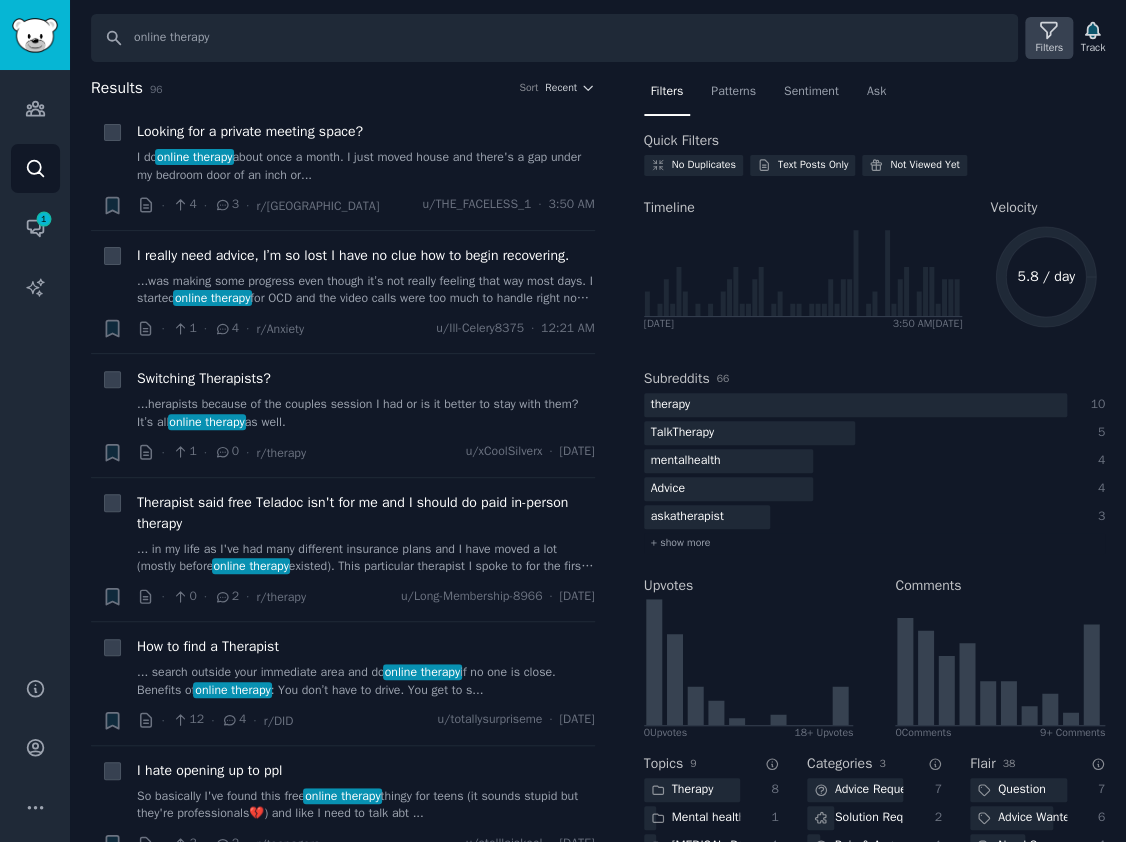 click on "Filters" at bounding box center [1049, 48] 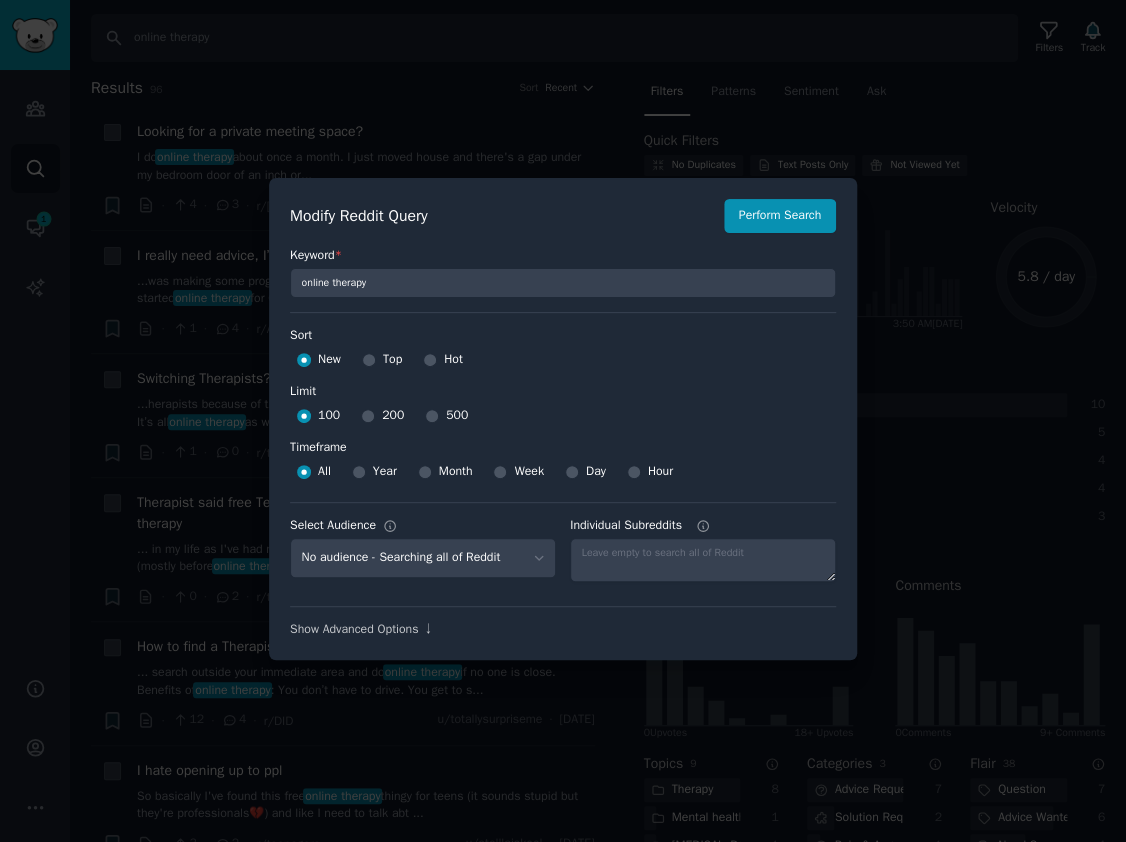 scroll, scrollTop: 14, scrollLeft: 0, axis: vertical 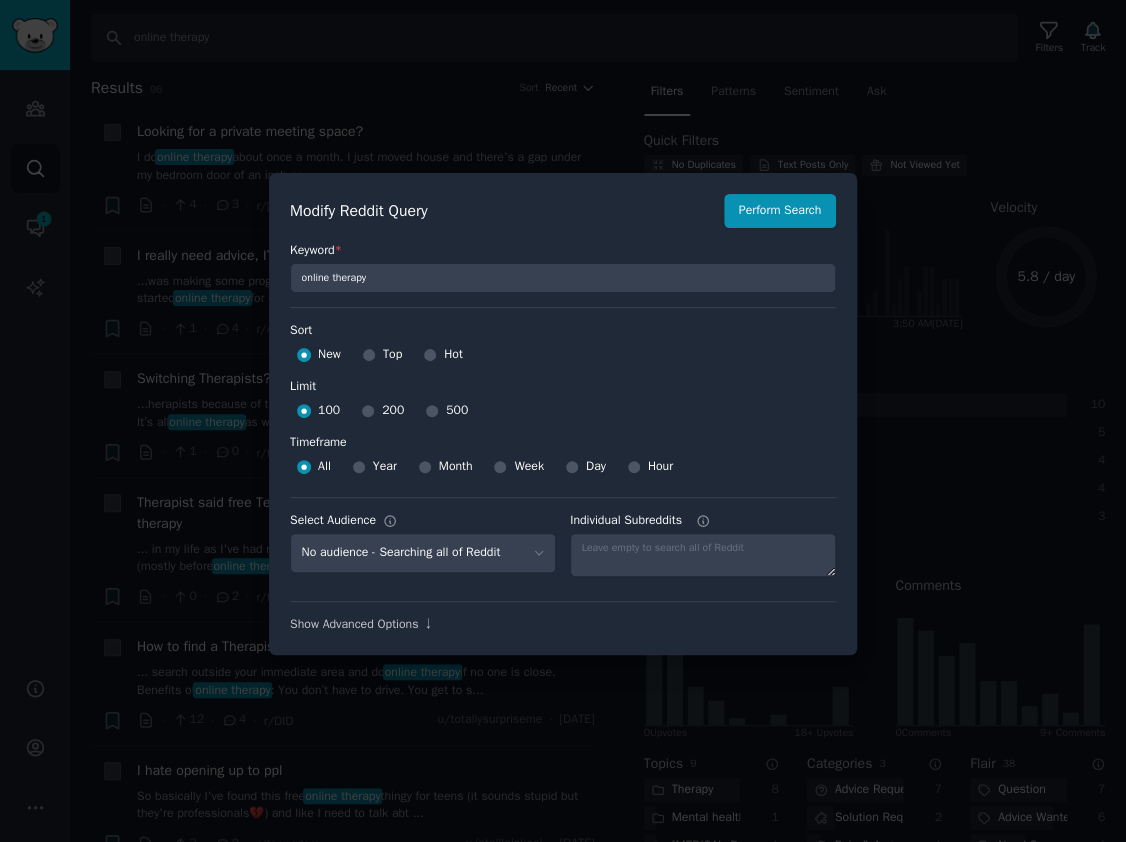 click at bounding box center (563, 421) 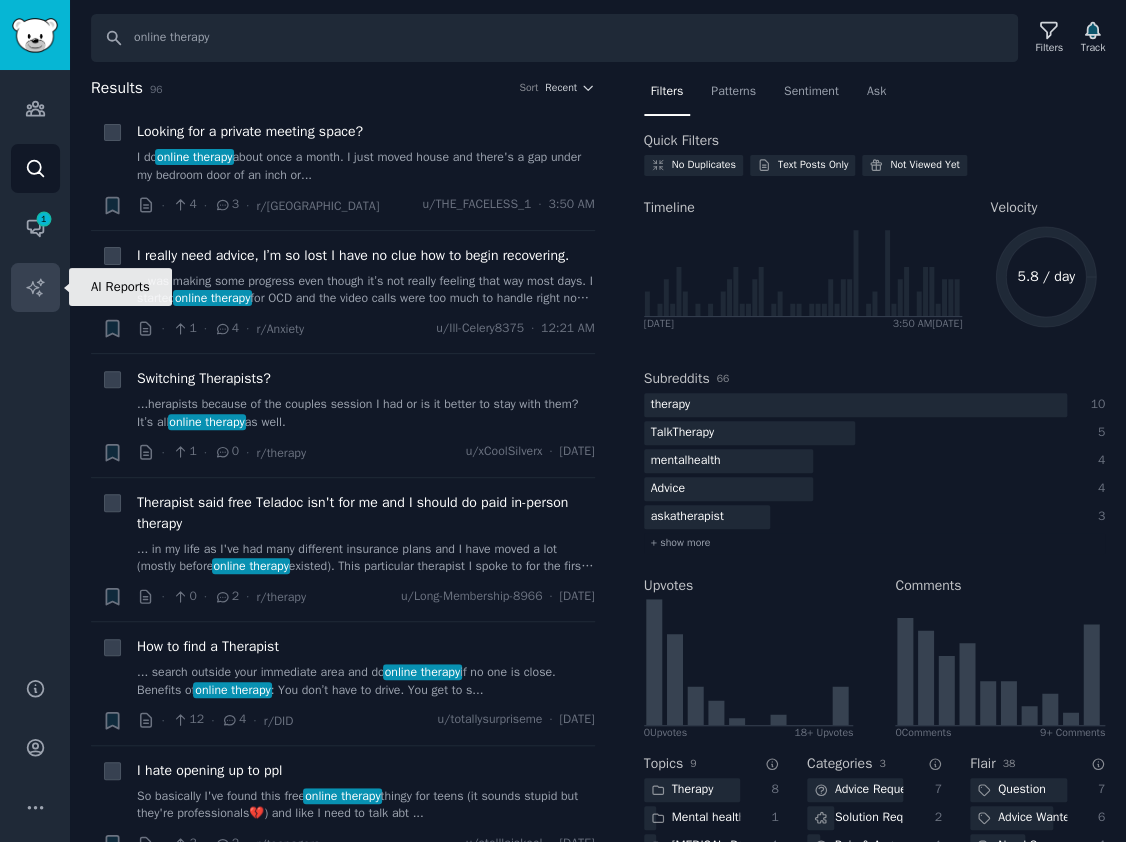 click 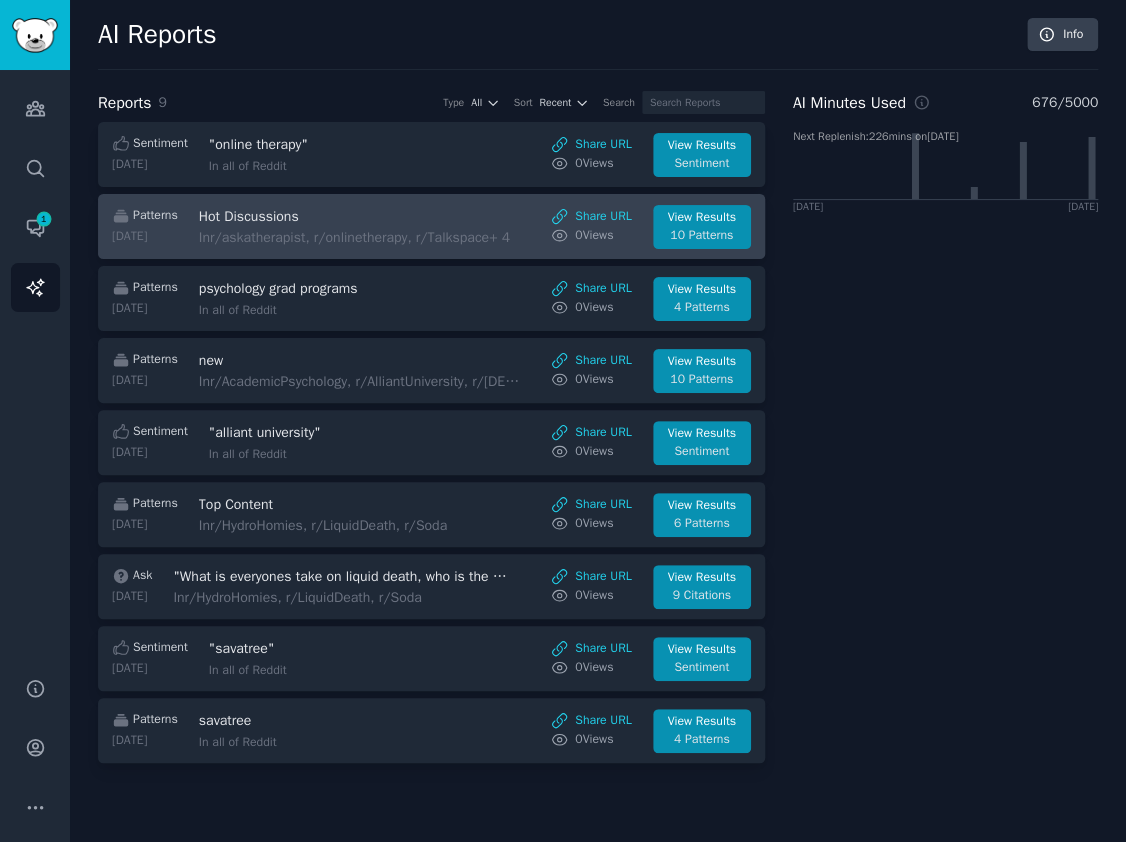 click on "In  r/askatherapist, r/onlinetherapy, r/Talkspace  + 4" at bounding box center (364, 237) 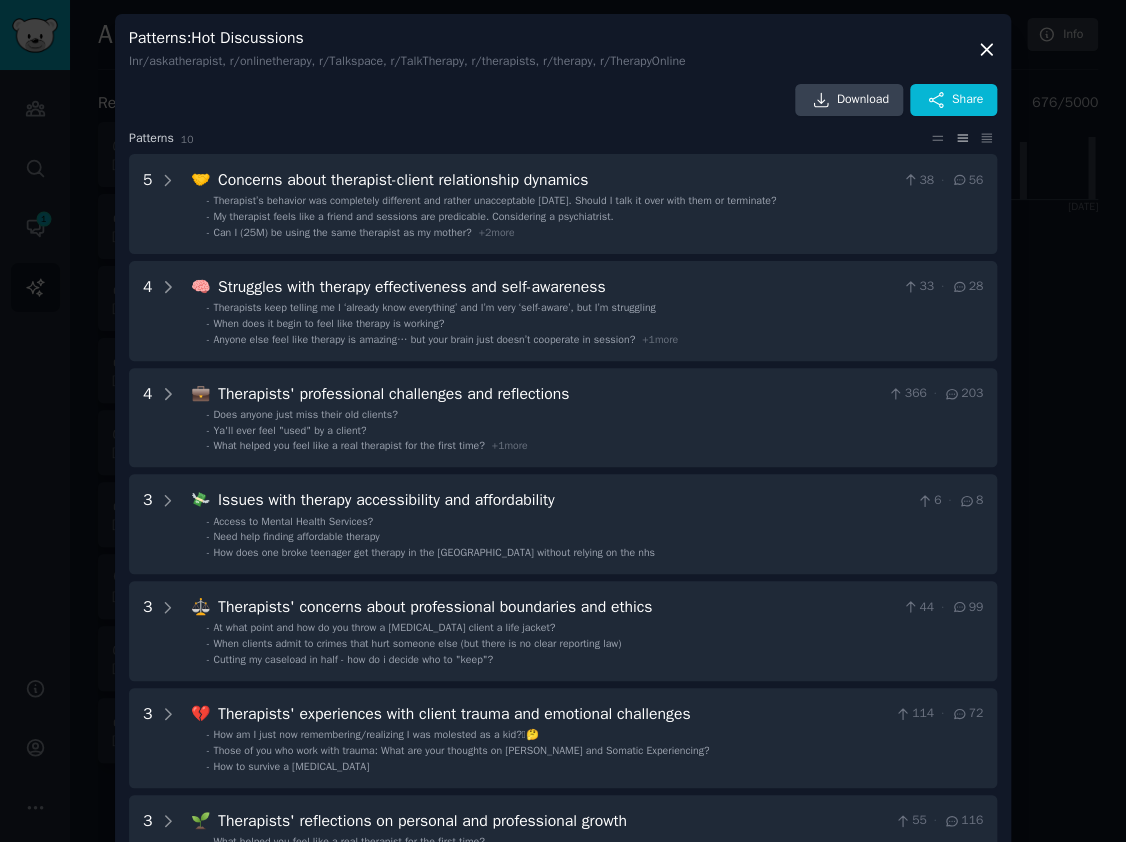 click 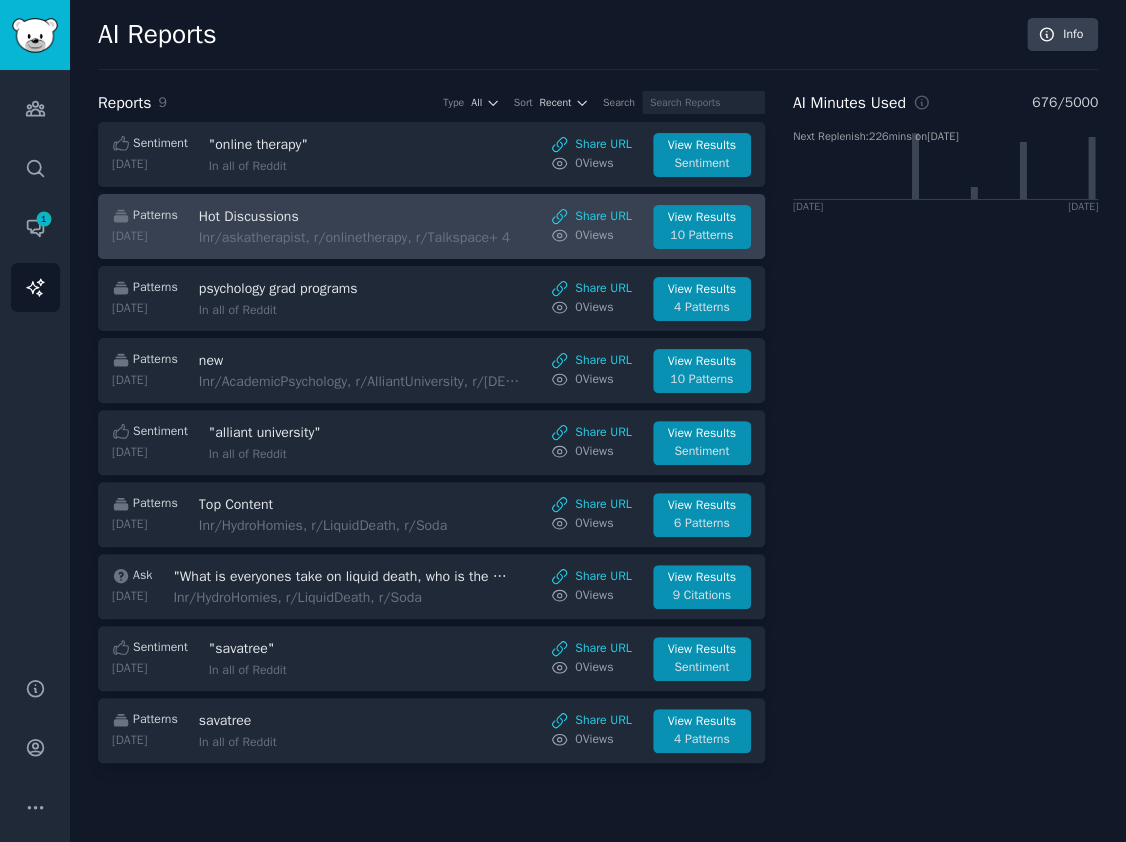 click on "In  r/askatherapist, r/onlinetherapy, r/Talkspace  + 4" at bounding box center (364, 237) 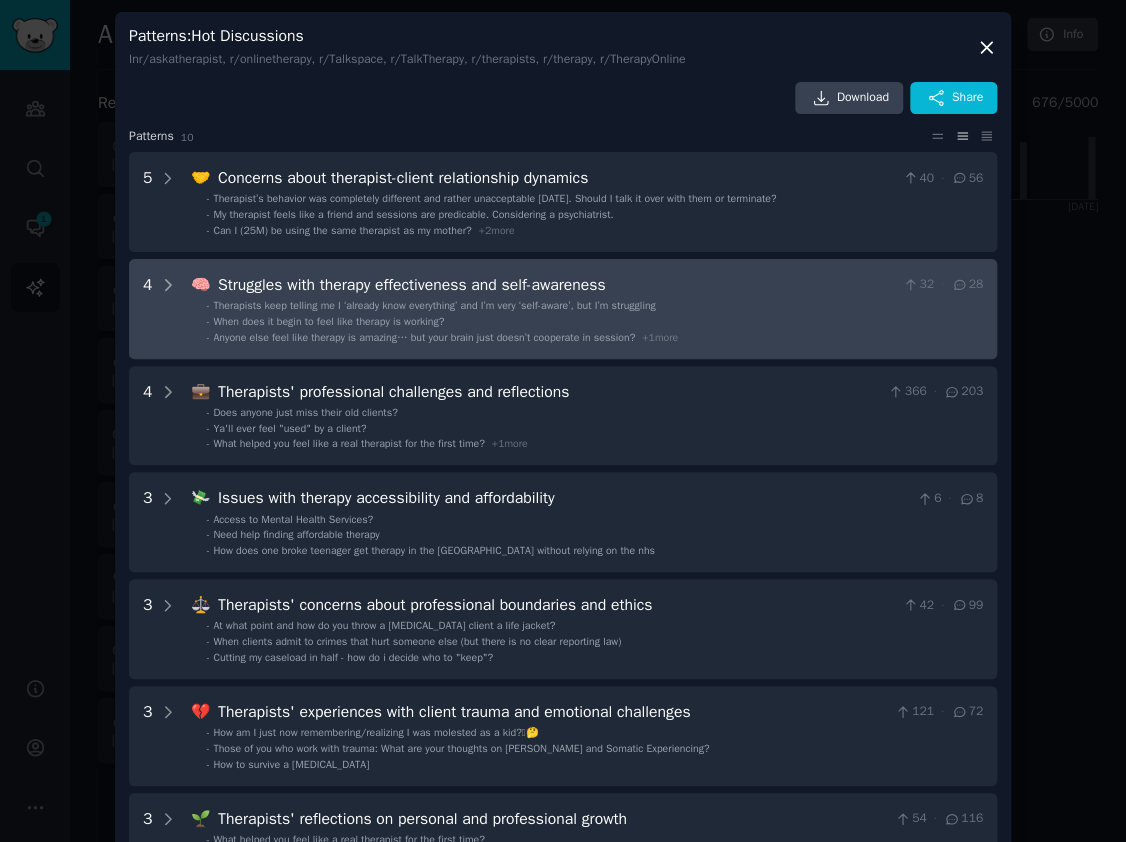 scroll, scrollTop: 0, scrollLeft: 0, axis: both 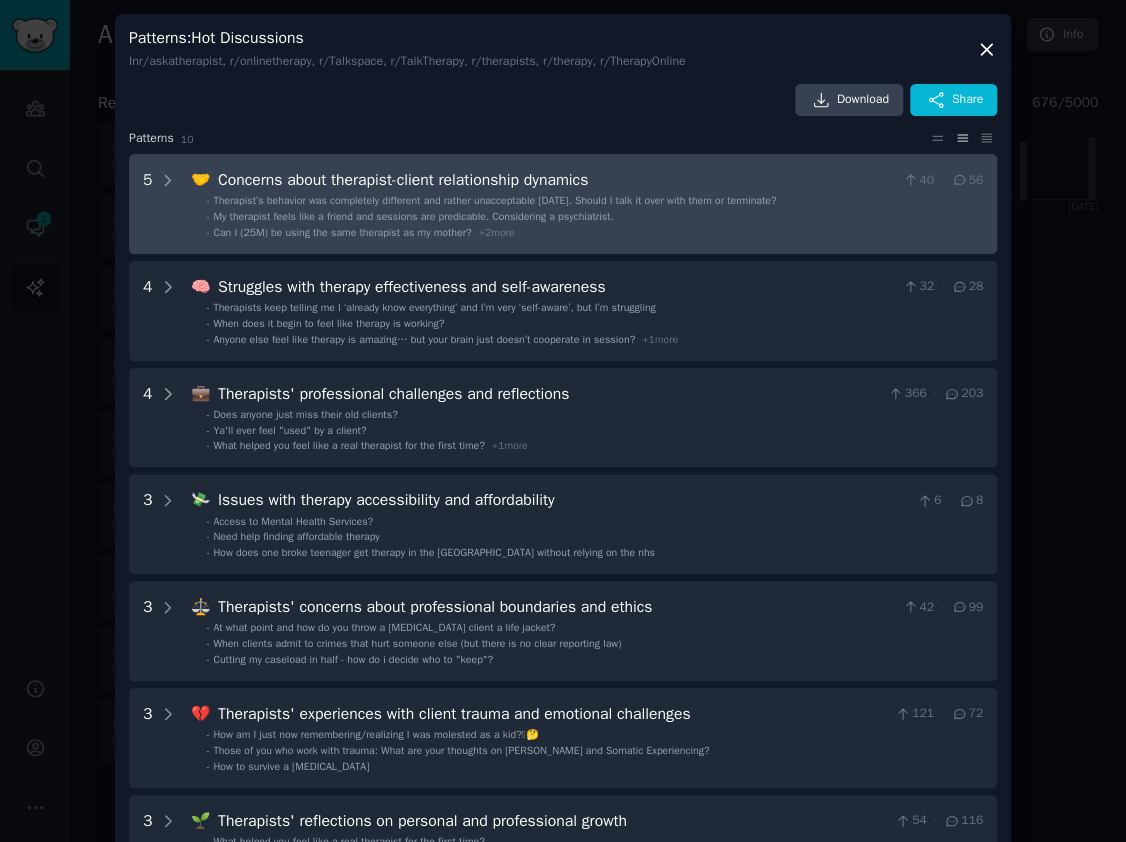 click on "My therapist feels like a friend and sessions are predicable. Considering a psychiatrist." at bounding box center (413, 216) 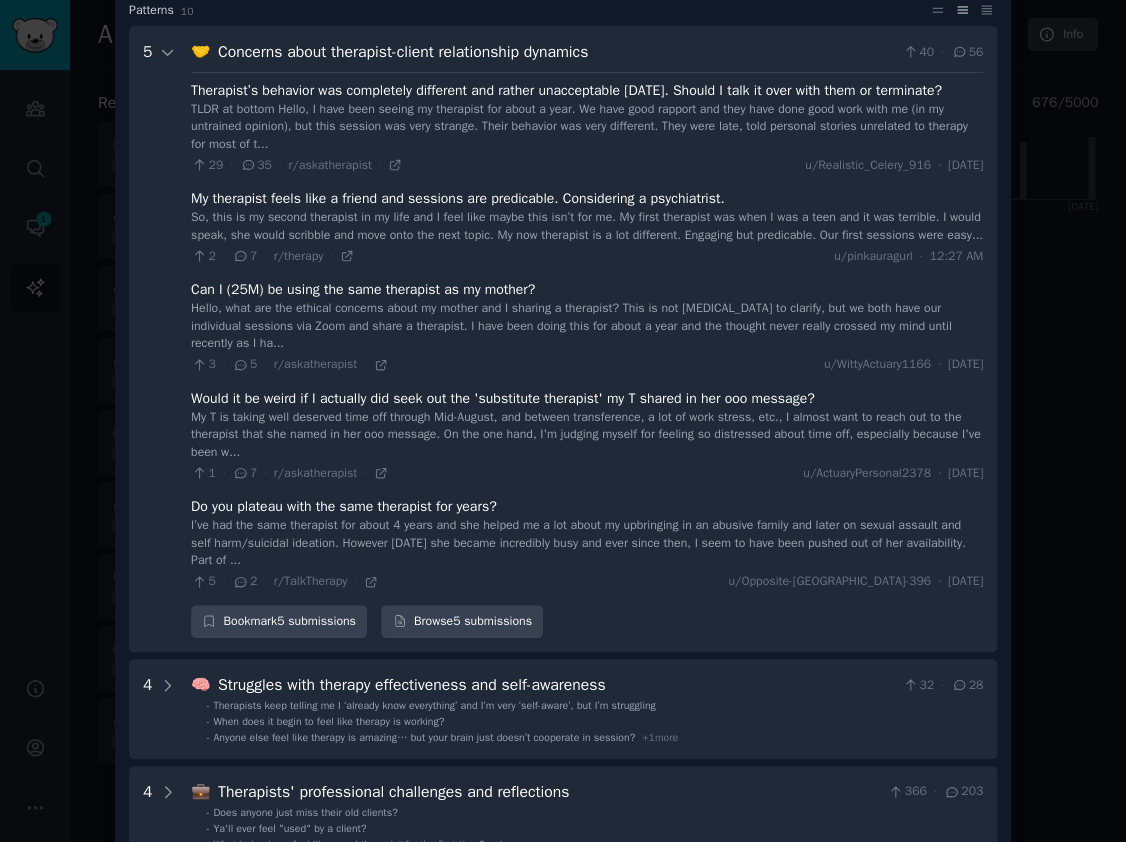 scroll, scrollTop: 103, scrollLeft: 0, axis: vertical 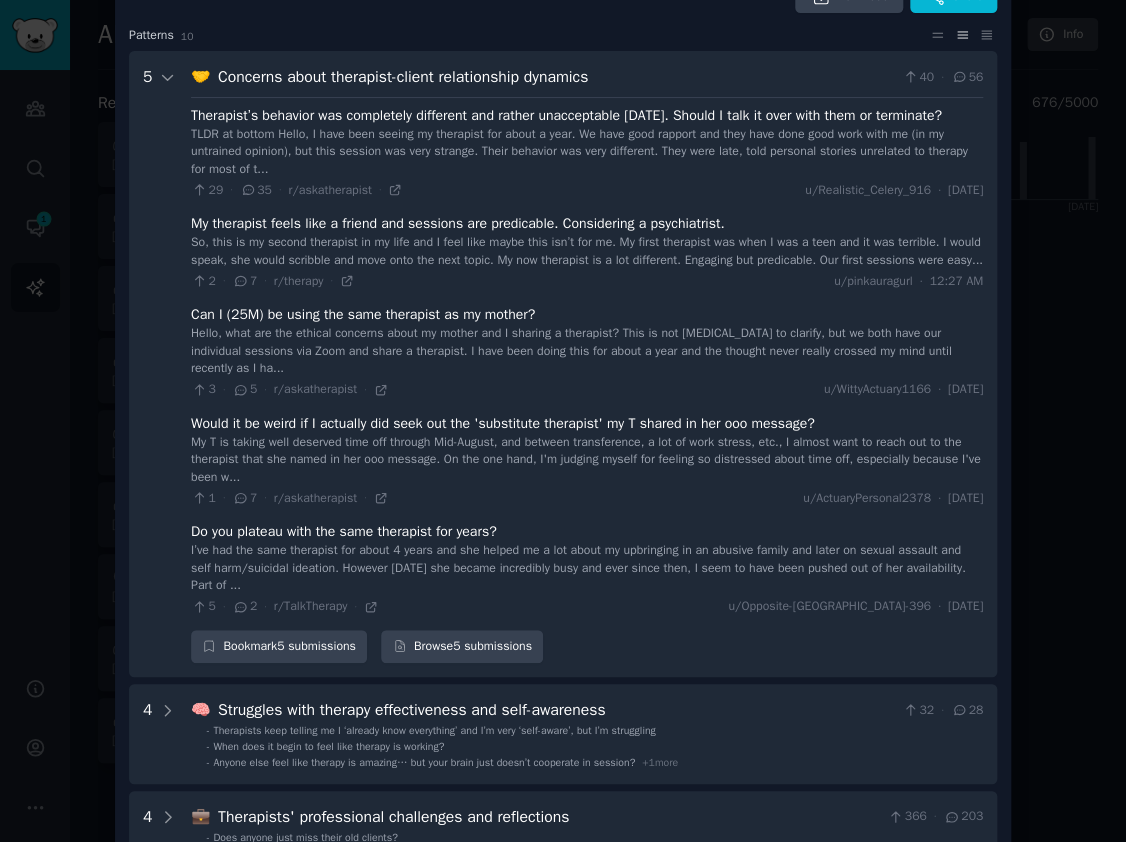click on "Concerns about therapist-client relationship dynamics" at bounding box center (556, 77) 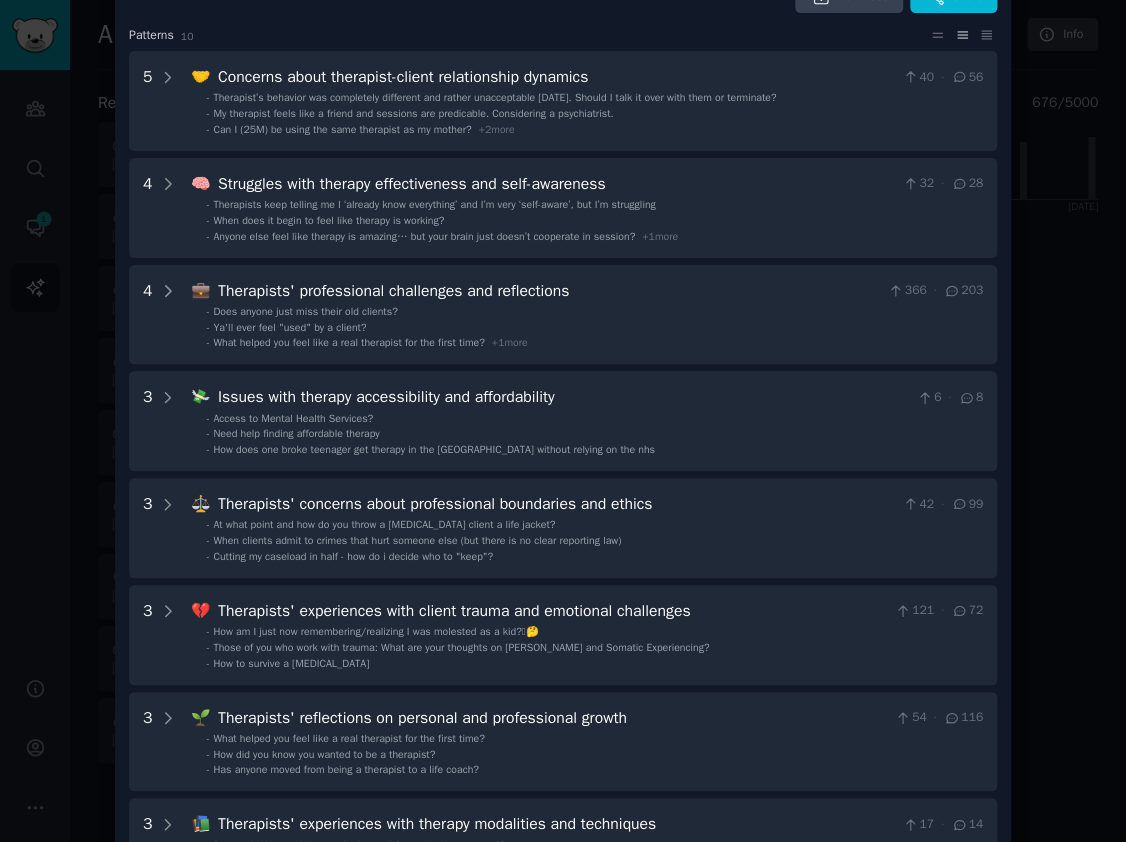click at bounding box center (563, 421) 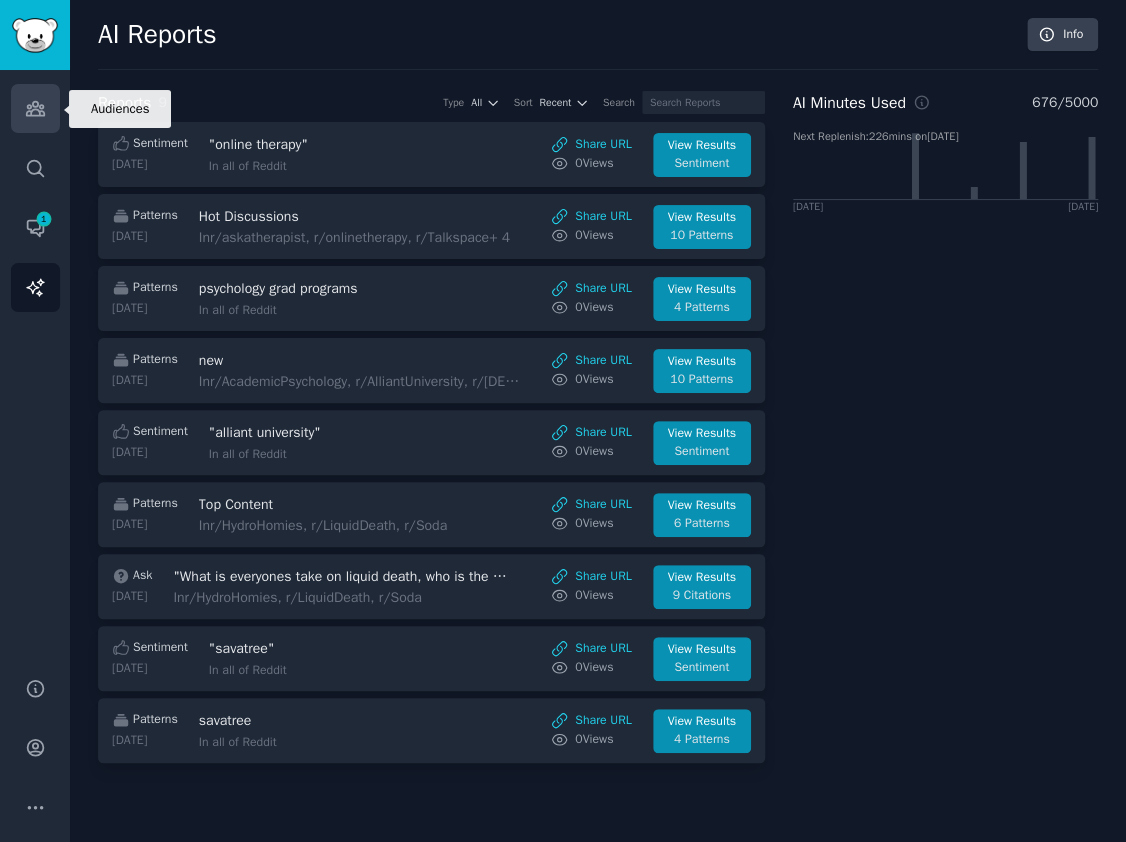 click on "Audiences" at bounding box center (35, 108) 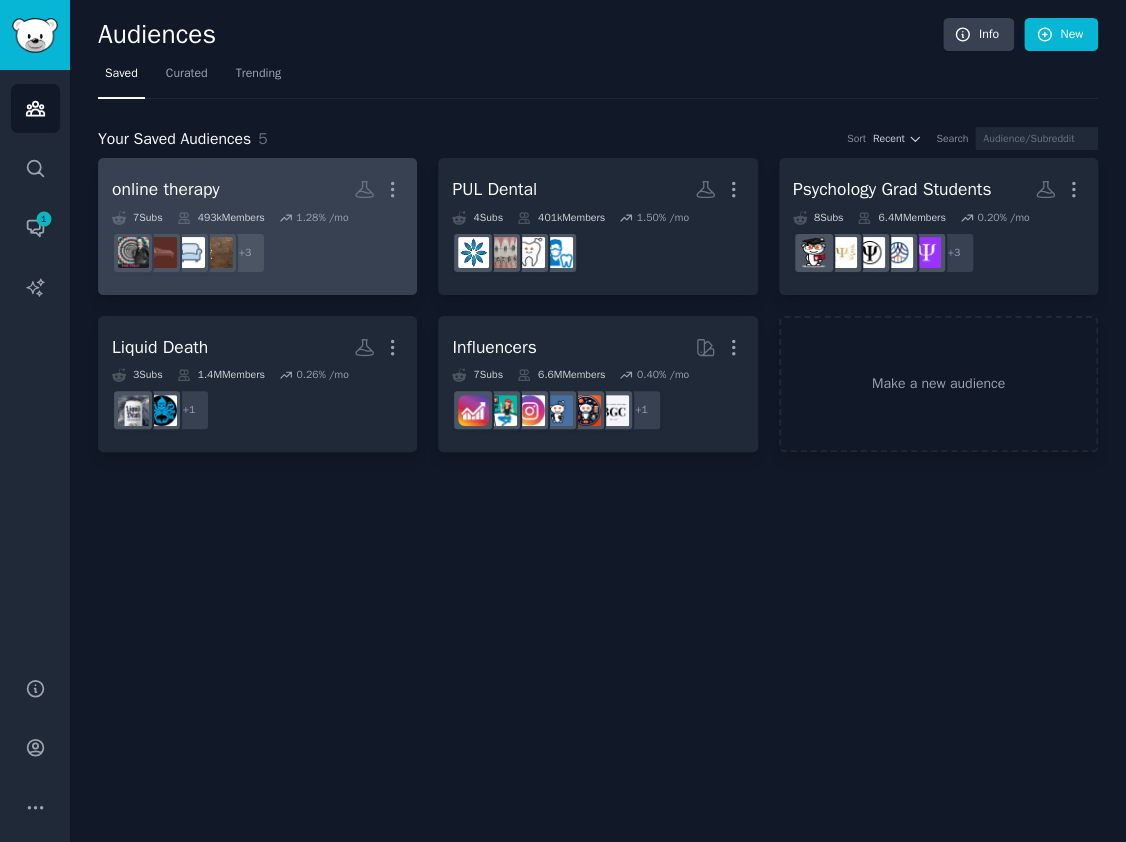 click on "online therapy More" at bounding box center (257, 189) 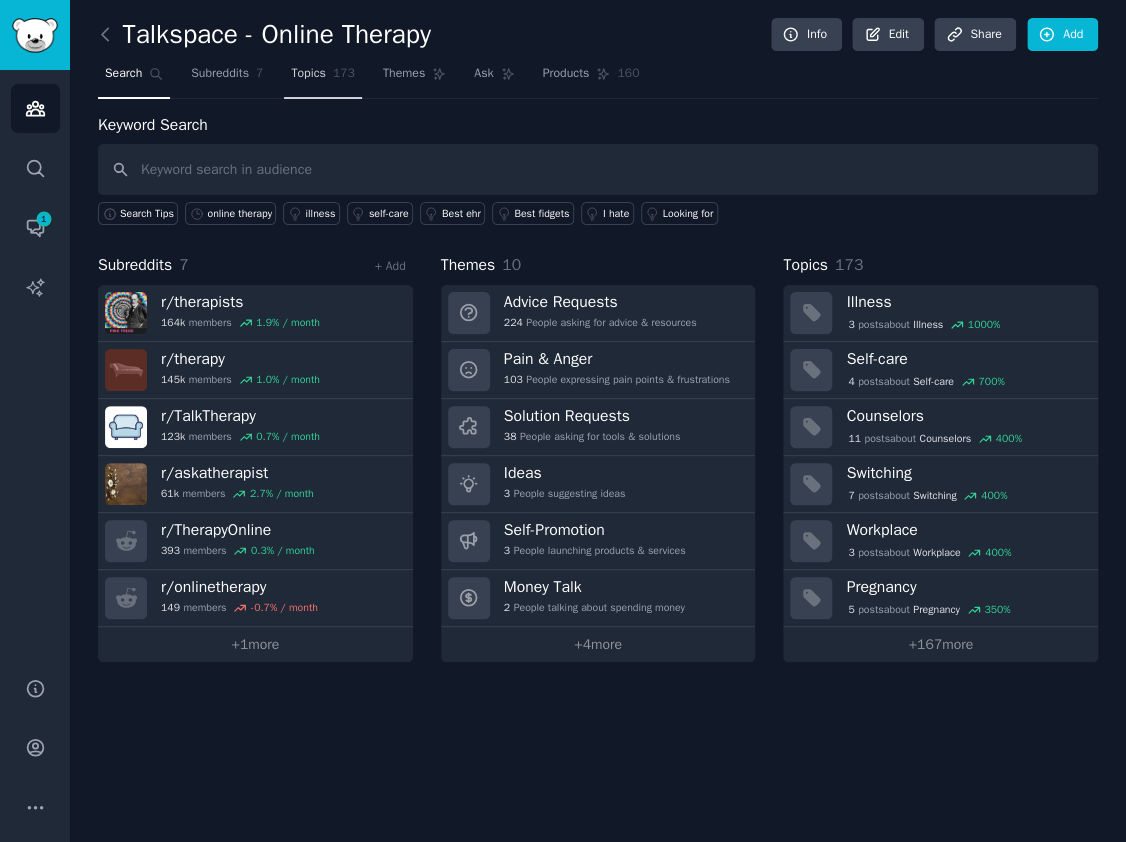 click on "Topics 173" at bounding box center (323, 78) 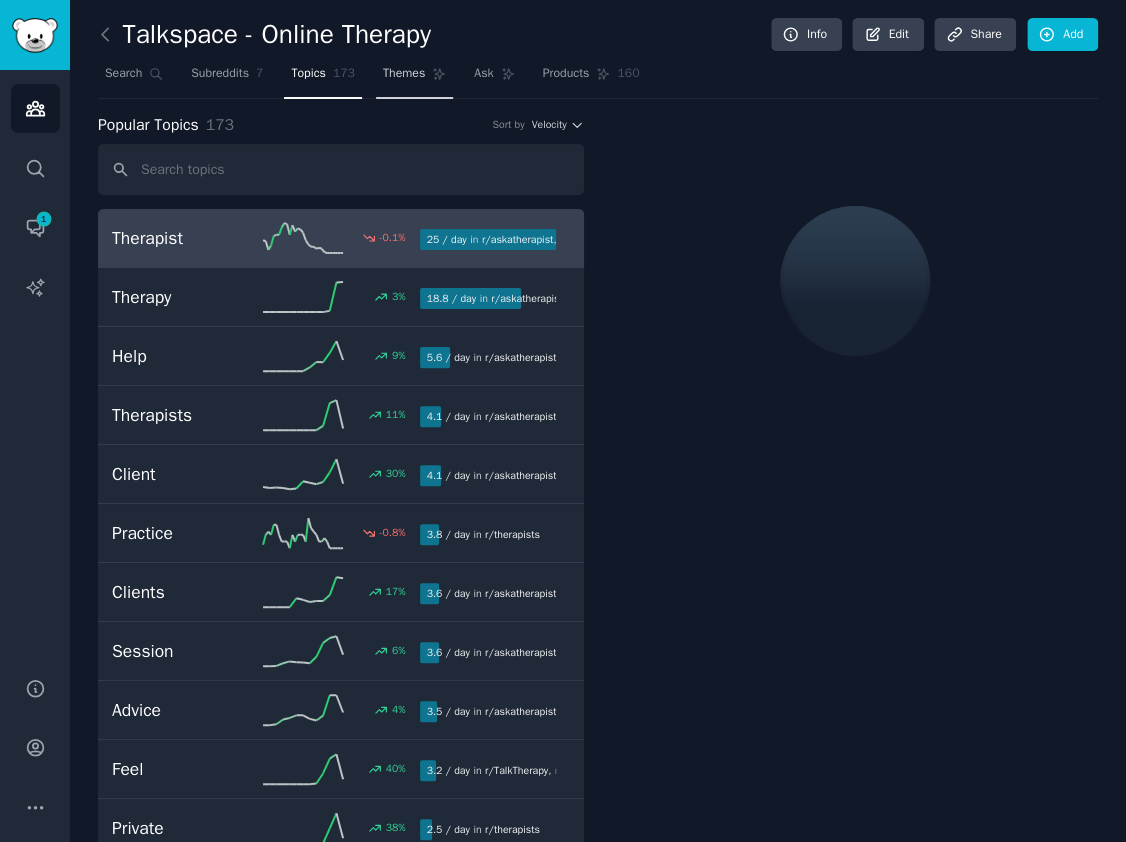 click on "Themes" at bounding box center [404, 74] 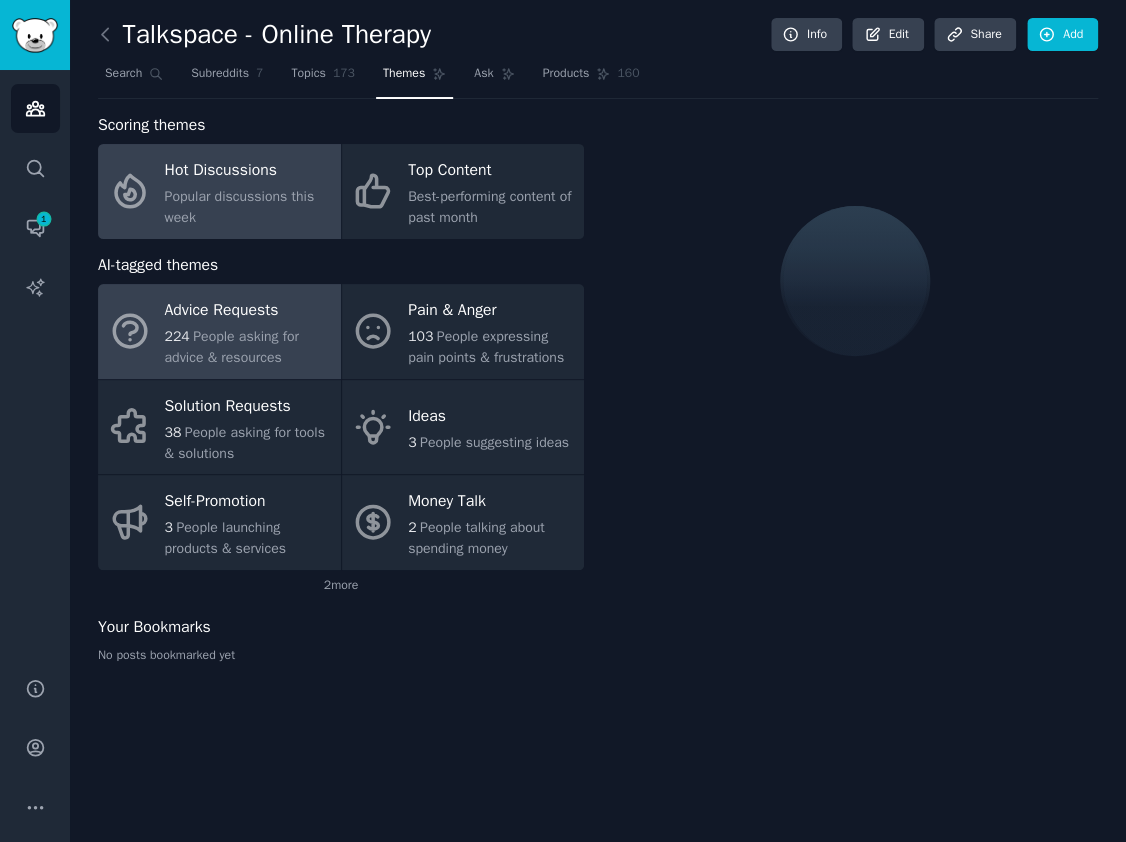 click on "Hot Discussions" at bounding box center (248, 171) 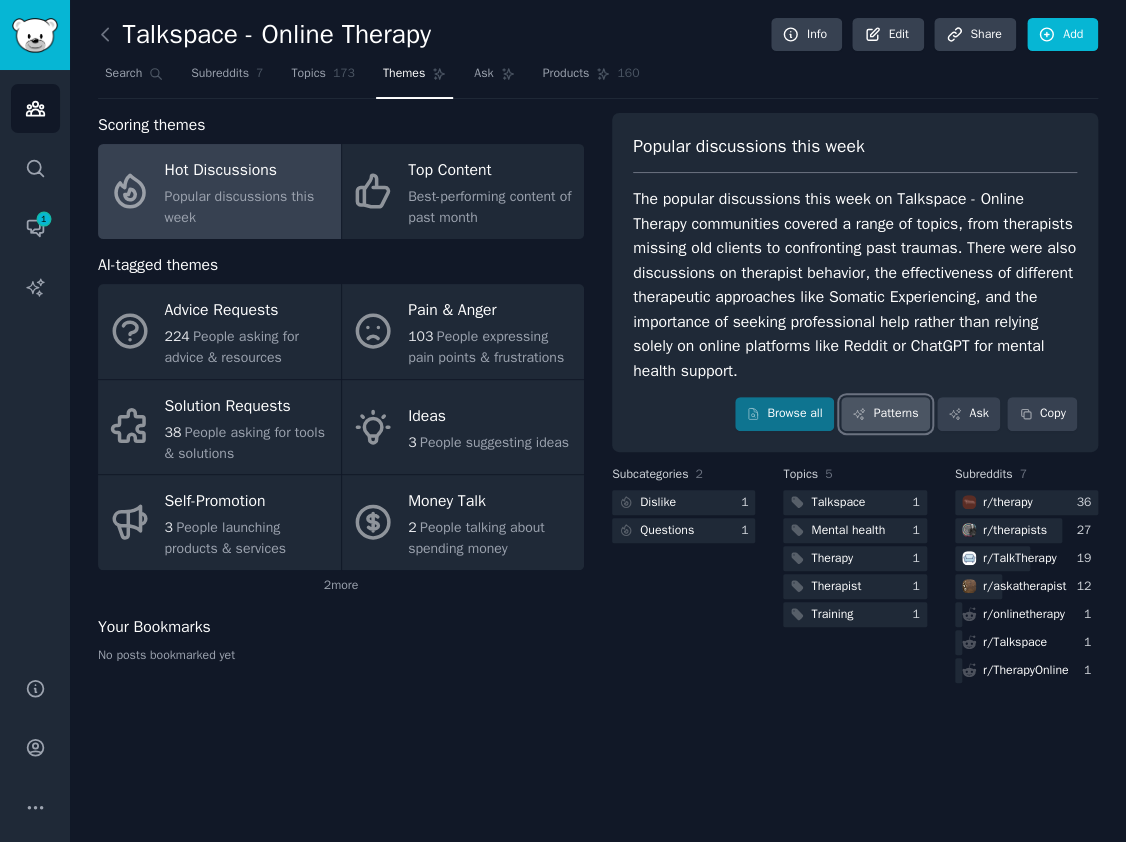 click on "Patterns" at bounding box center [885, 414] 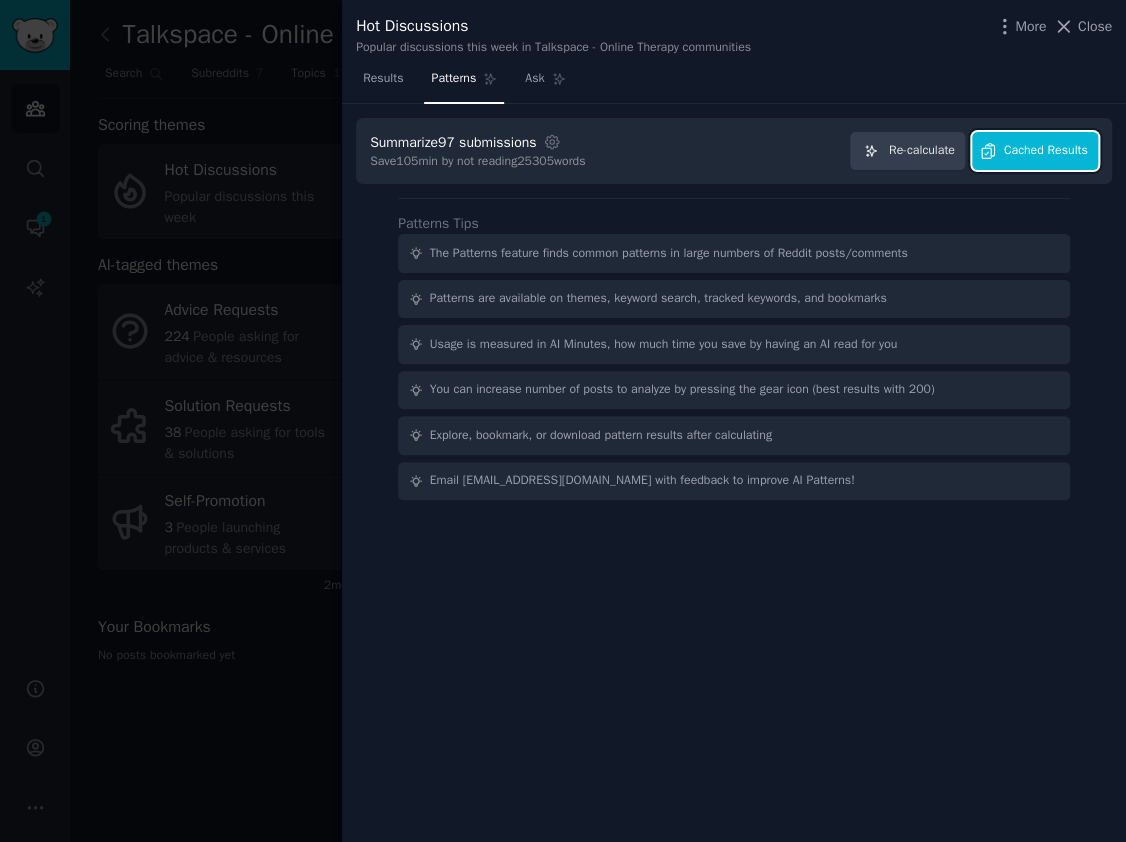 click on "Cached Results" at bounding box center [1046, 151] 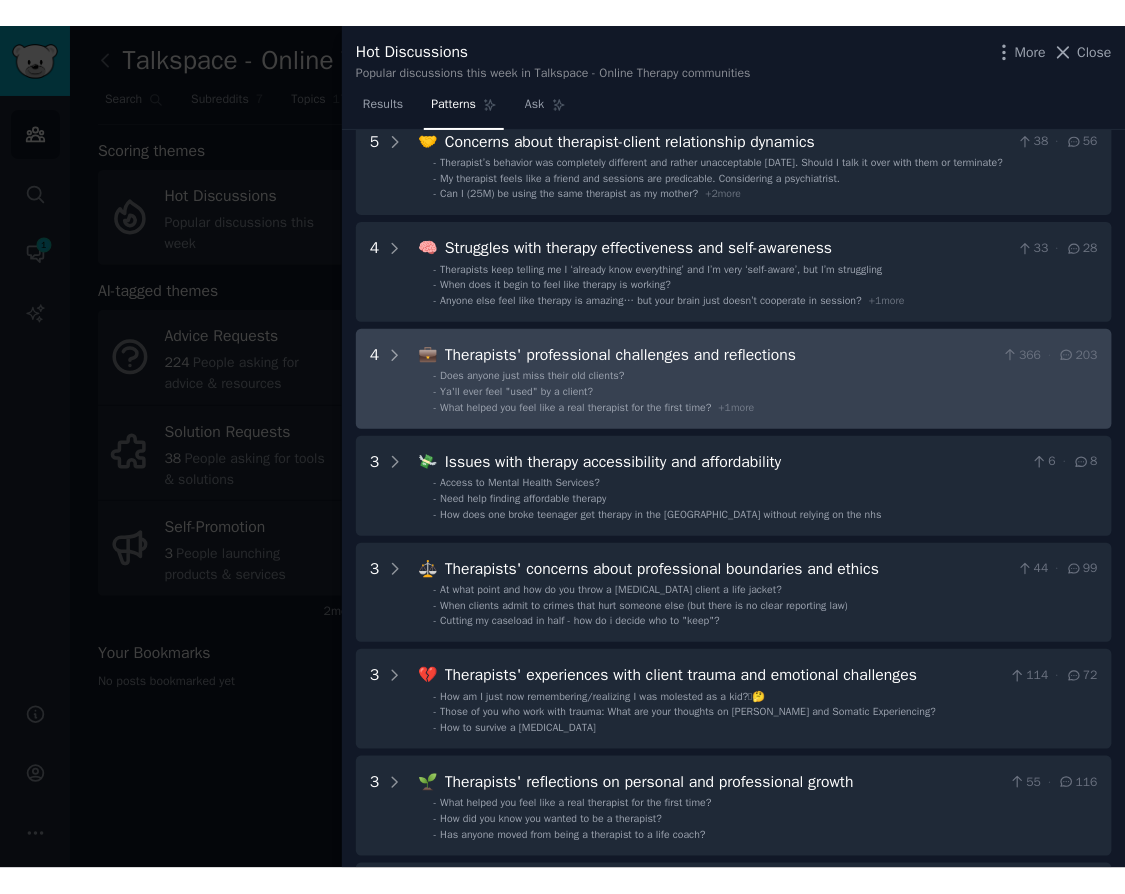 scroll, scrollTop: 106, scrollLeft: 0, axis: vertical 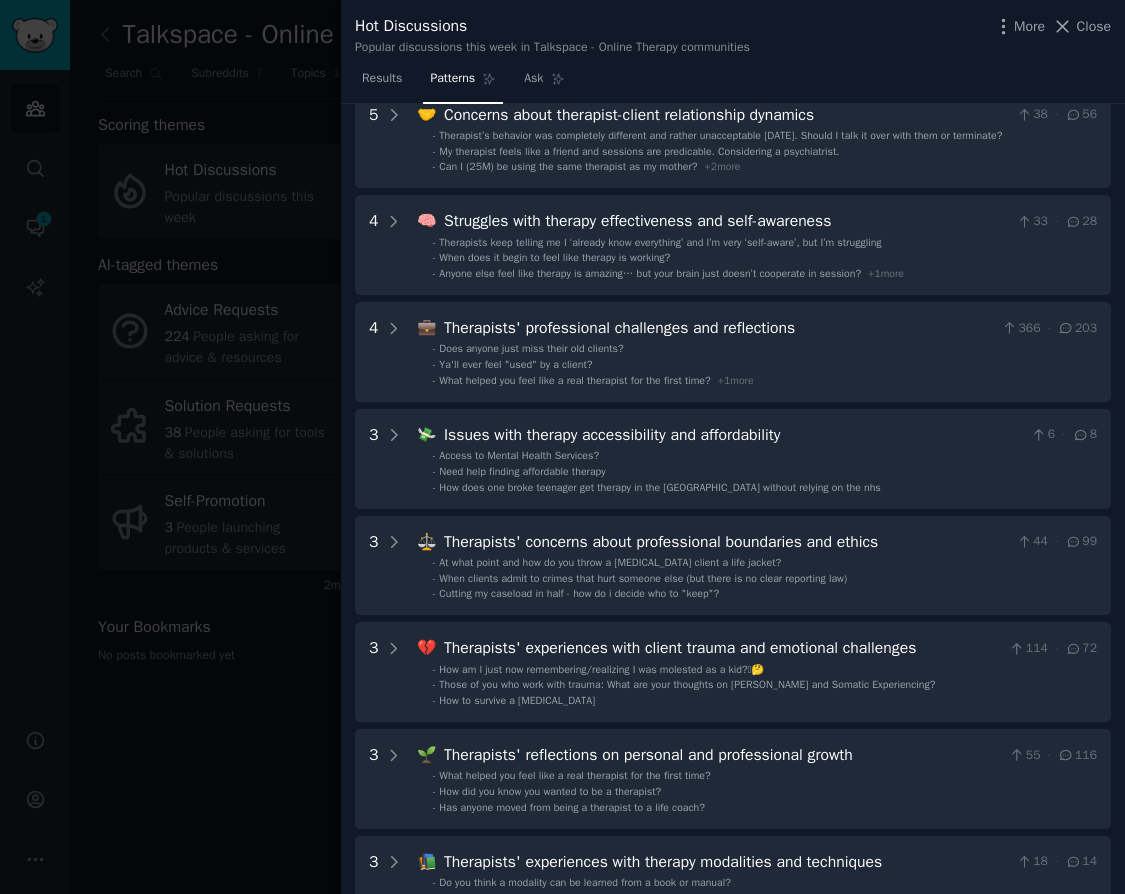 click at bounding box center (562, 447) 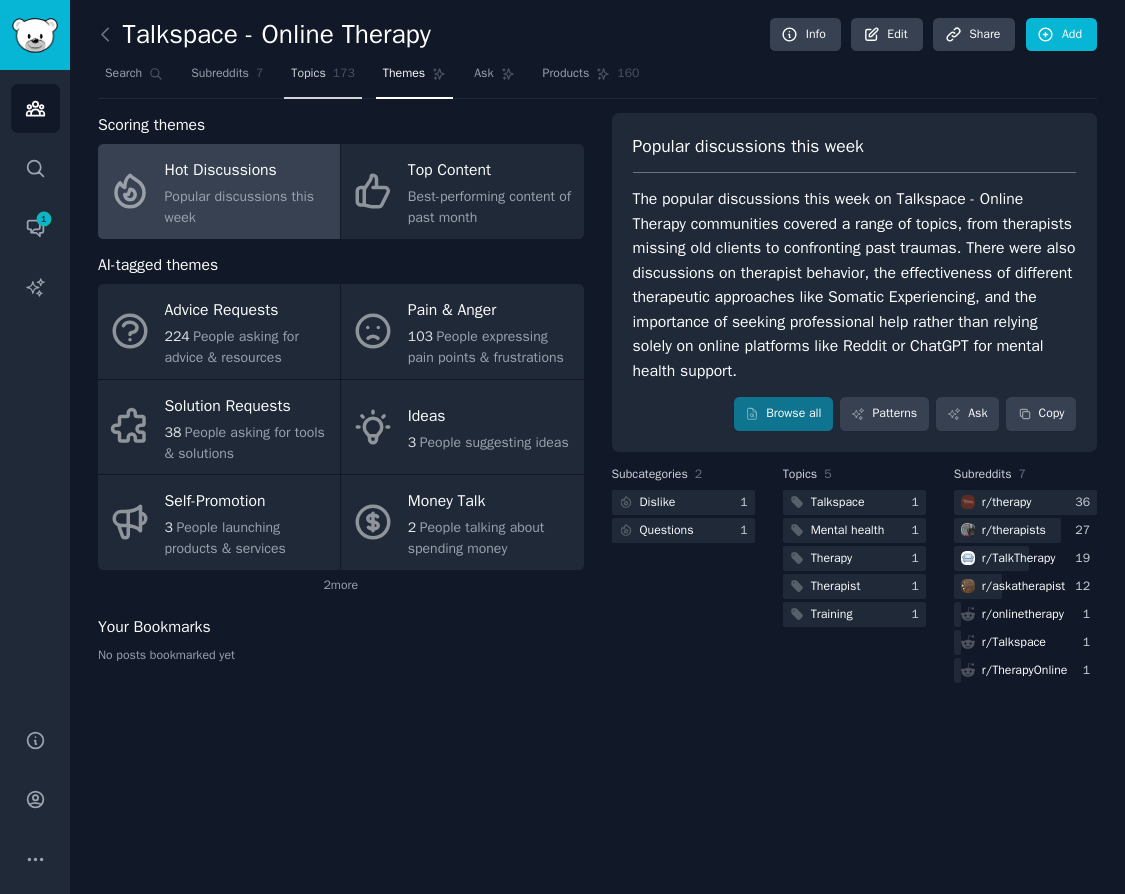 click on "173" 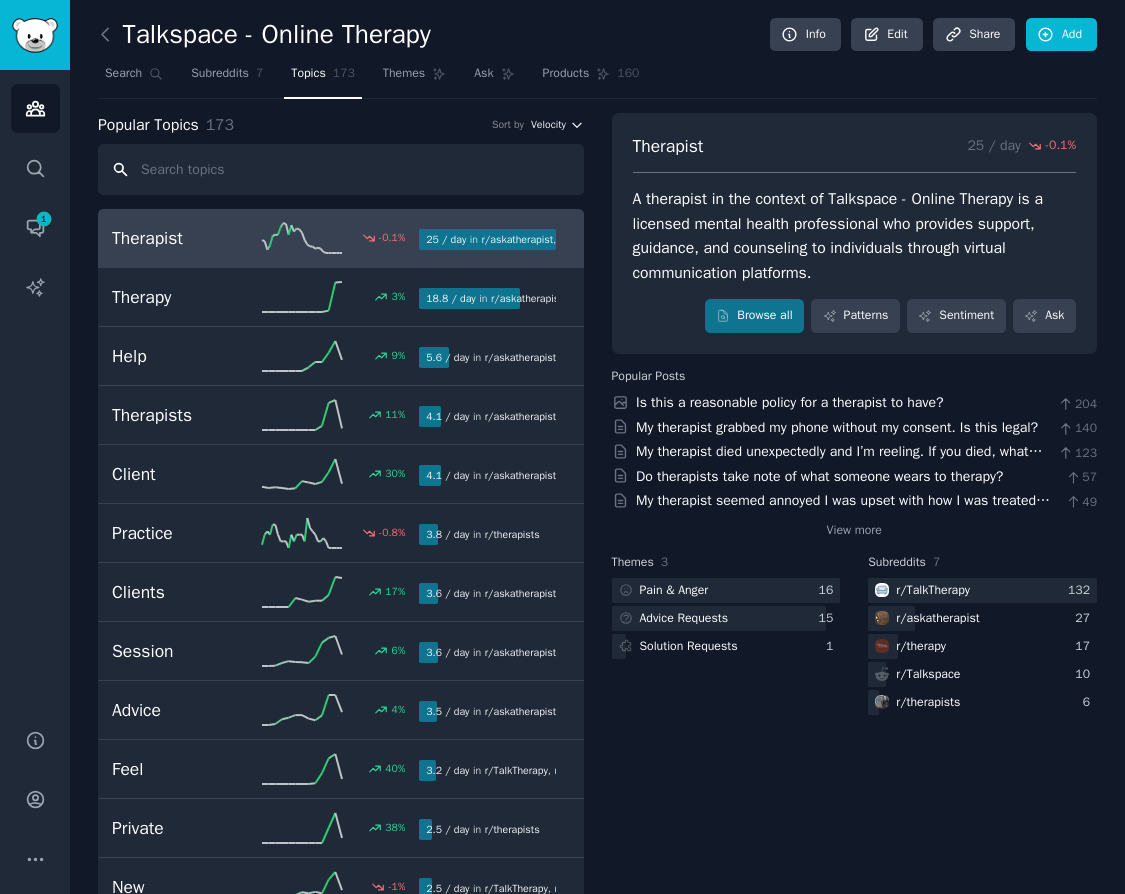 click on "Velocity" at bounding box center [548, 125] 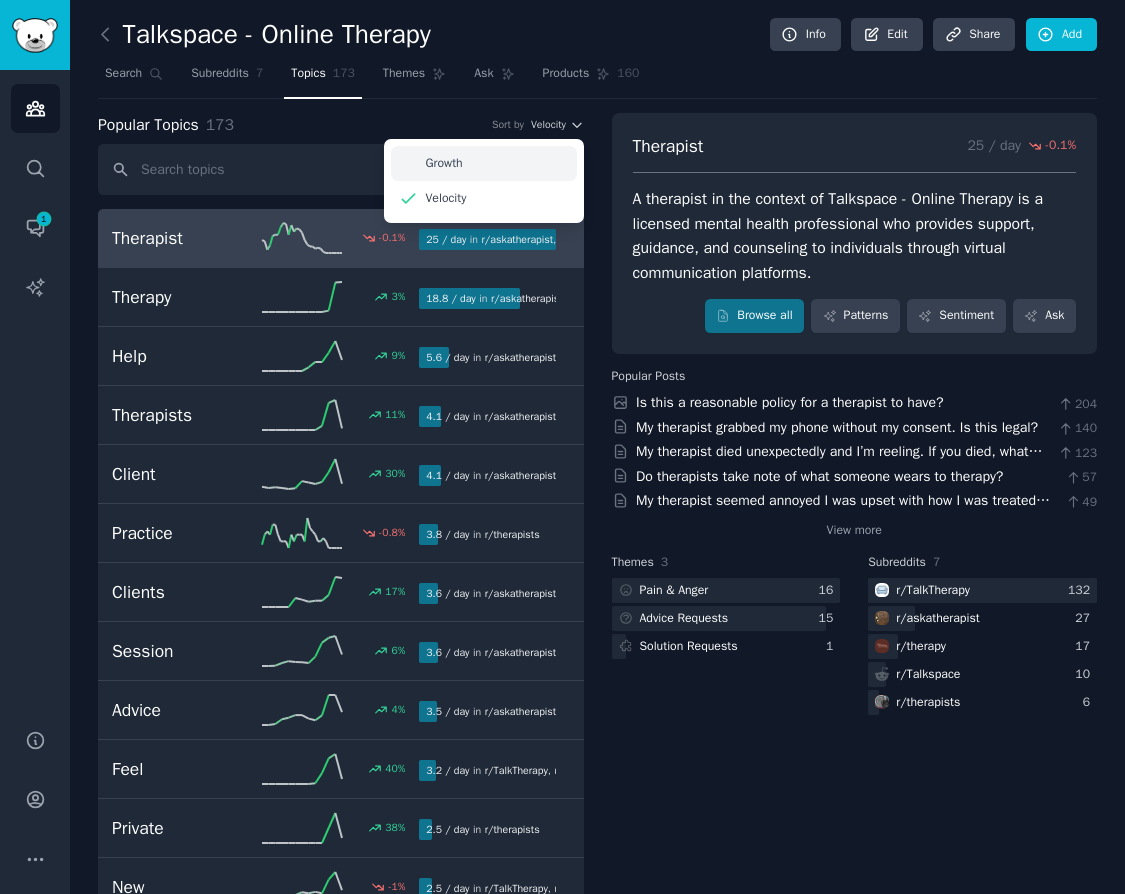 click on "Growth" at bounding box center [484, 163] 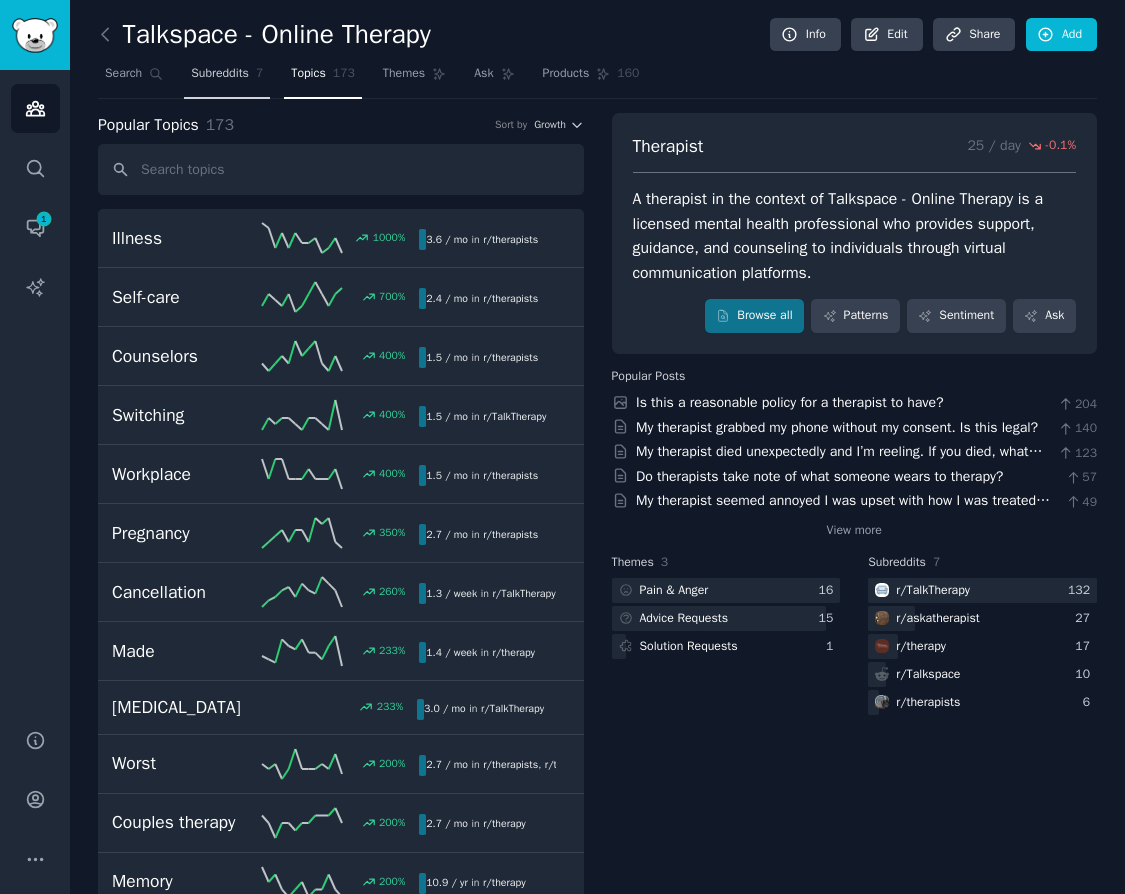 click on "Subreddits" at bounding box center (220, 74) 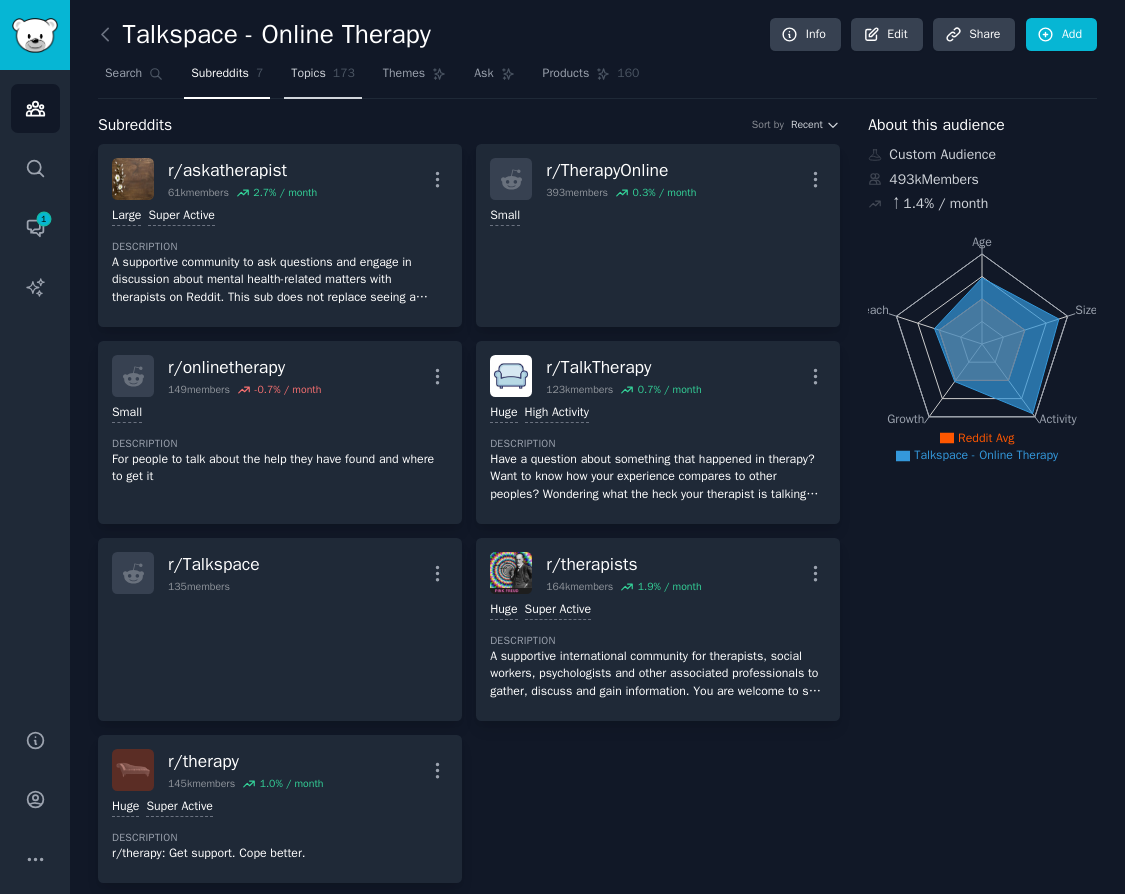 click on "Topics" at bounding box center [308, 74] 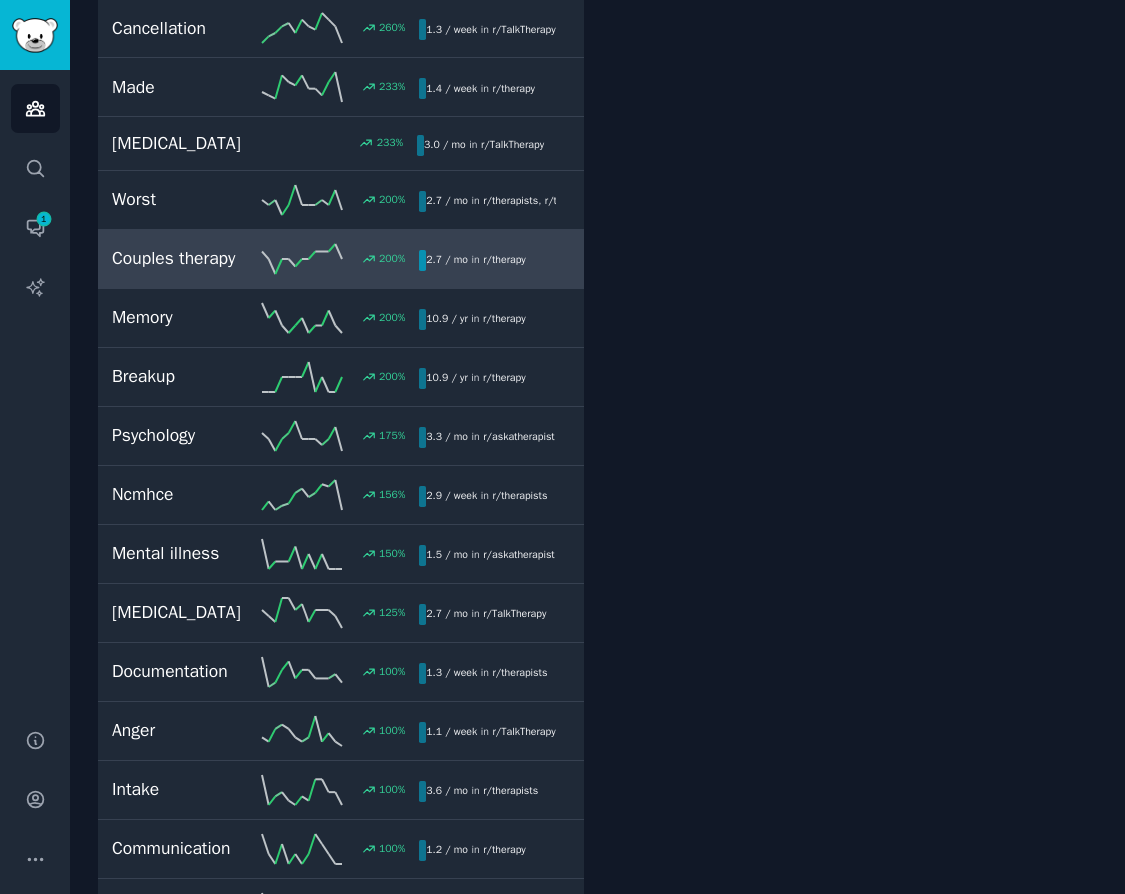 scroll, scrollTop: 0, scrollLeft: 0, axis: both 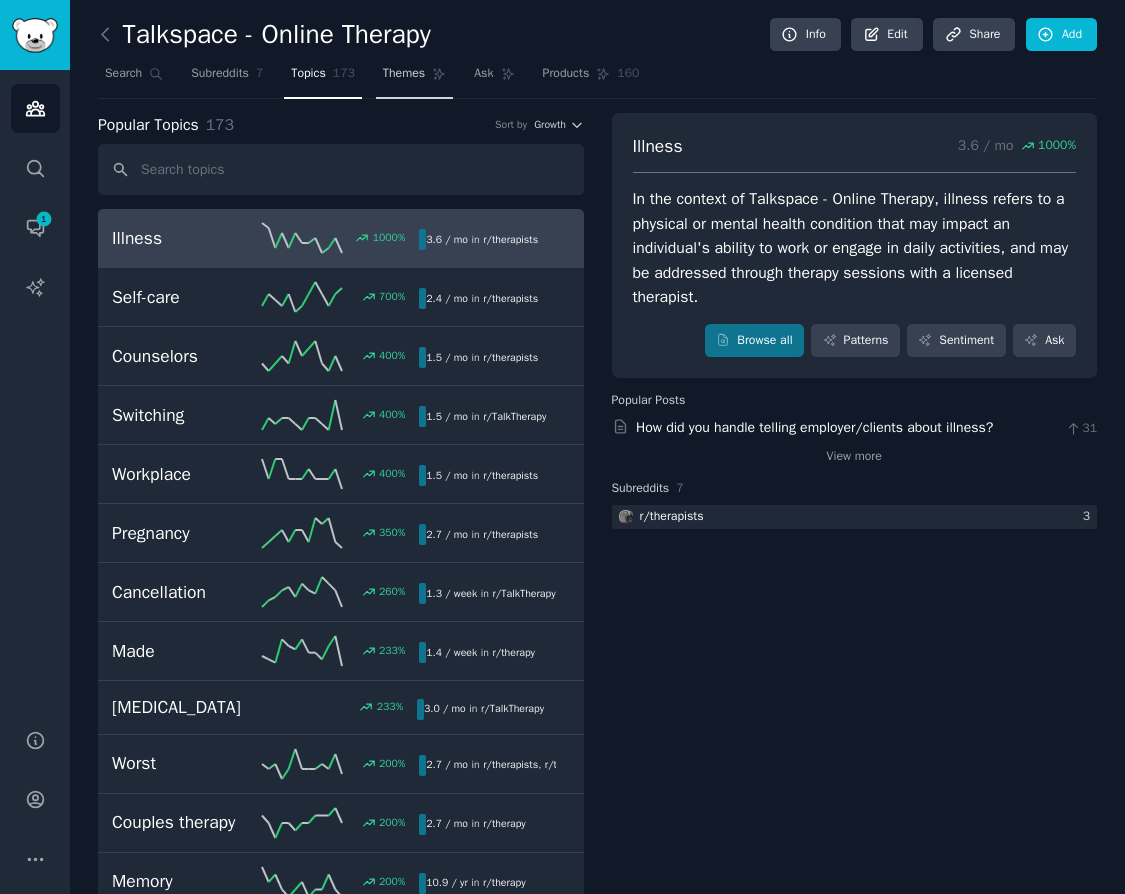click on "Themes" at bounding box center [404, 74] 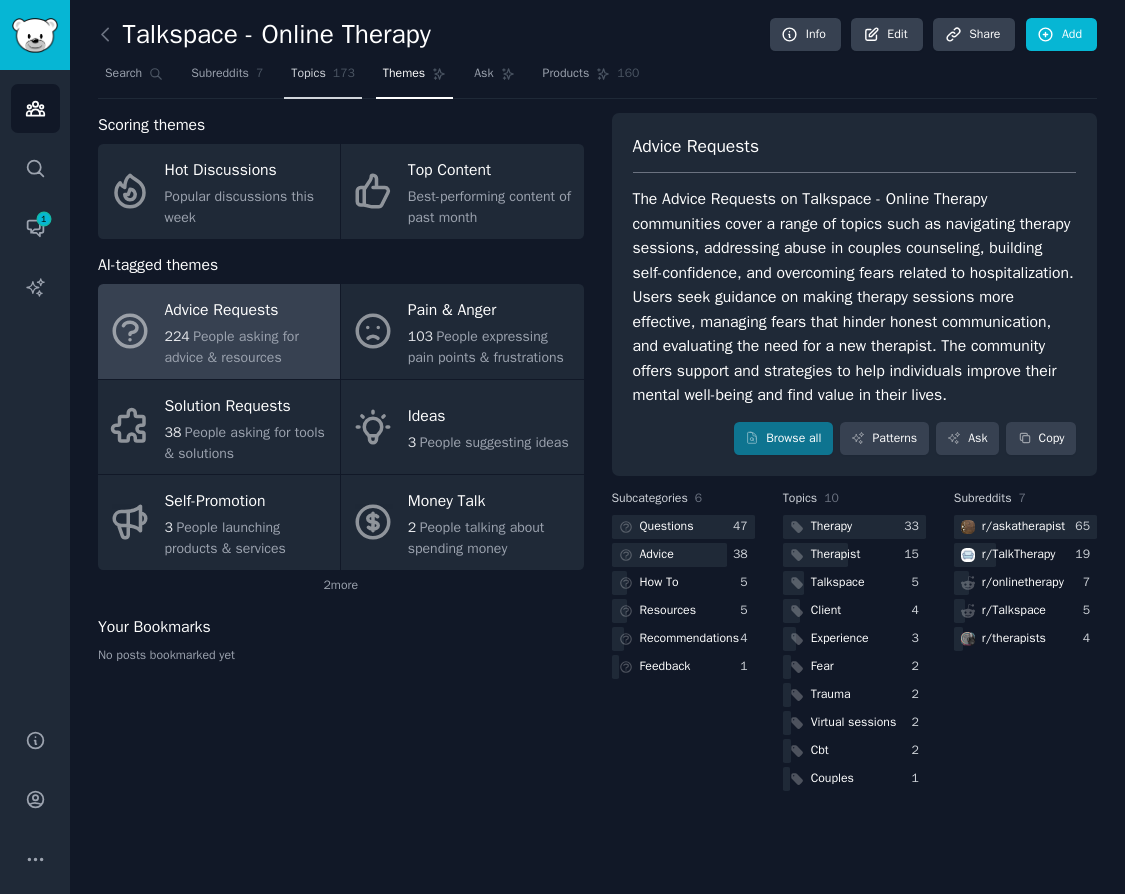 click on "173" 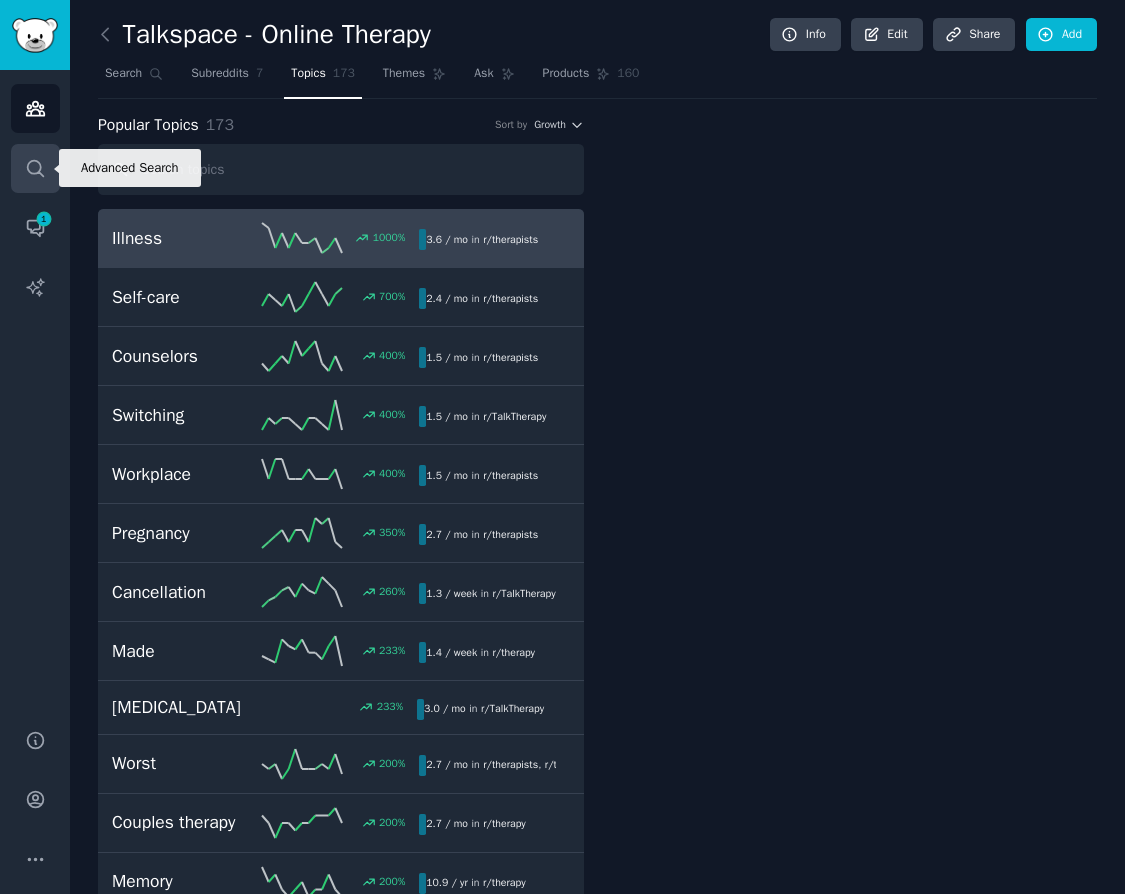 click on "Search" at bounding box center (35, 168) 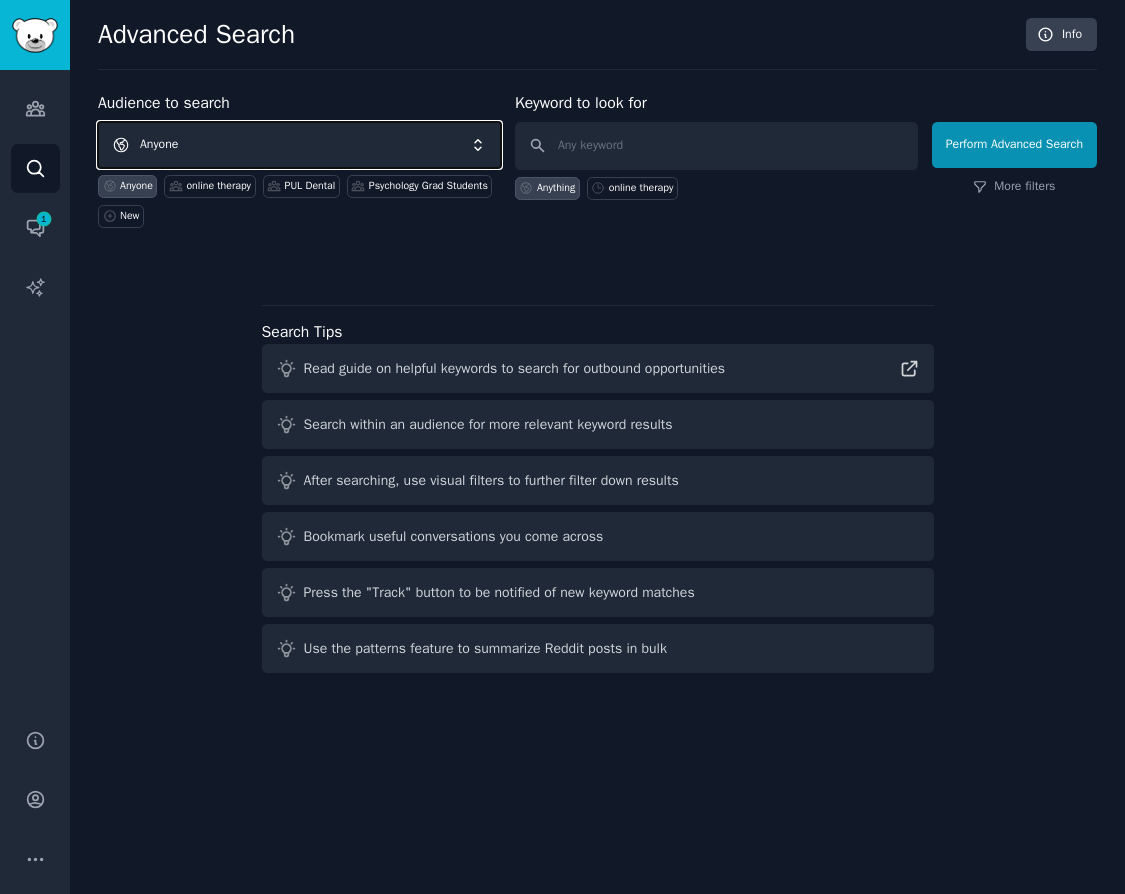 click on "Anyone" at bounding box center (299, 145) 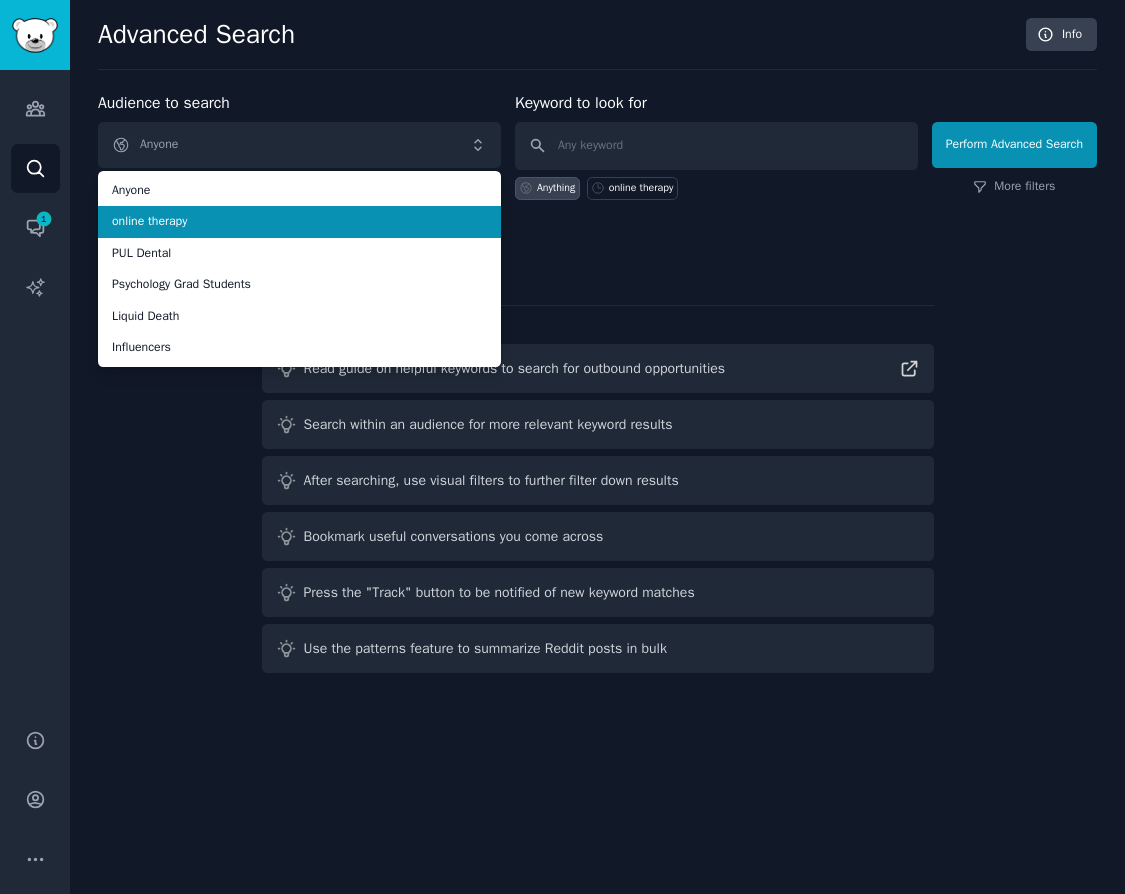click on "online therapy" at bounding box center [299, 222] 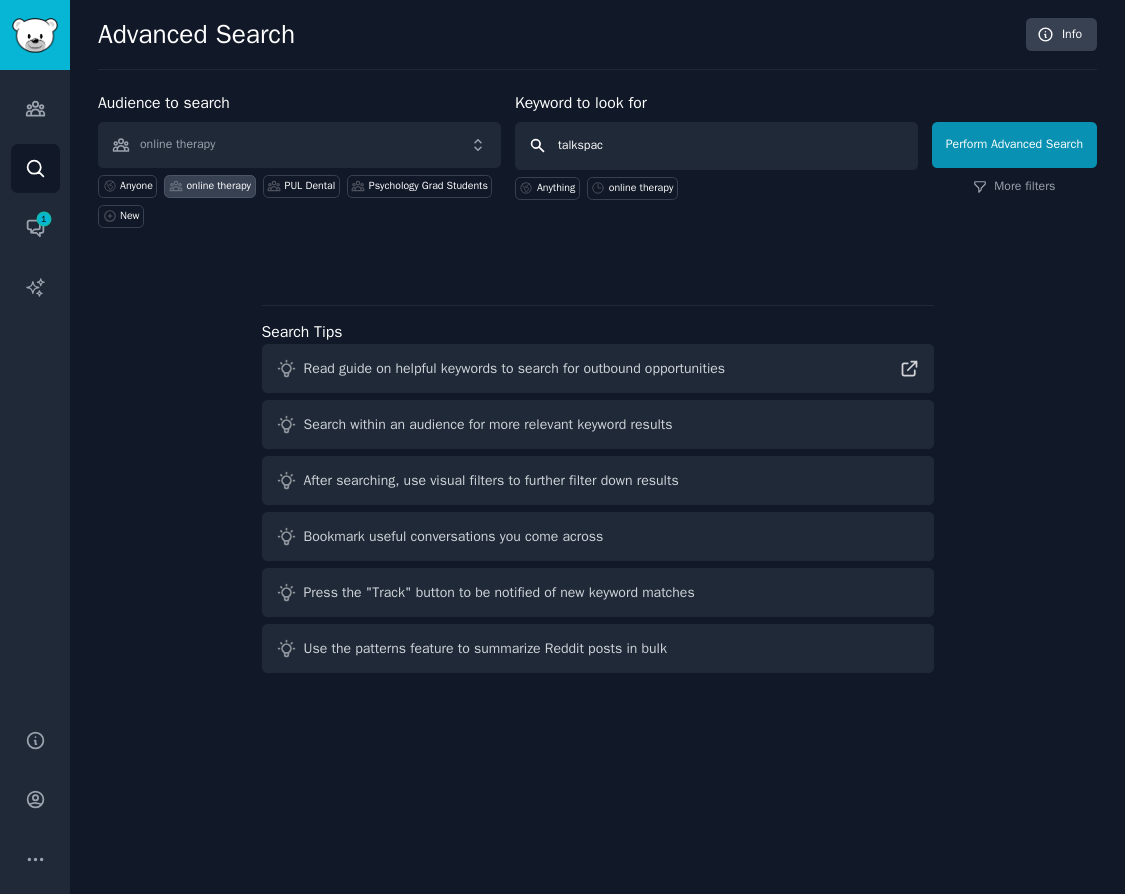 type on "talkspace" 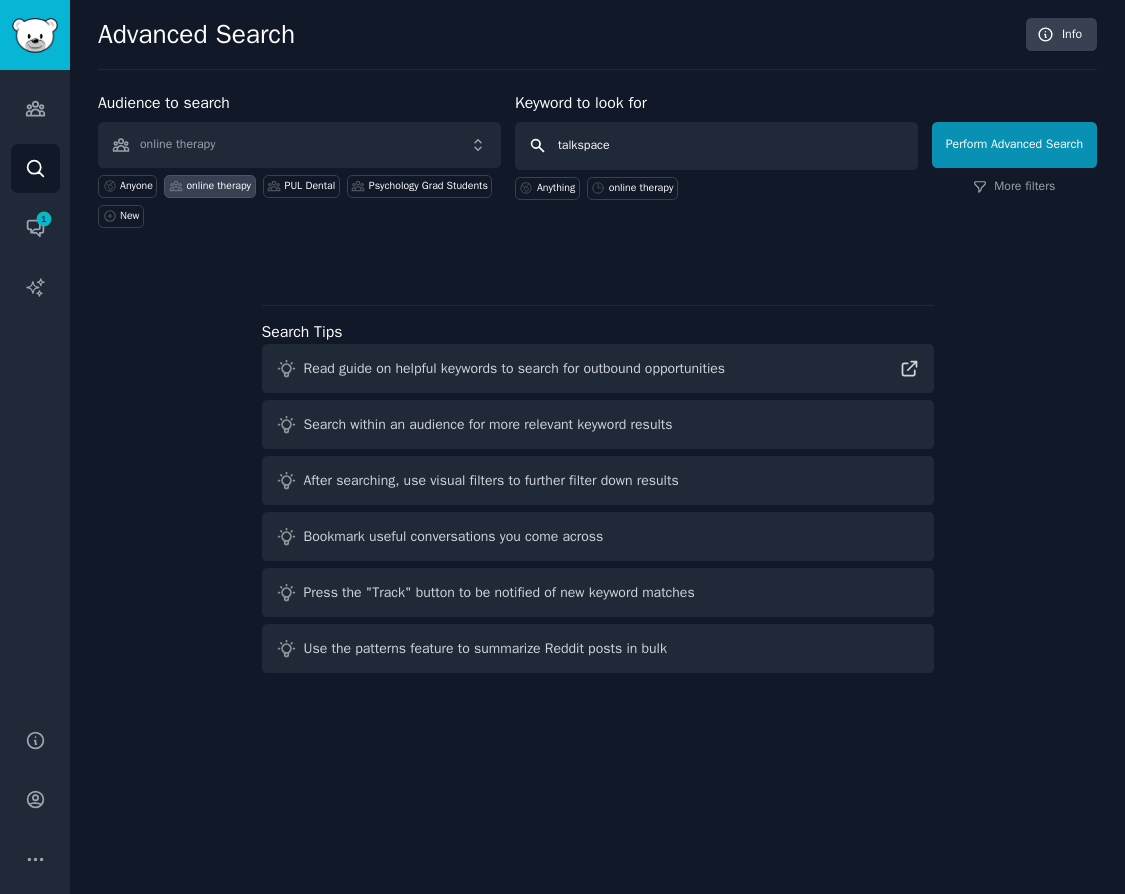 click on "Perform Advanced Search" at bounding box center (1014, 145) 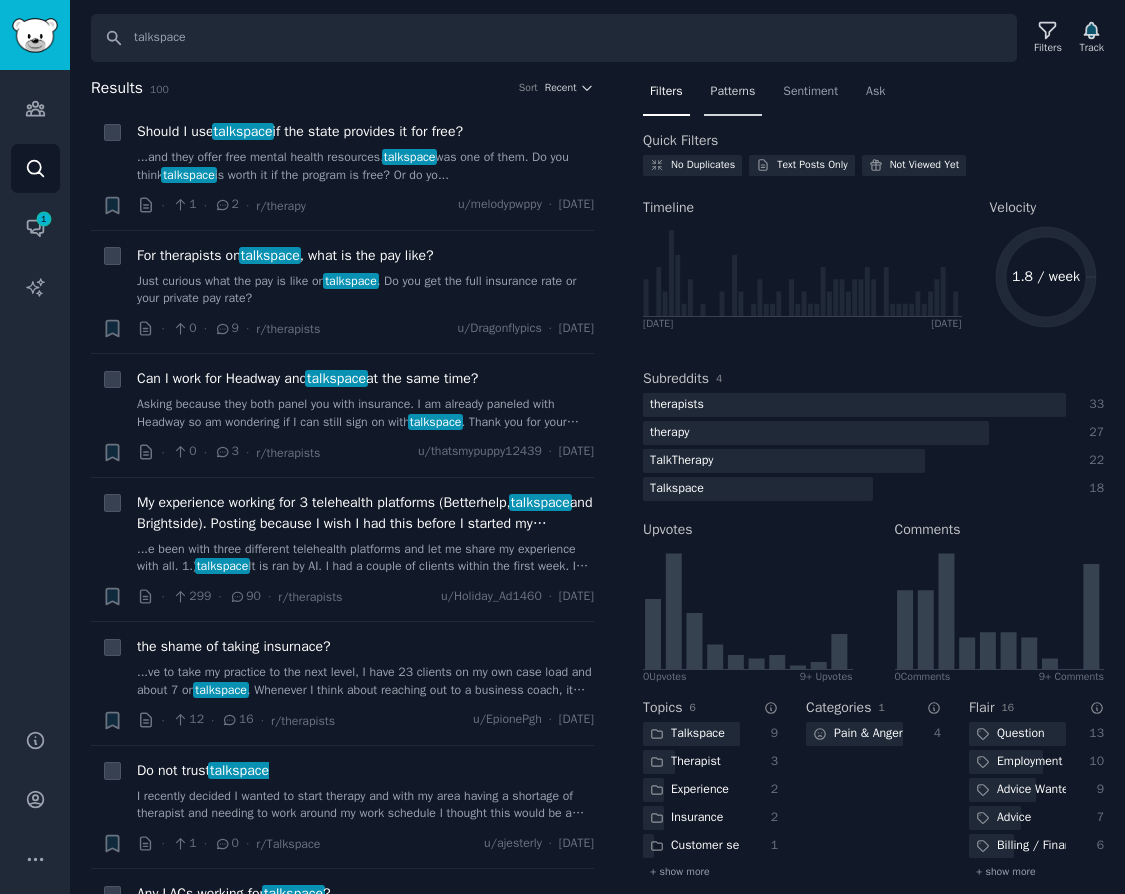 click on "Patterns" at bounding box center [733, 92] 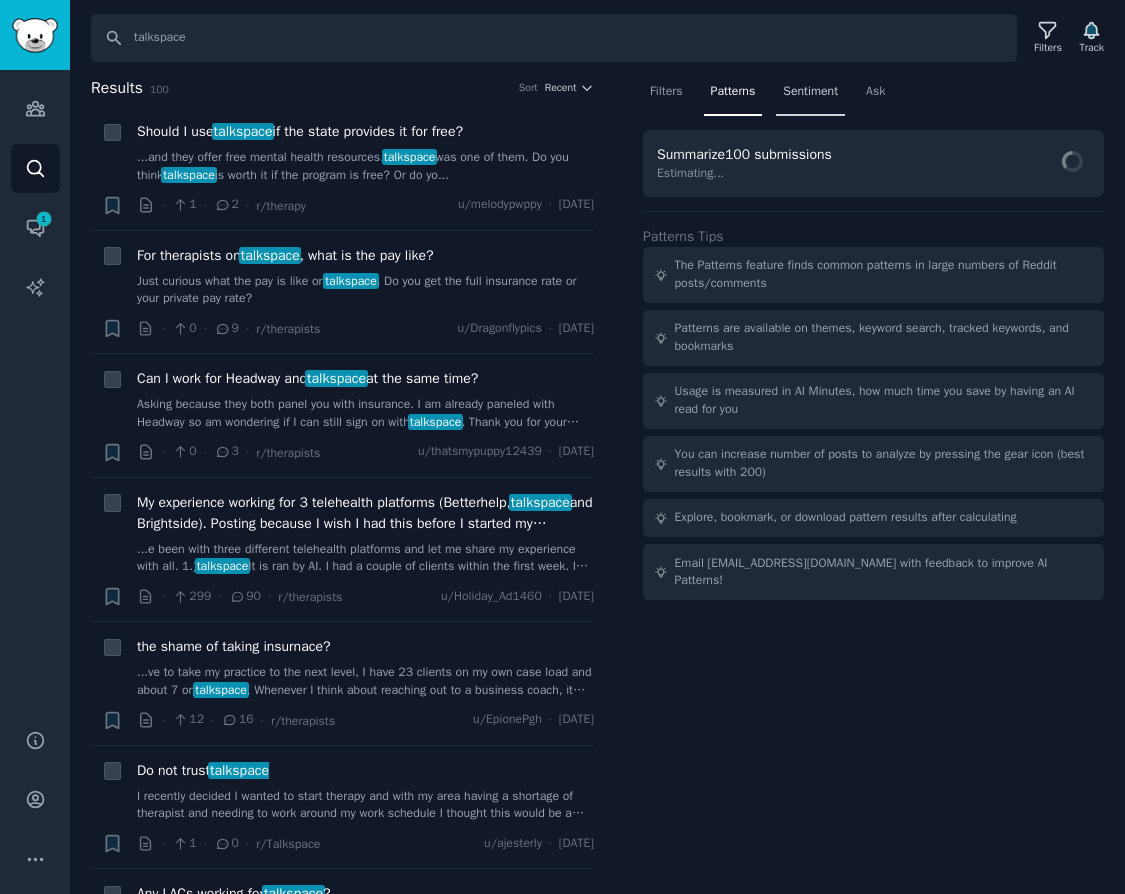 click on "Sentiment" at bounding box center (810, 92) 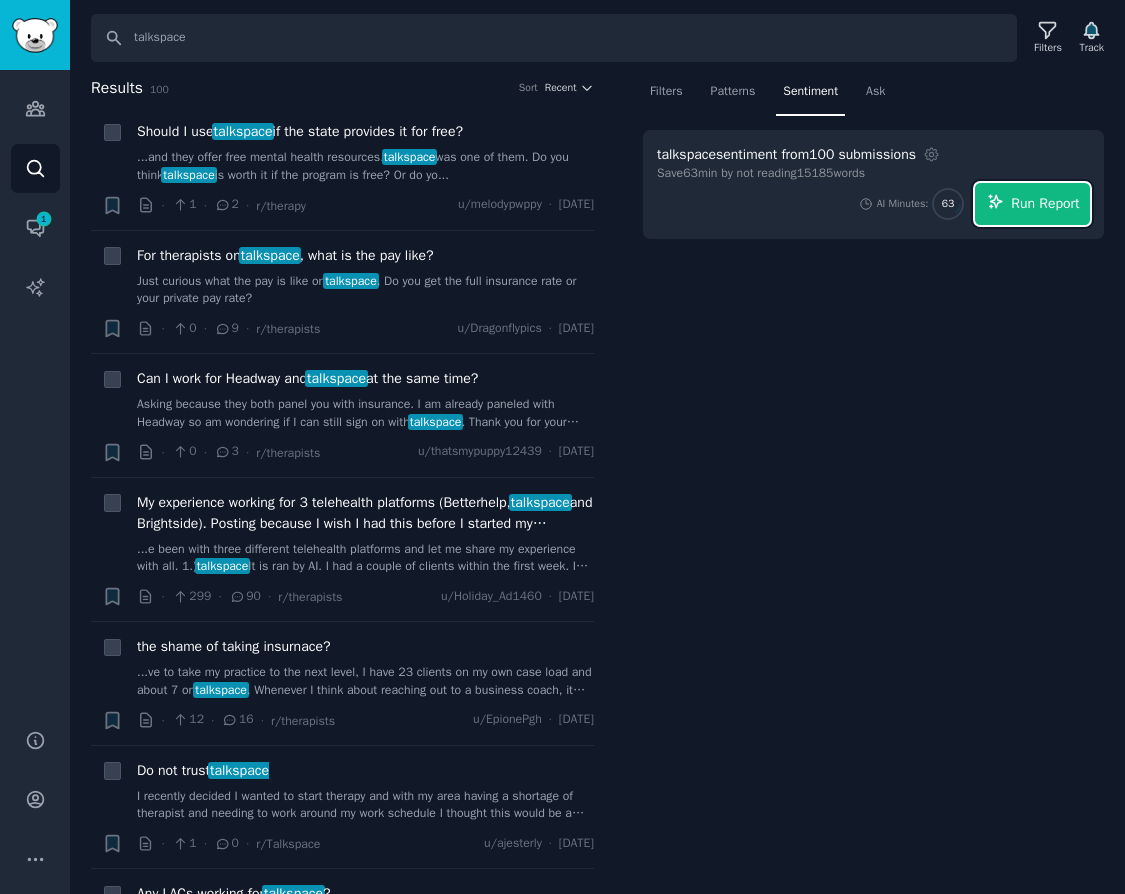 click on "Run Report" at bounding box center [1045, 203] 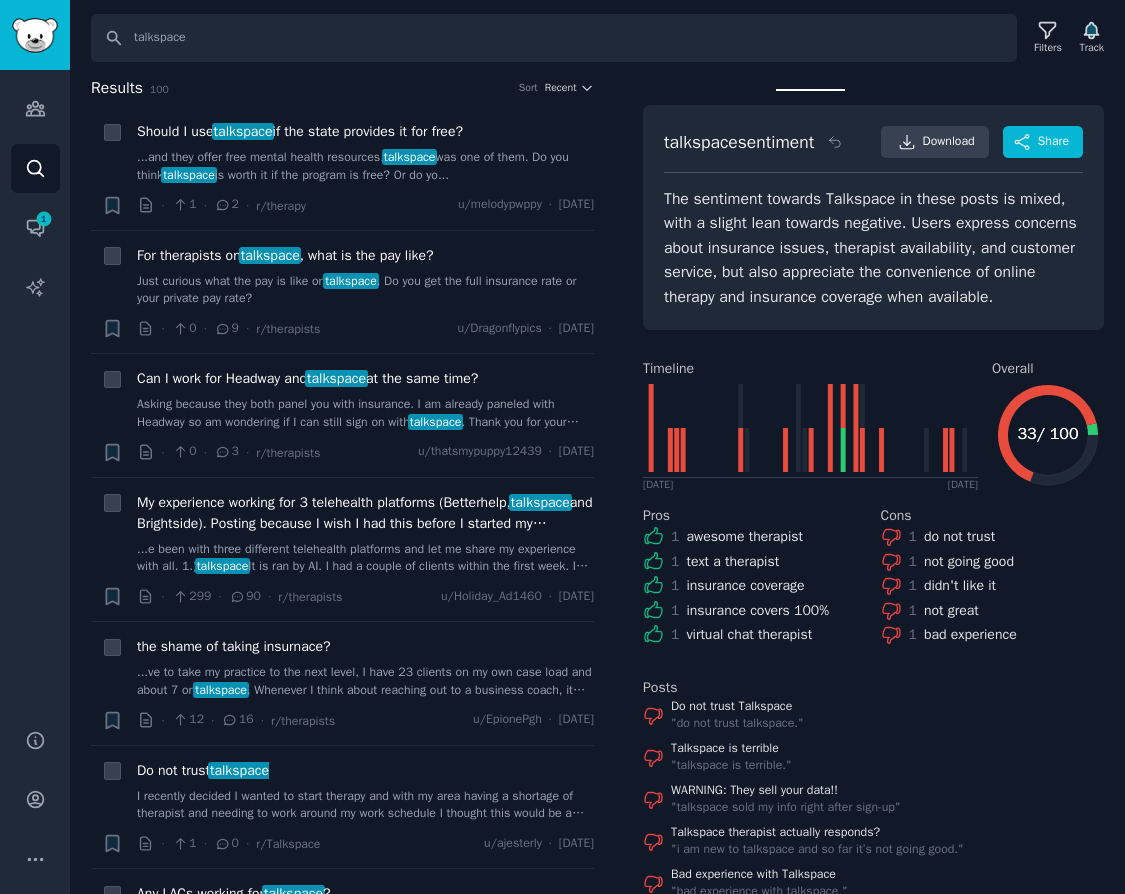 scroll, scrollTop: 0, scrollLeft: 0, axis: both 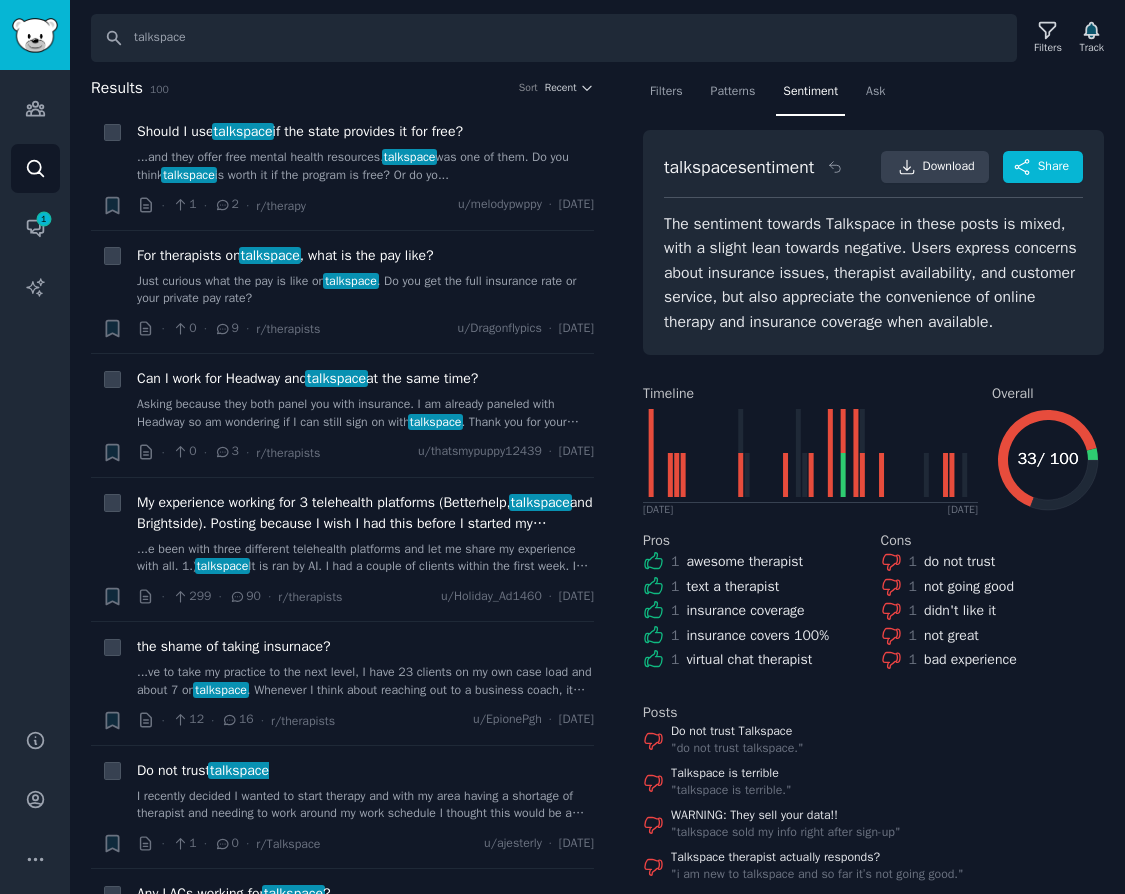 click on "Cons" at bounding box center [993, 540] 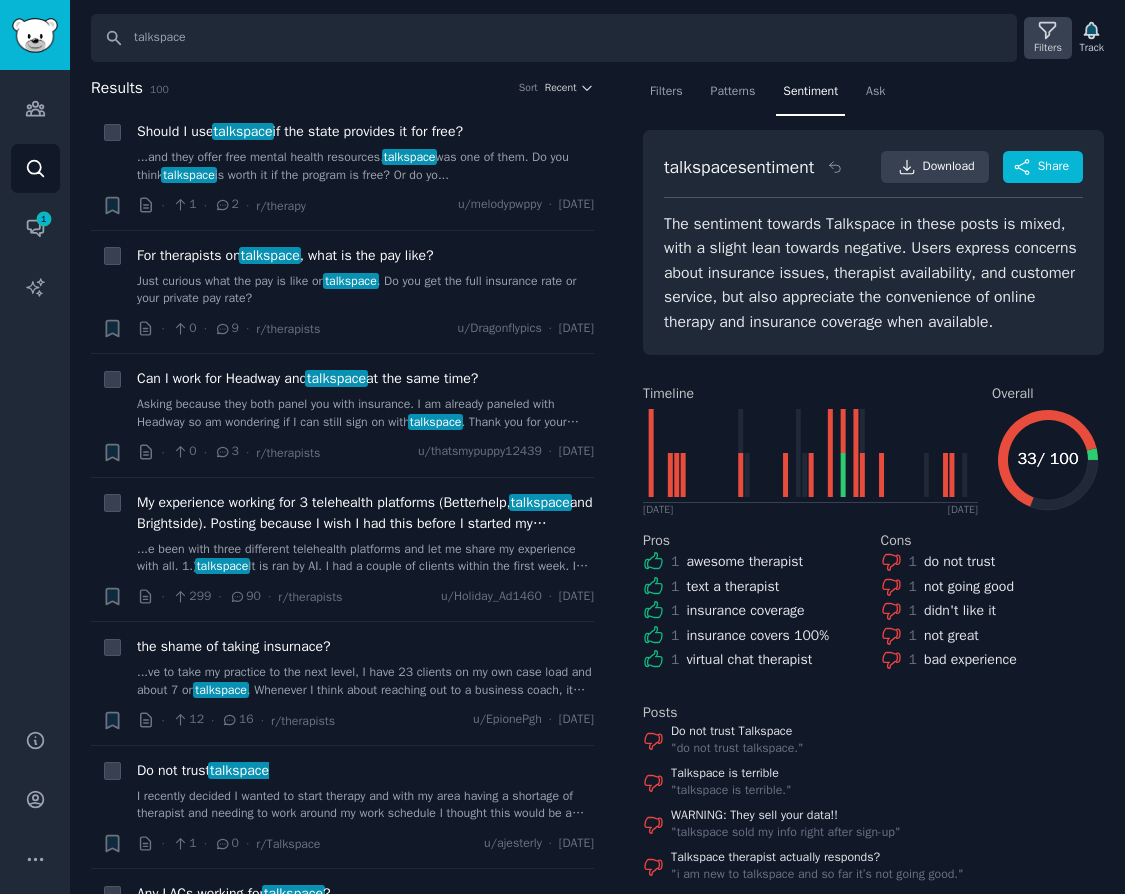 click 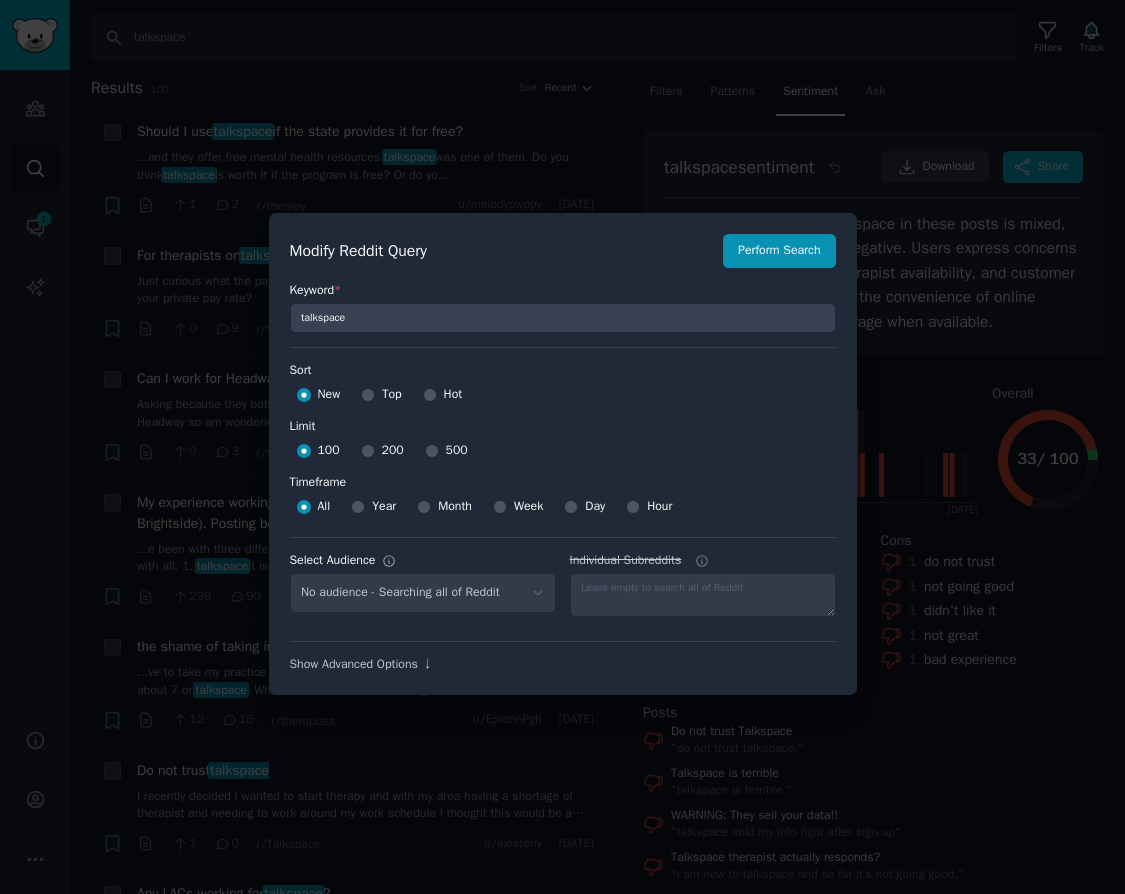 select on "9a8d84d986" 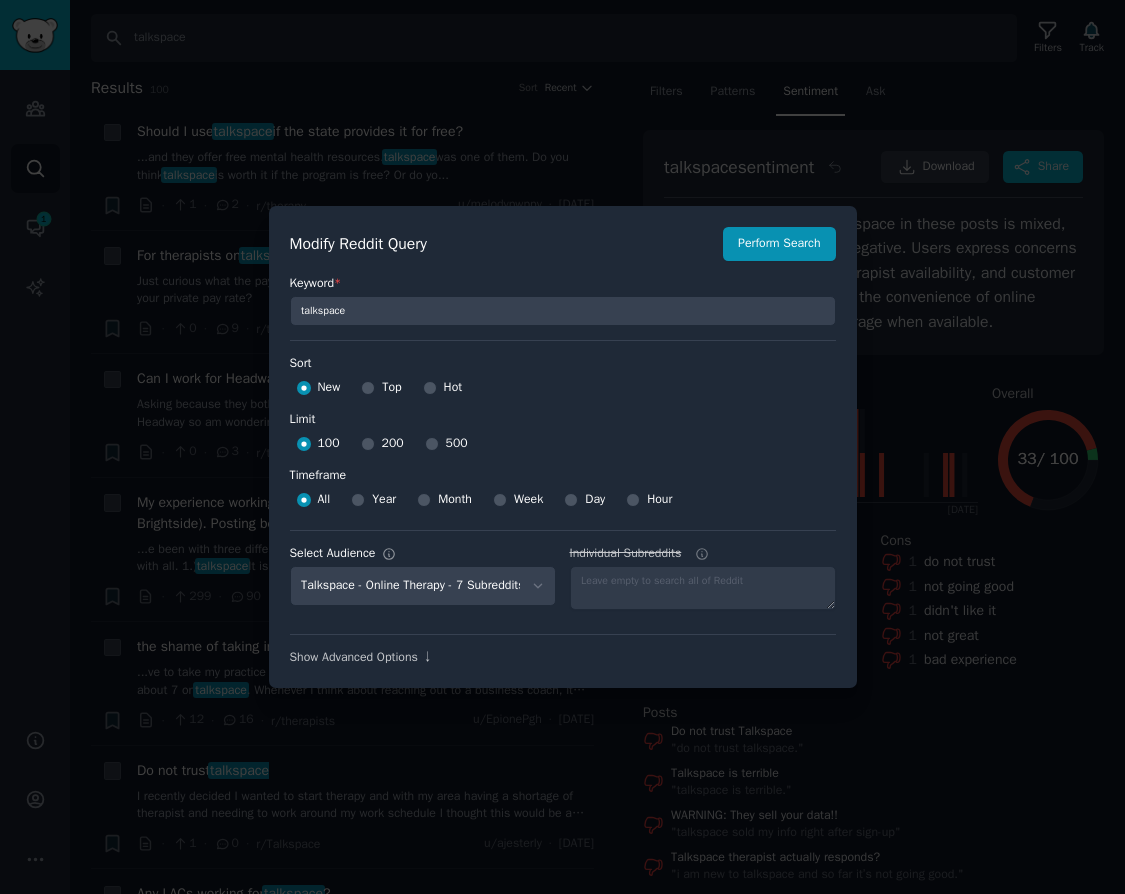 scroll, scrollTop: 14, scrollLeft: 0, axis: vertical 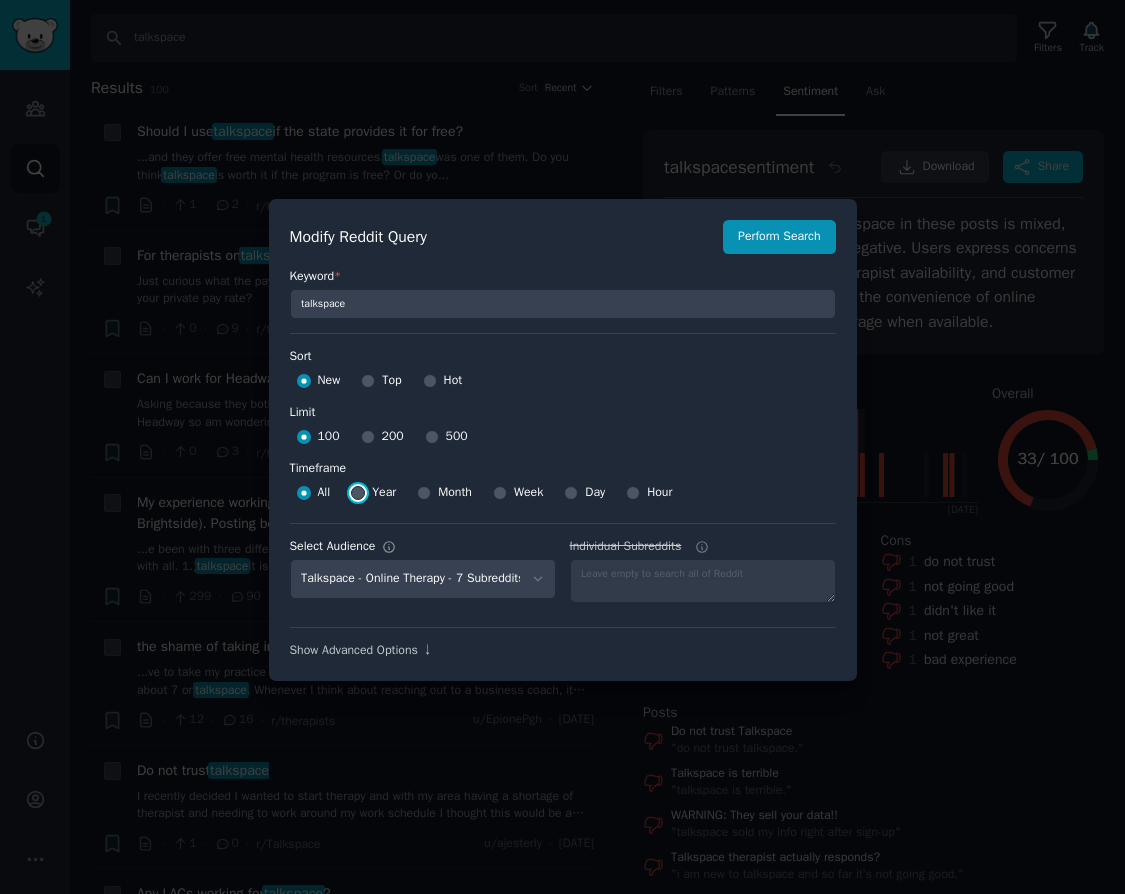 click on "Year" at bounding box center (358, 493) 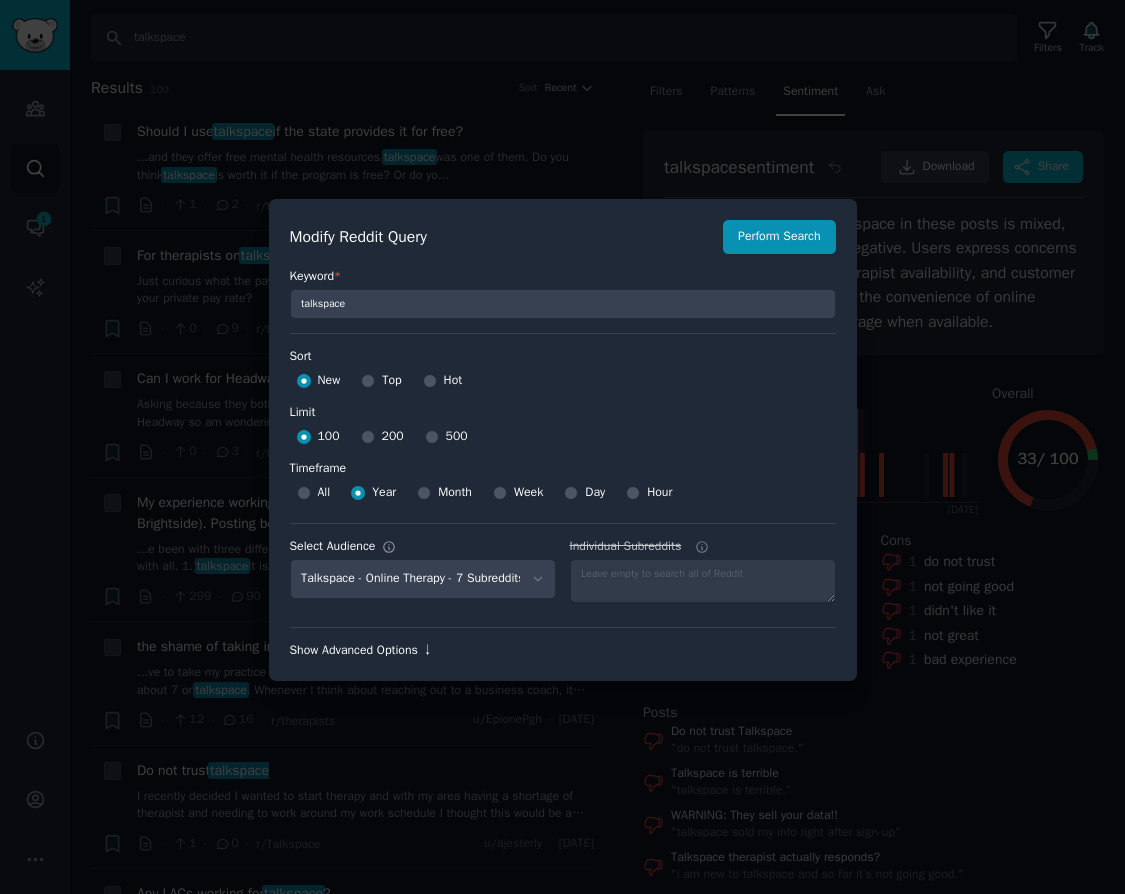 click on "Show Advanced Options ↓" at bounding box center [563, 651] 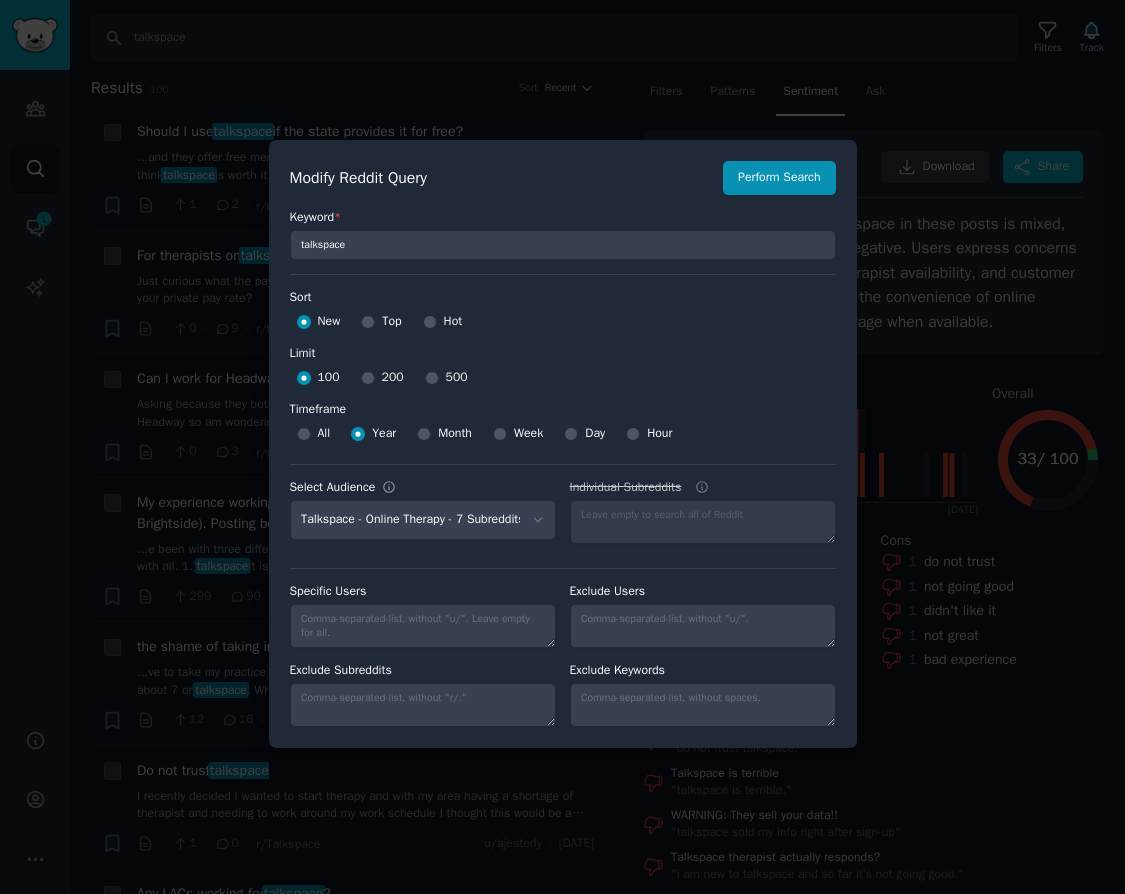 scroll, scrollTop: 14, scrollLeft: 0, axis: vertical 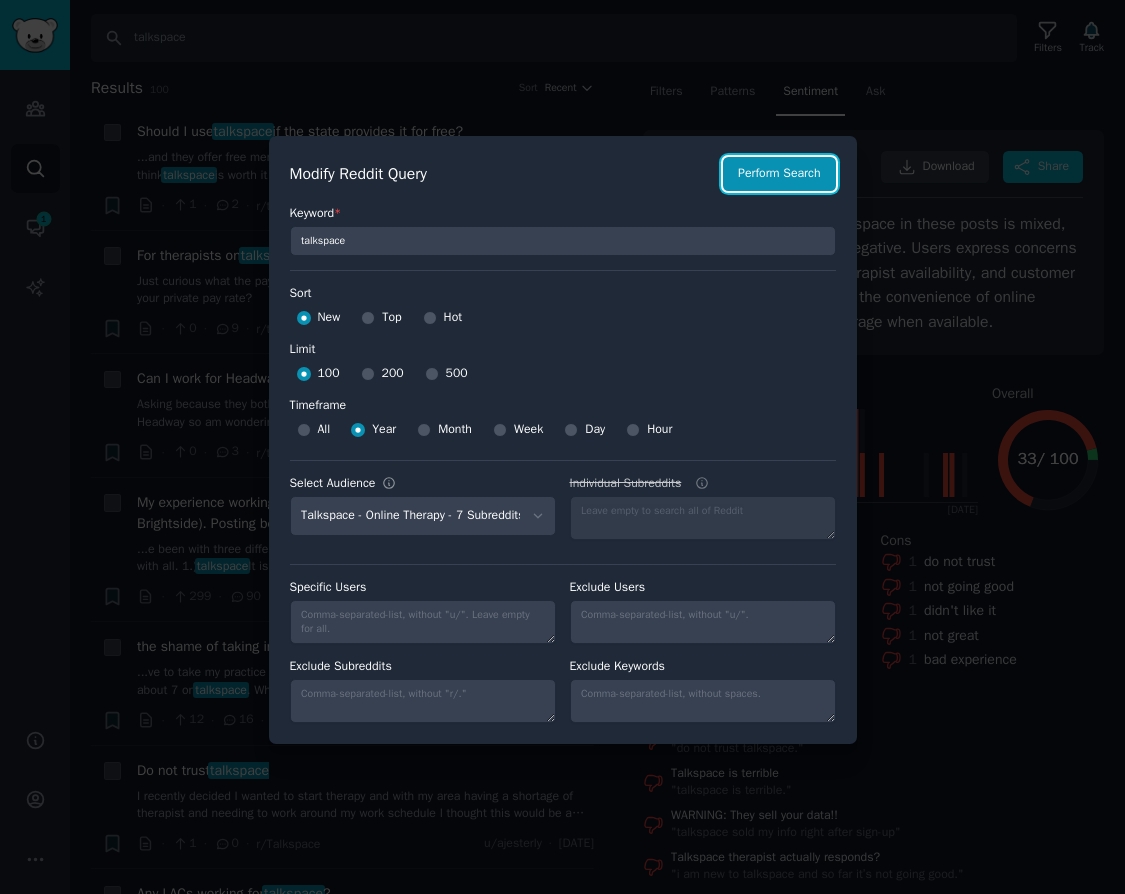 click on "Perform Search" at bounding box center [779, 174] 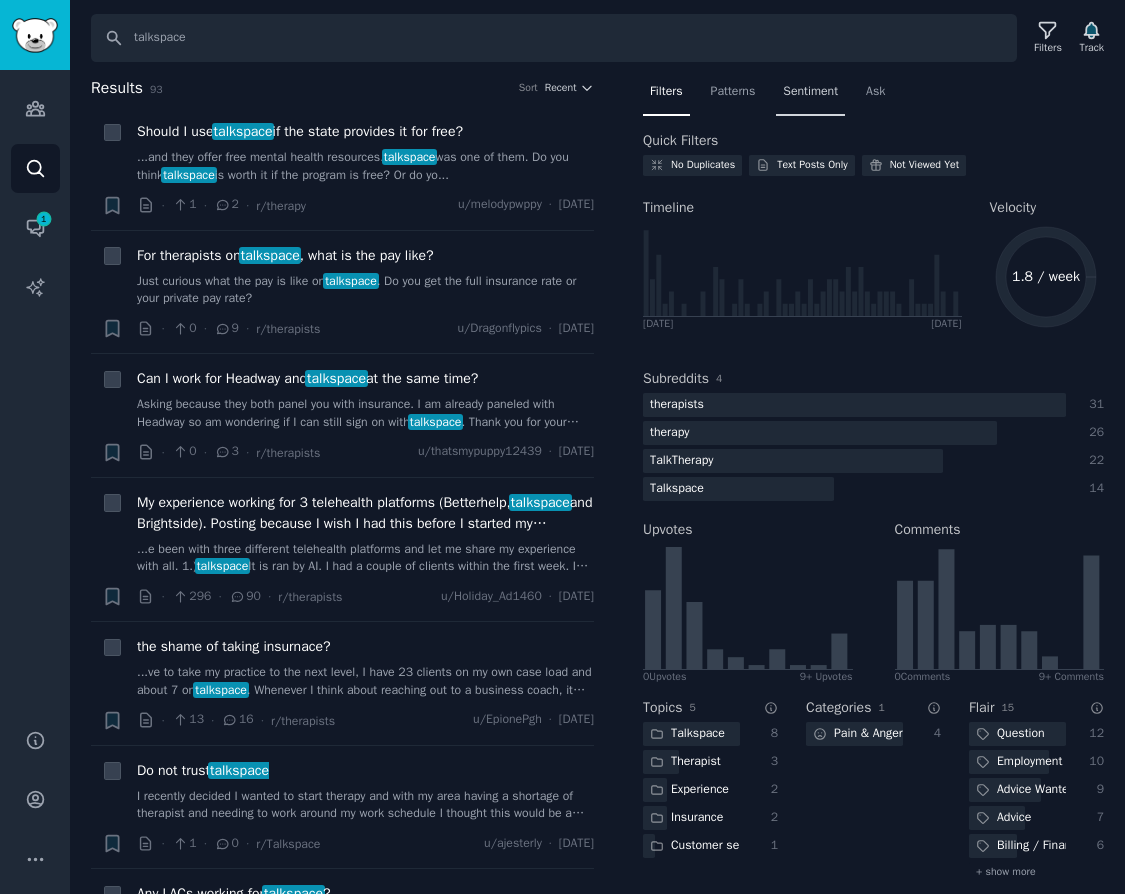 click on "Sentiment" at bounding box center [810, 96] 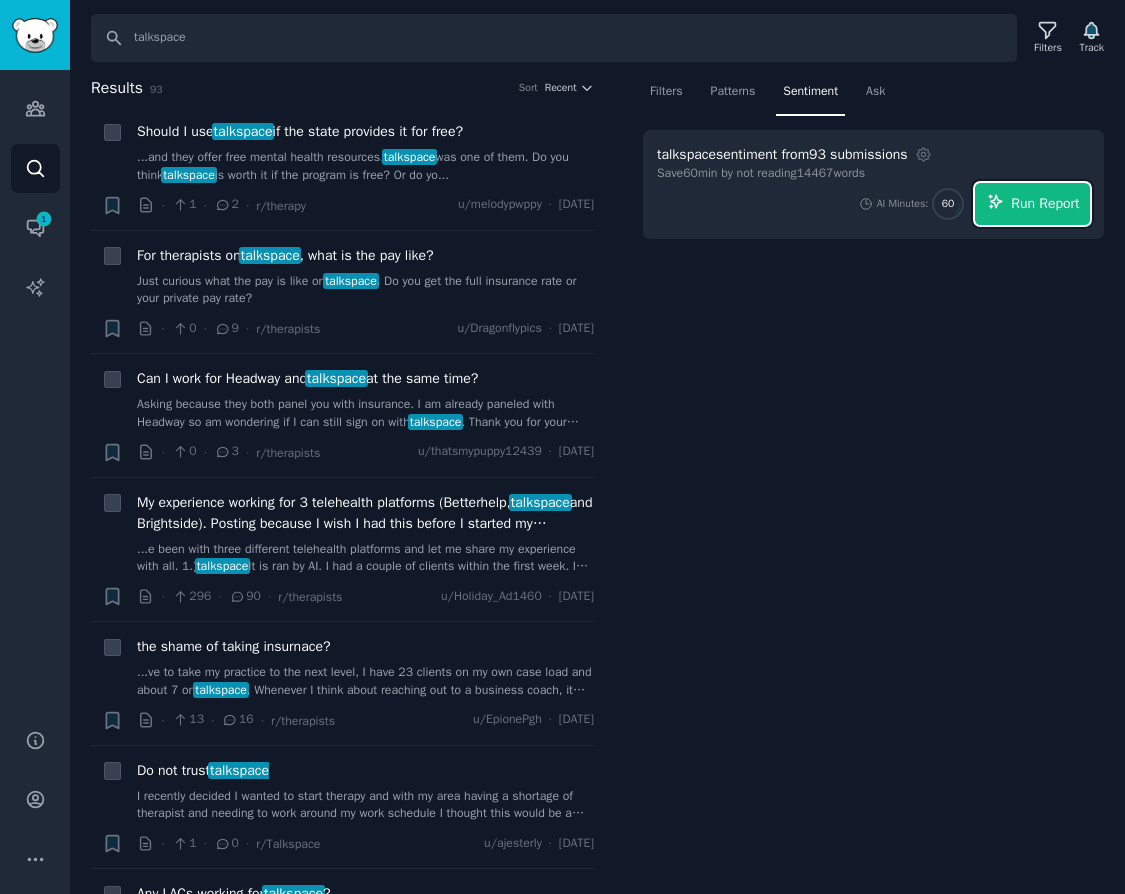 click 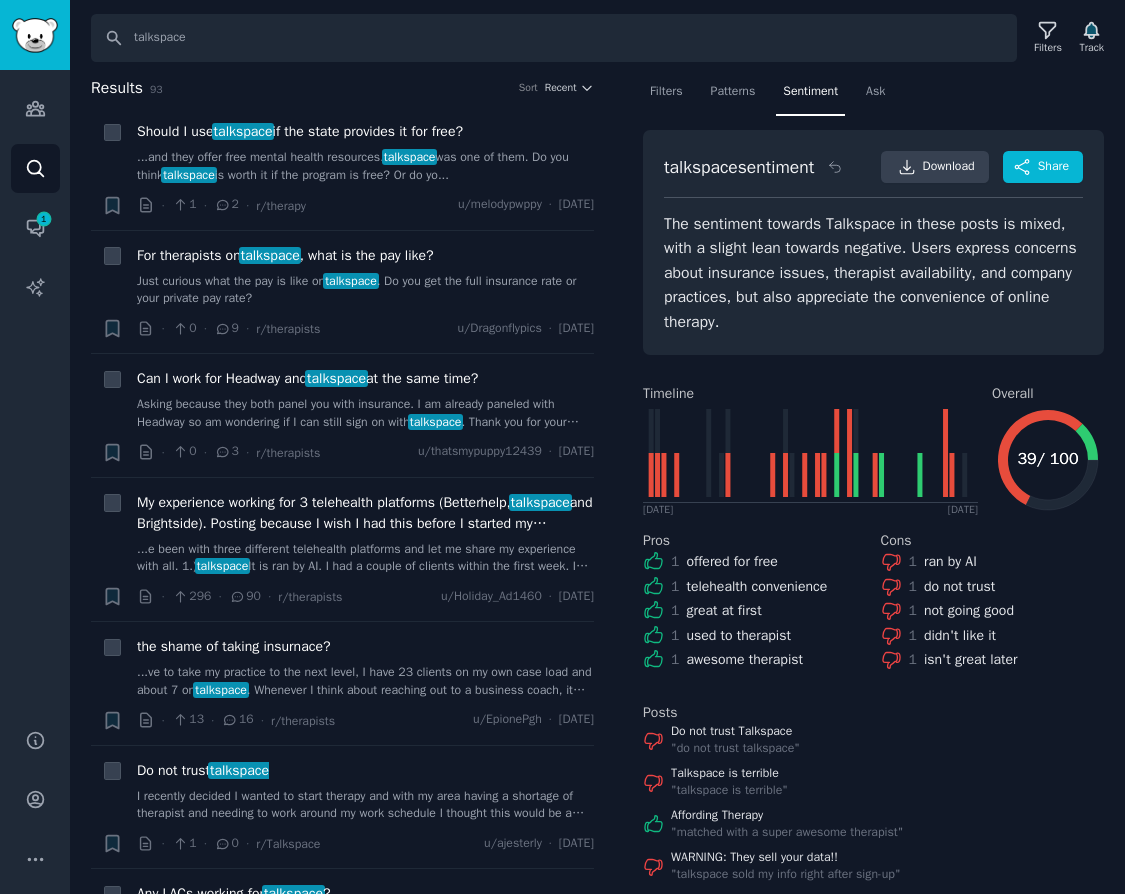 click on "Posts" at bounding box center (873, 712) 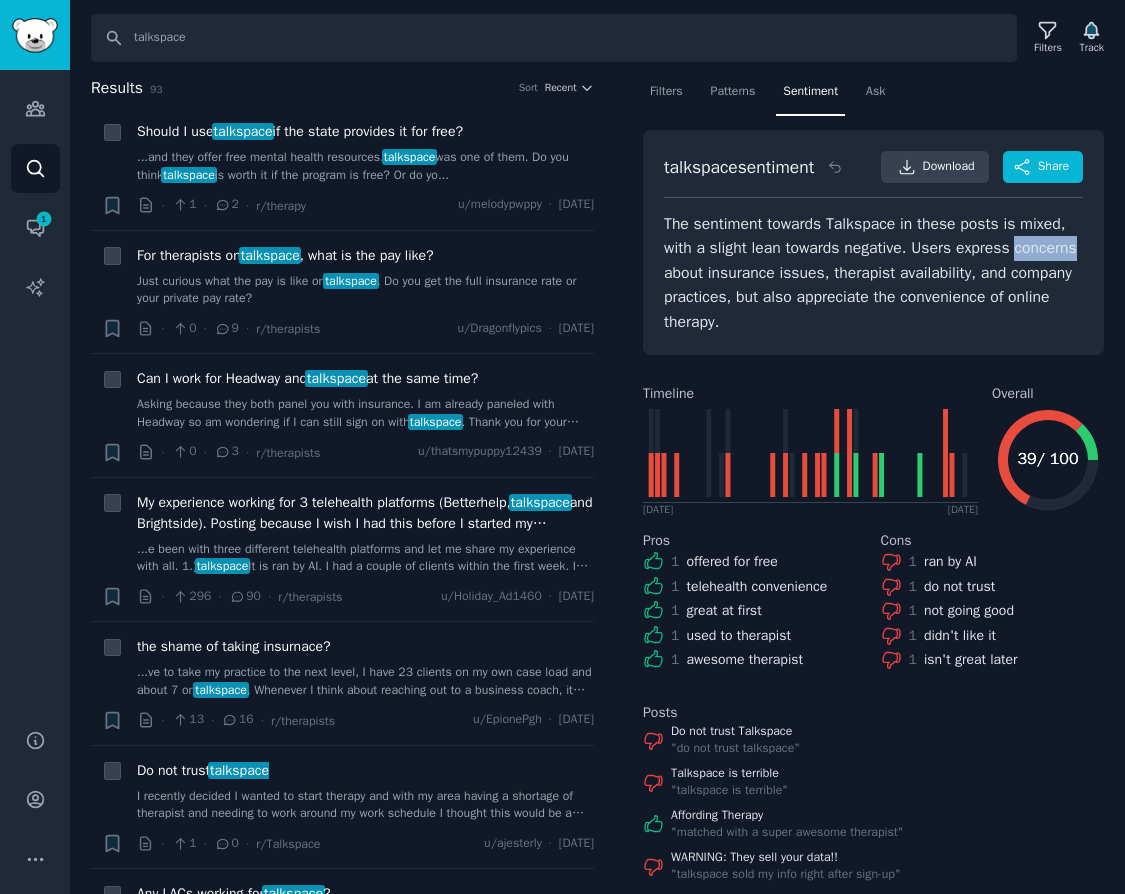 click on "The sentiment towards Talkspace in these posts is mixed, with a slight lean towards negative. Users express concerns about insurance issues, therapist availability, and company practices, but also appreciate the convenience of online therapy." at bounding box center (873, 273) 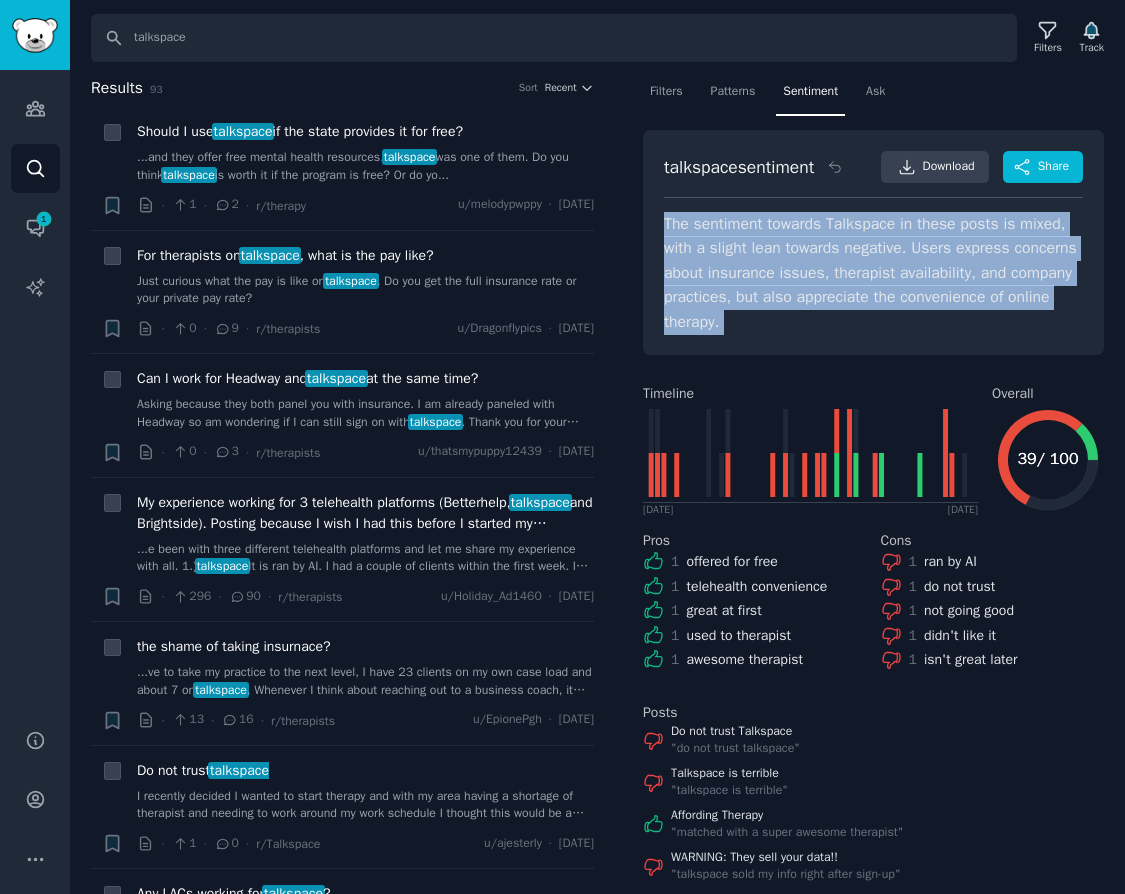 click on "The sentiment towards Talkspace in these posts is mixed, with a slight lean towards negative. Users express concerns about insurance issues, therapist availability, and company practices, but also appreciate the convenience of online therapy." at bounding box center (873, 273) 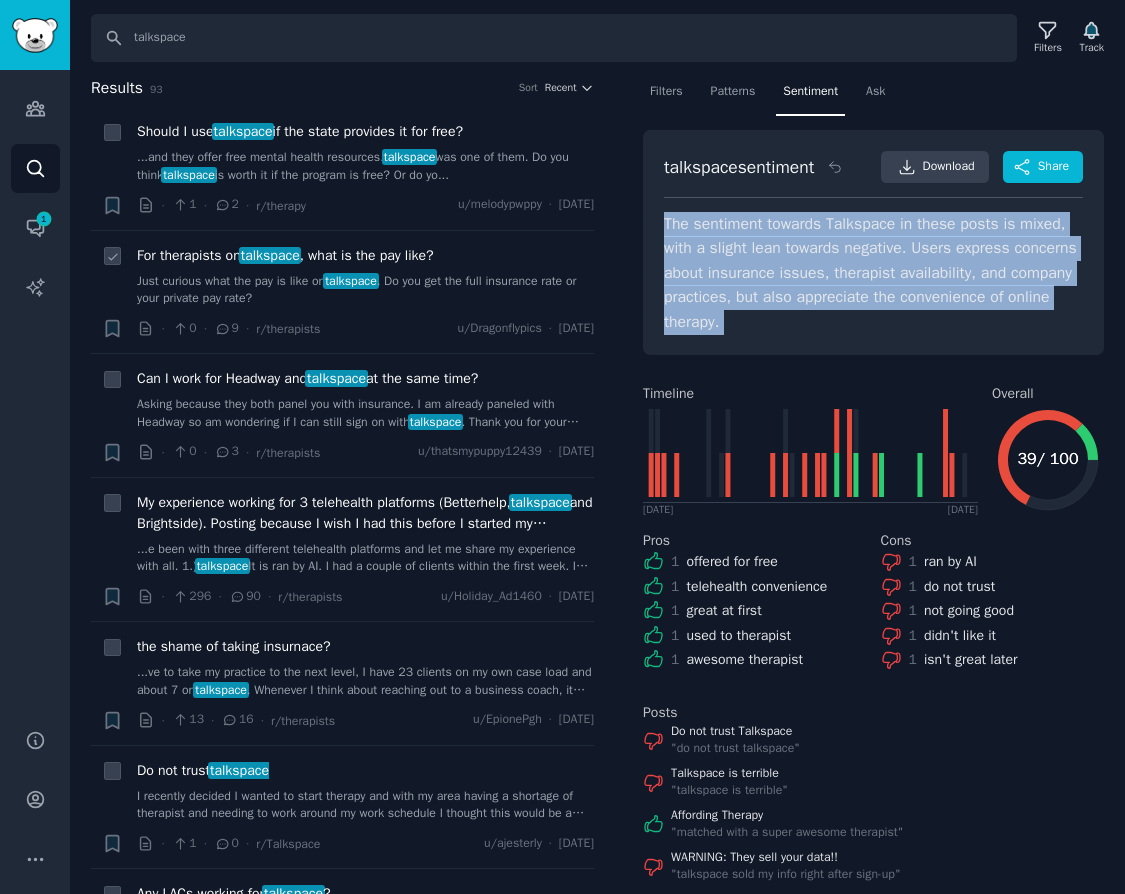 copy on "The sentiment towards Talkspace in these posts is mixed, with a slight lean towards negative. Users express concerns about insurance issues, therapist availability, and company practices, but also appreciate the convenience of online therapy." 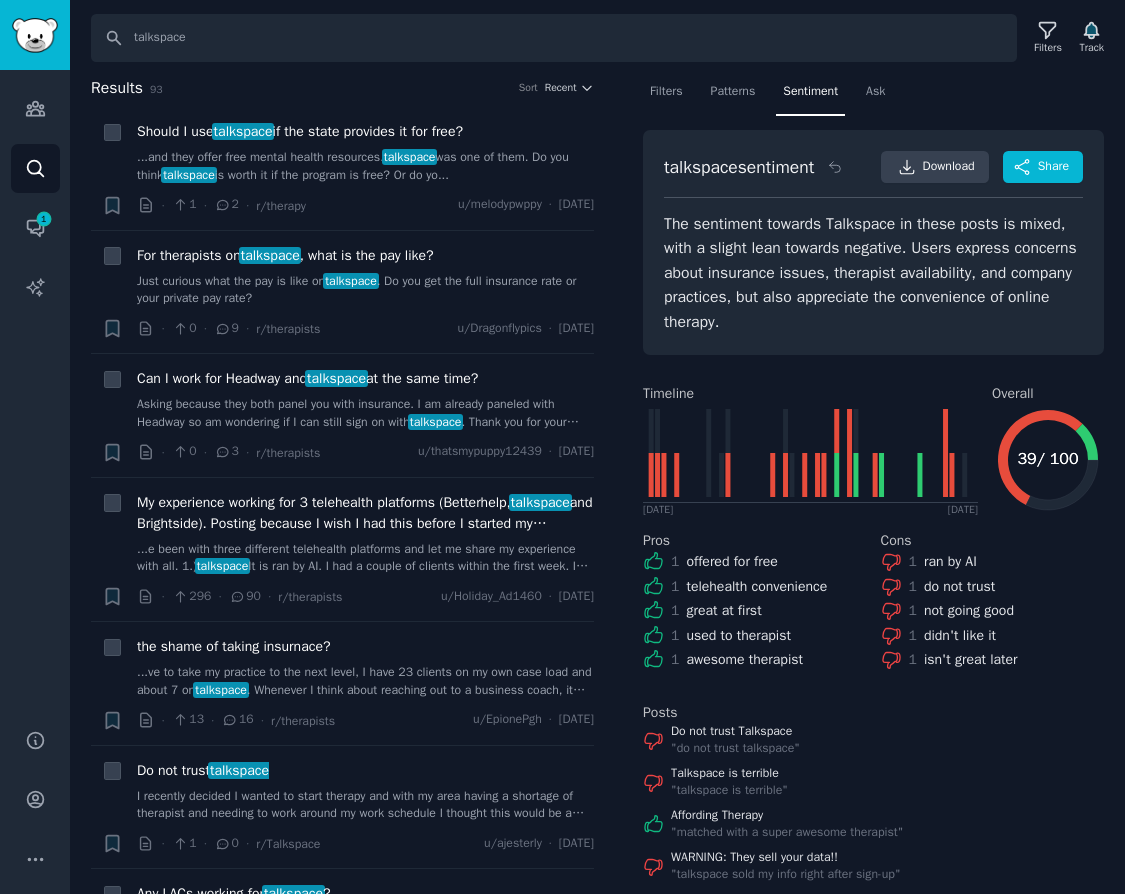 click on "Timeline" at bounding box center [810, 393] 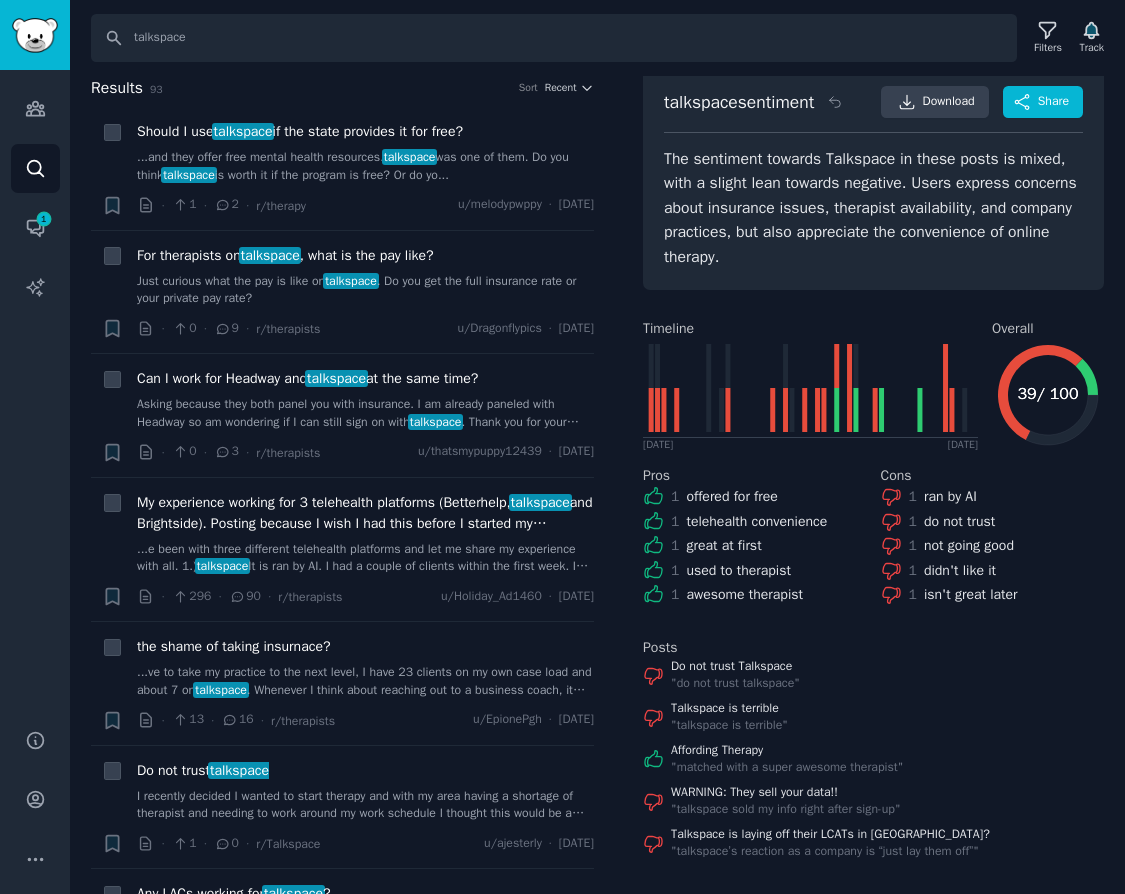 scroll, scrollTop: 66, scrollLeft: 0, axis: vertical 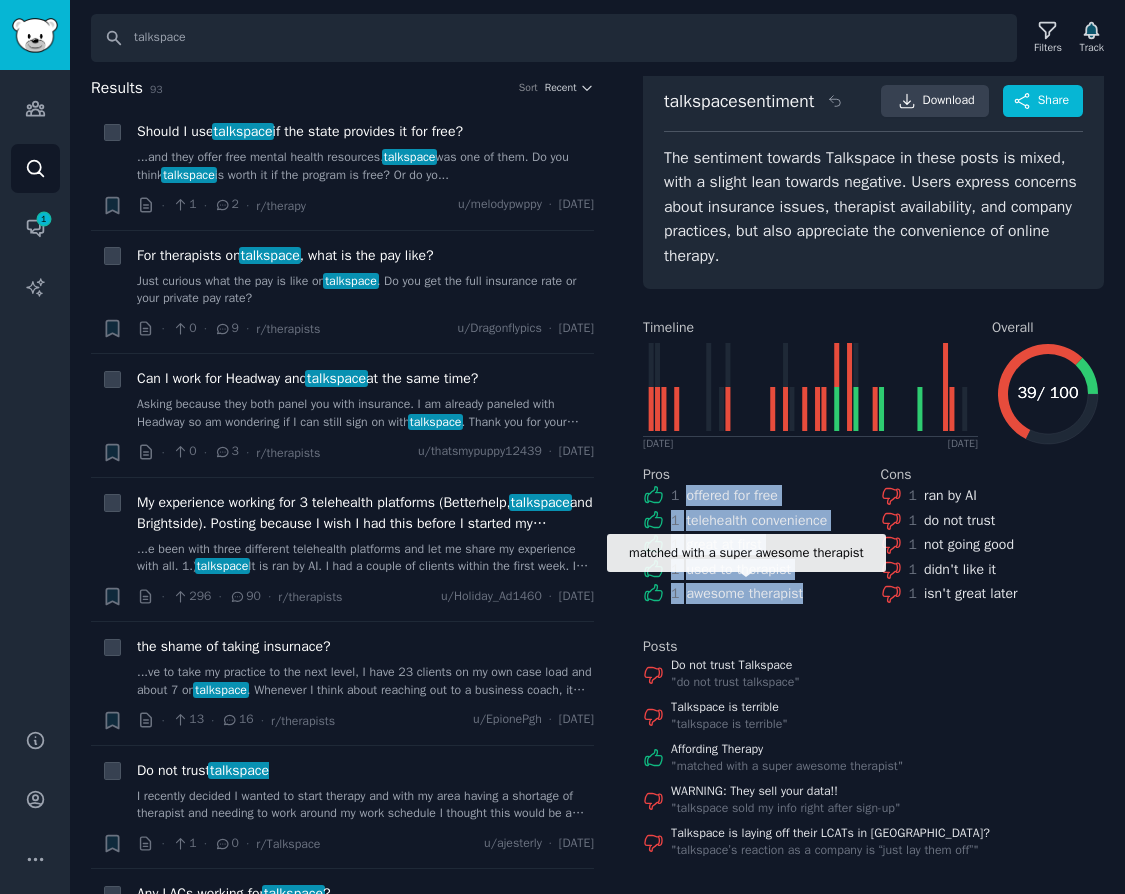 drag, startPoint x: 686, startPoint y: 501, endPoint x: 805, endPoint y: 598, distance: 153.52524 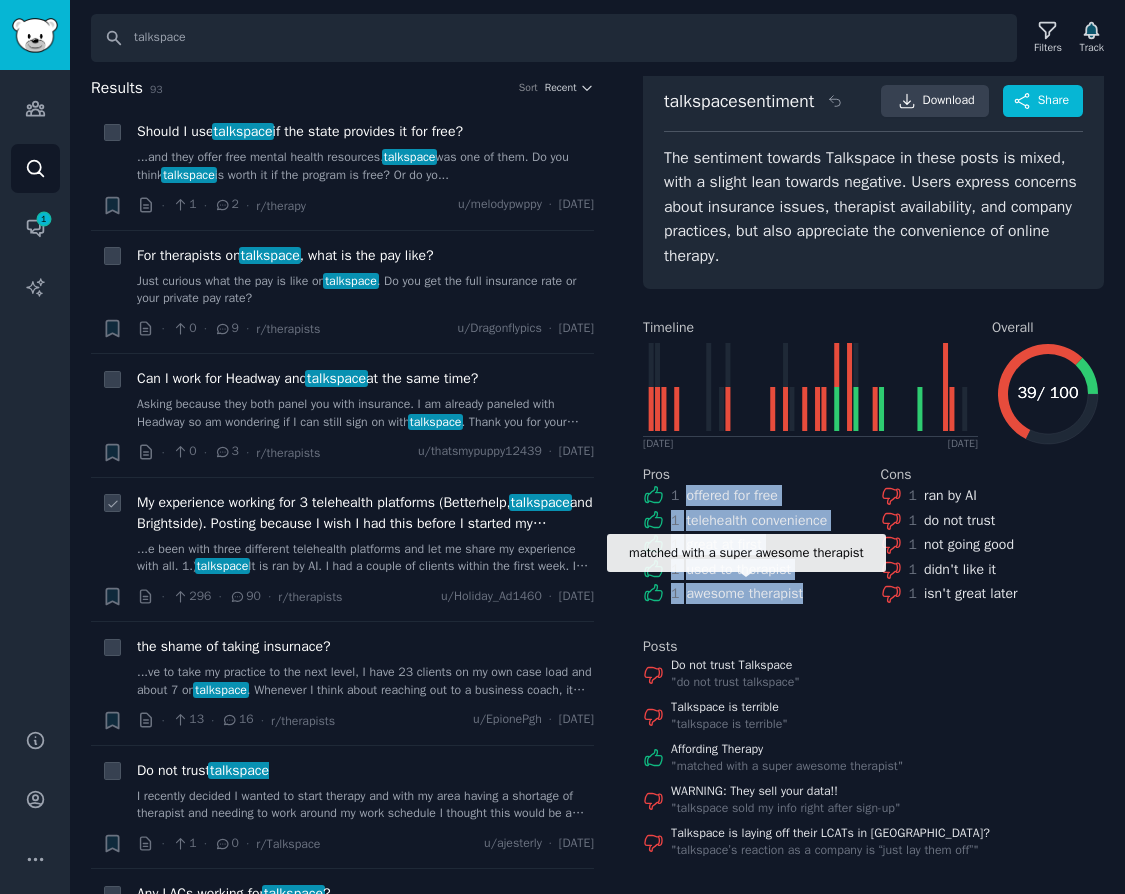 copy on "offered for free 1 telehealth convenience 1 great at first 1 used to therapist 1 awesome therapist" 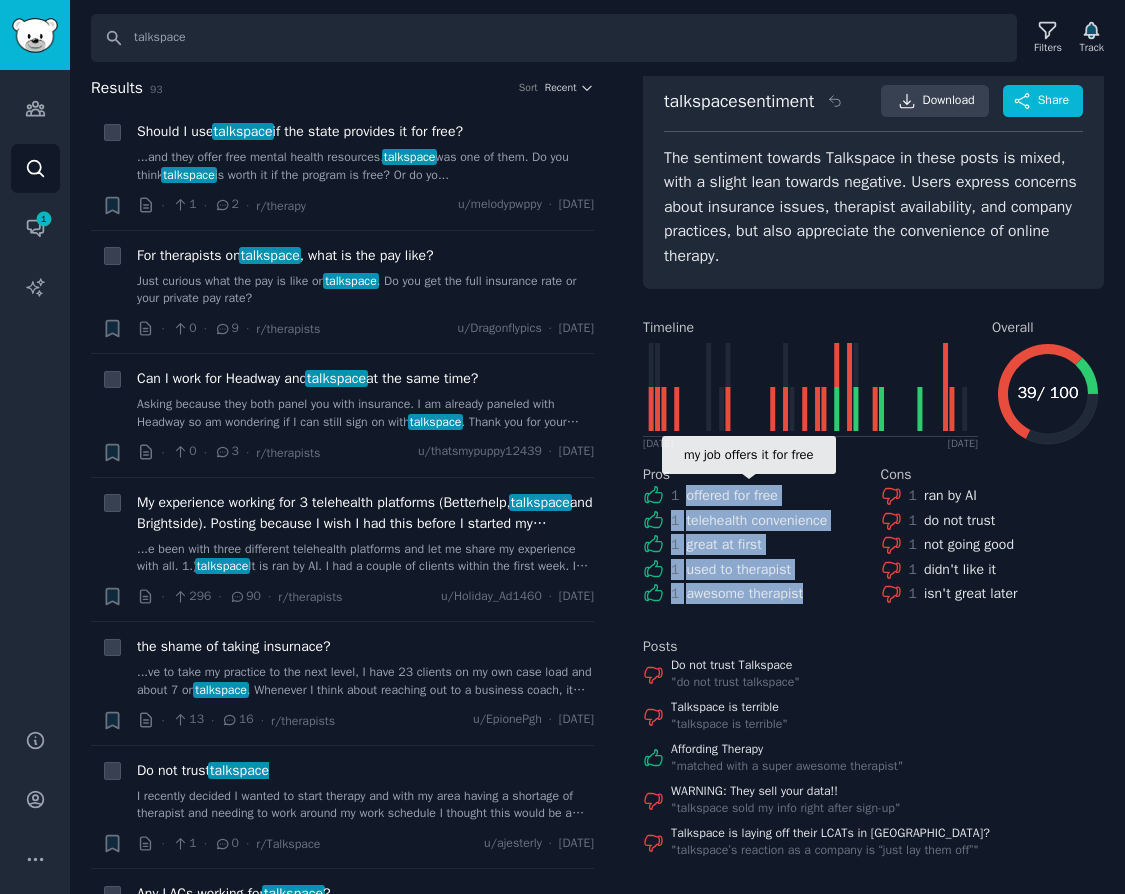 click on "1 offered for free" at bounding box center [755, 495] 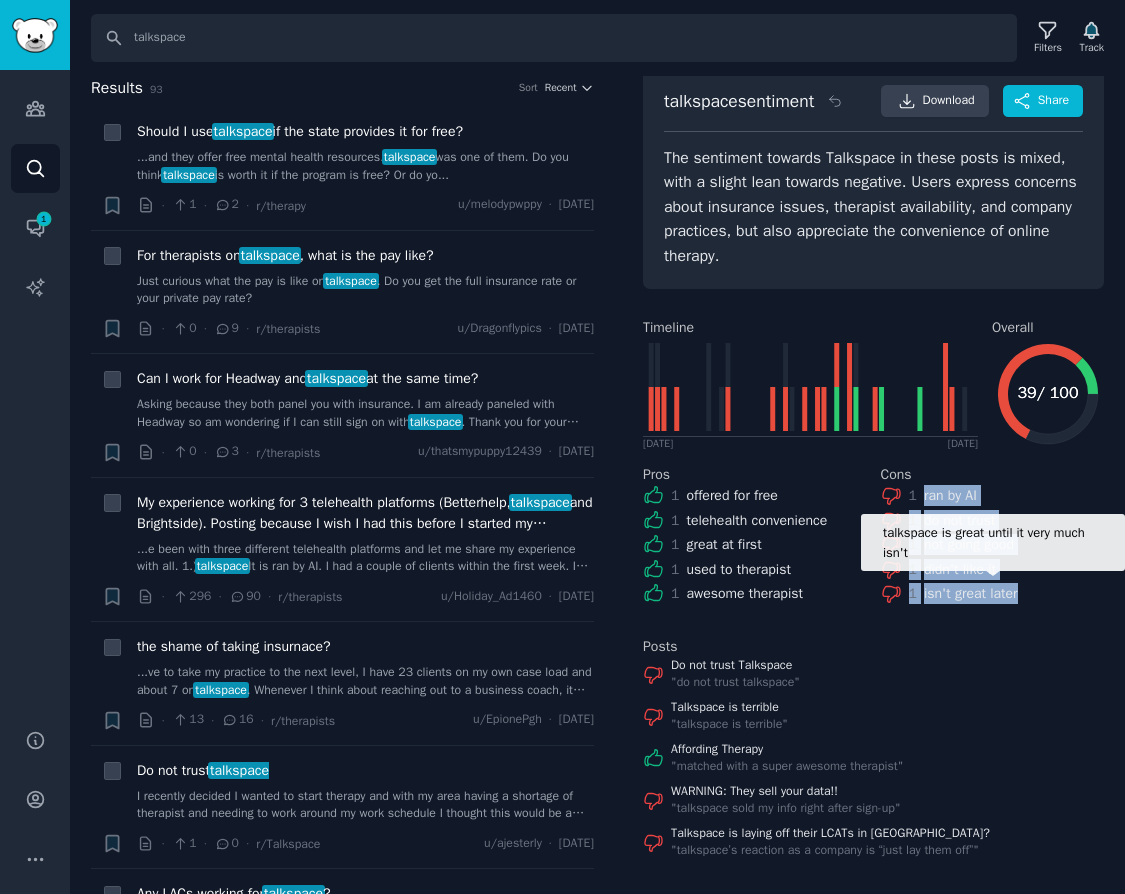 drag, startPoint x: 919, startPoint y: 494, endPoint x: 1063, endPoint y: 603, distance: 180.60178 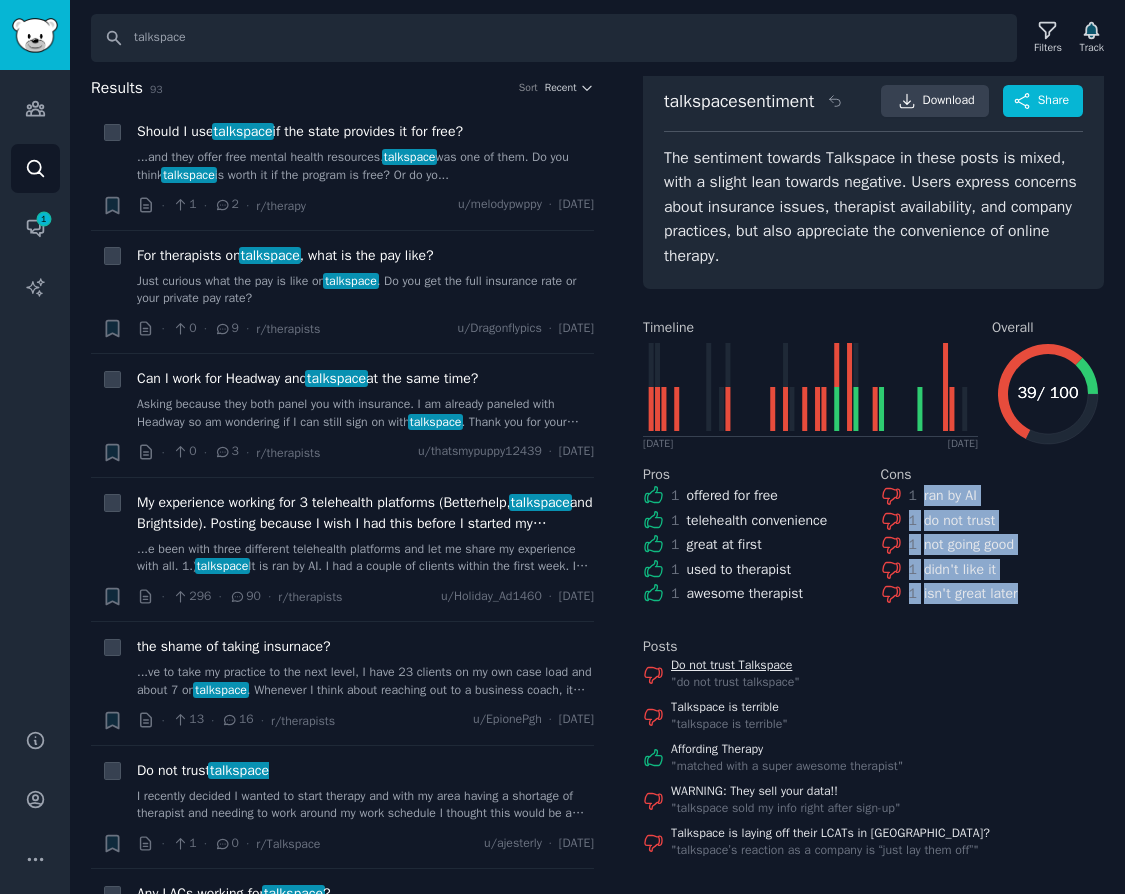click on "Do not trust Talkspace" at bounding box center [735, 666] 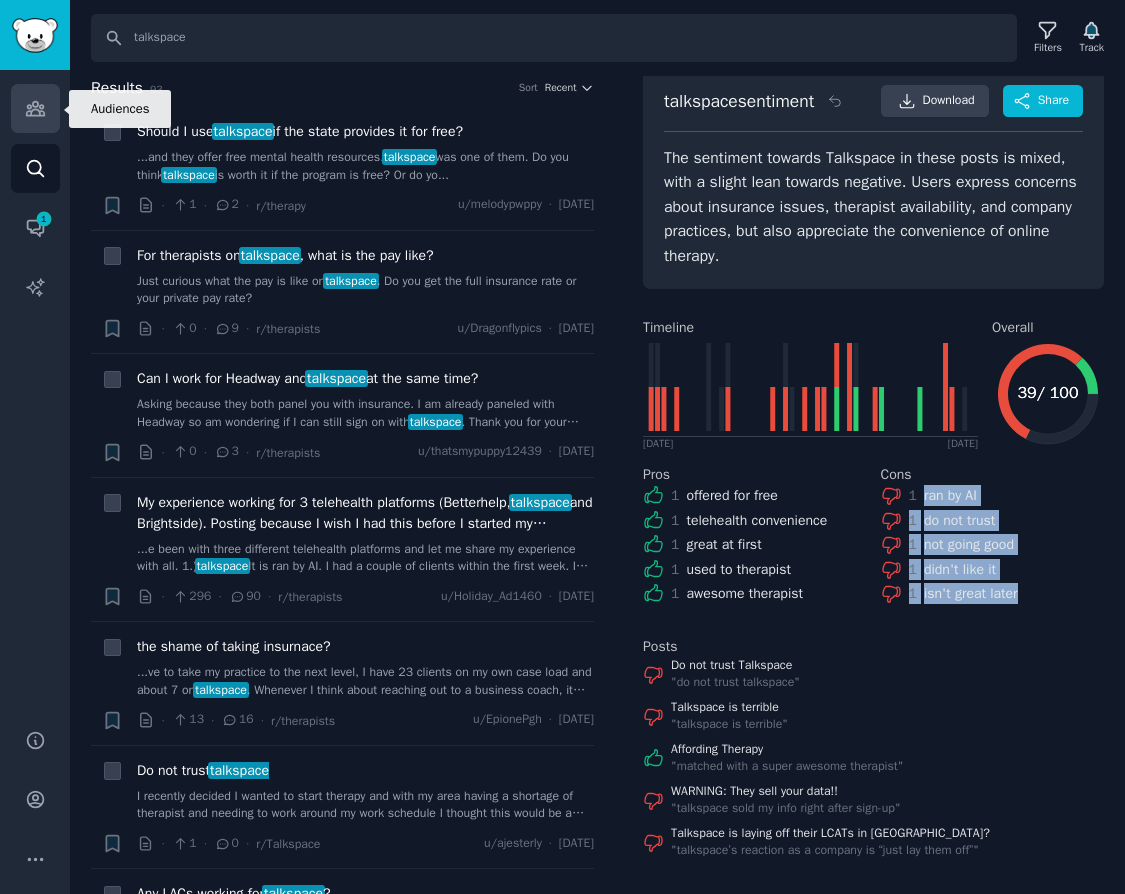 click on "Audiences" at bounding box center (35, 108) 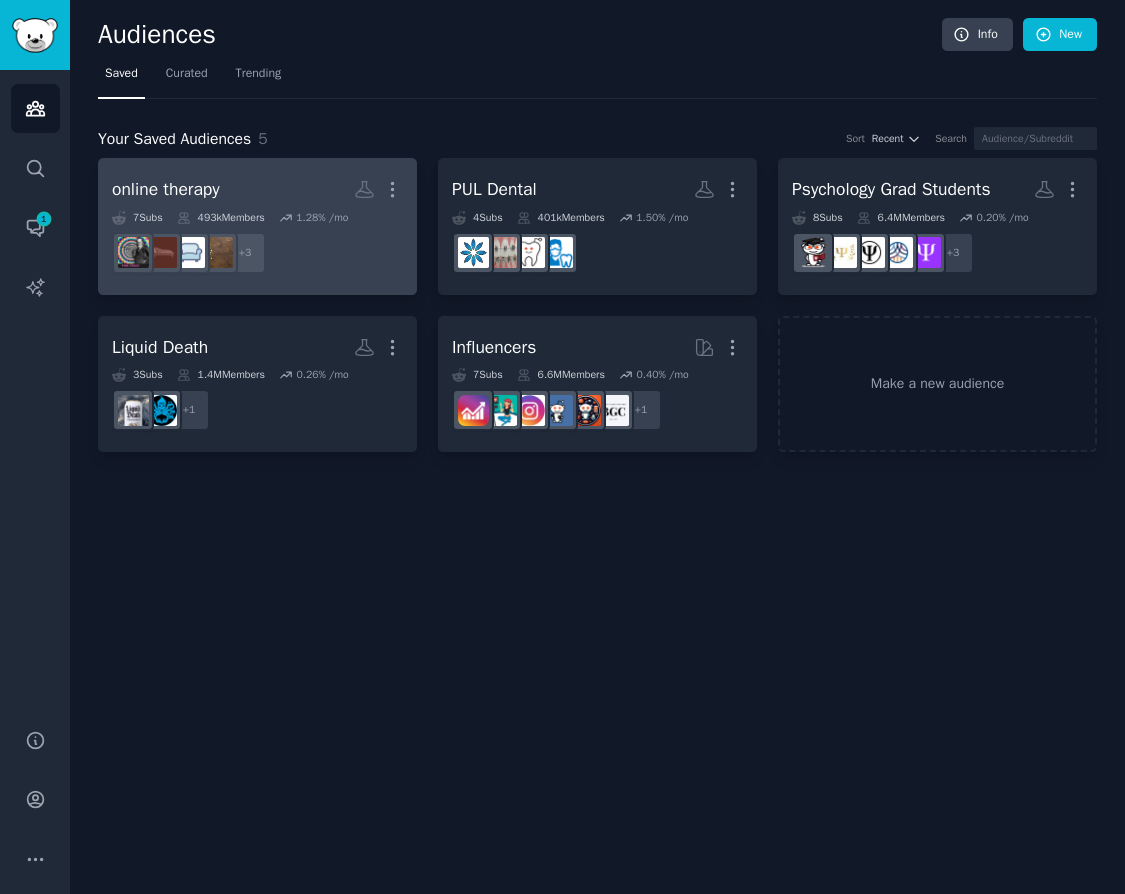 click on "online therapy More" at bounding box center [257, 189] 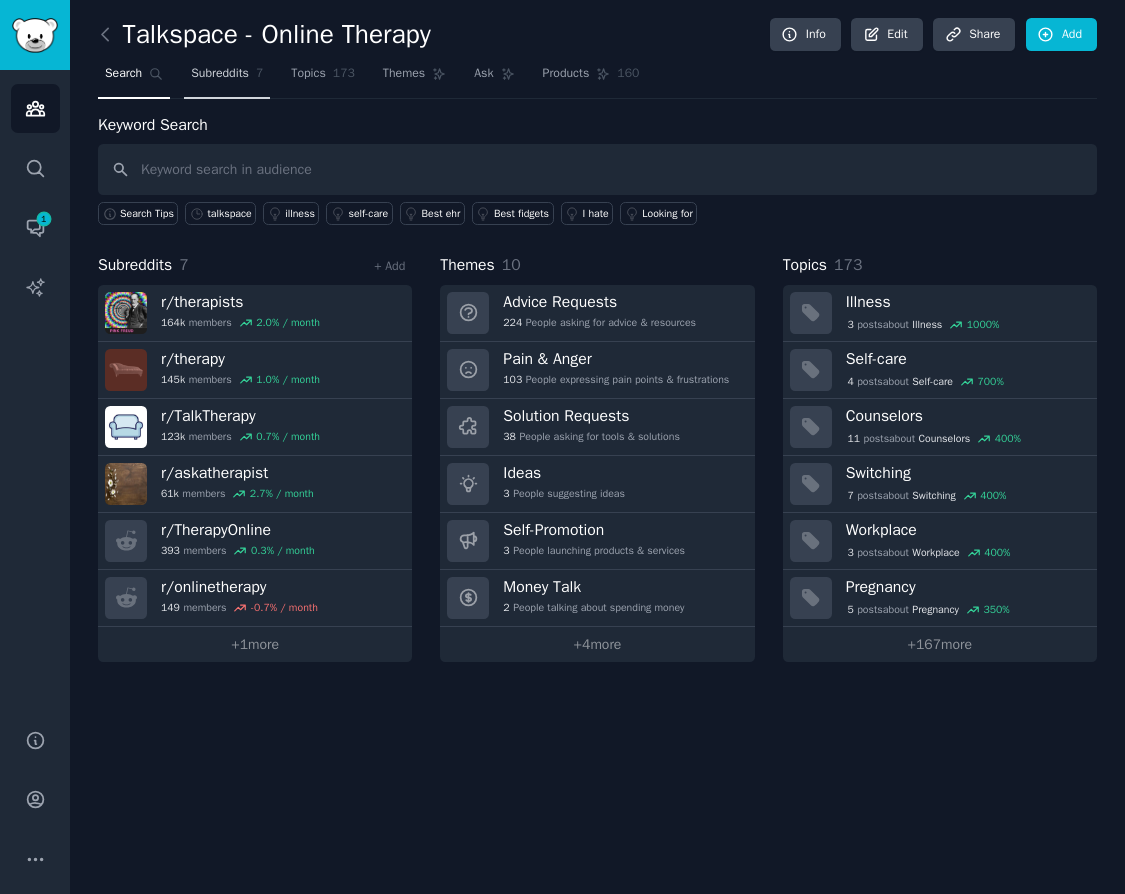 click on "Subreddits 7" at bounding box center [227, 78] 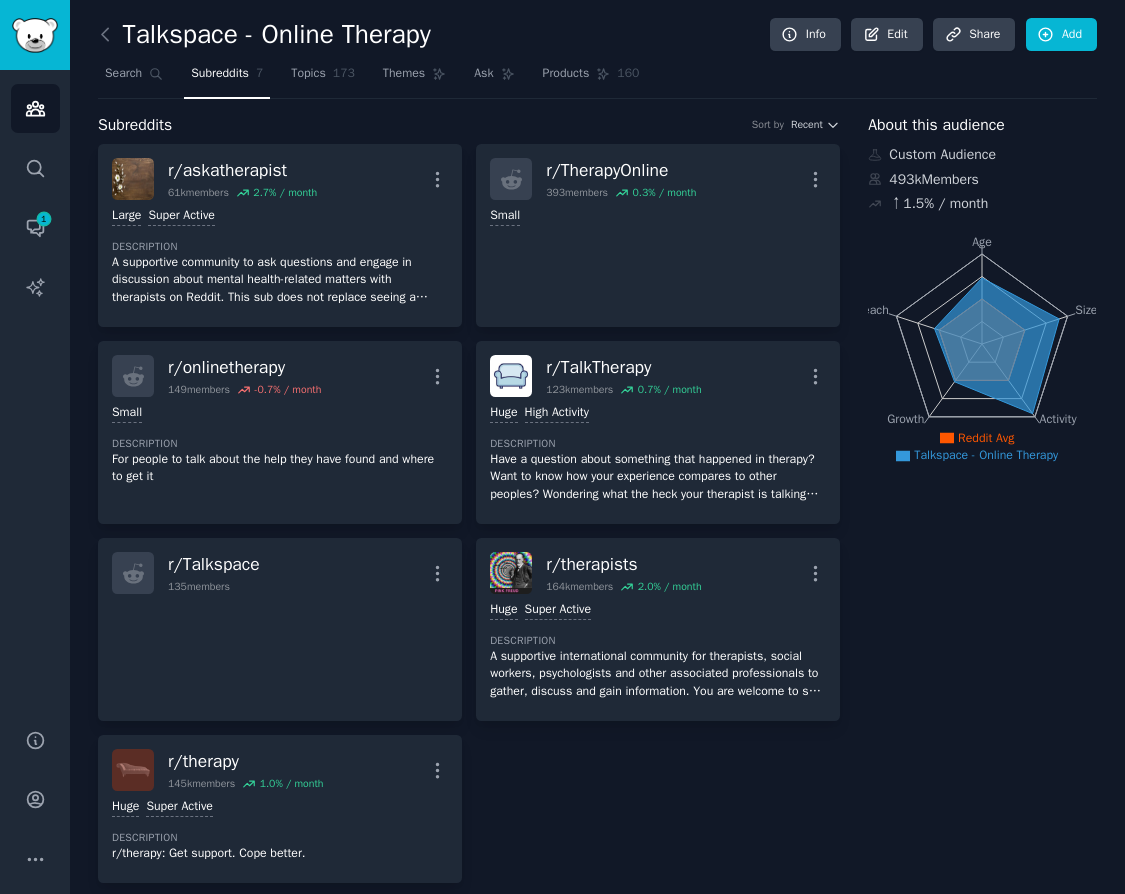 click 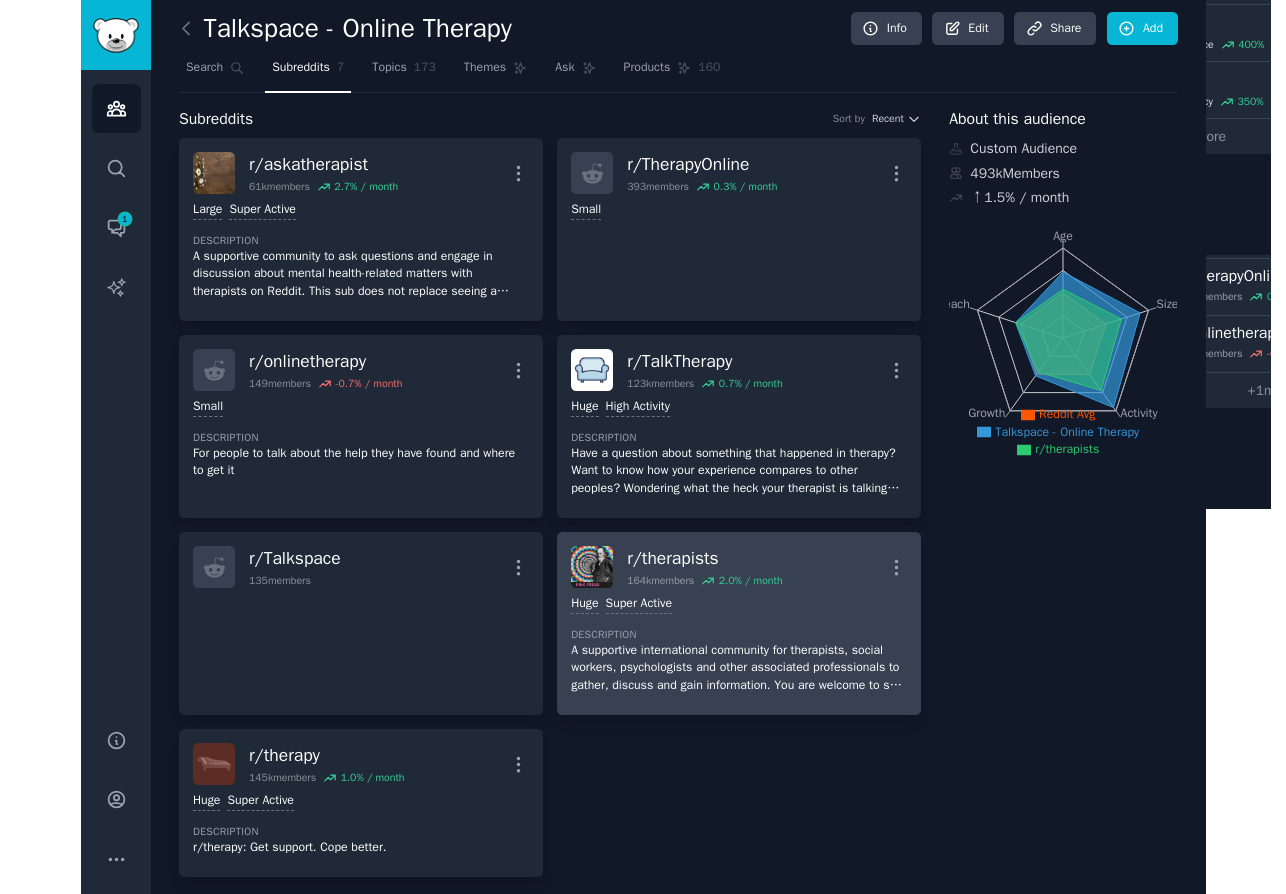 scroll, scrollTop: 0, scrollLeft: 0, axis: both 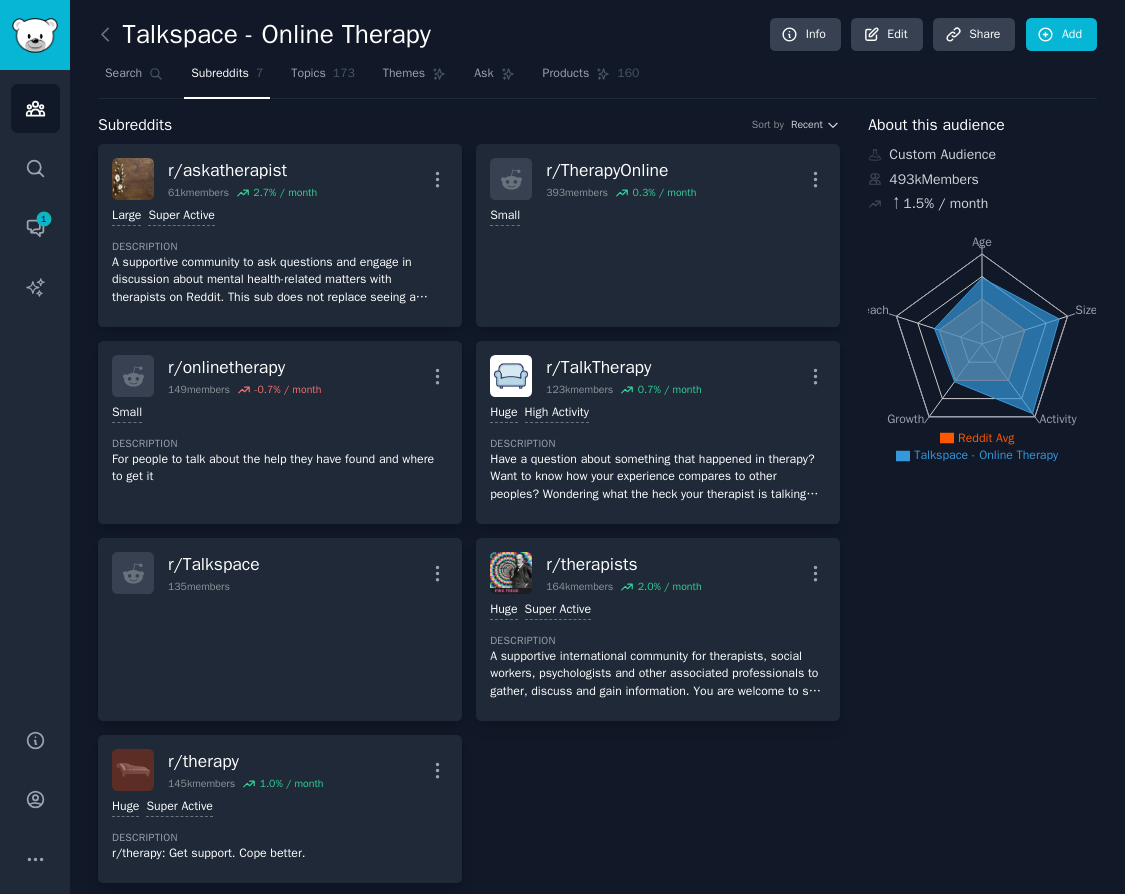 click on "About this audience Custom Audience 493k  Members ↑ 1.5 % / month Age Size Activity Growth Reach Reddit Avg Talkspace - Online Therapy" at bounding box center (982, 1235) 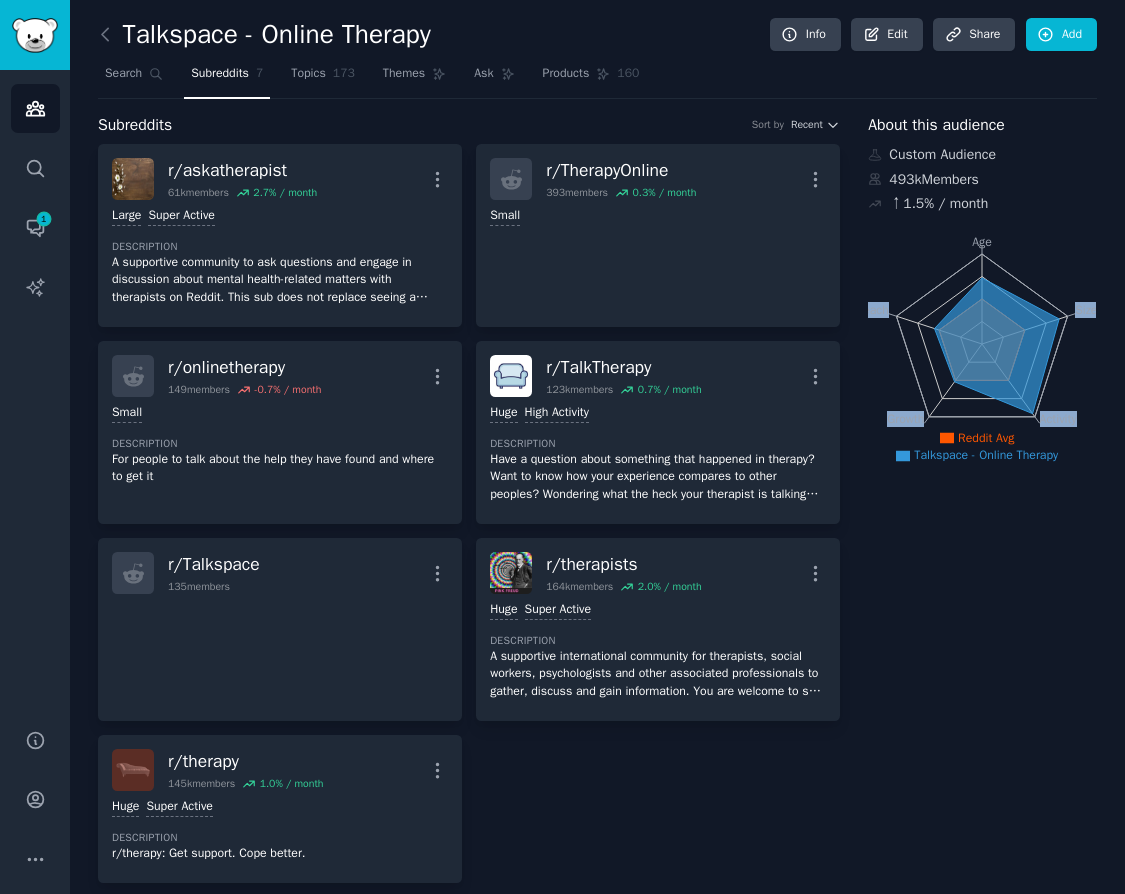 drag, startPoint x: 954, startPoint y: 326, endPoint x: 1052, endPoint y: 345, distance: 99.824844 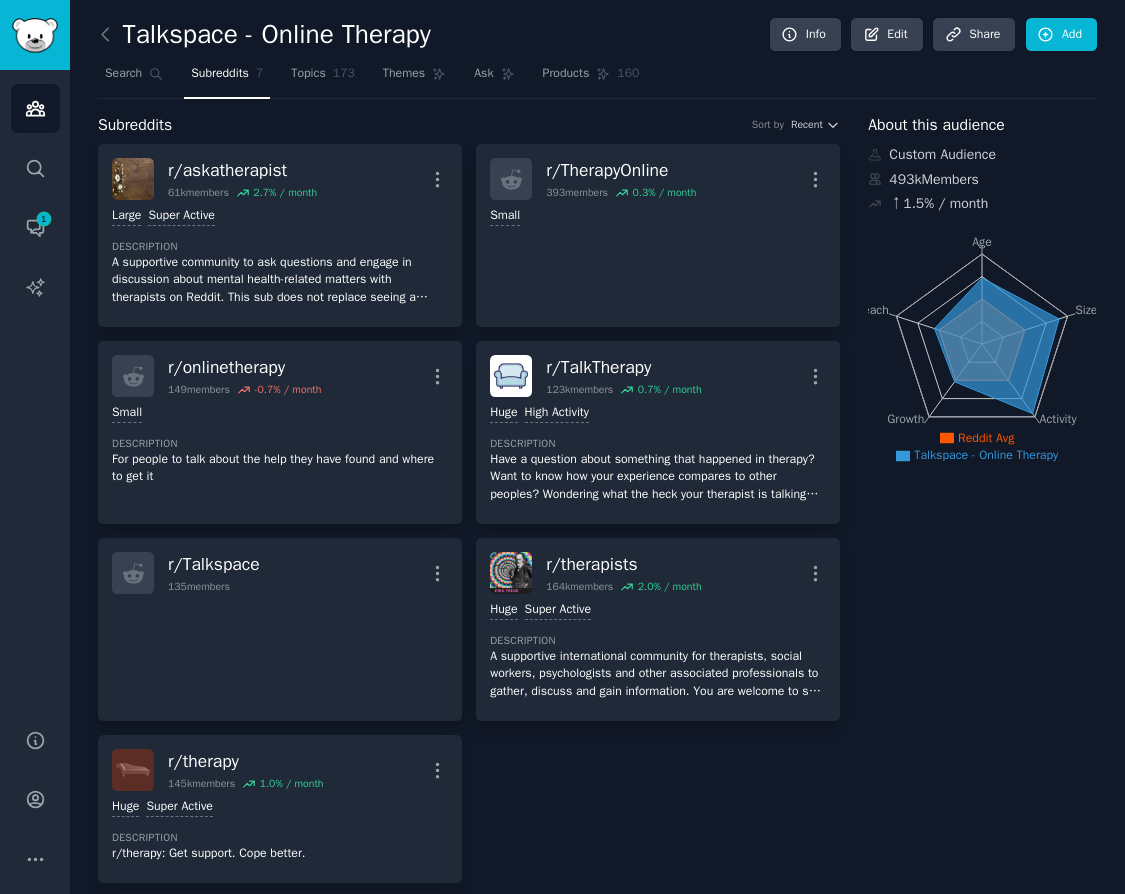click on "Reddit Avg" at bounding box center [986, 438] 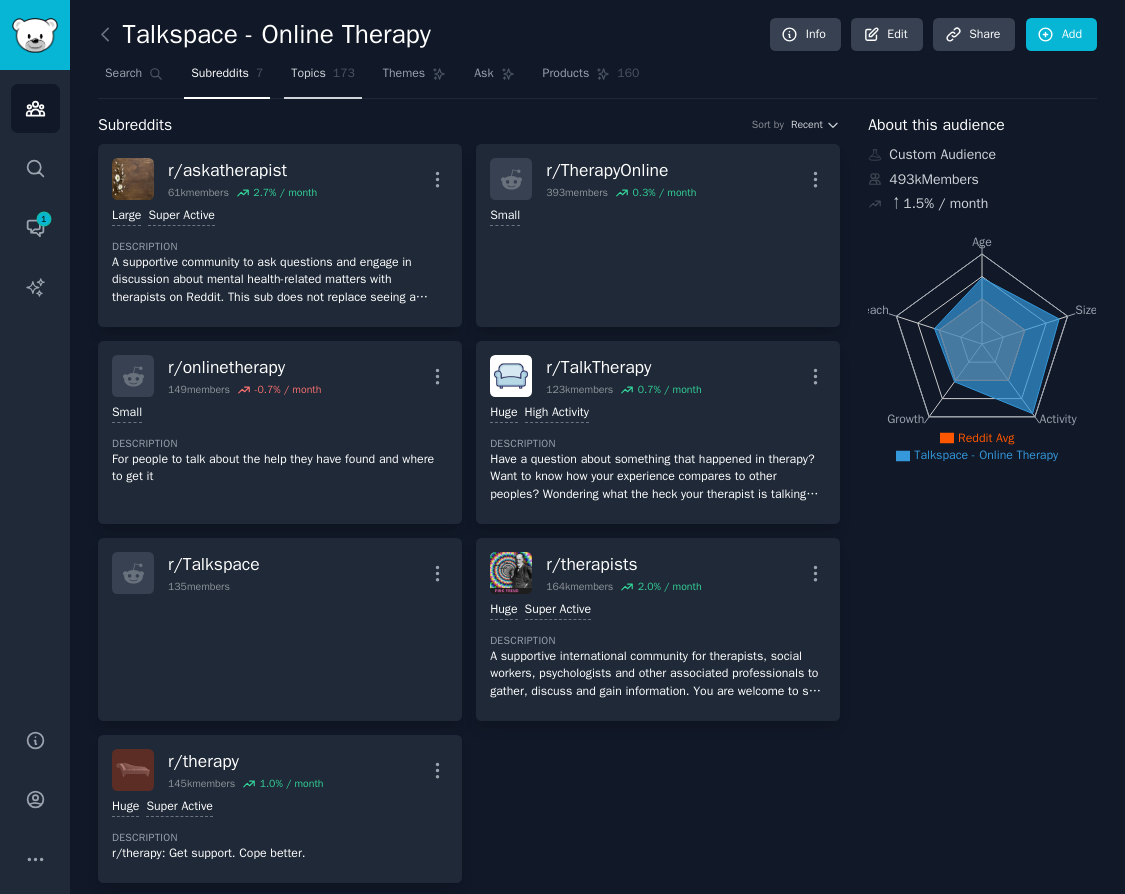 click on "Topics" at bounding box center (308, 74) 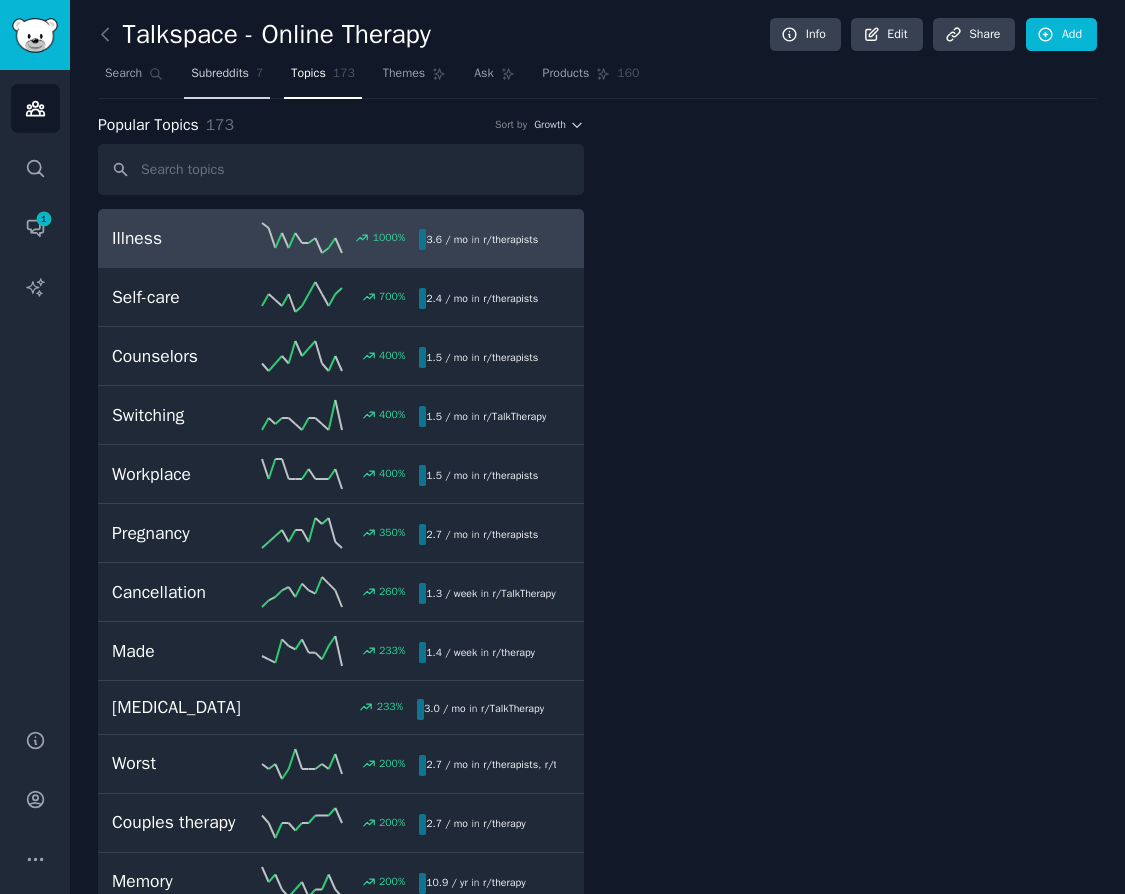 click on "Subreddits" at bounding box center [220, 74] 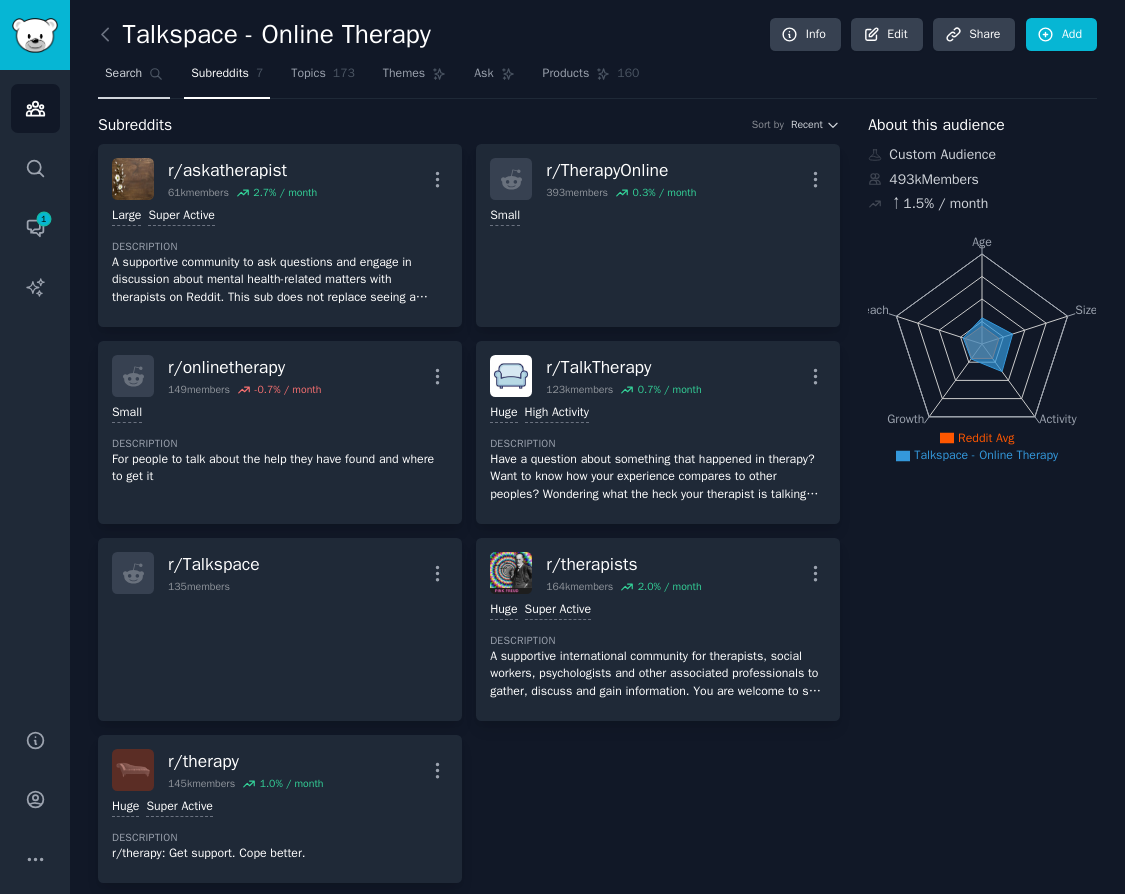 click on "Search" at bounding box center (123, 74) 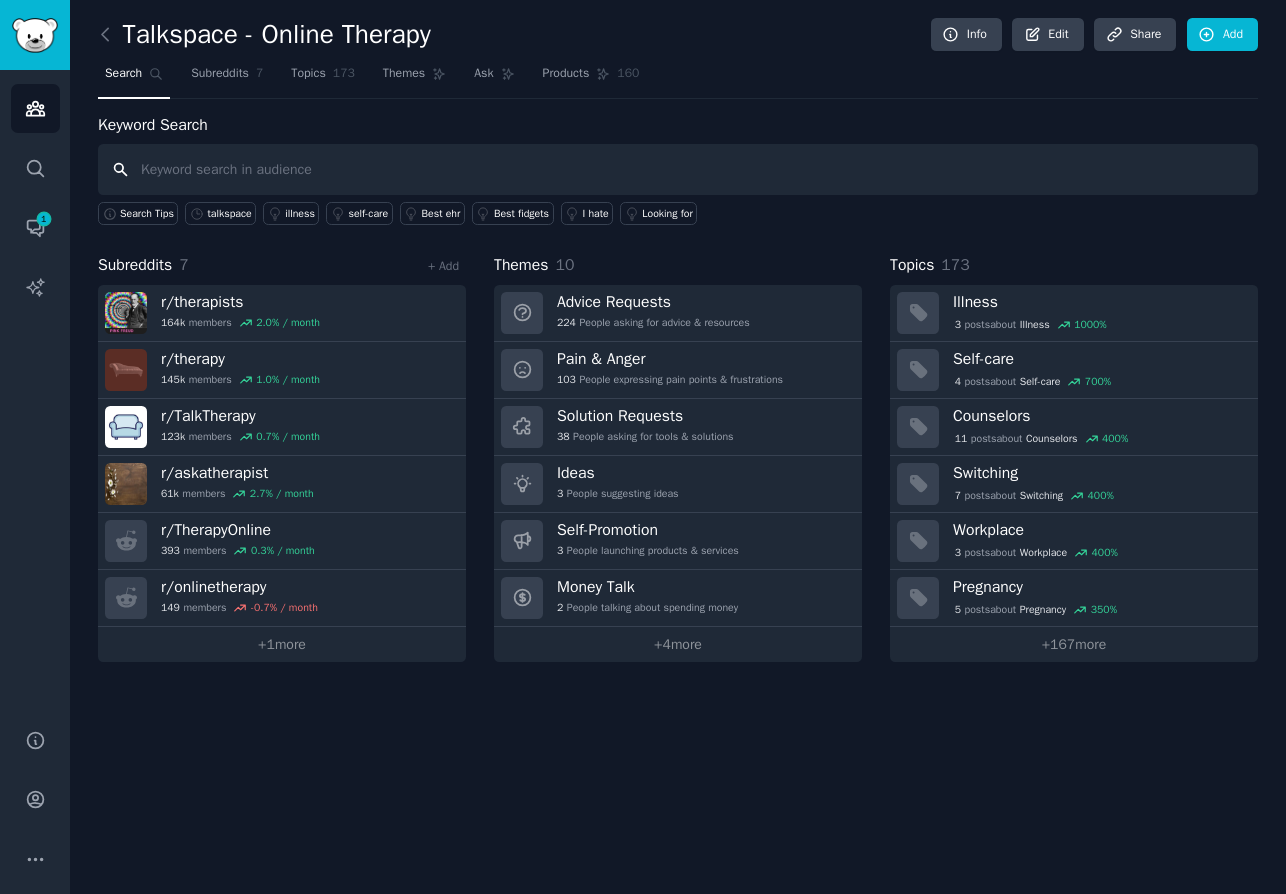 click at bounding box center [678, 169] 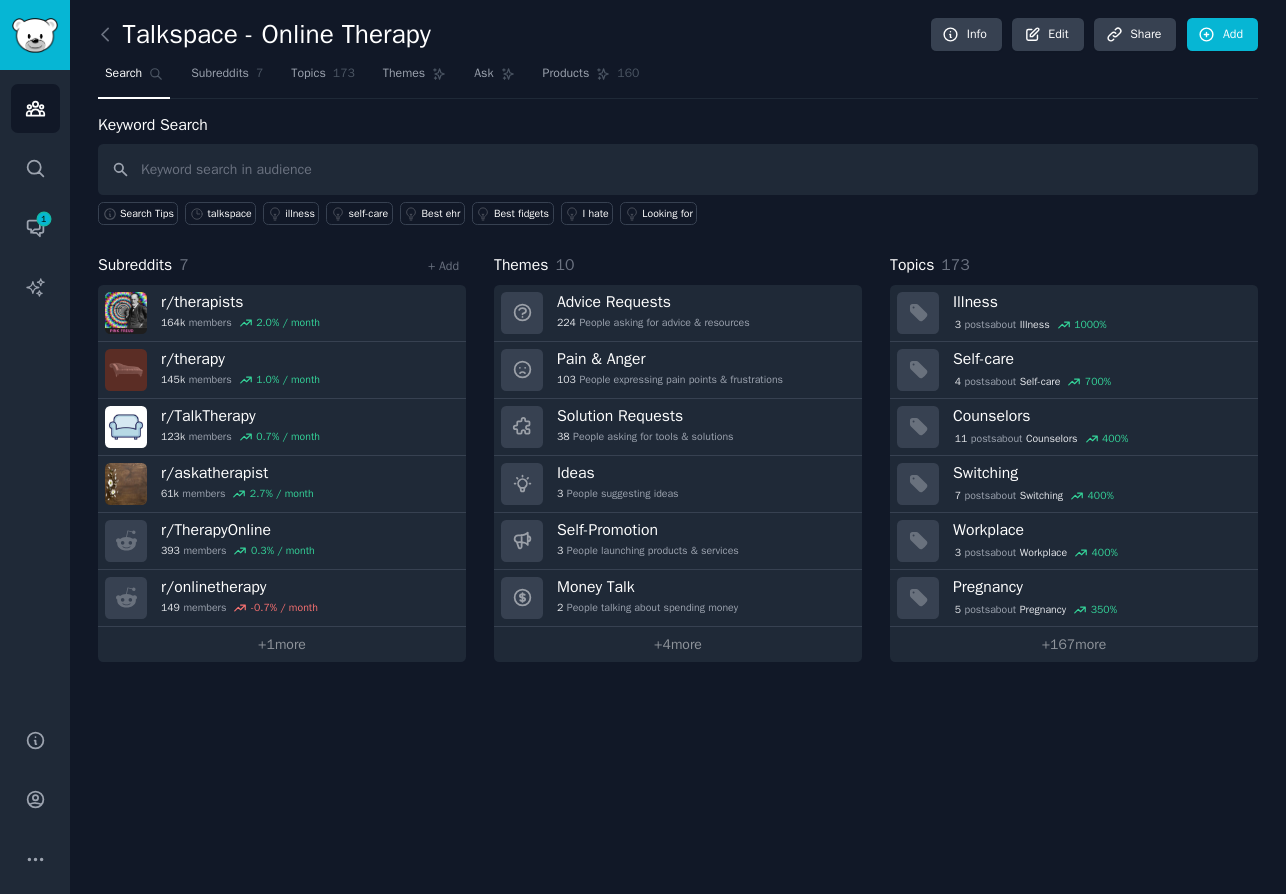 click on "Talkspace - Online Therapy Info Edit Share Add" at bounding box center [678, 38] 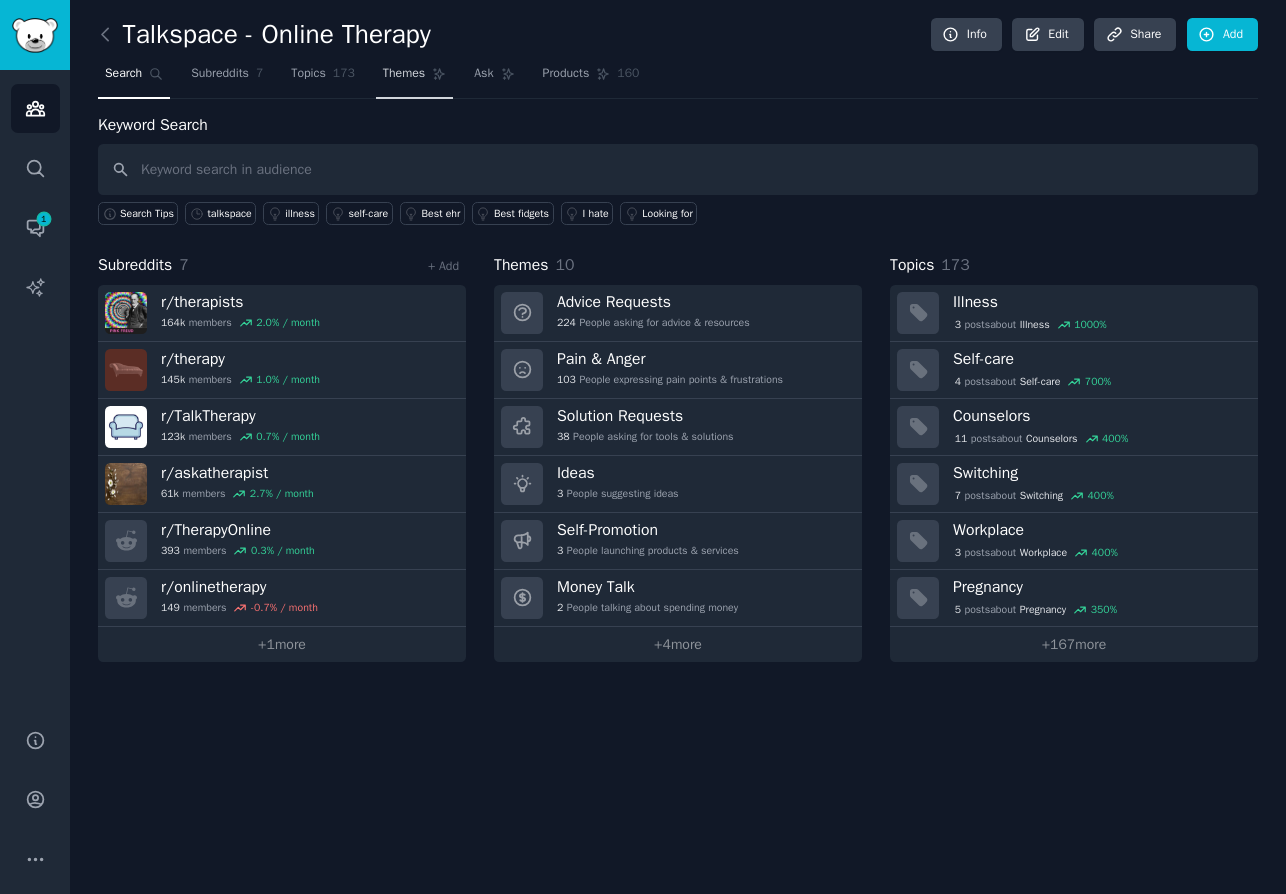 click on "Themes" 